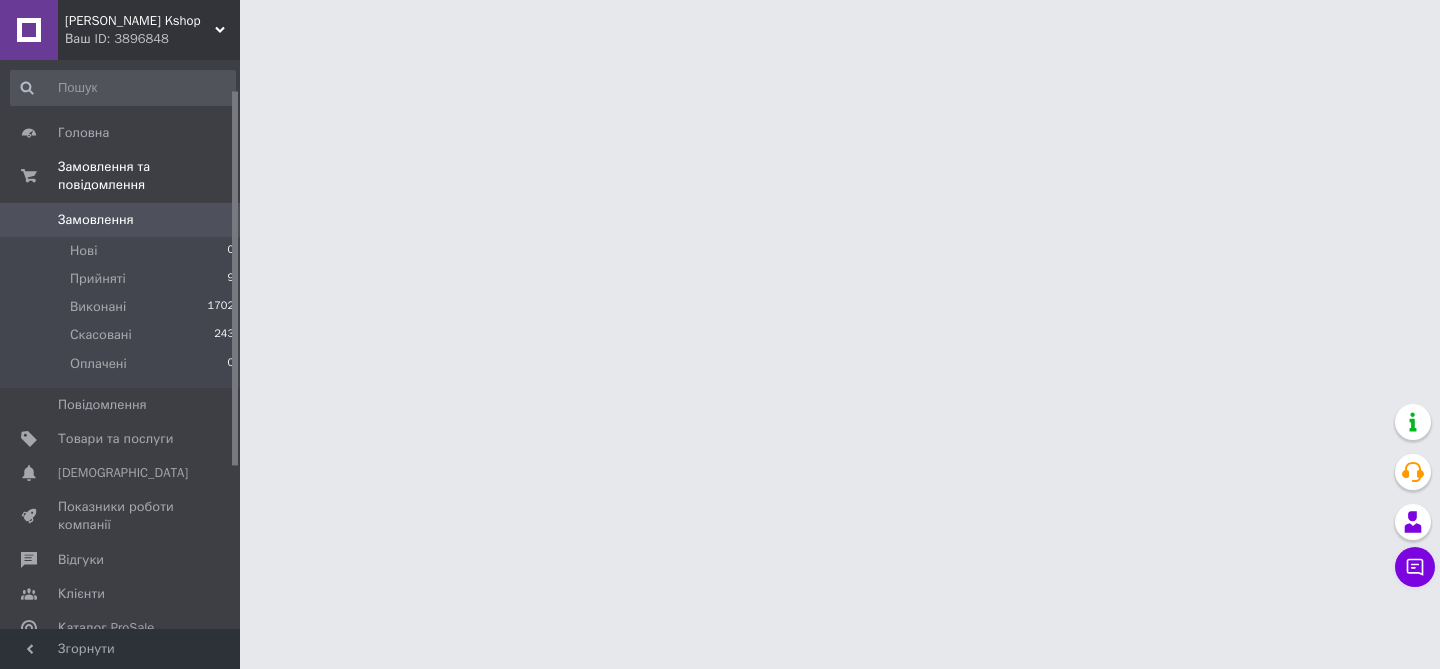 scroll, scrollTop: 0, scrollLeft: 0, axis: both 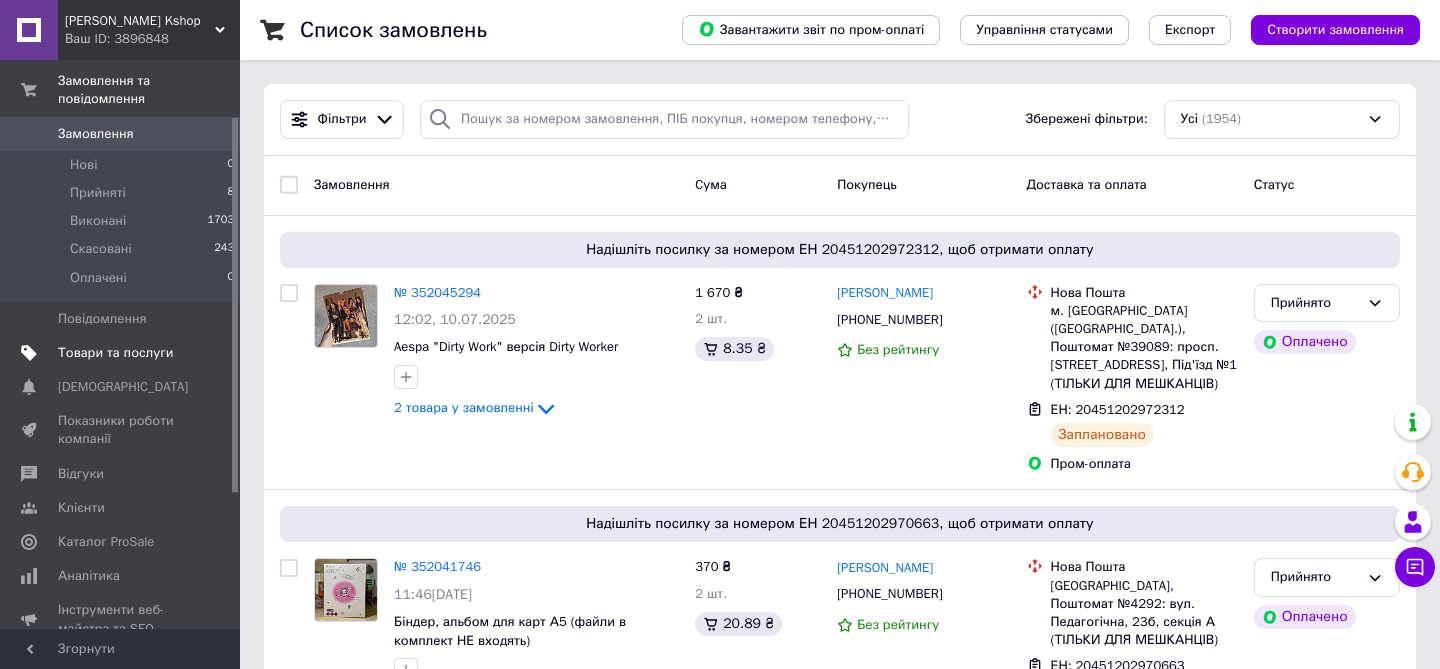 click on "Товари та послуги" at bounding box center [115, 353] 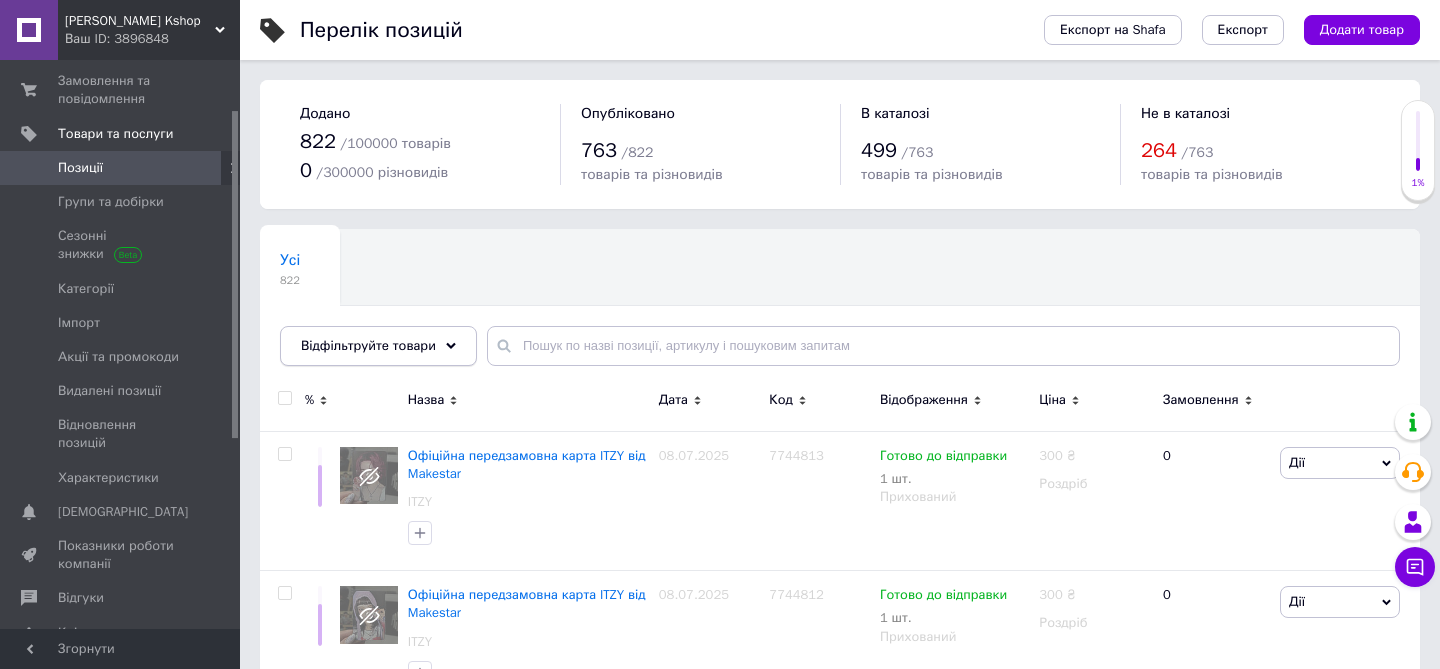 click on "Відфільтруйте товари" at bounding box center (378, 346) 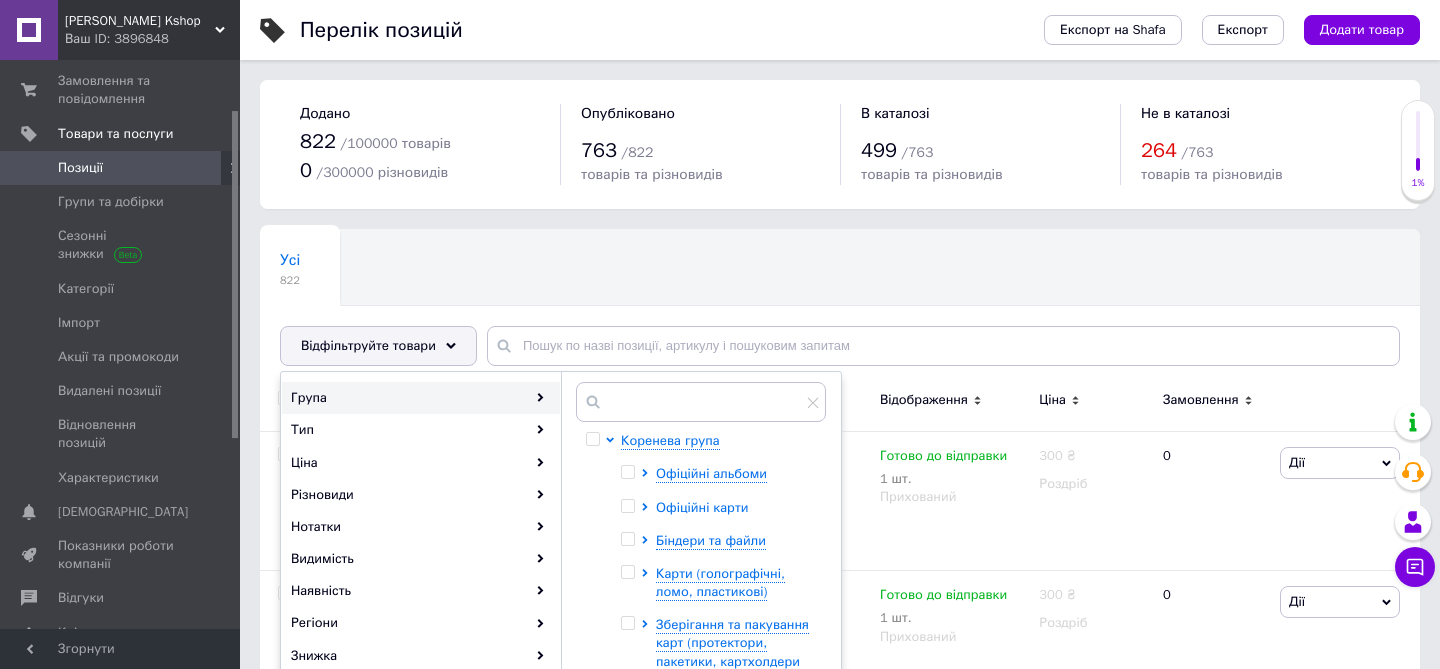 click 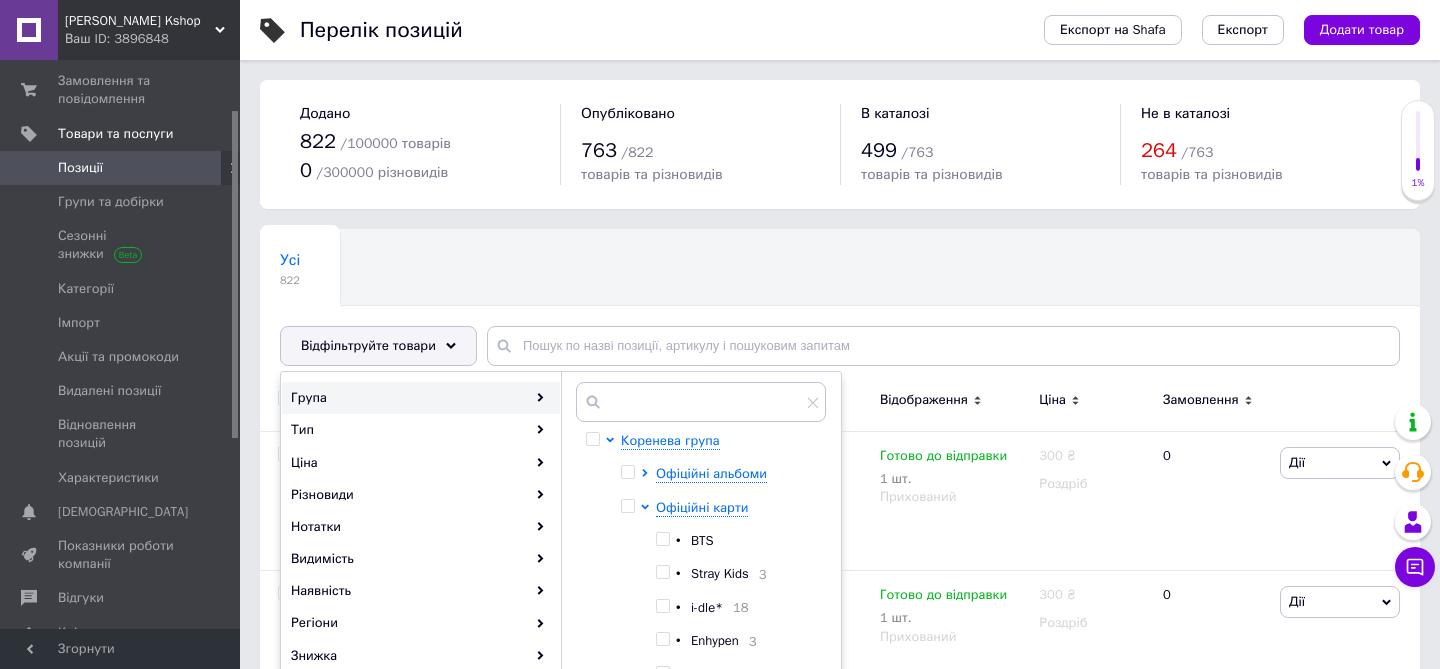 click at bounding box center [662, 539] 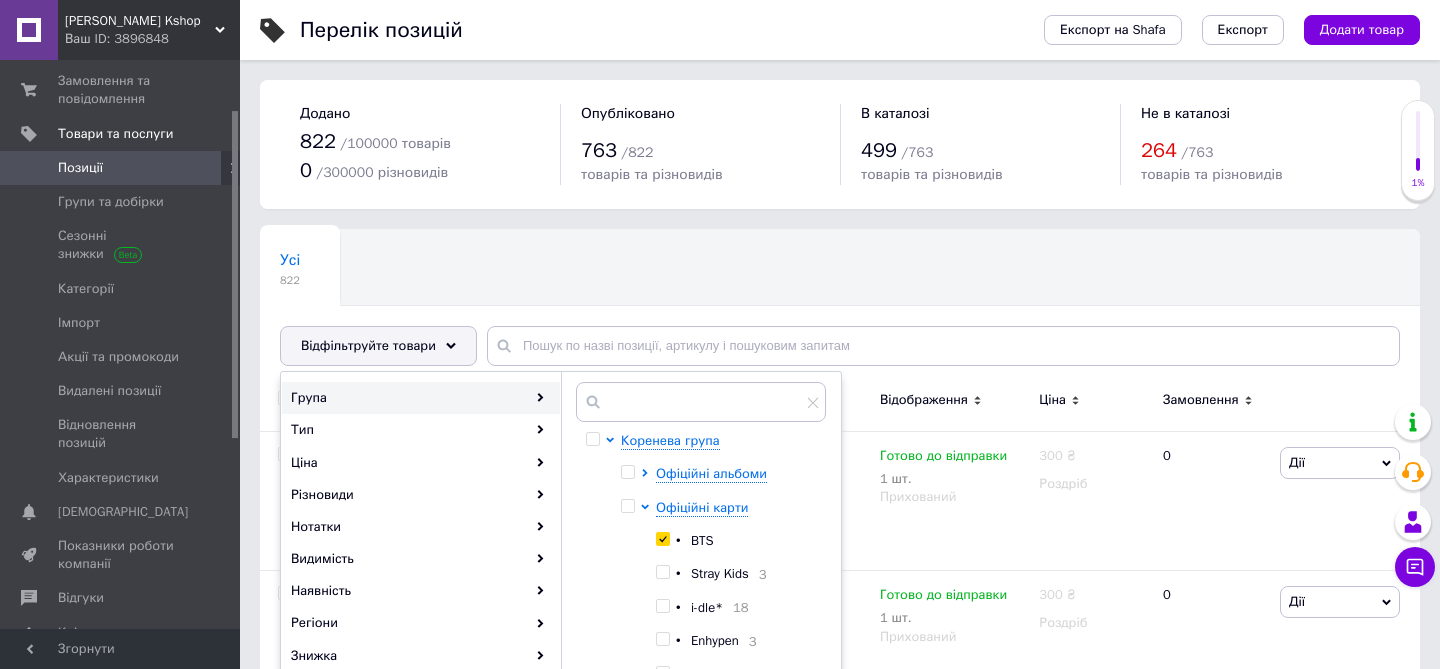 checkbox on "true" 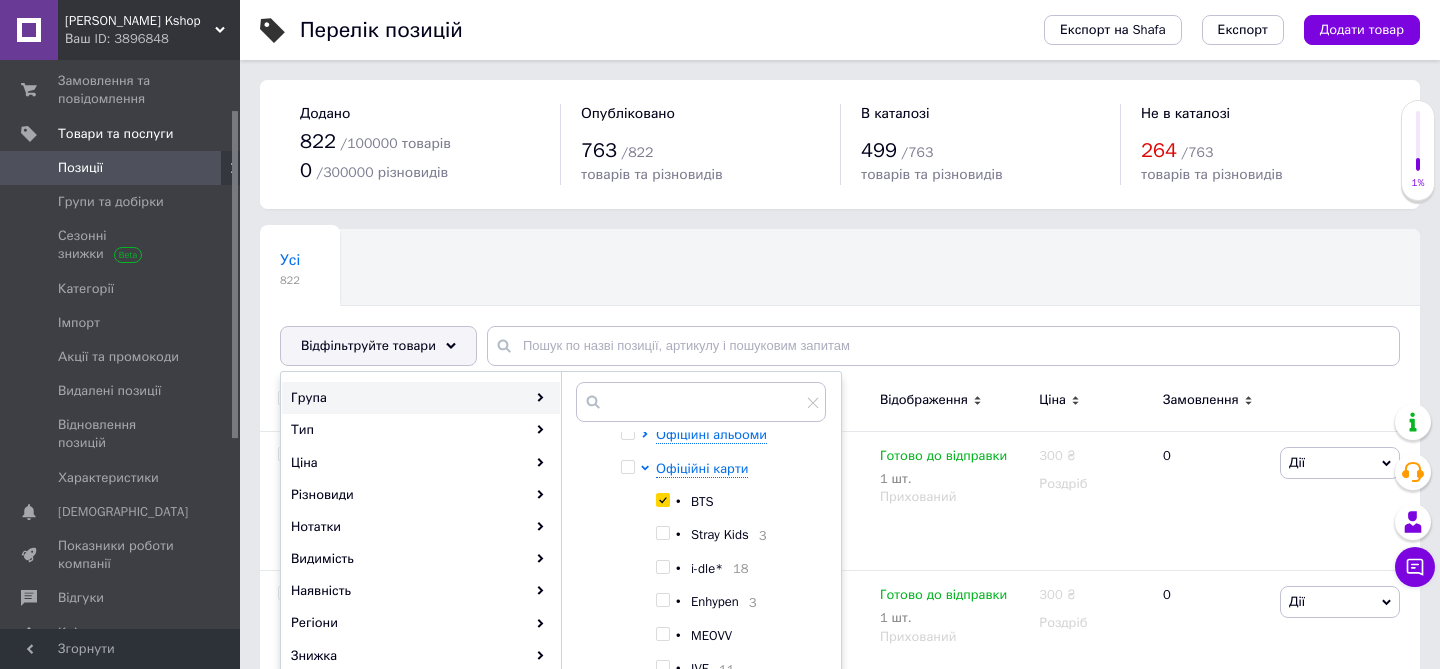 click at bounding box center (662, 533) 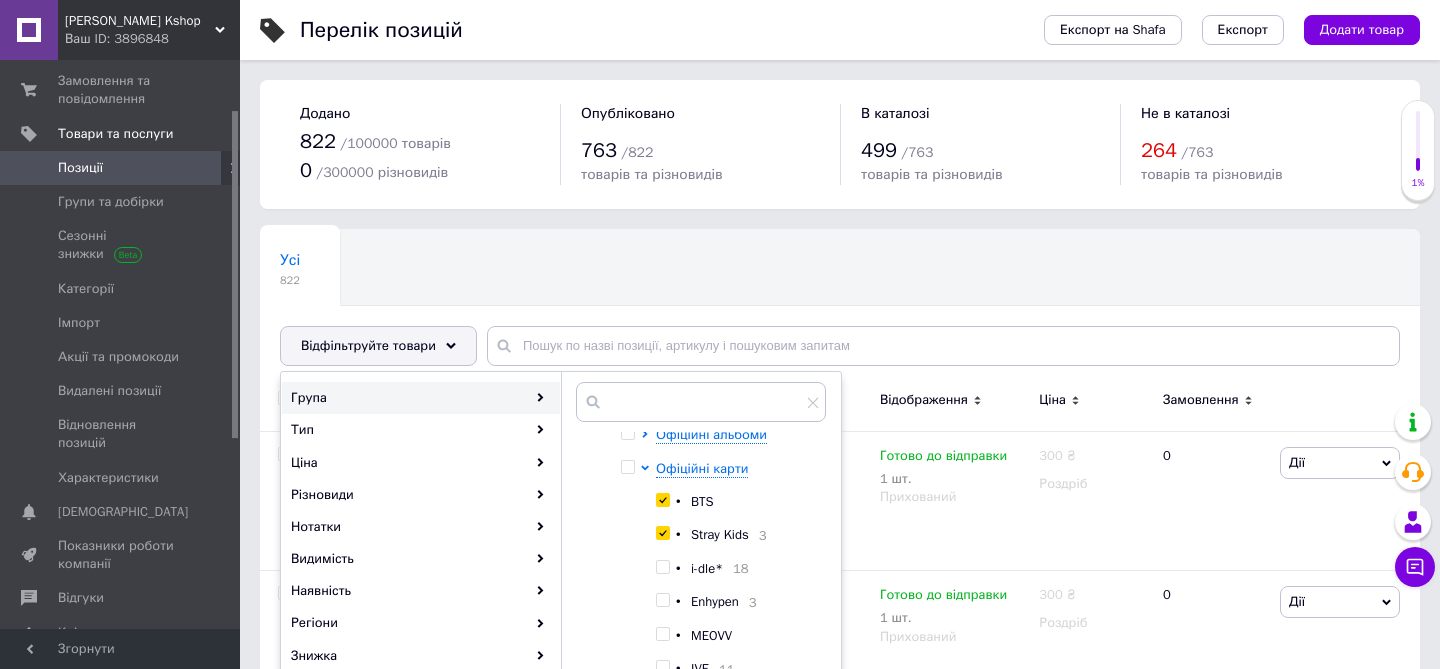 checkbox on "true" 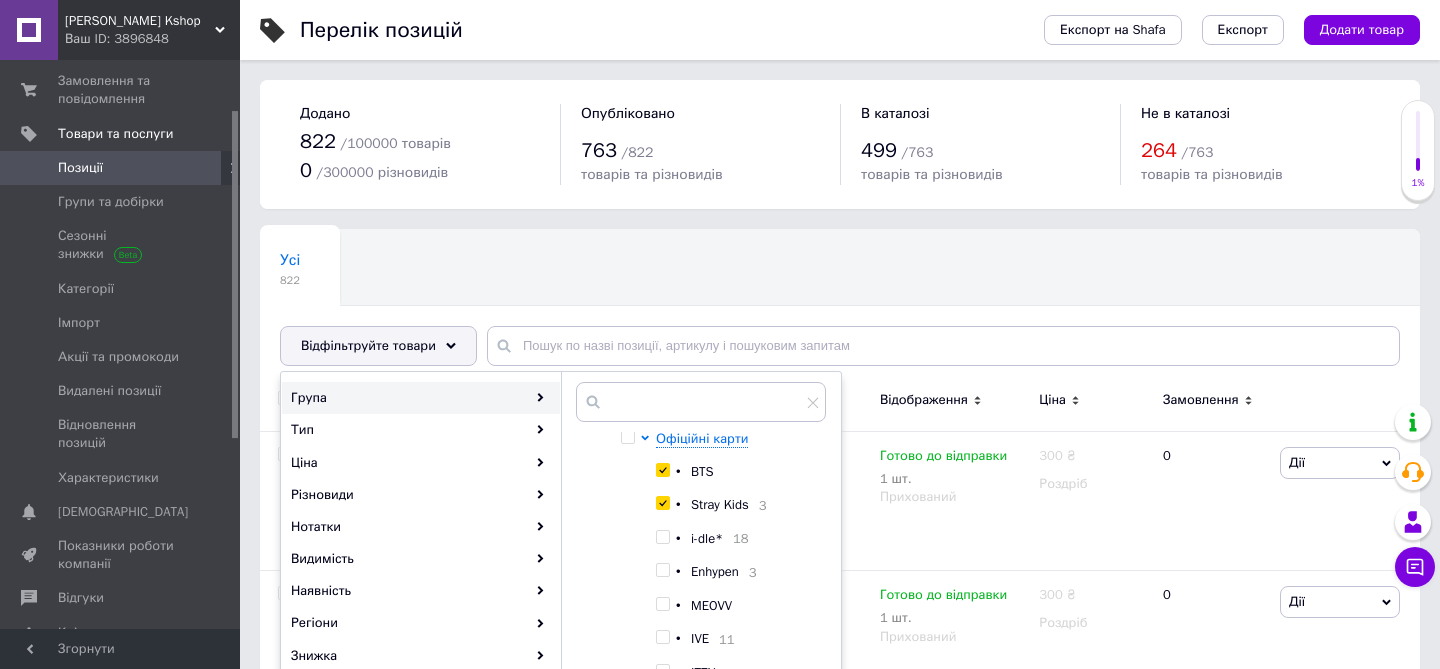click at bounding box center [662, 537] 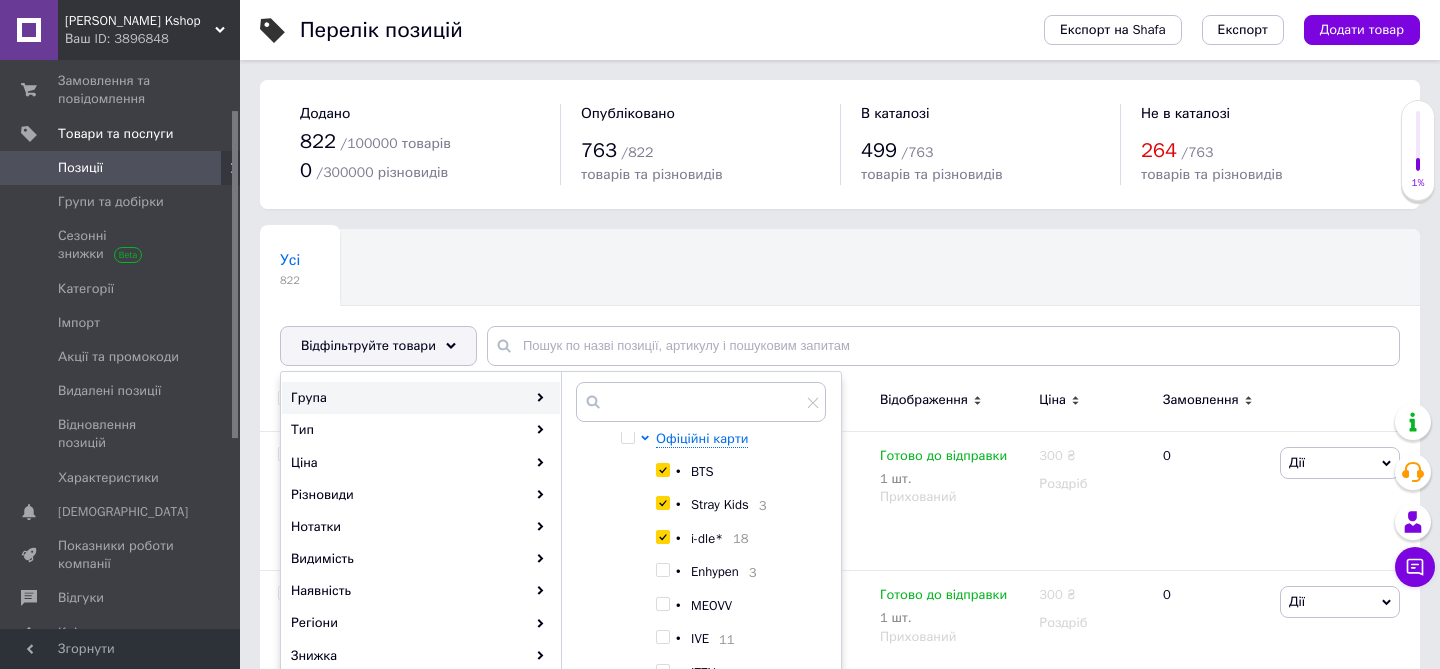 checkbox on "true" 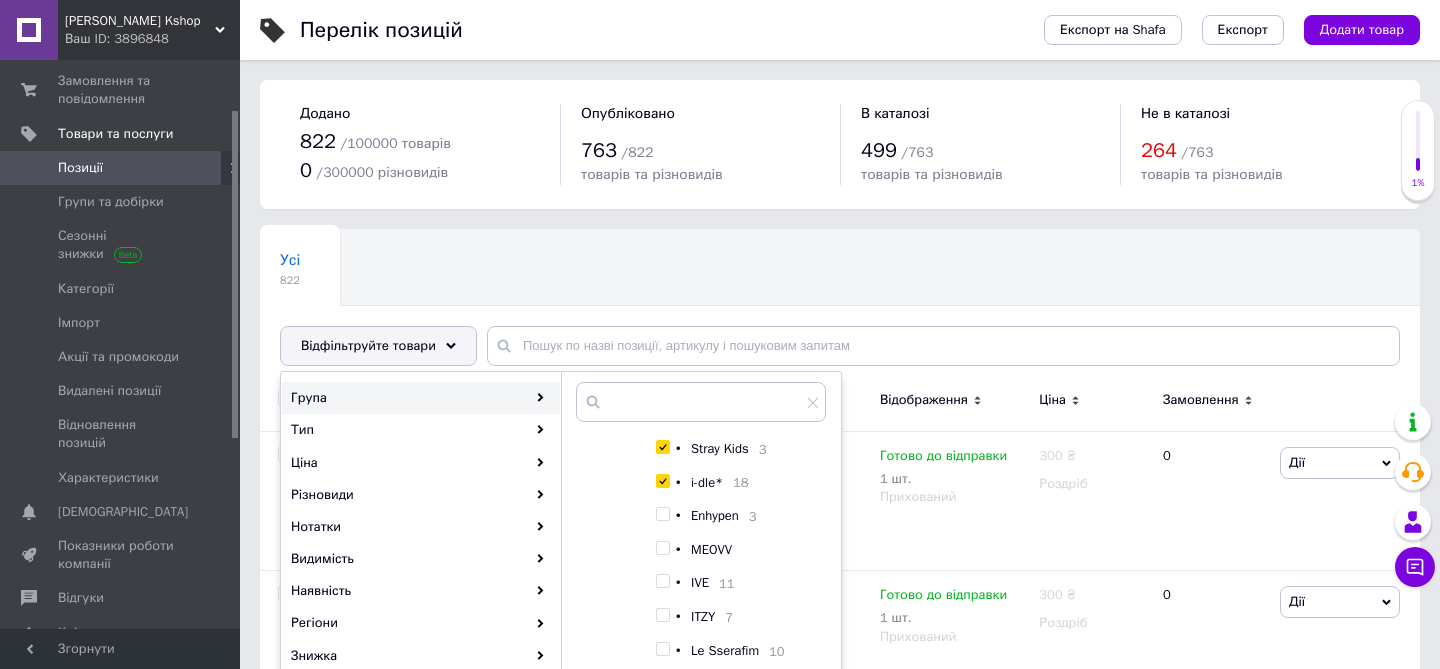click at bounding box center (662, 514) 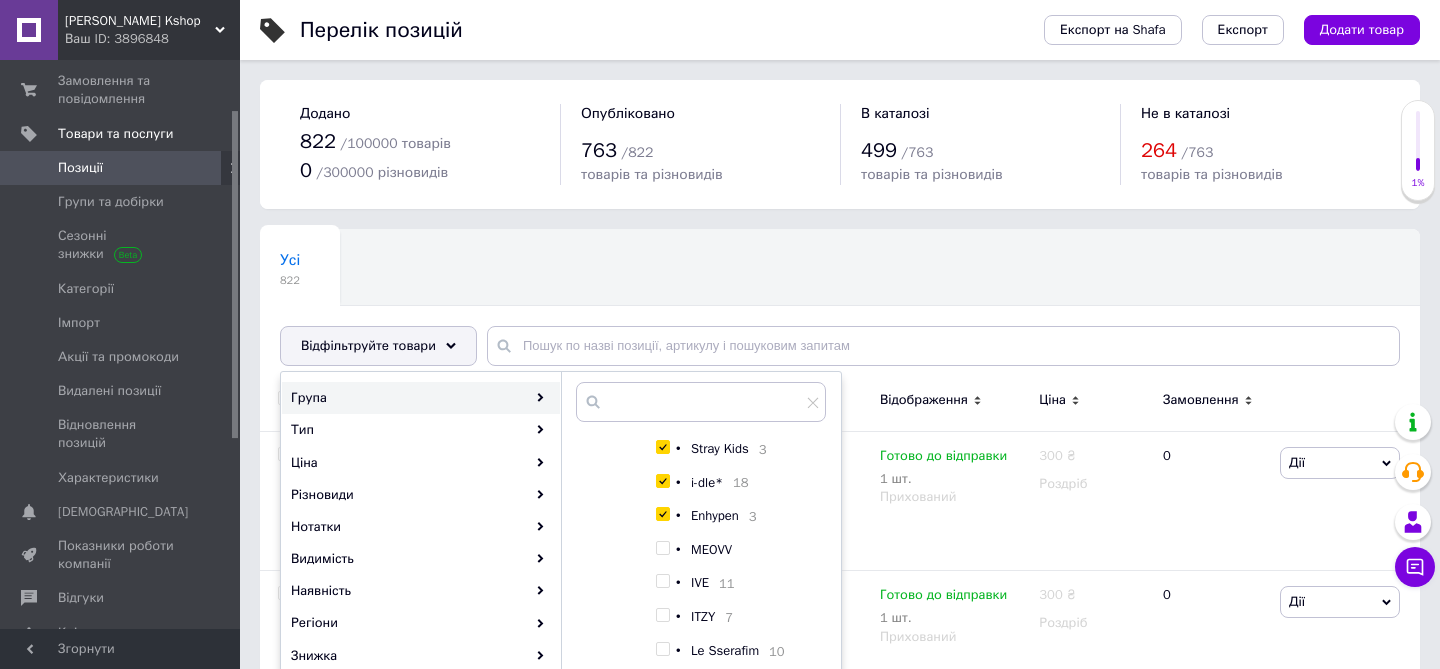 checkbox on "true" 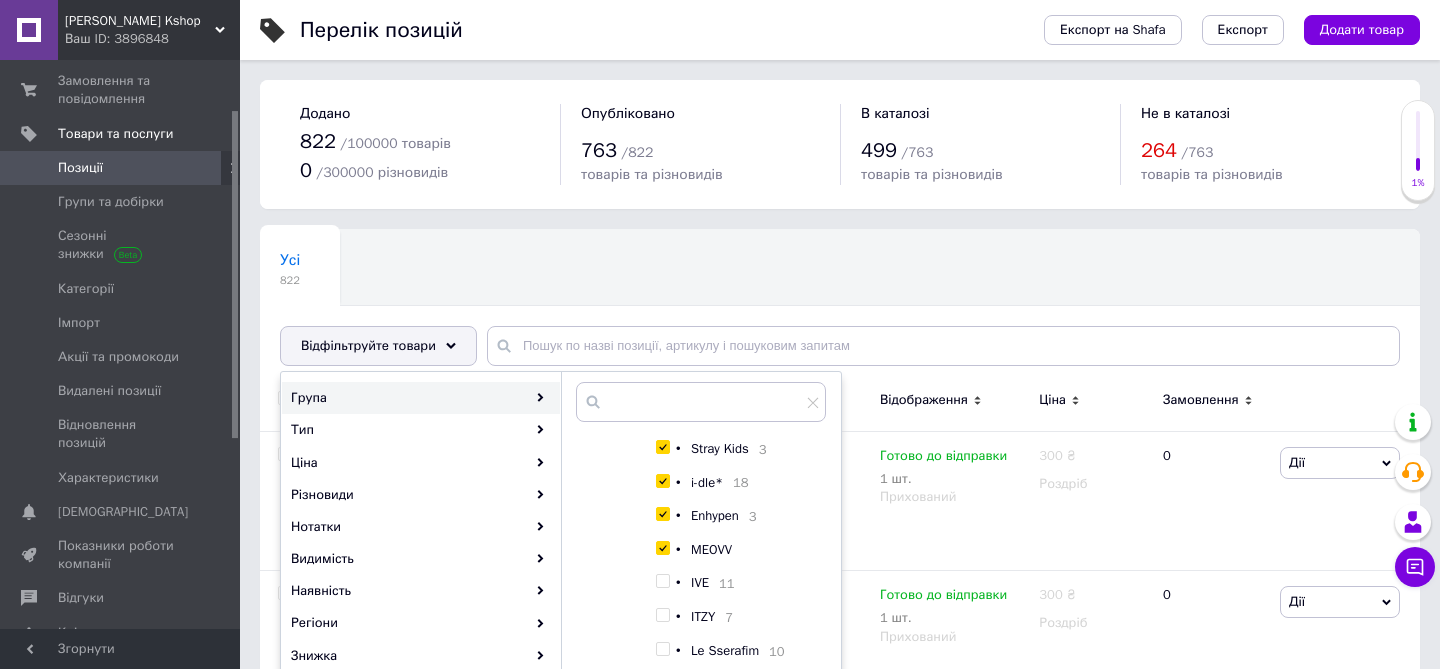 checkbox on "true" 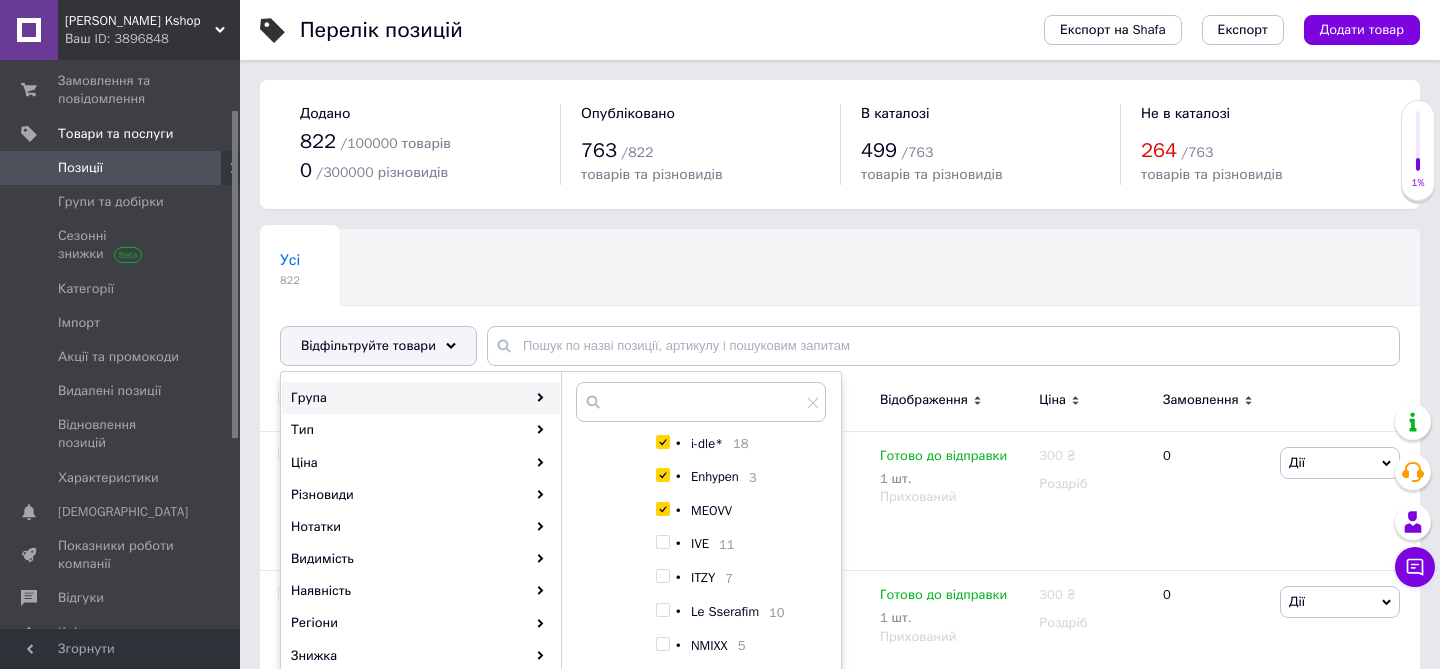 click at bounding box center [662, 542] 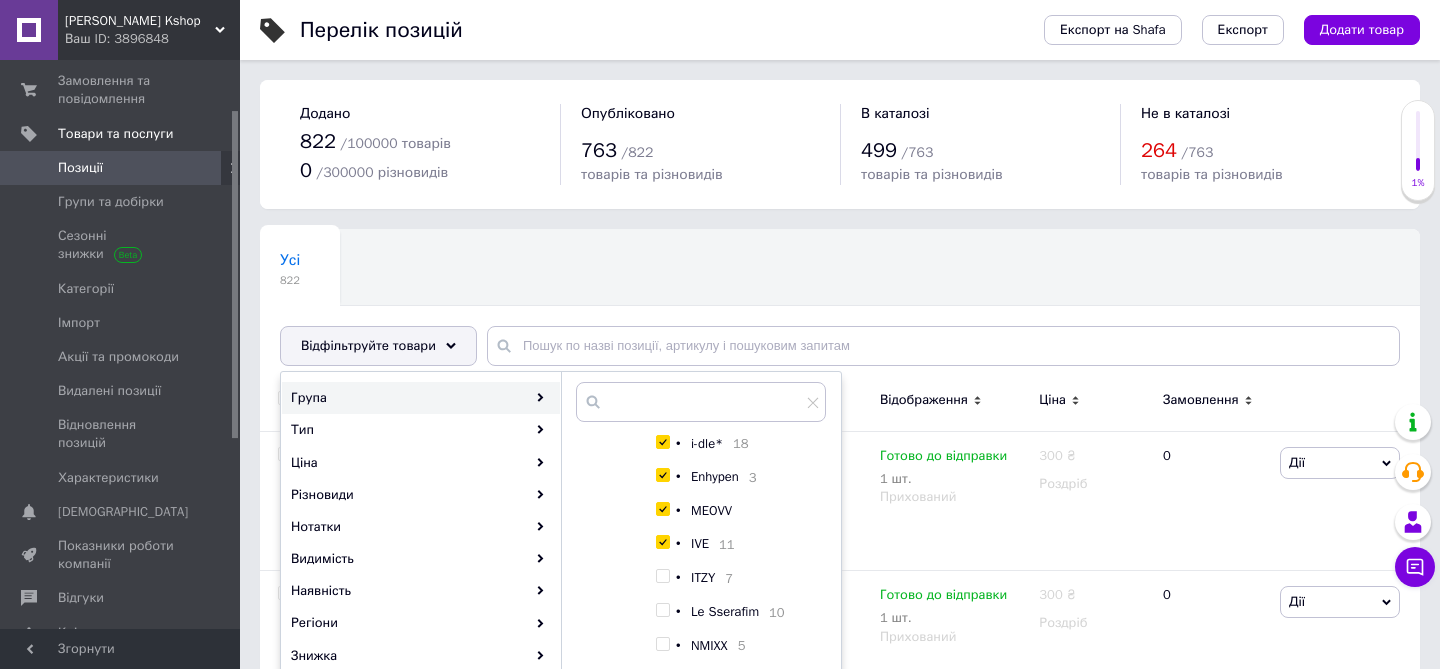 checkbox on "true" 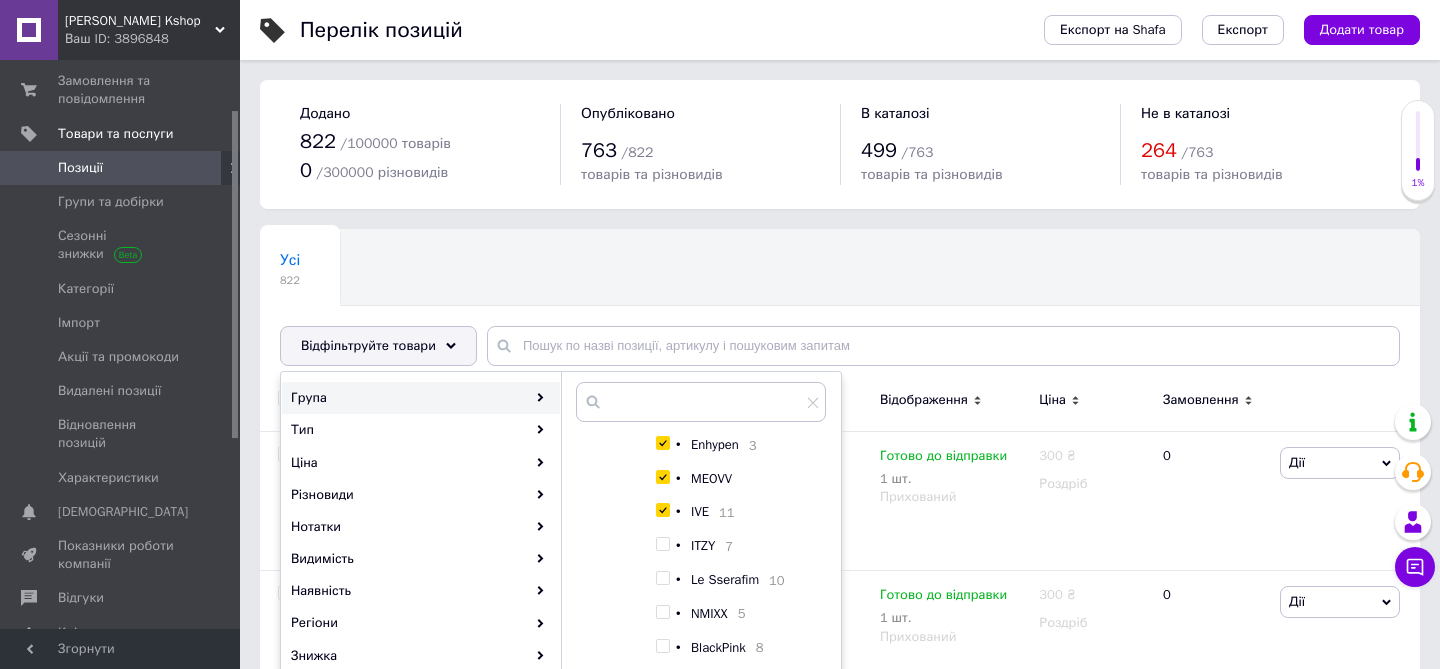 click at bounding box center (662, 544) 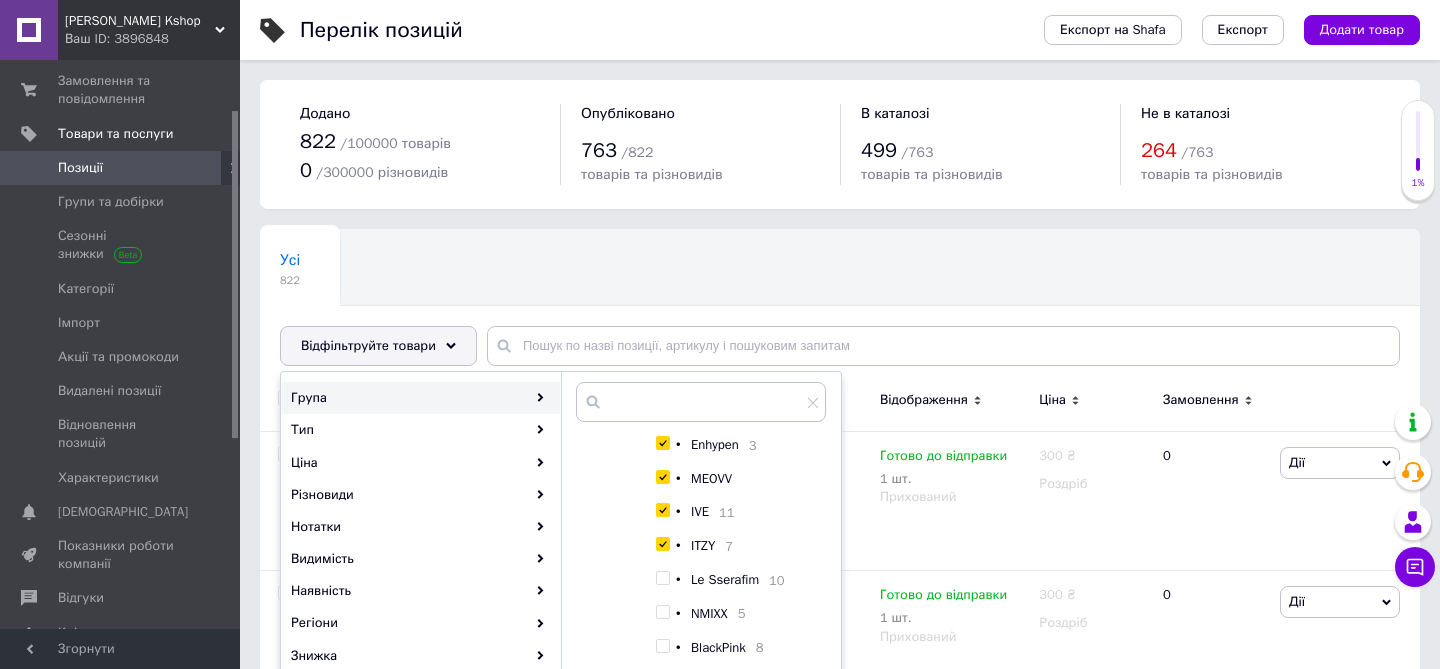 checkbox on "true" 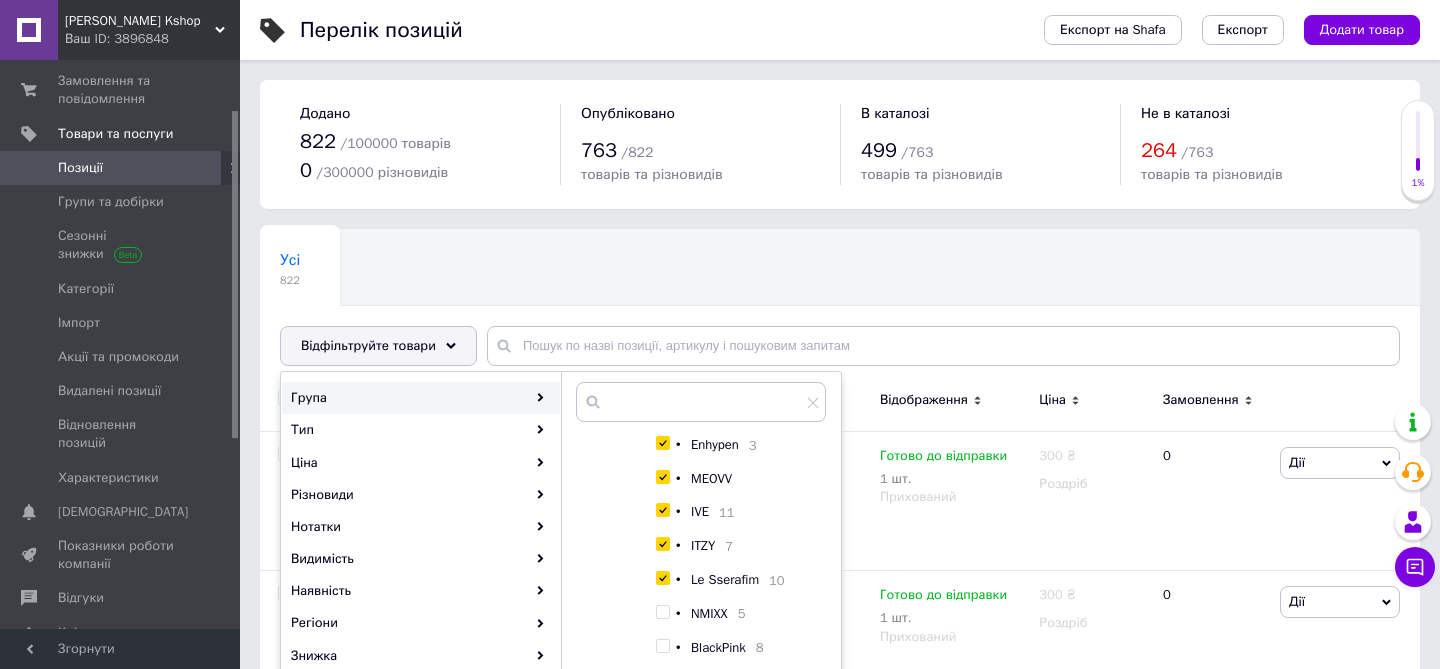 checkbox on "true" 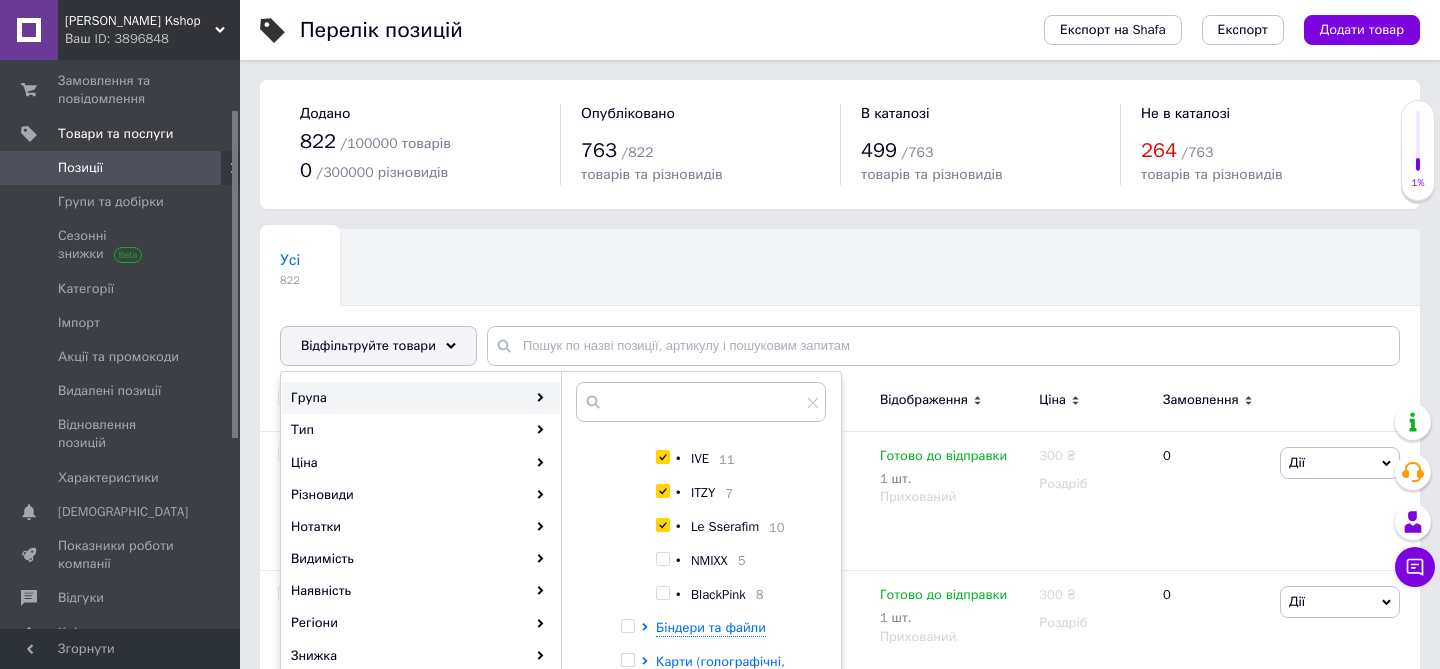 scroll, scrollTop: 257, scrollLeft: 0, axis: vertical 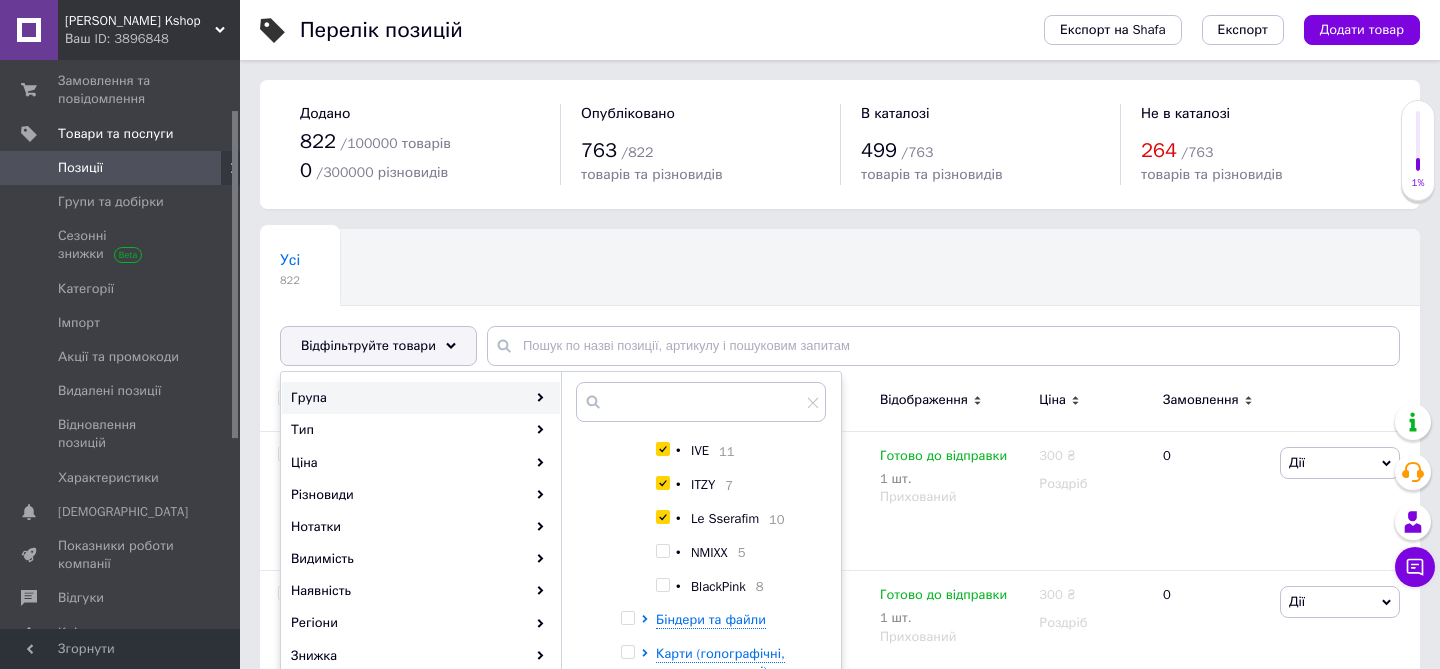 click at bounding box center [662, 551] 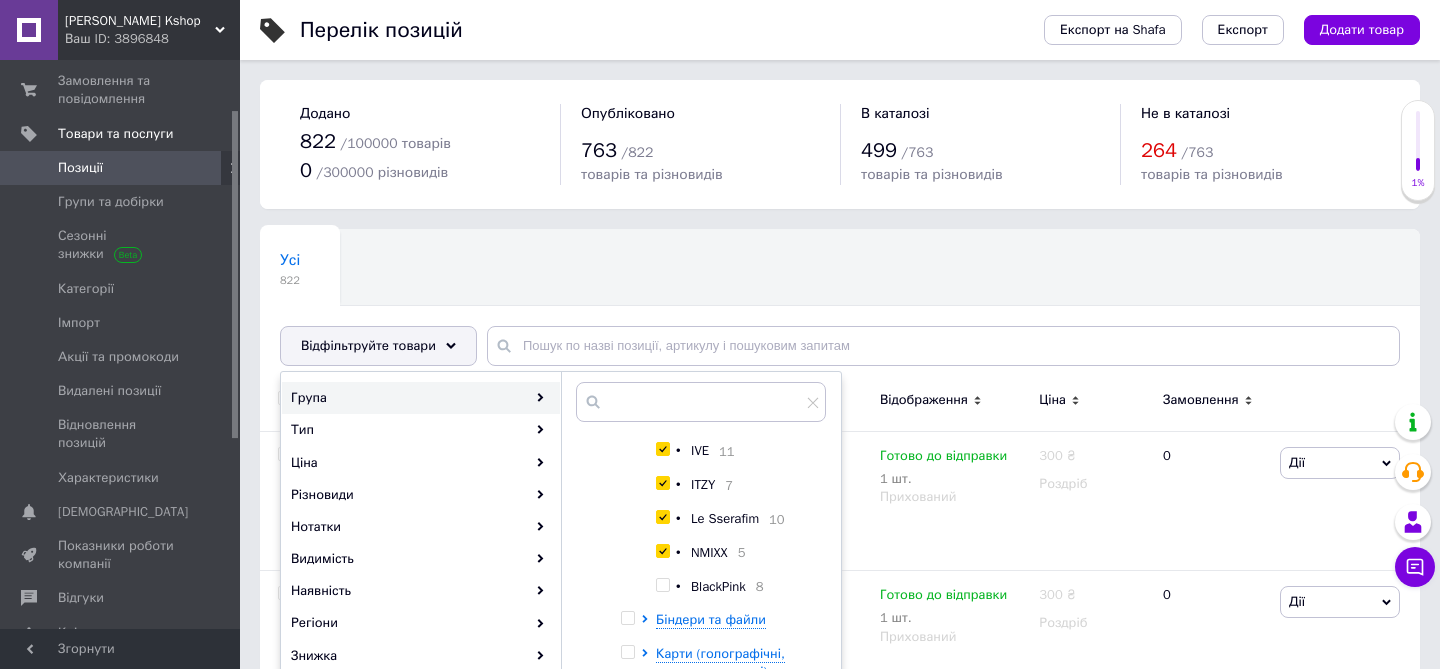 checkbox on "true" 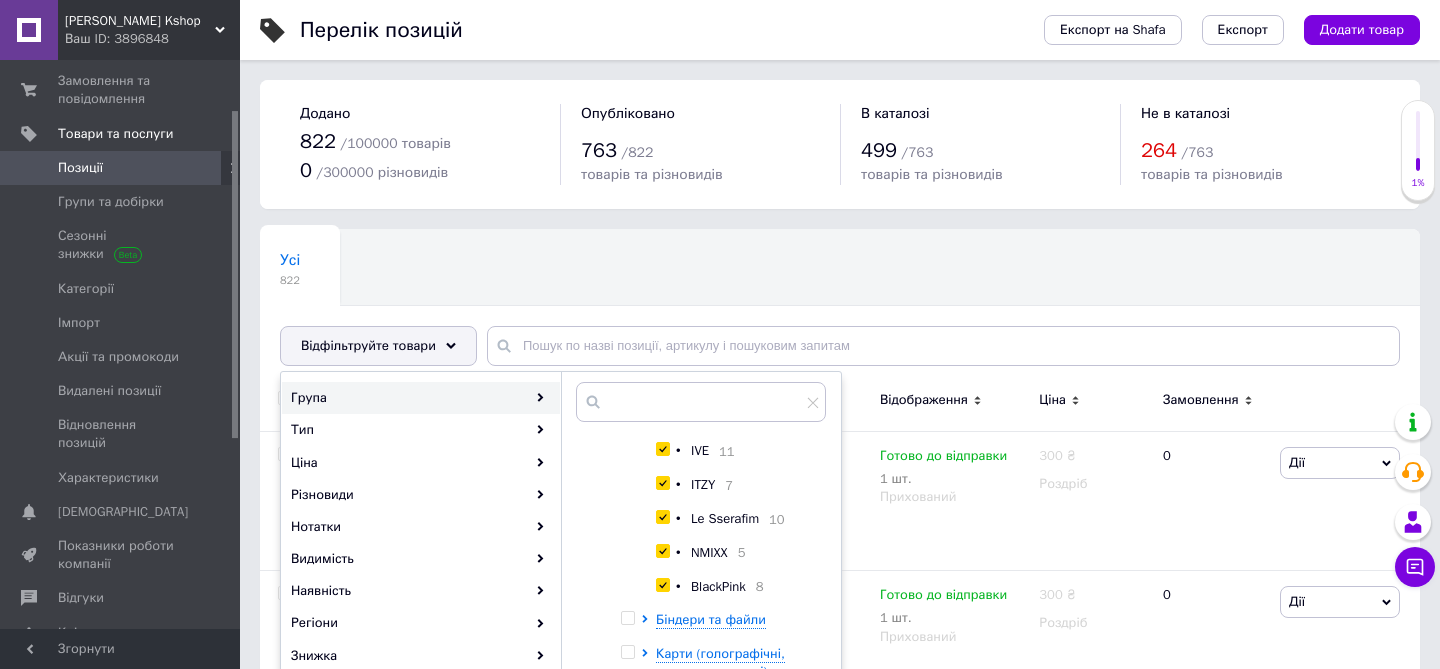 checkbox on "true" 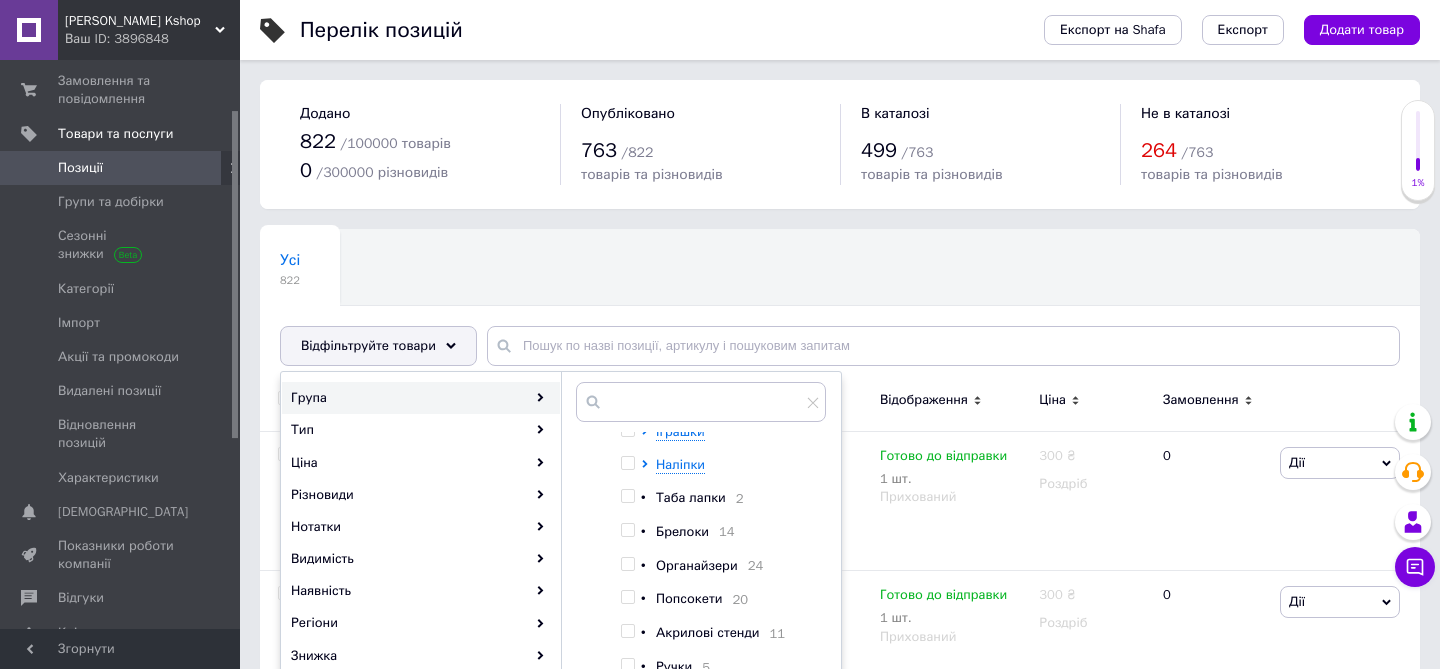 scroll, scrollTop: 662, scrollLeft: 0, axis: vertical 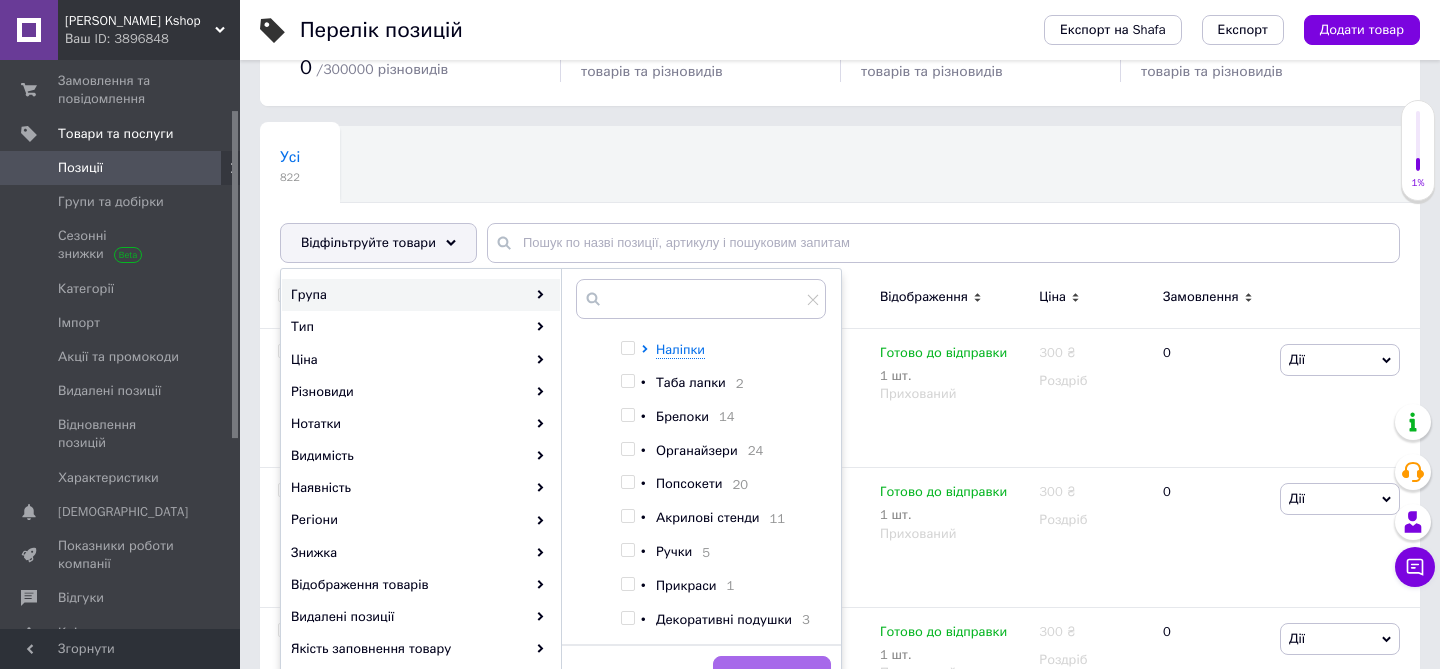 click on "Застосувати" at bounding box center [772, 676] 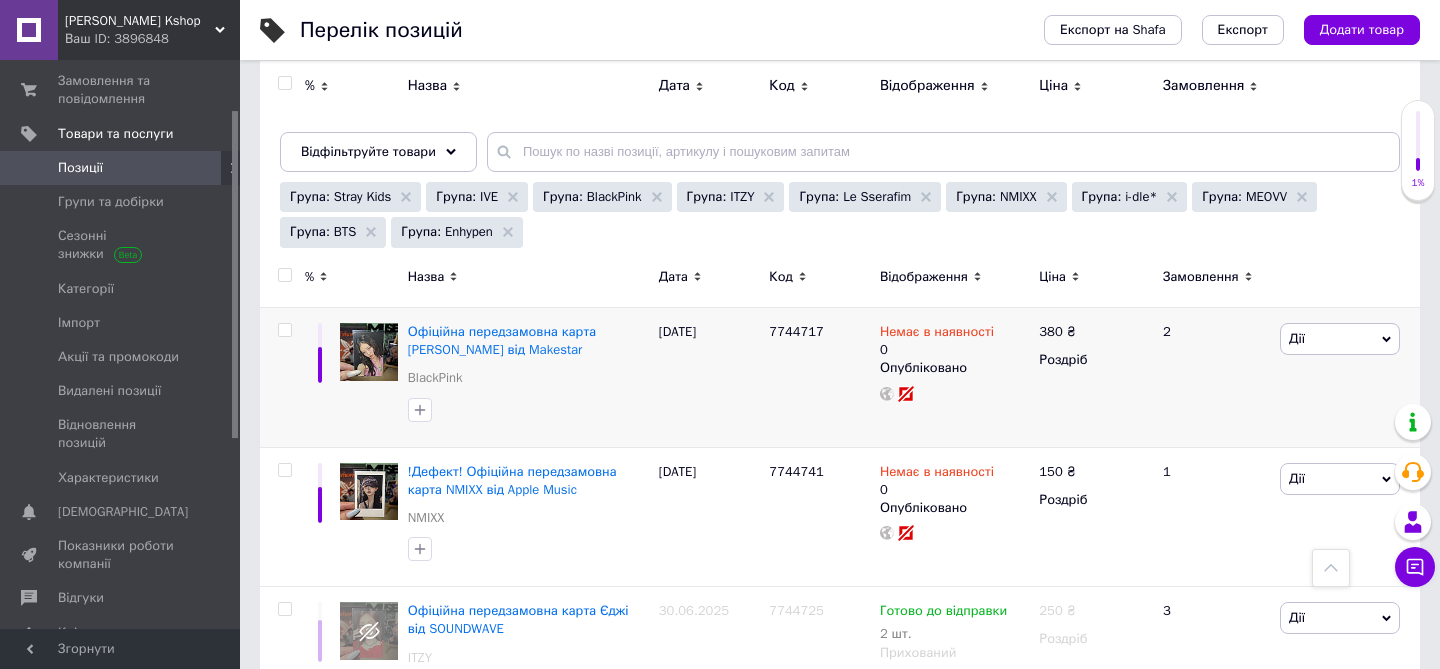 scroll, scrollTop: 0, scrollLeft: 0, axis: both 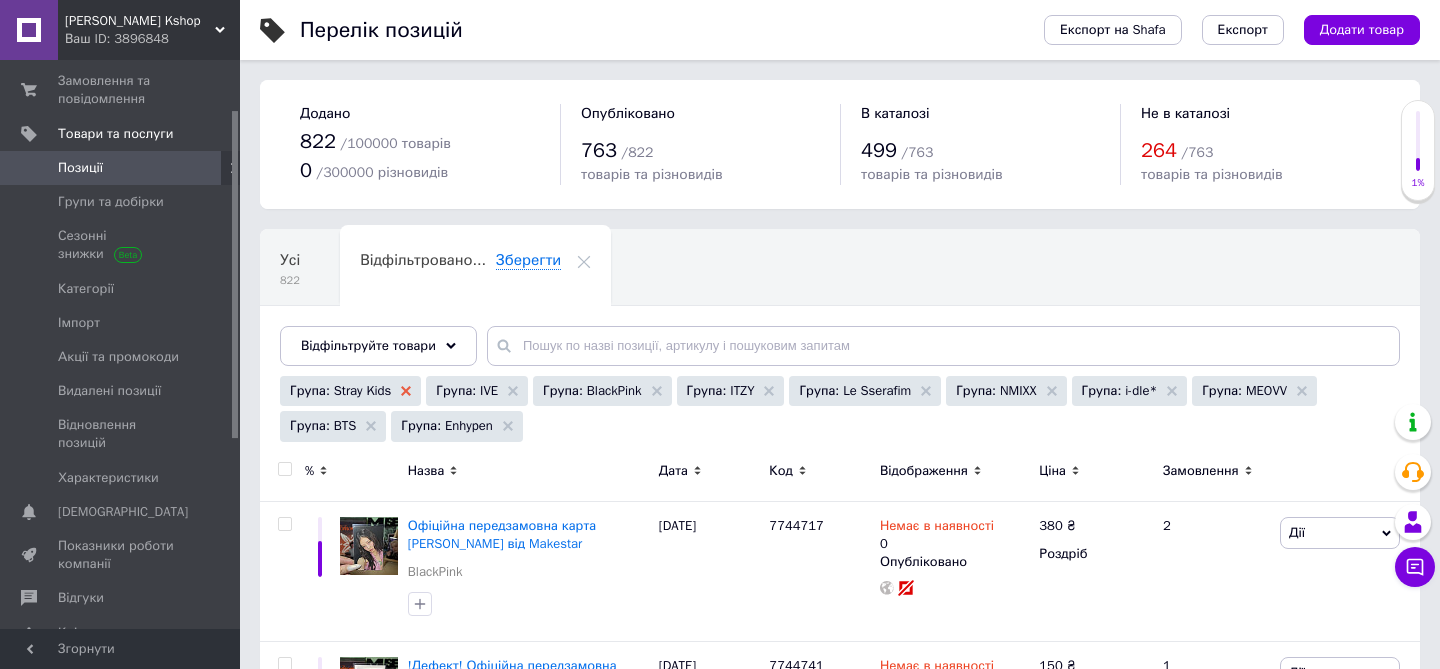 click 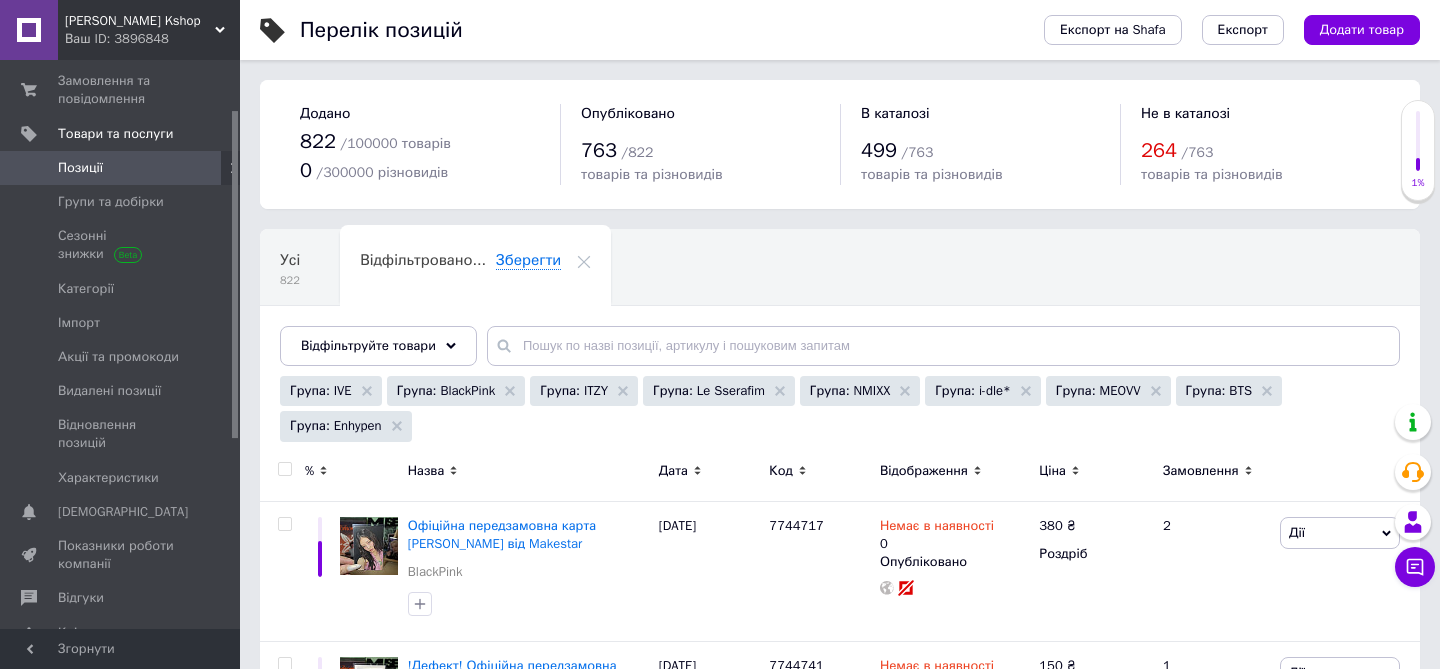 click on "Група: Le Sserafim" at bounding box center [709, 391] 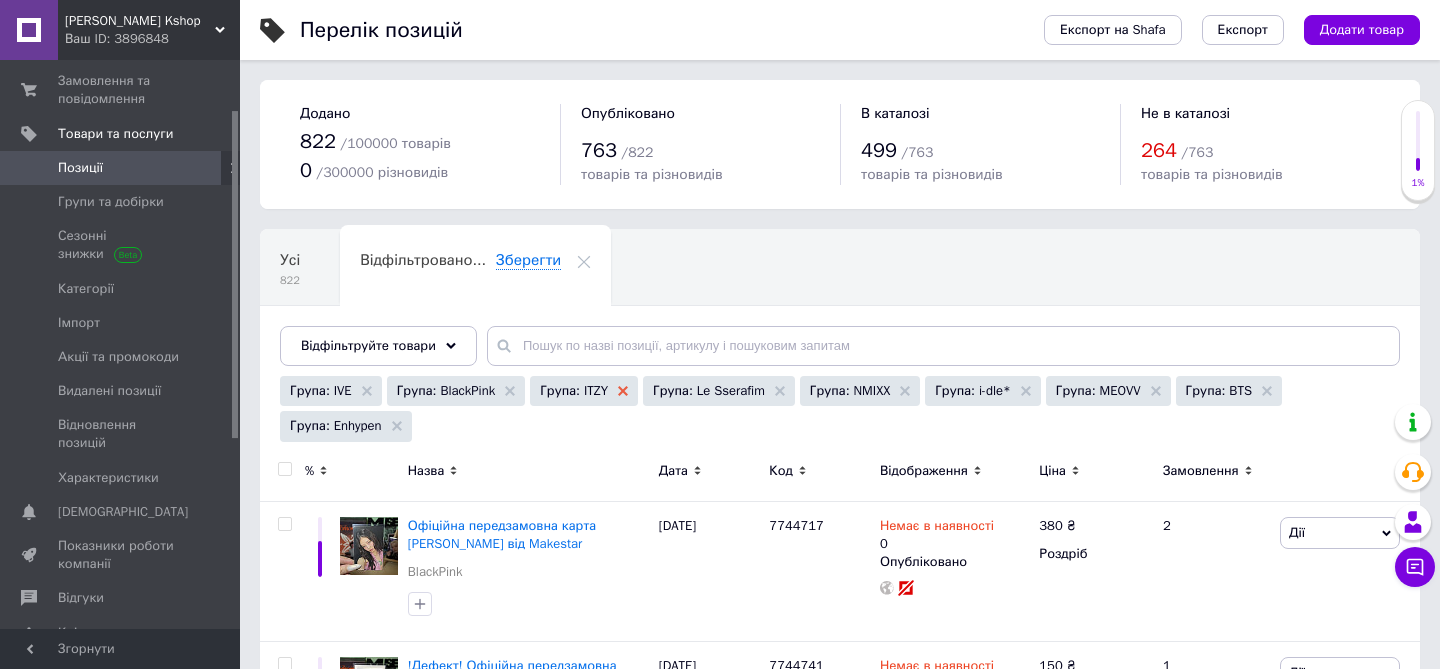 click 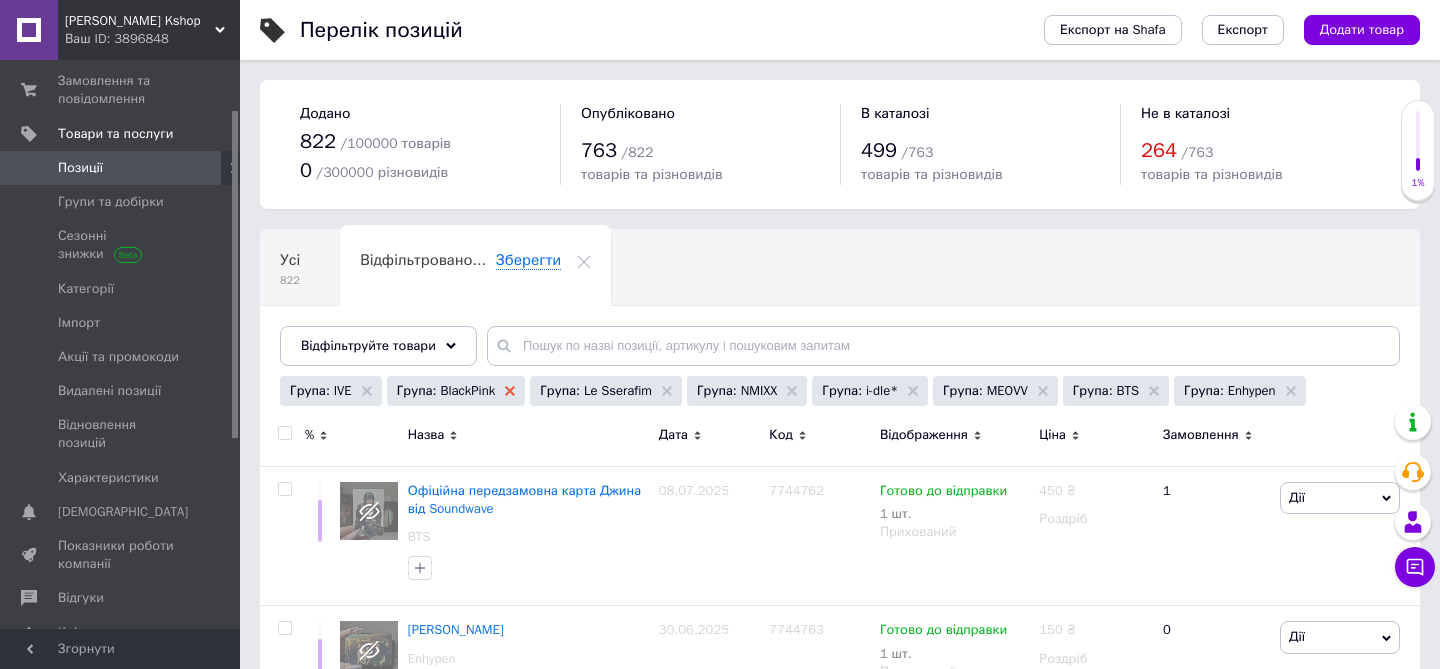 click 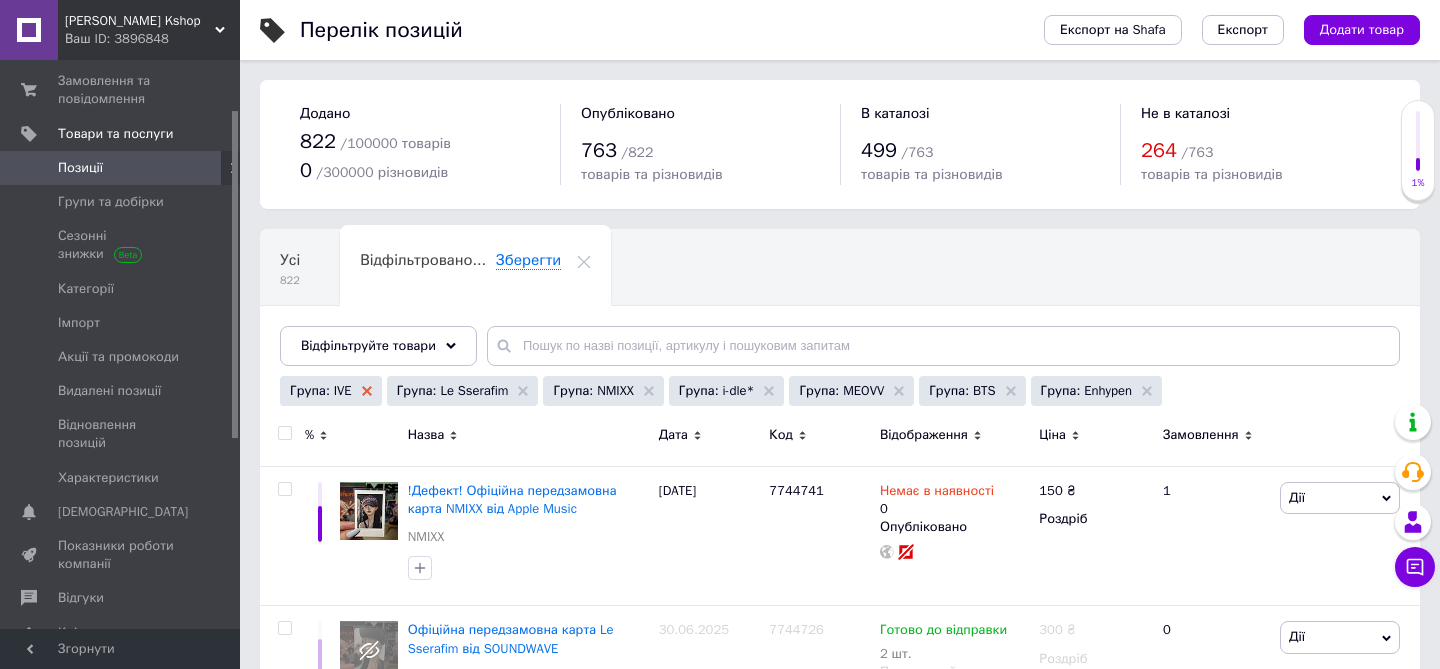 click 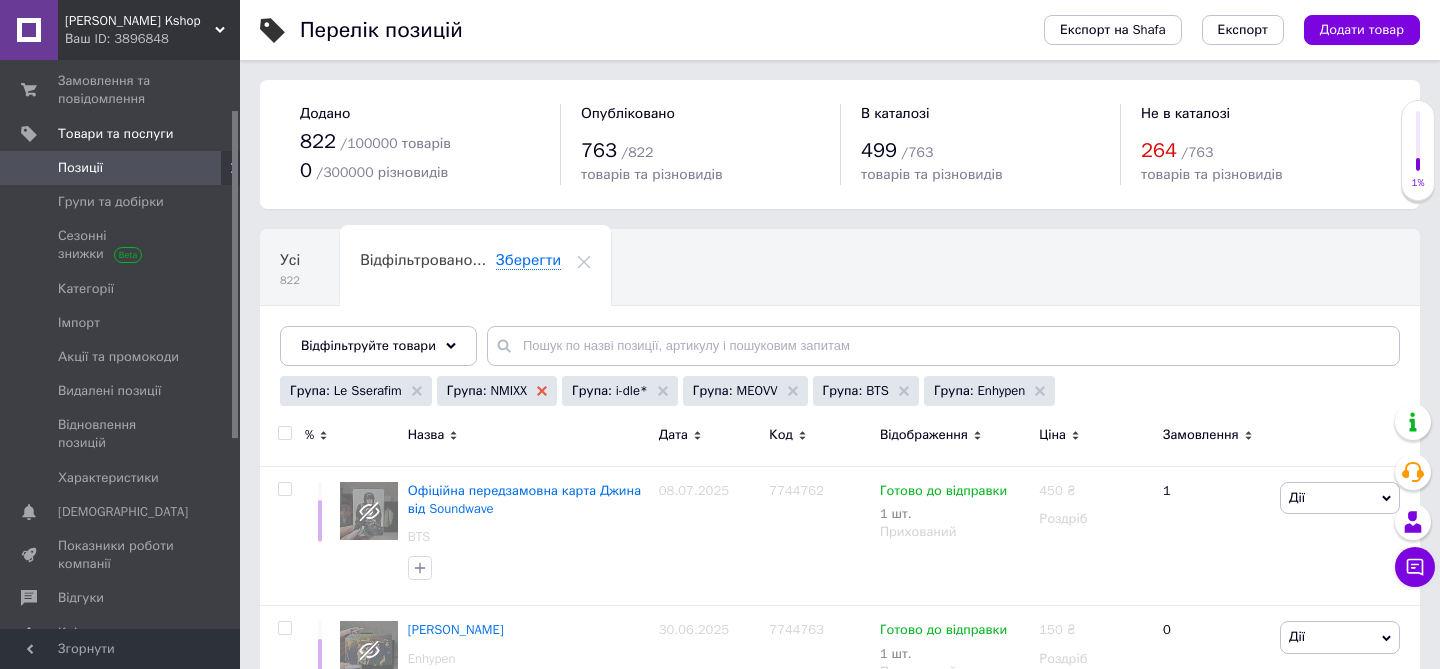 click 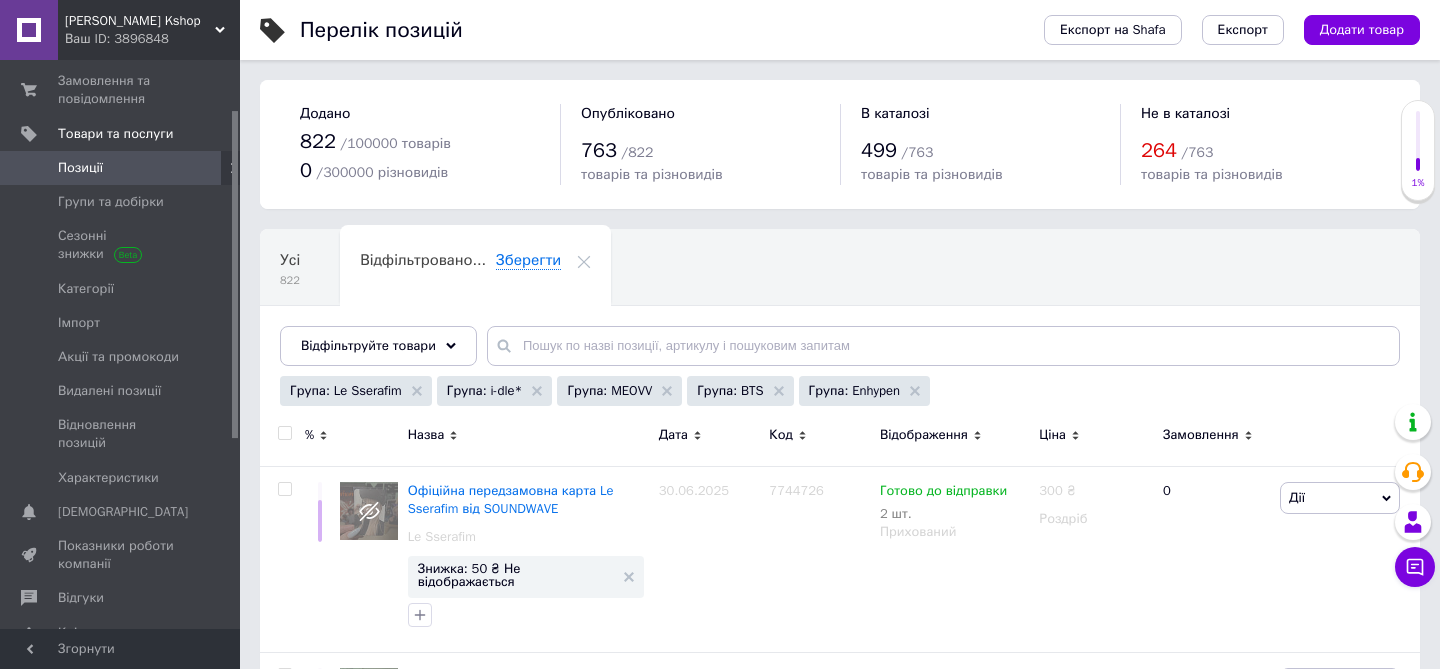 click on "Група: i-dle*" at bounding box center (495, 391) 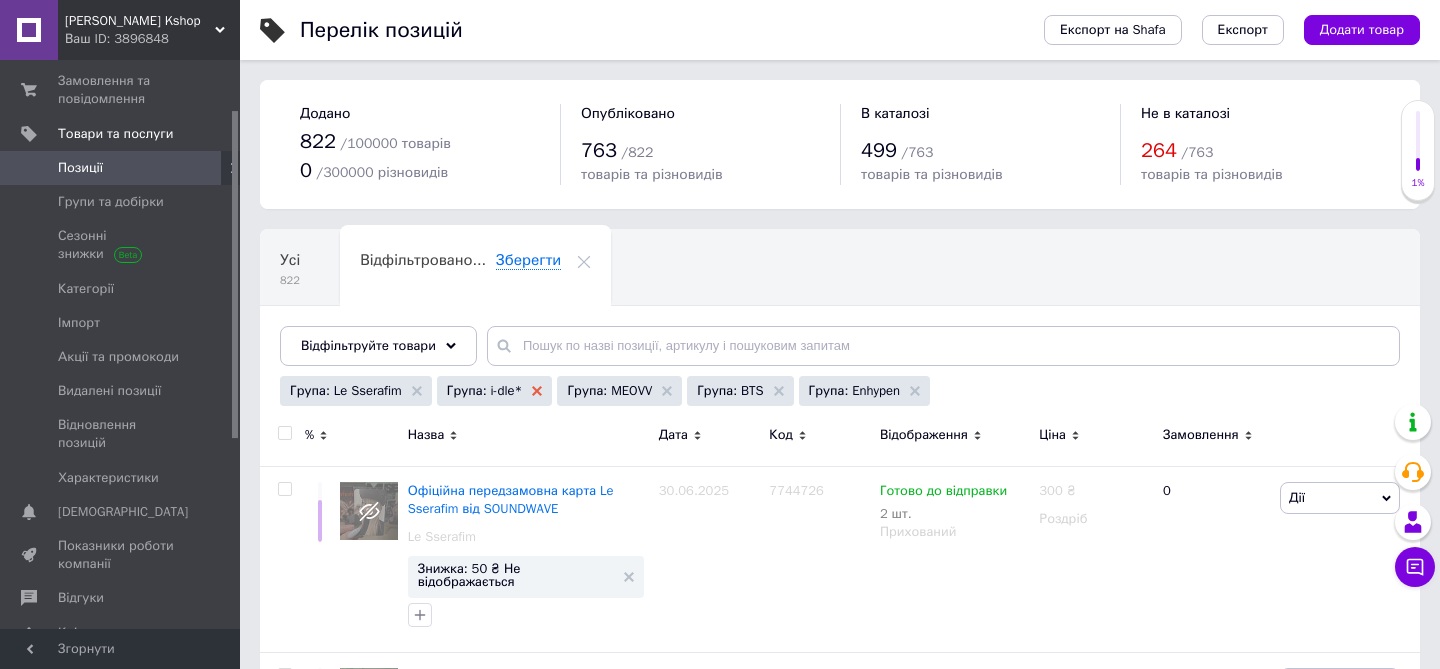 click 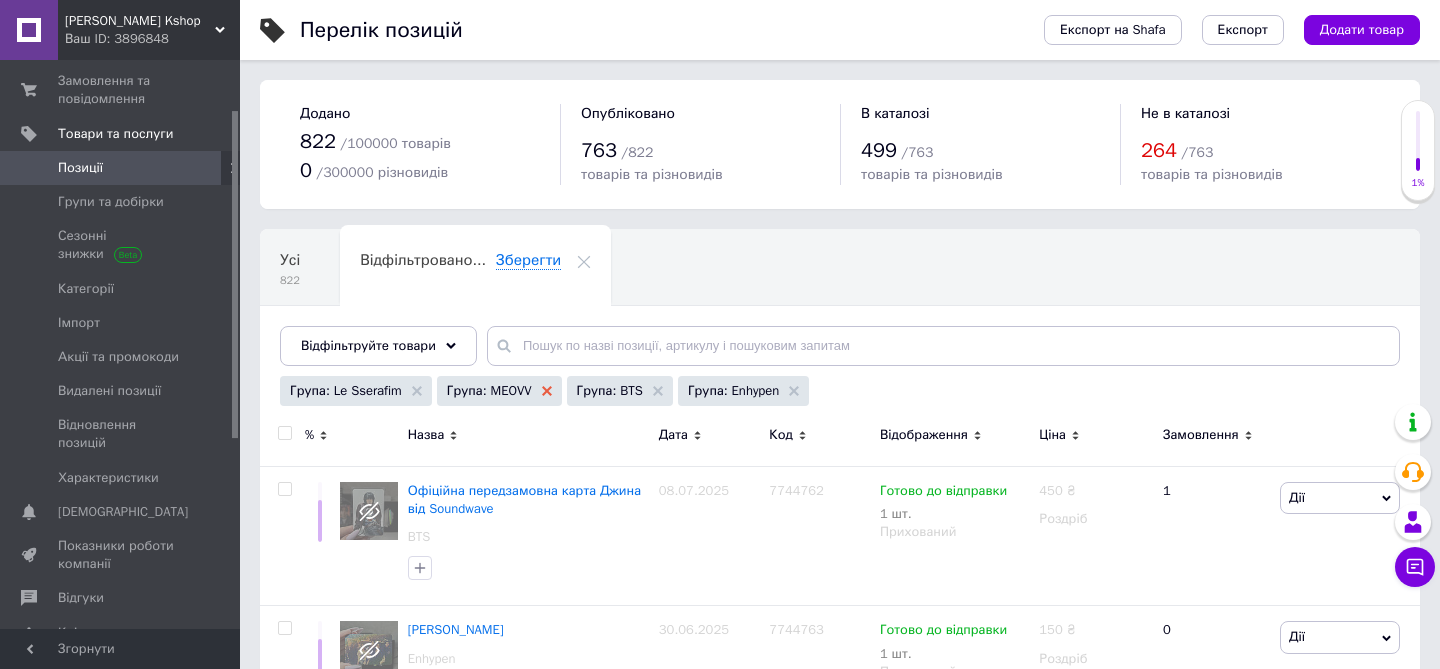 click 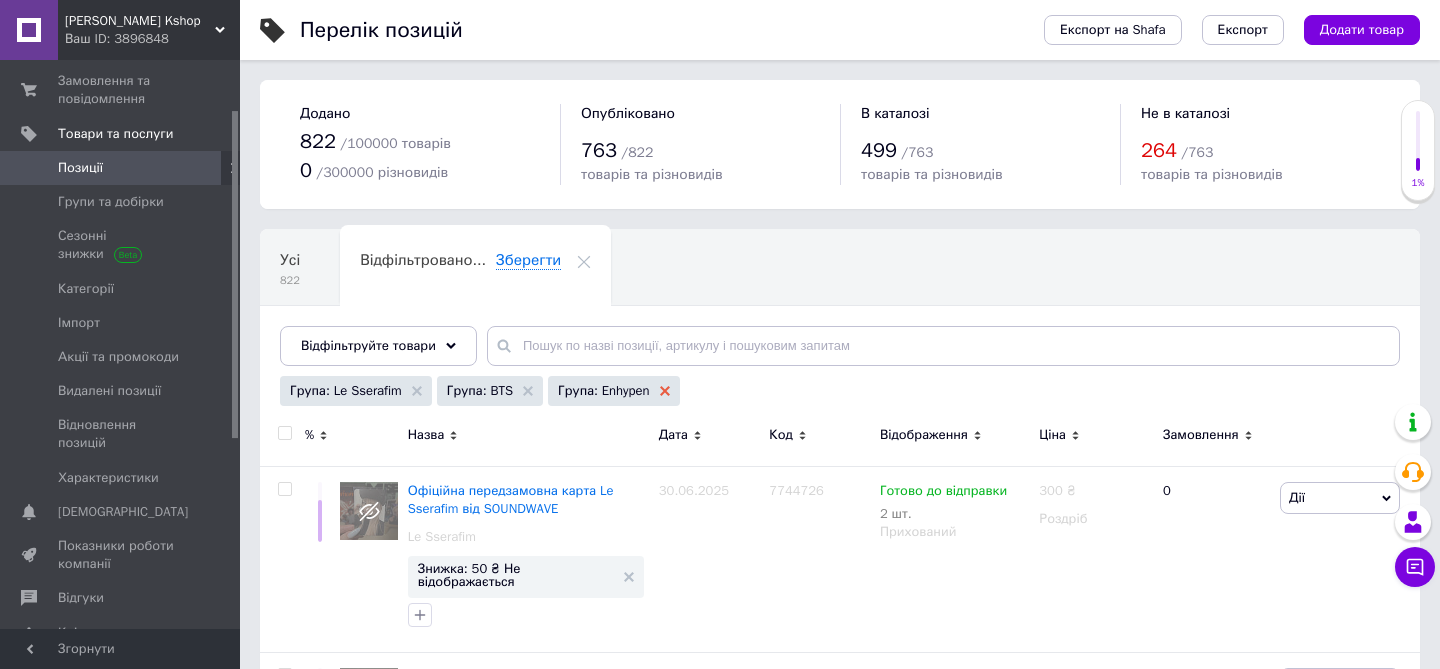 click 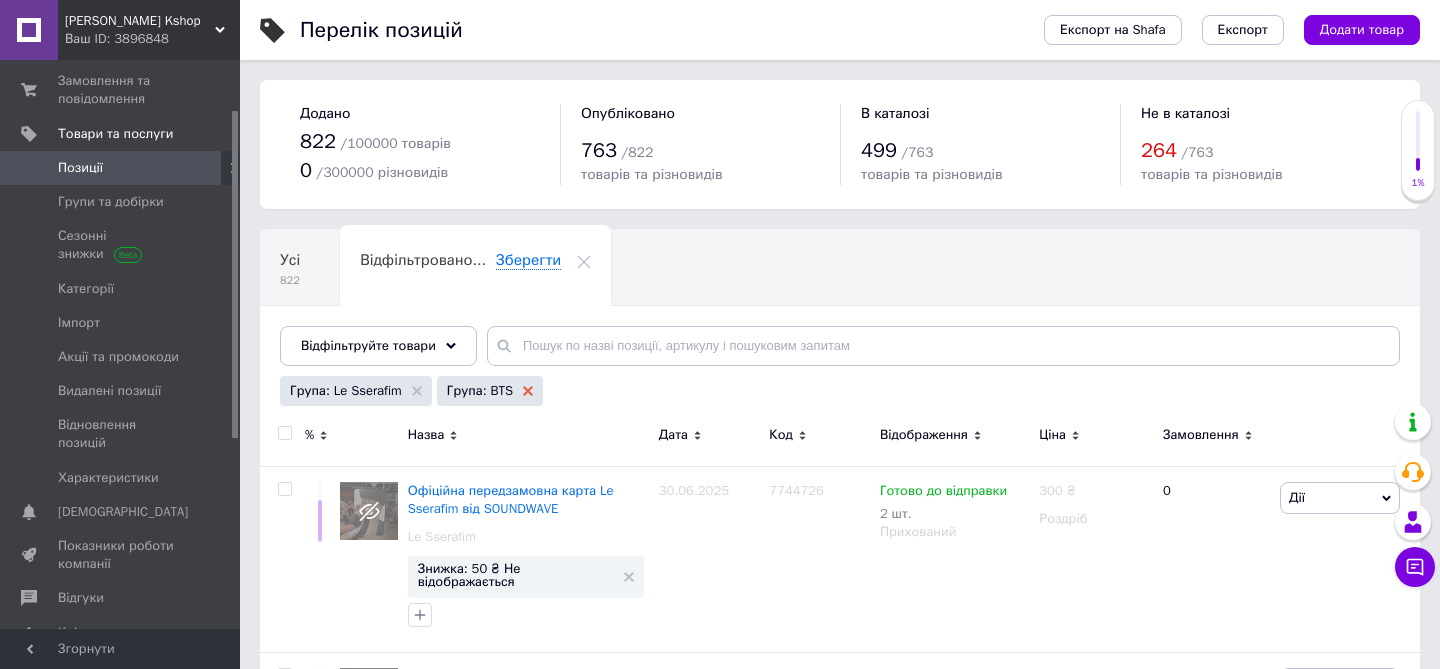 click 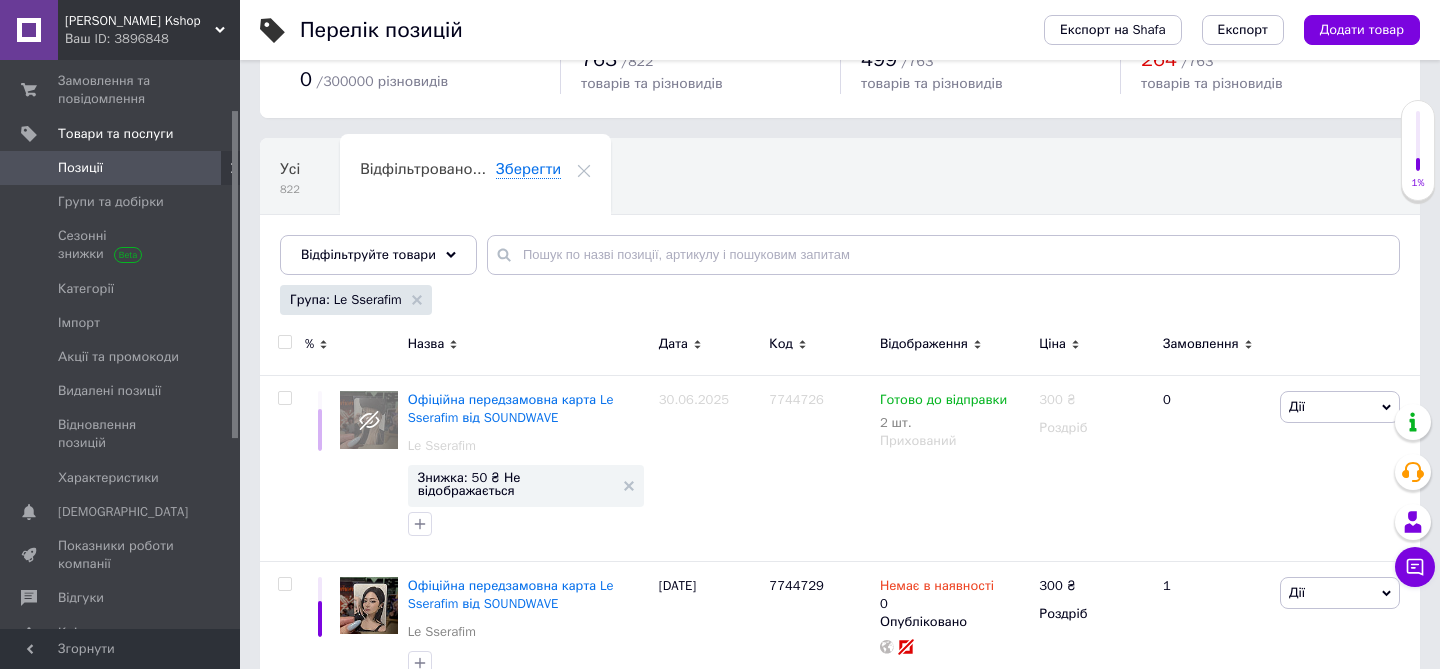 scroll, scrollTop: 180, scrollLeft: 0, axis: vertical 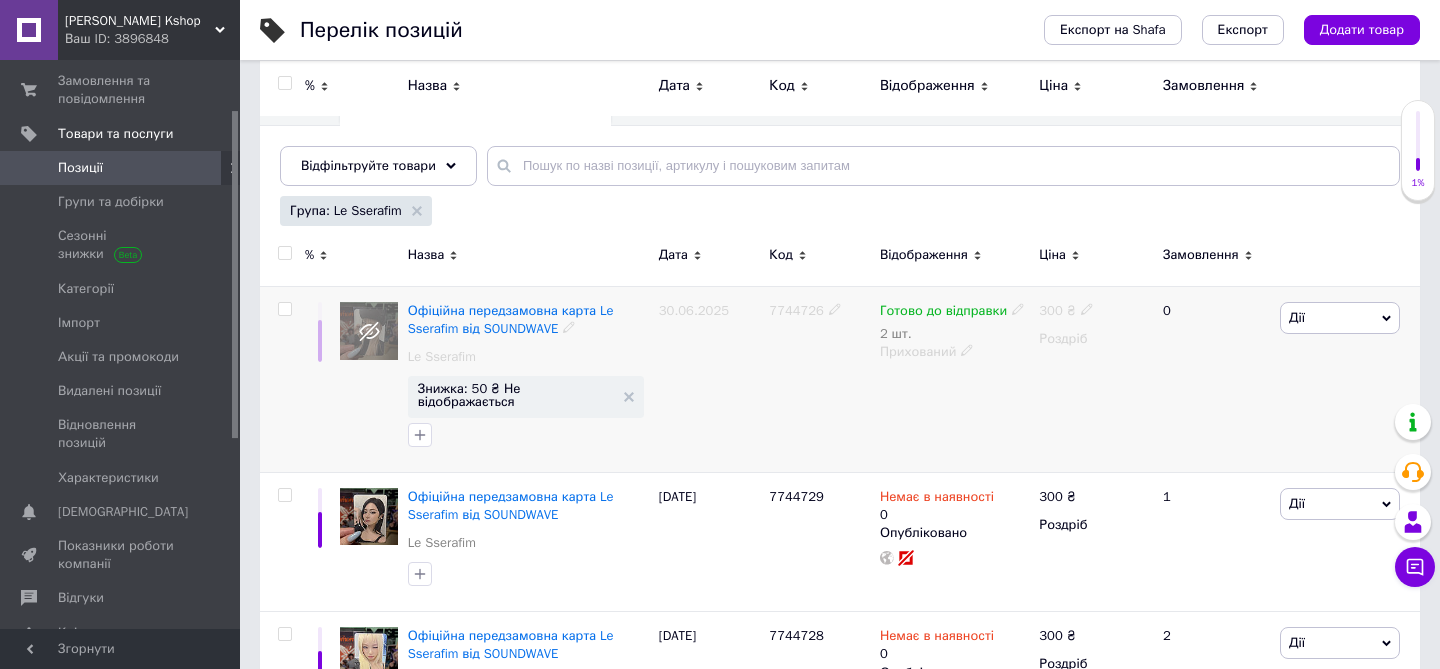 click 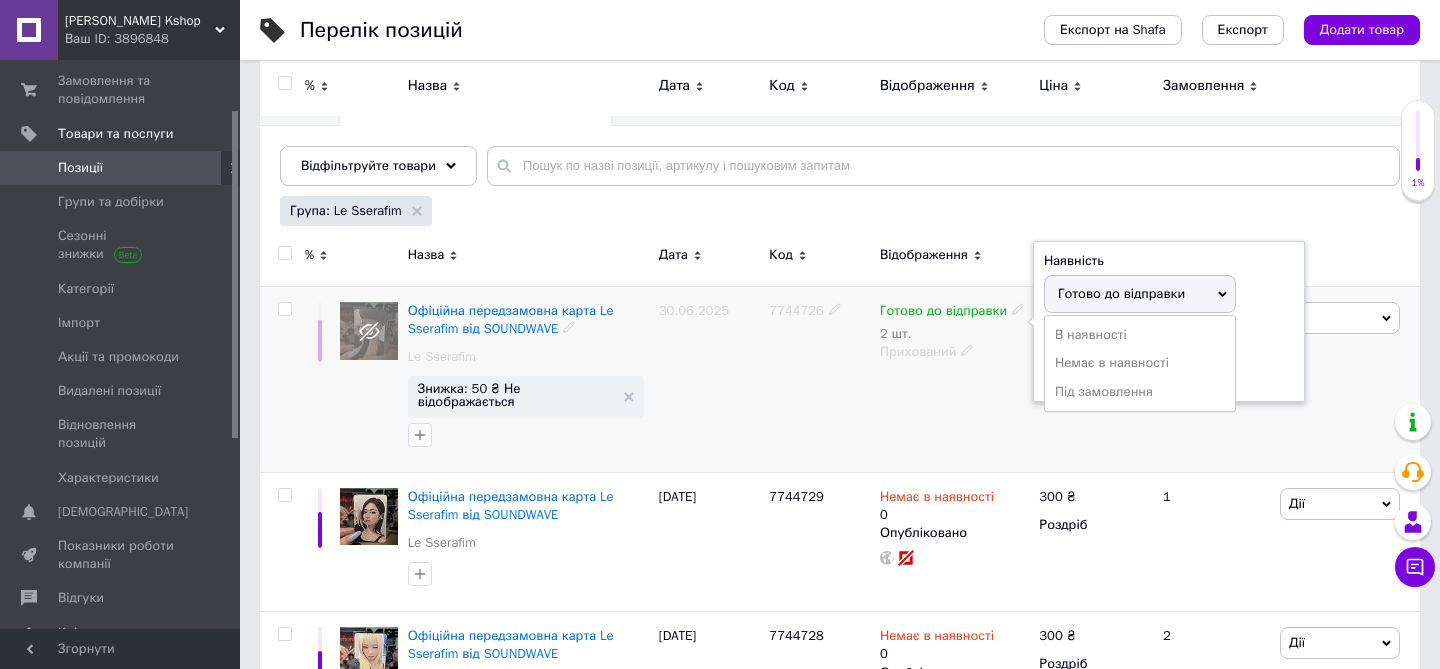 click on "Готово до відправки" at bounding box center (1121, 293) 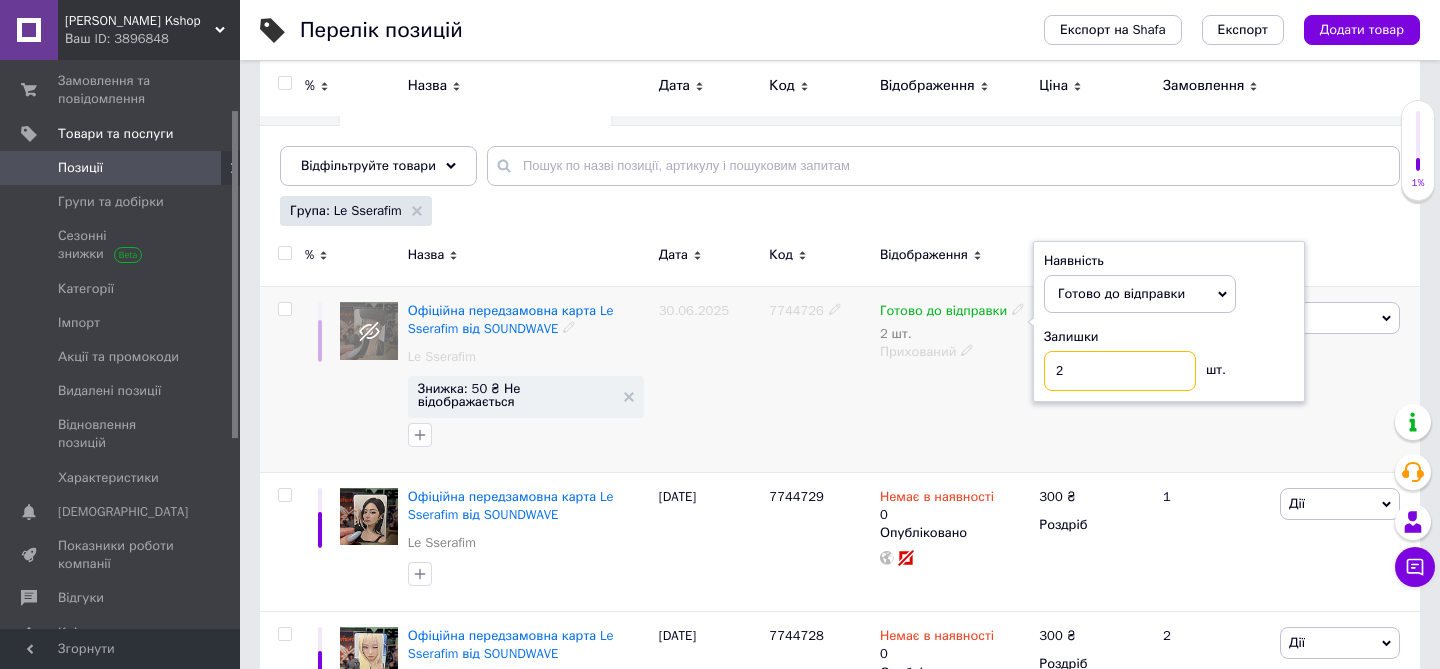 click on "2" at bounding box center [1120, 371] 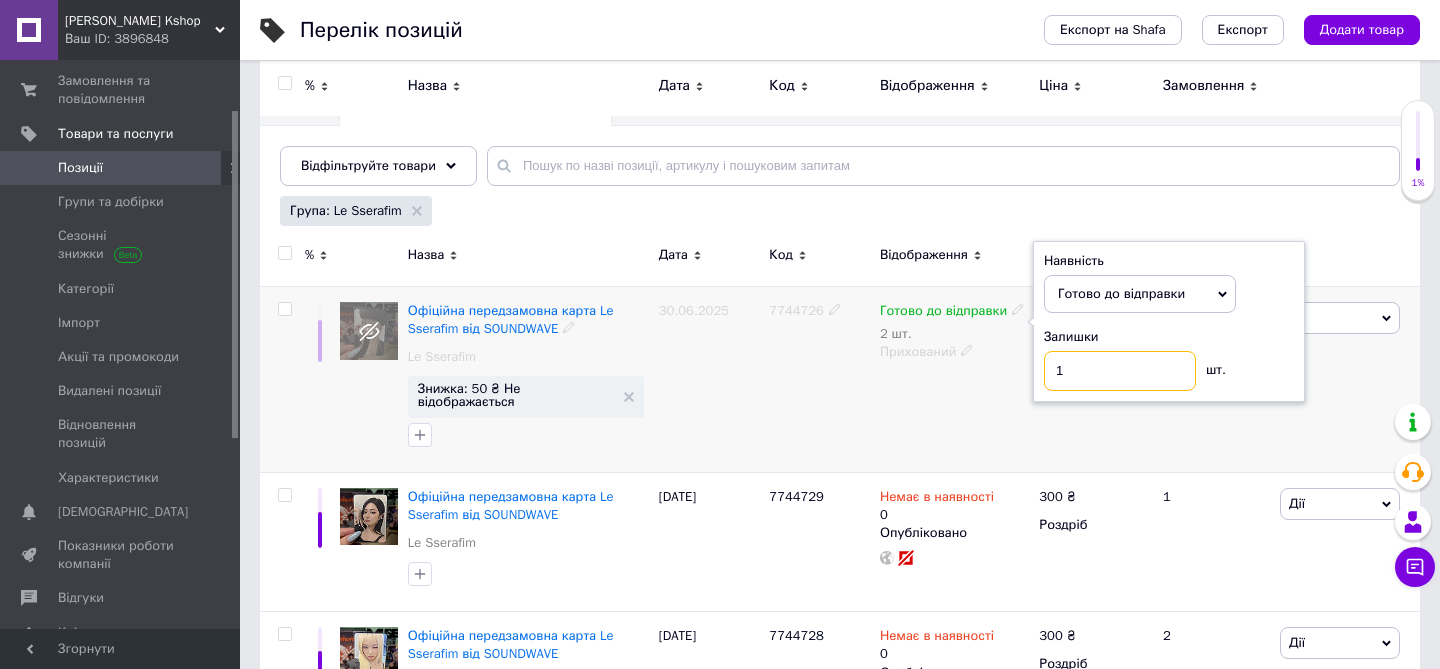 type on "1" 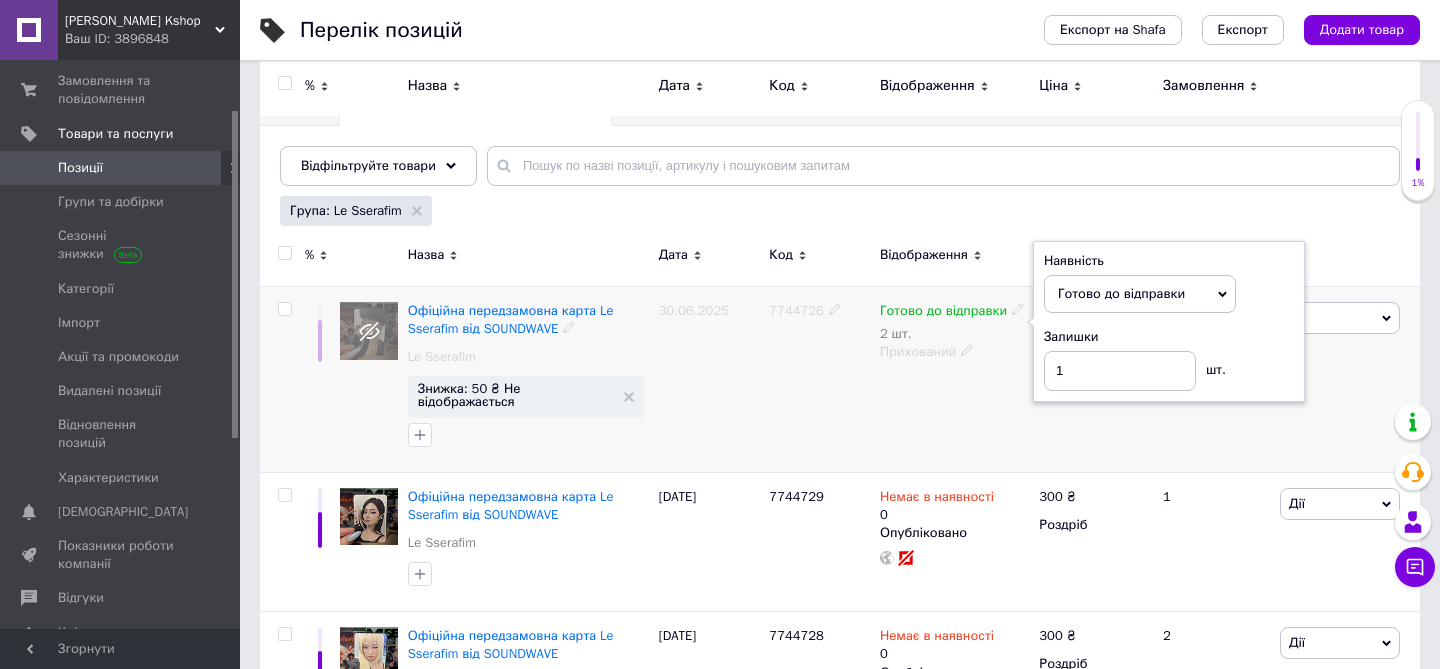click on "Готово до відправки 2 шт. Наявність [PERSON_NAME] до відправки В наявності Немає в наявності Під замовлення Залишки 1 шт. Прихований" at bounding box center [954, 379] 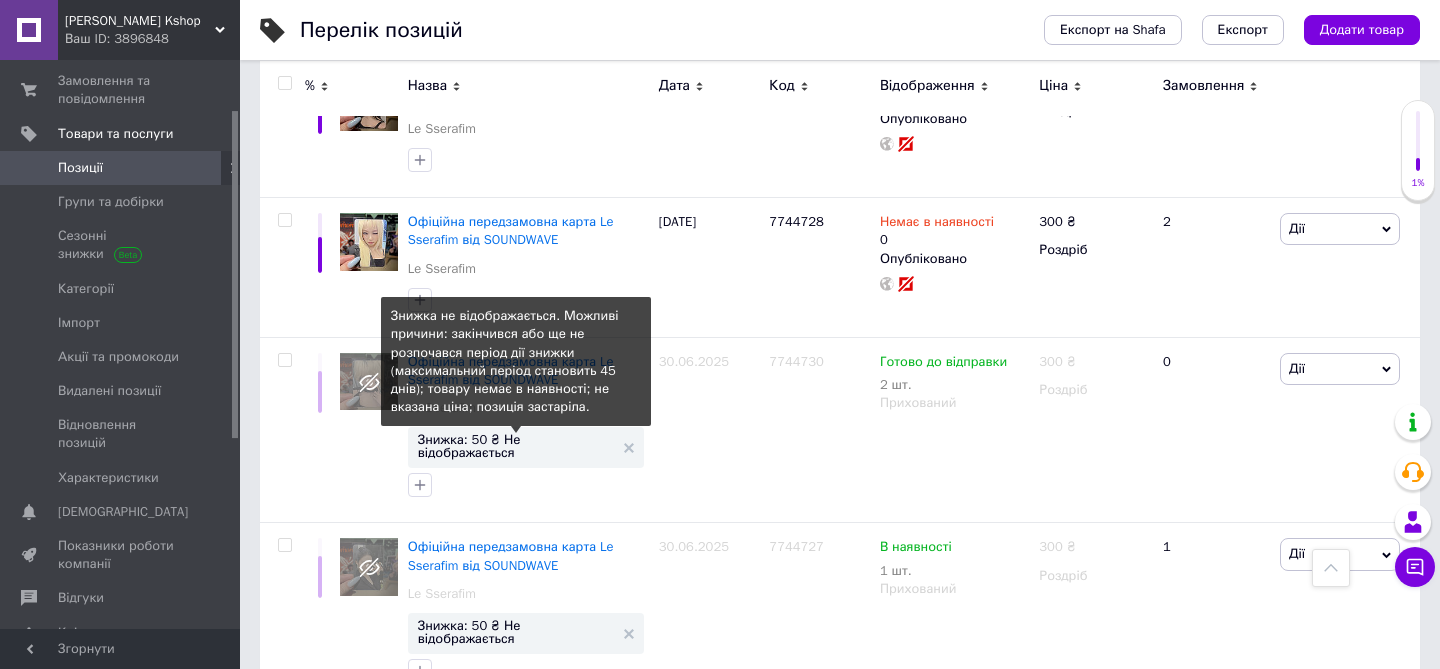 scroll, scrollTop: 592, scrollLeft: 0, axis: vertical 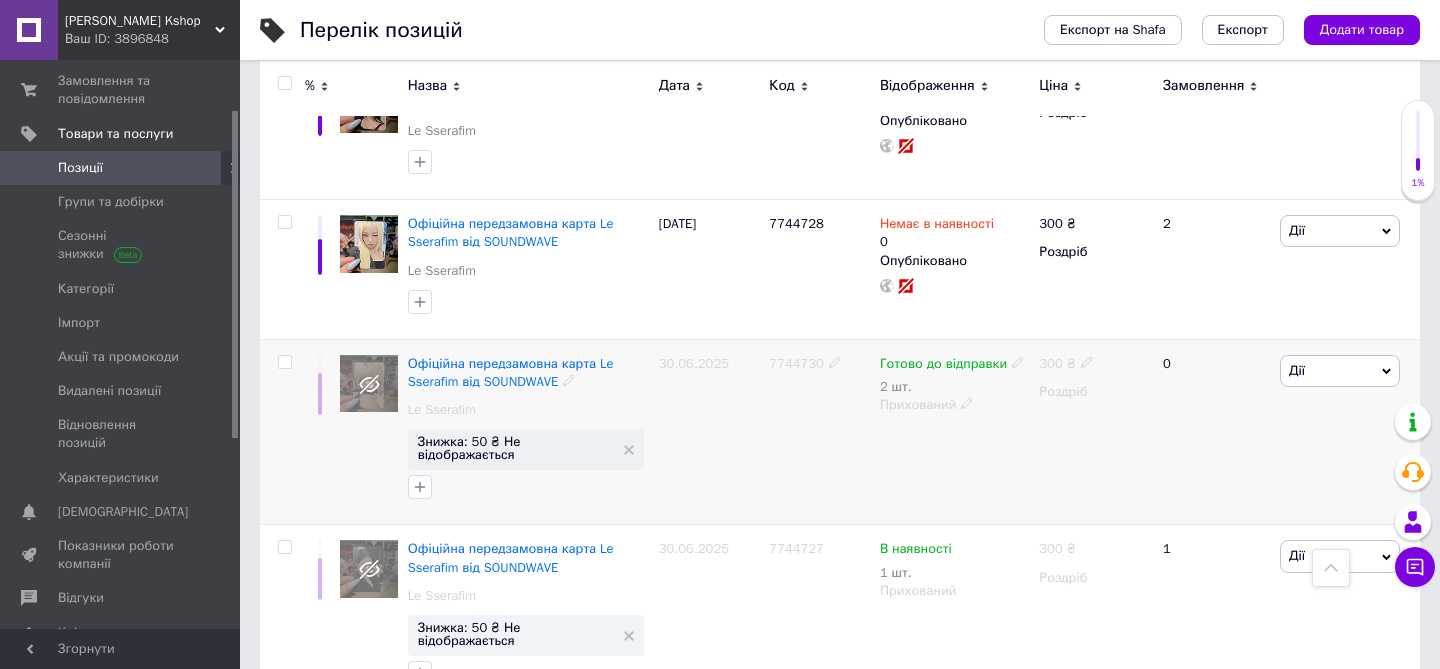 click 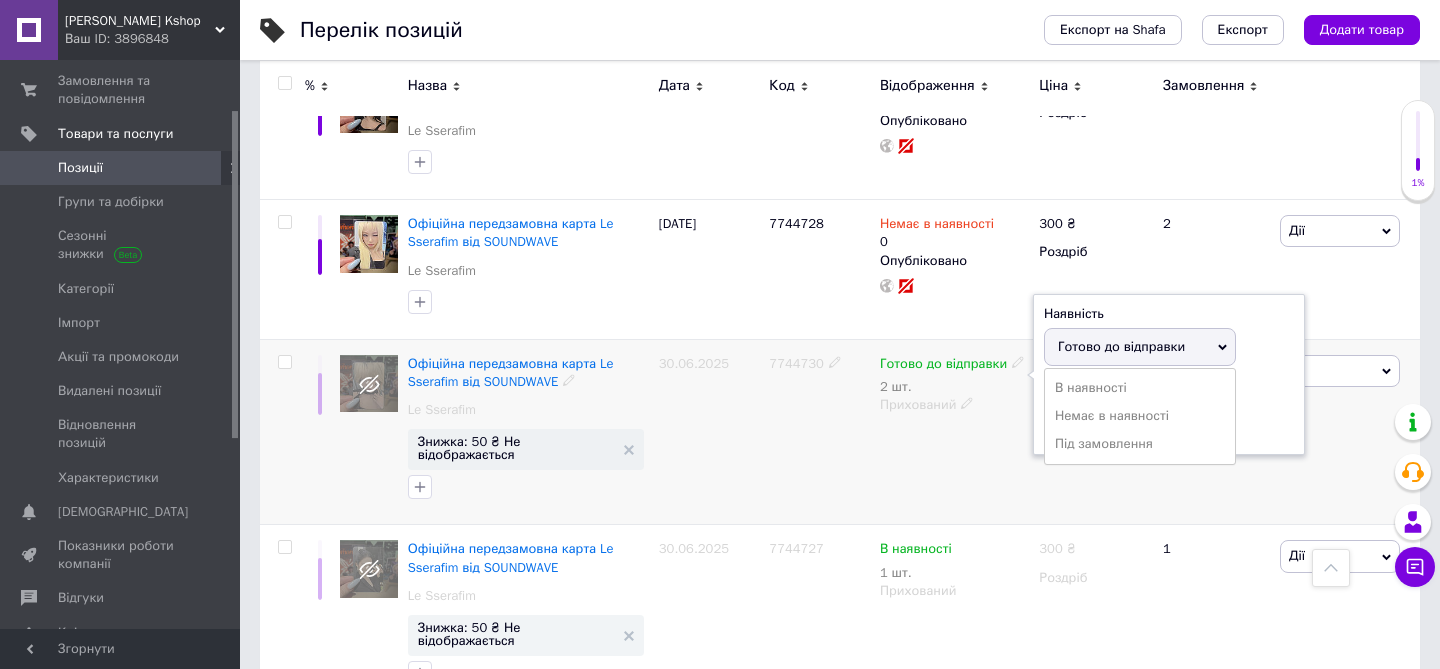 click on "Готово до відправки" at bounding box center (1121, 346) 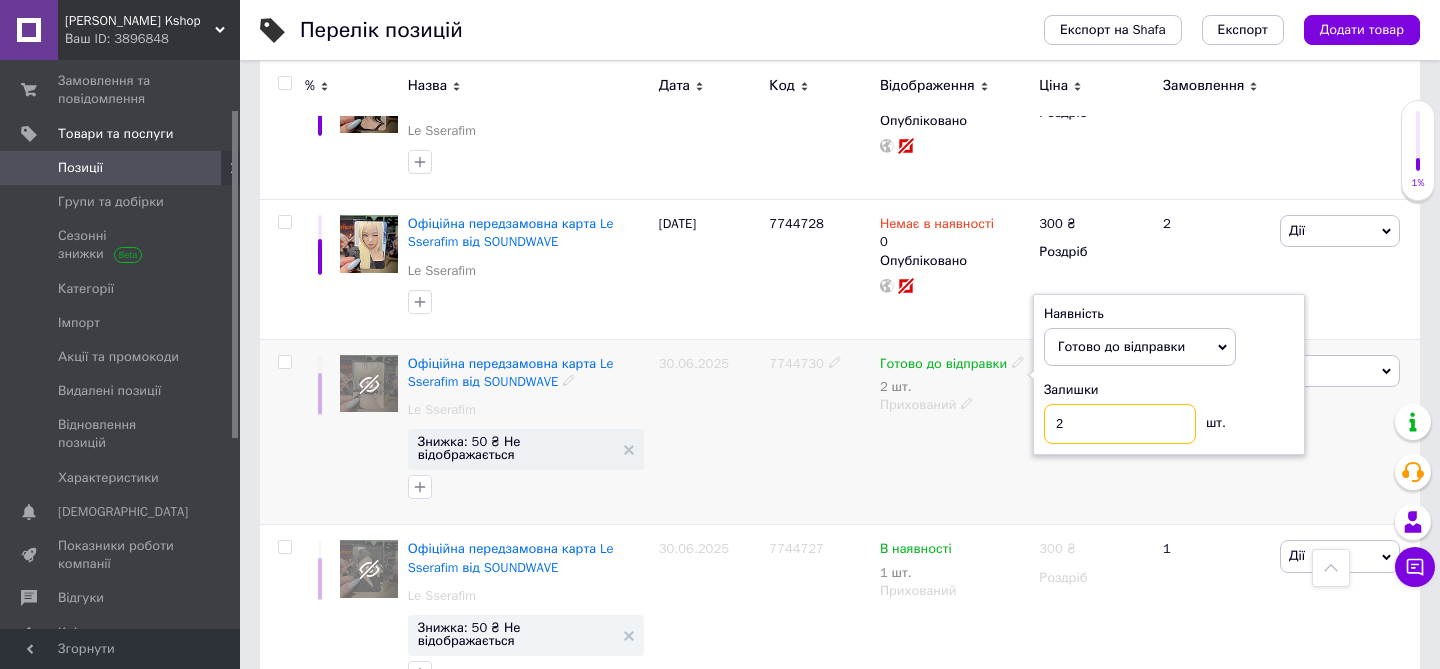 click on "2" at bounding box center (1120, 424) 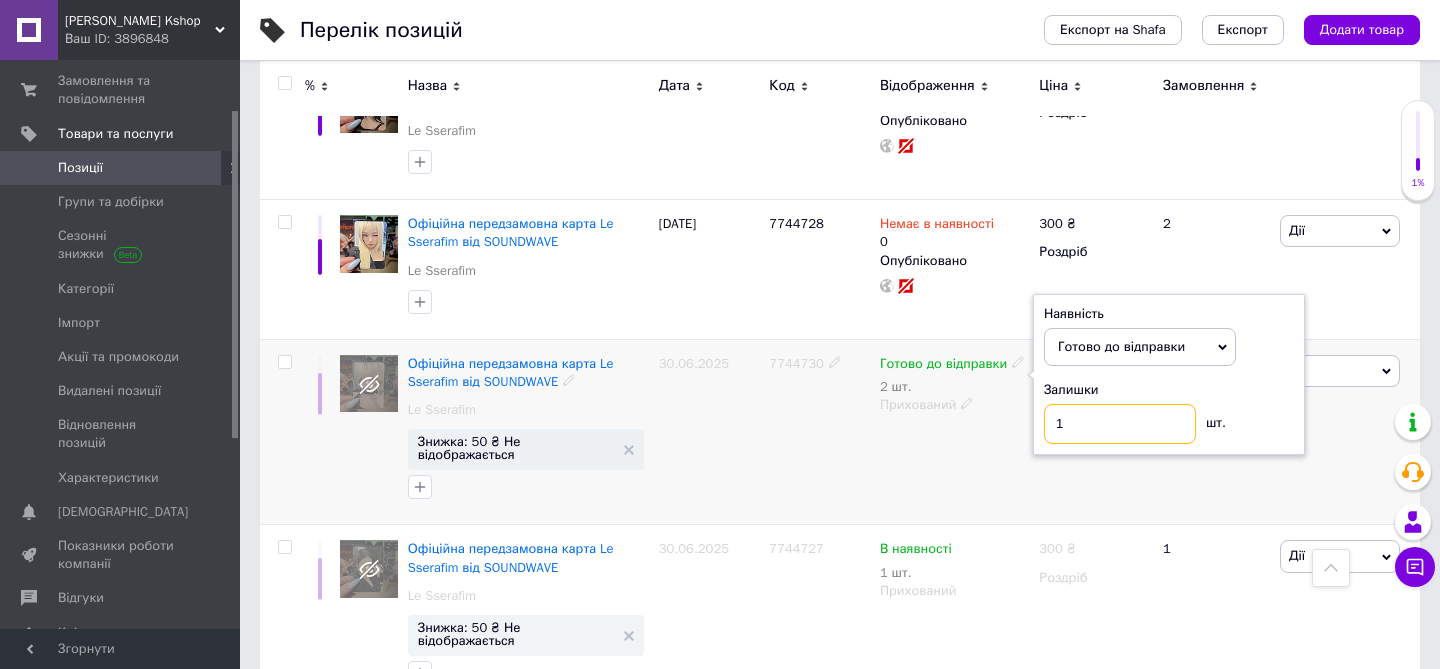 type on "1" 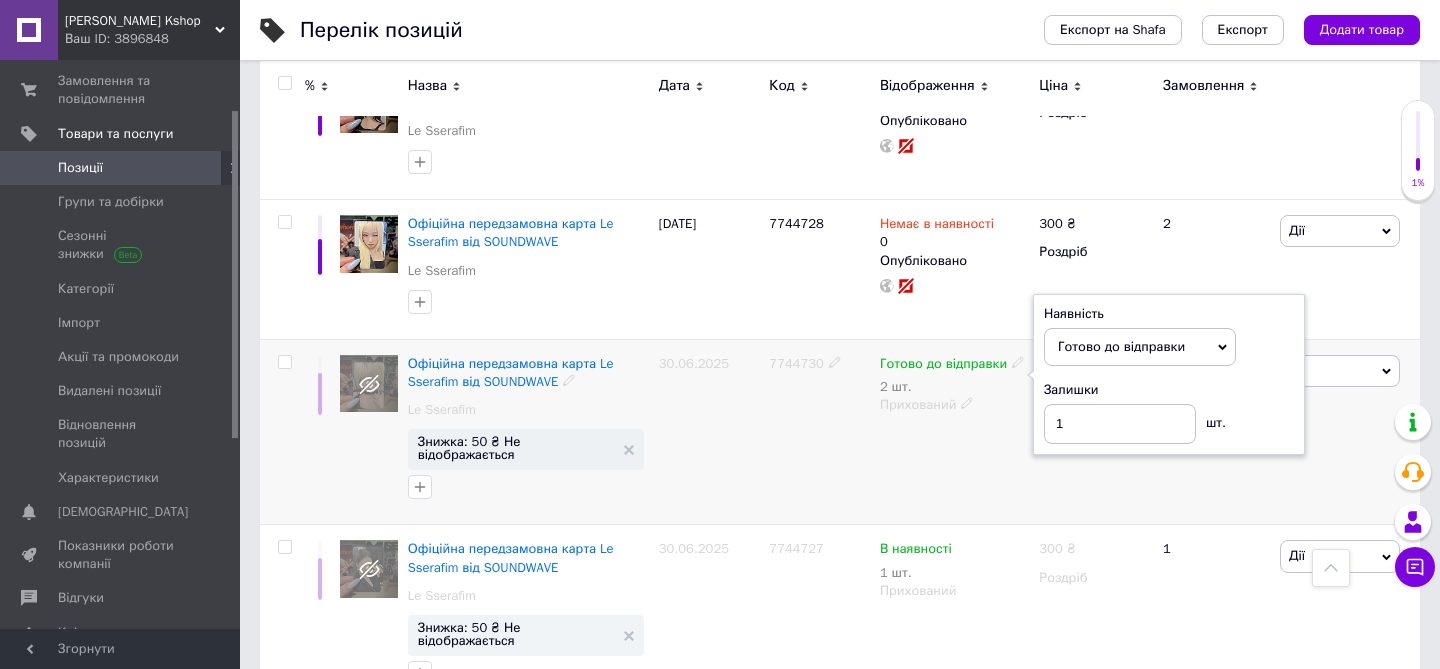 click on "7744730" at bounding box center (819, 432) 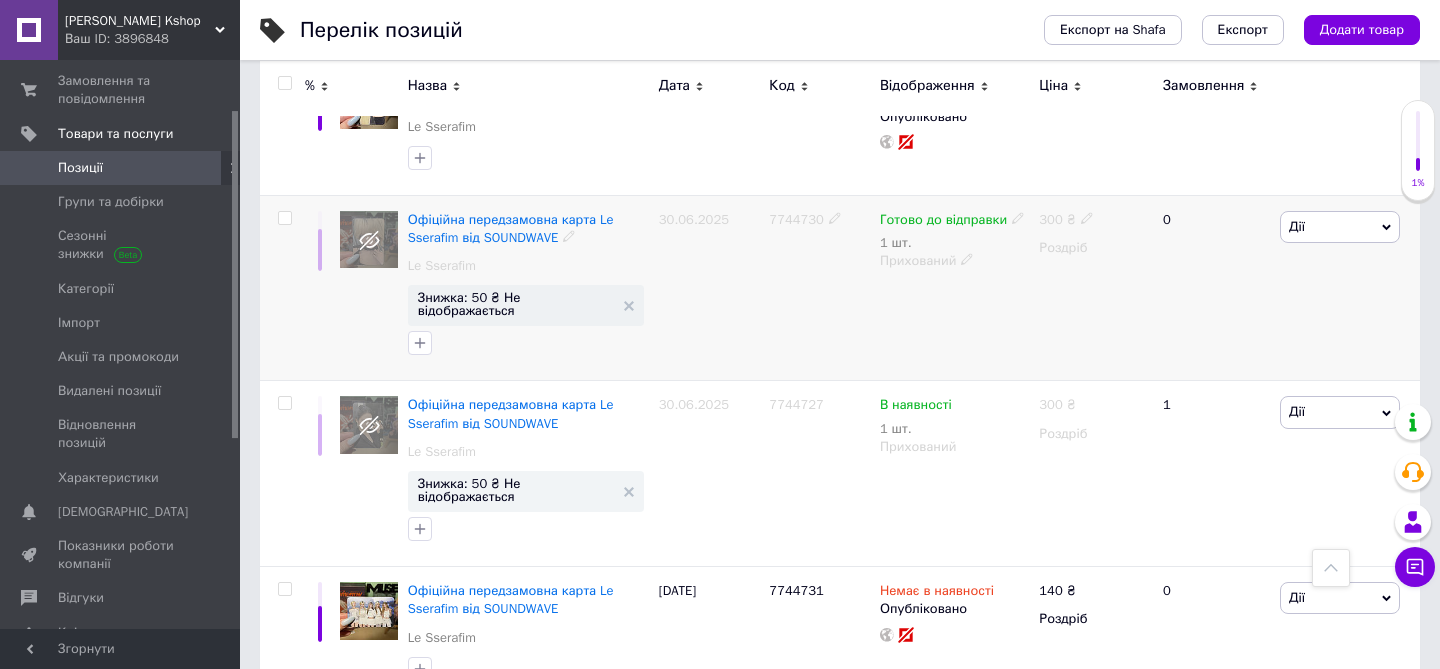 scroll, scrollTop: 738, scrollLeft: 0, axis: vertical 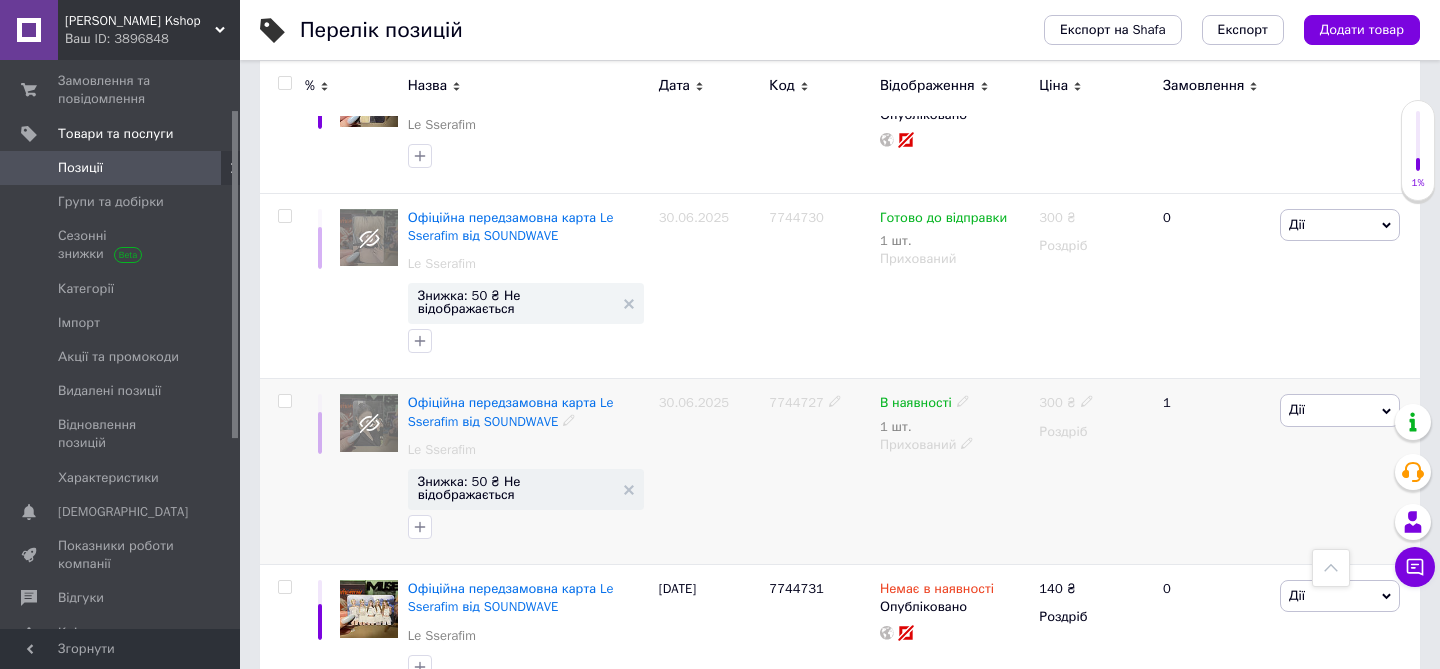 click 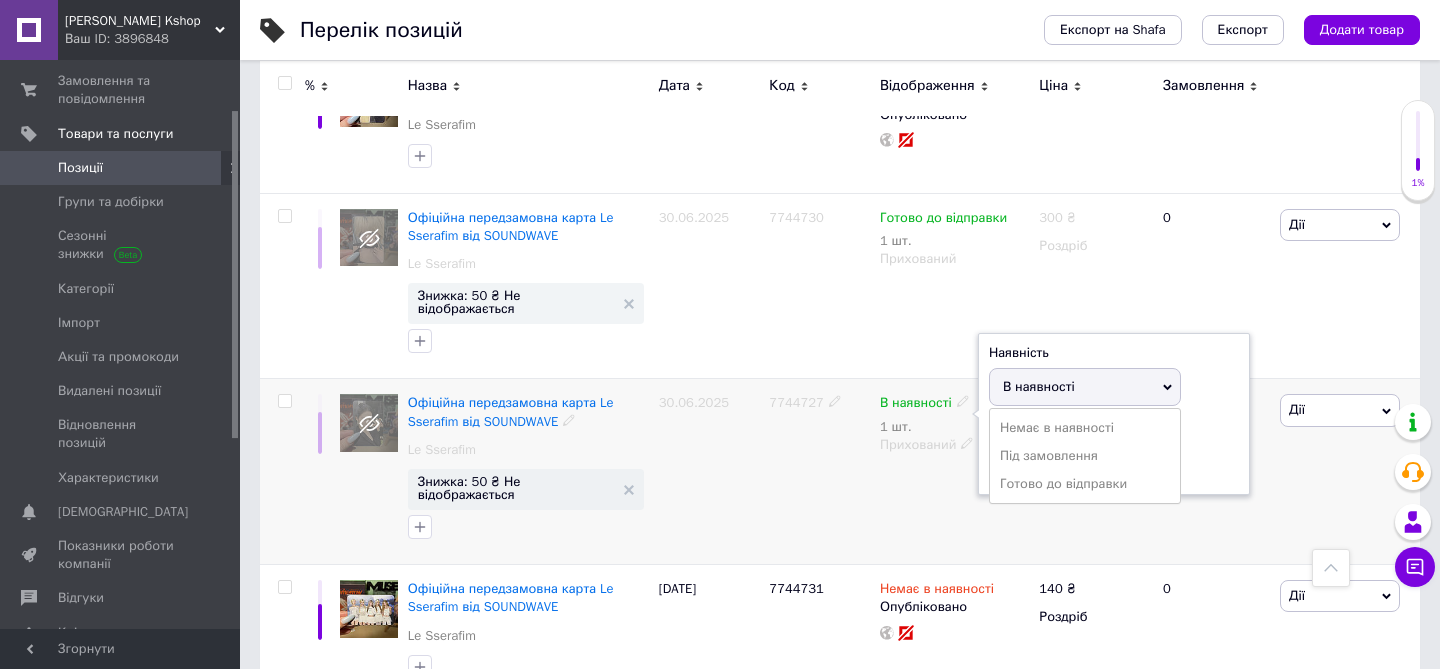 click on "В наявності" at bounding box center [1039, 386] 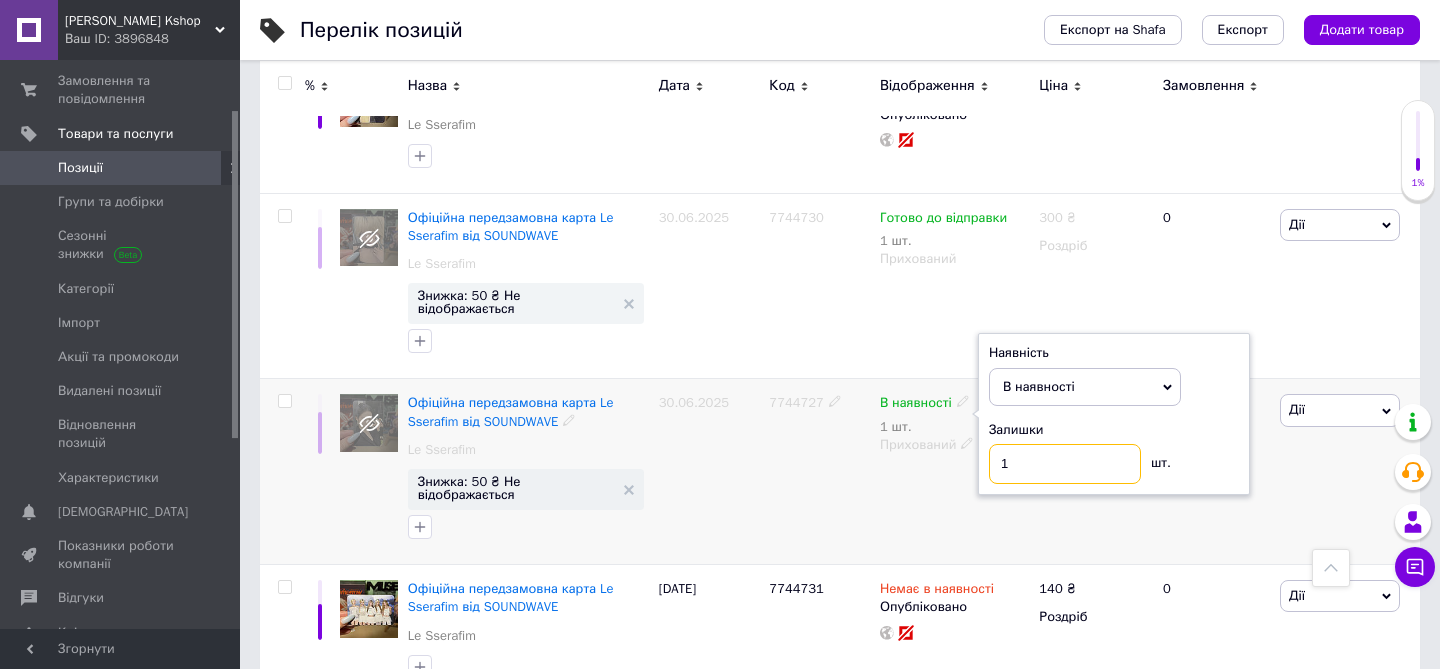 click on "1" at bounding box center [1065, 464] 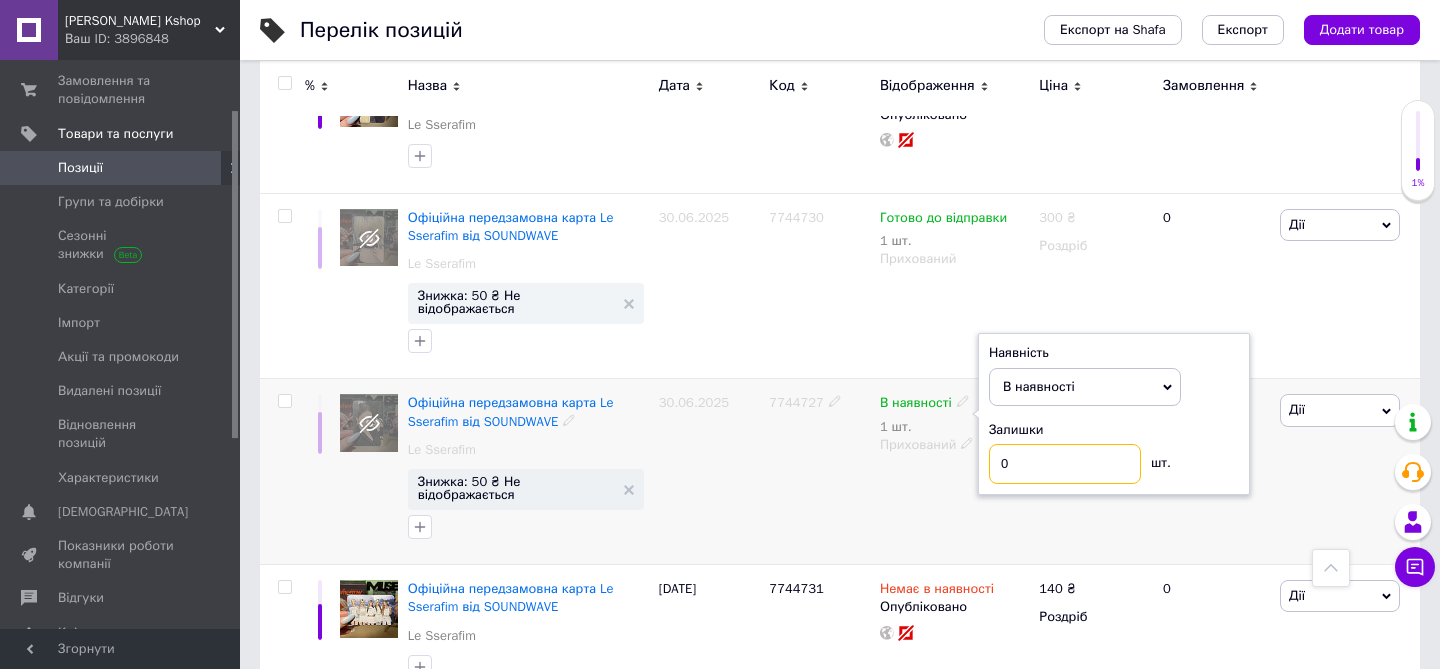 type on "0" 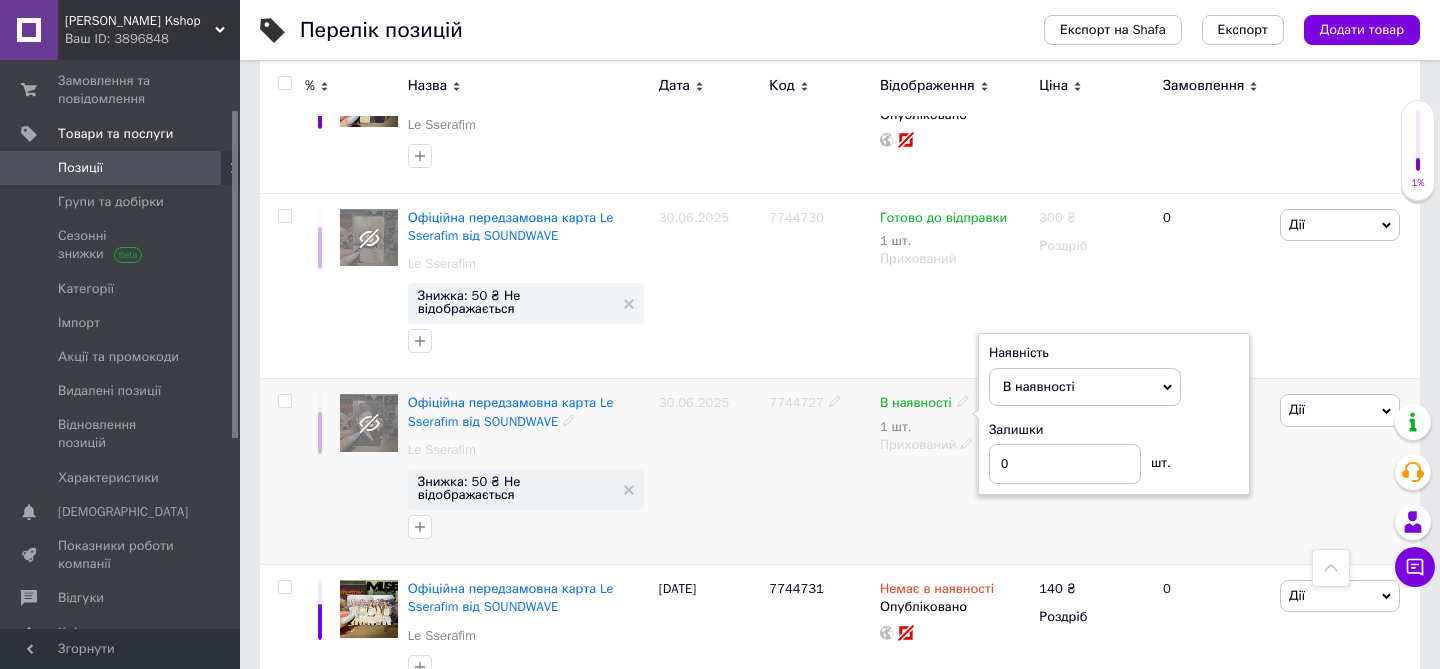 click on "В наявності" at bounding box center [1085, 387] 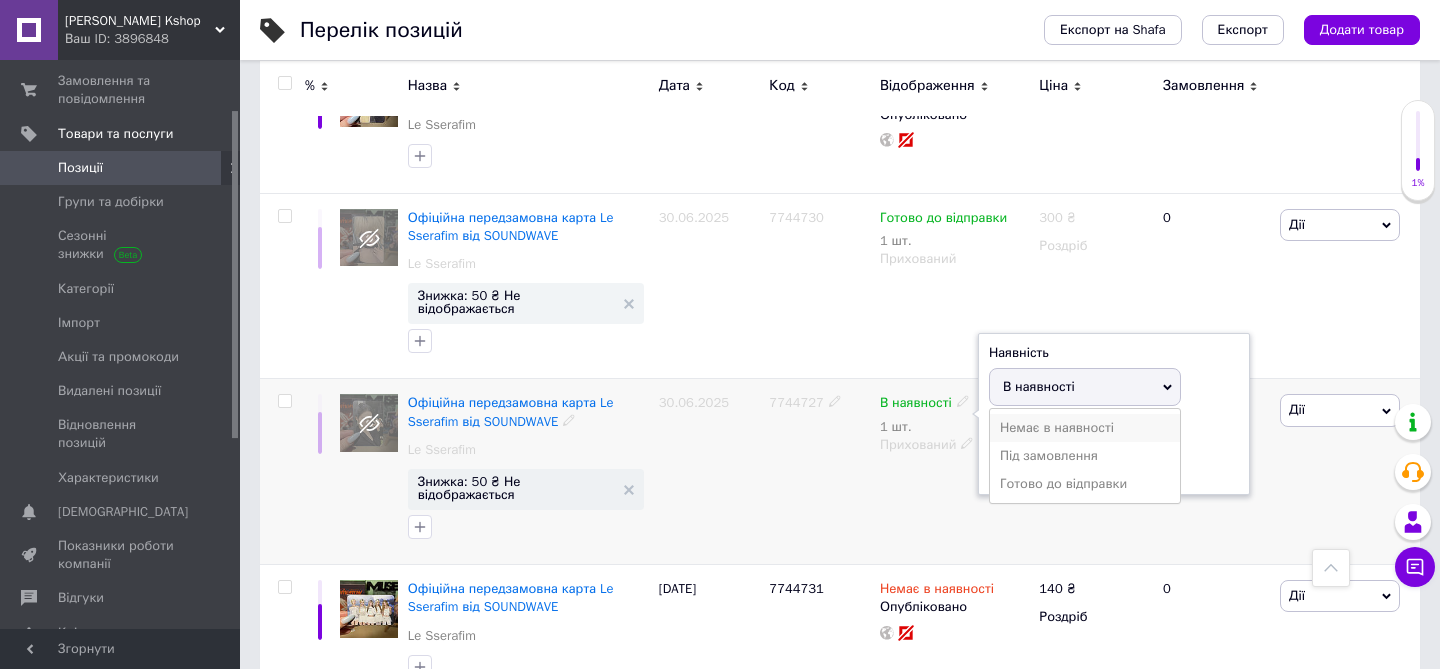 click on "Немає в наявності" at bounding box center [1085, 428] 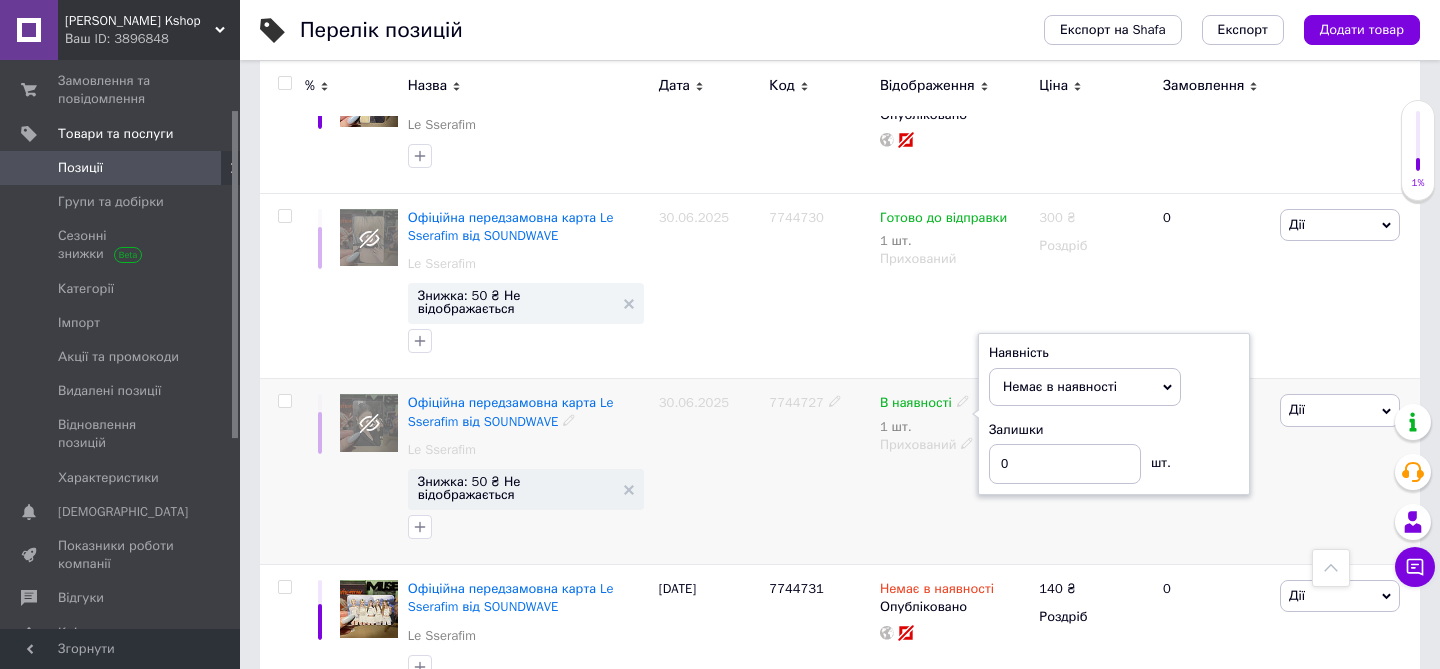 click on "7744727" at bounding box center (819, 472) 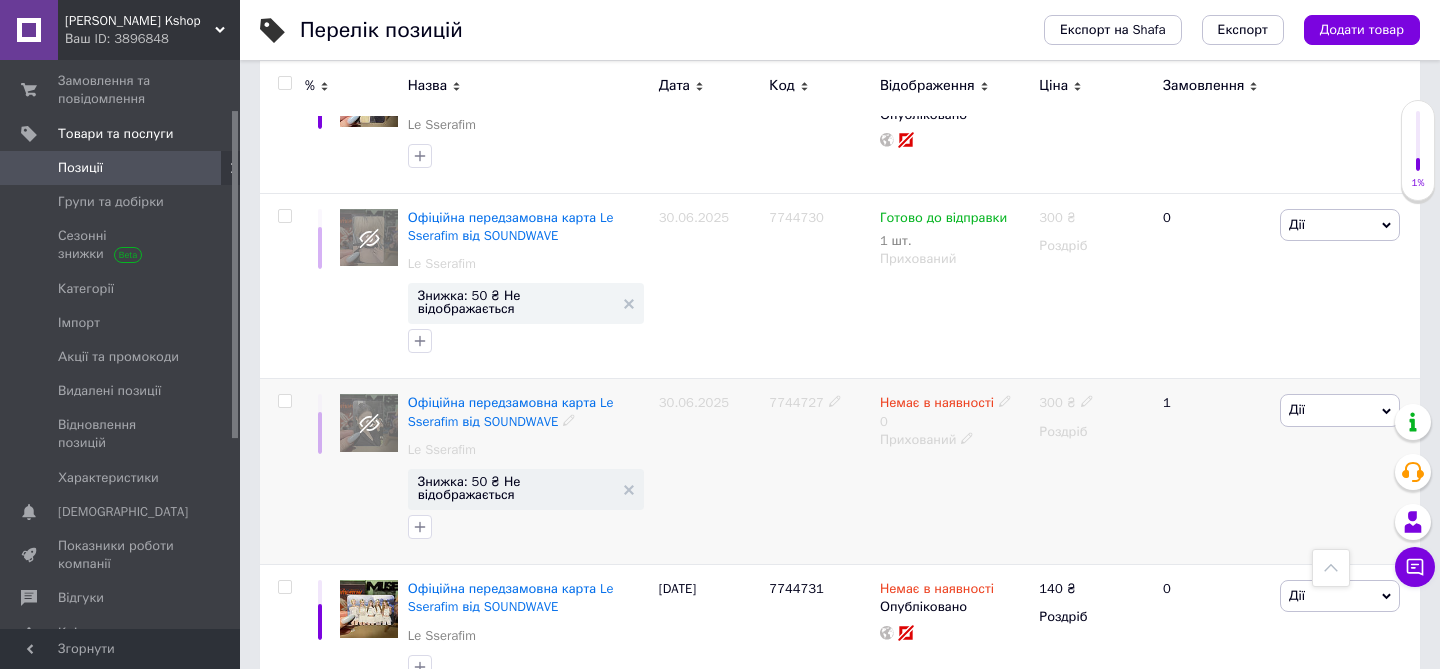 click on "7744727" at bounding box center (819, 472) 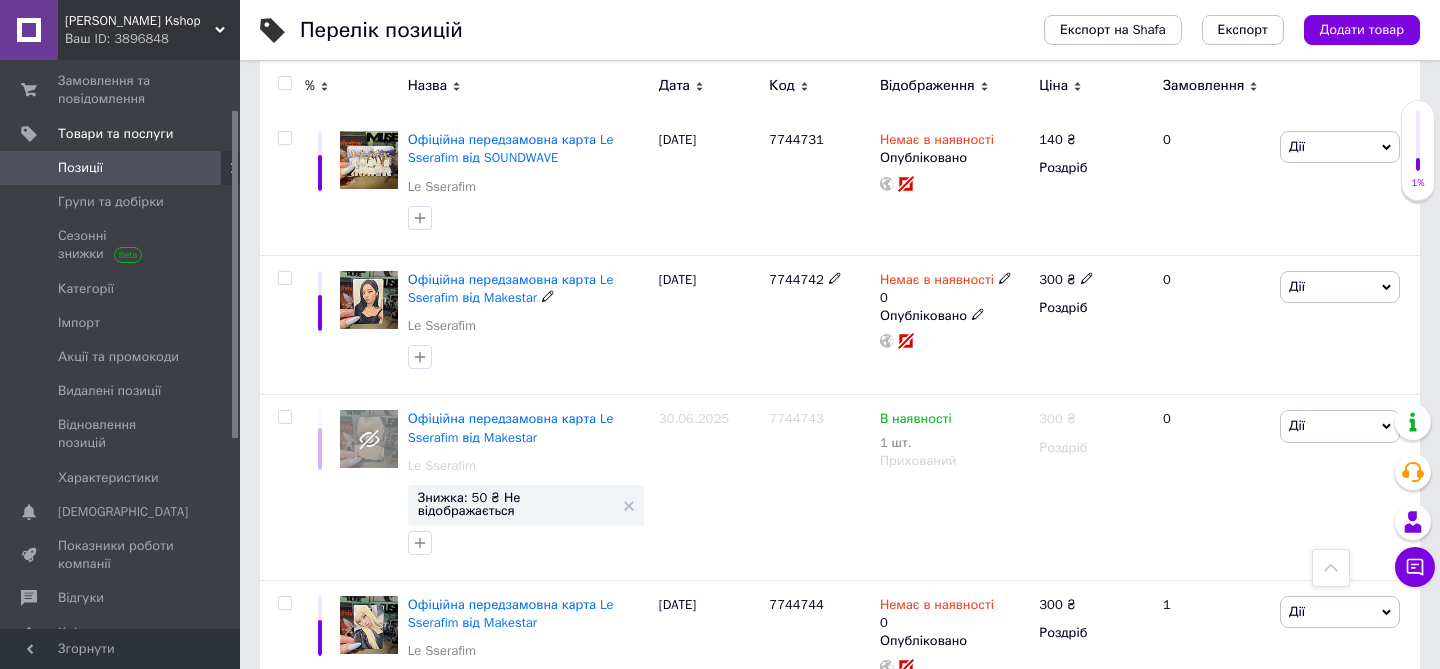 scroll, scrollTop: 1199, scrollLeft: 0, axis: vertical 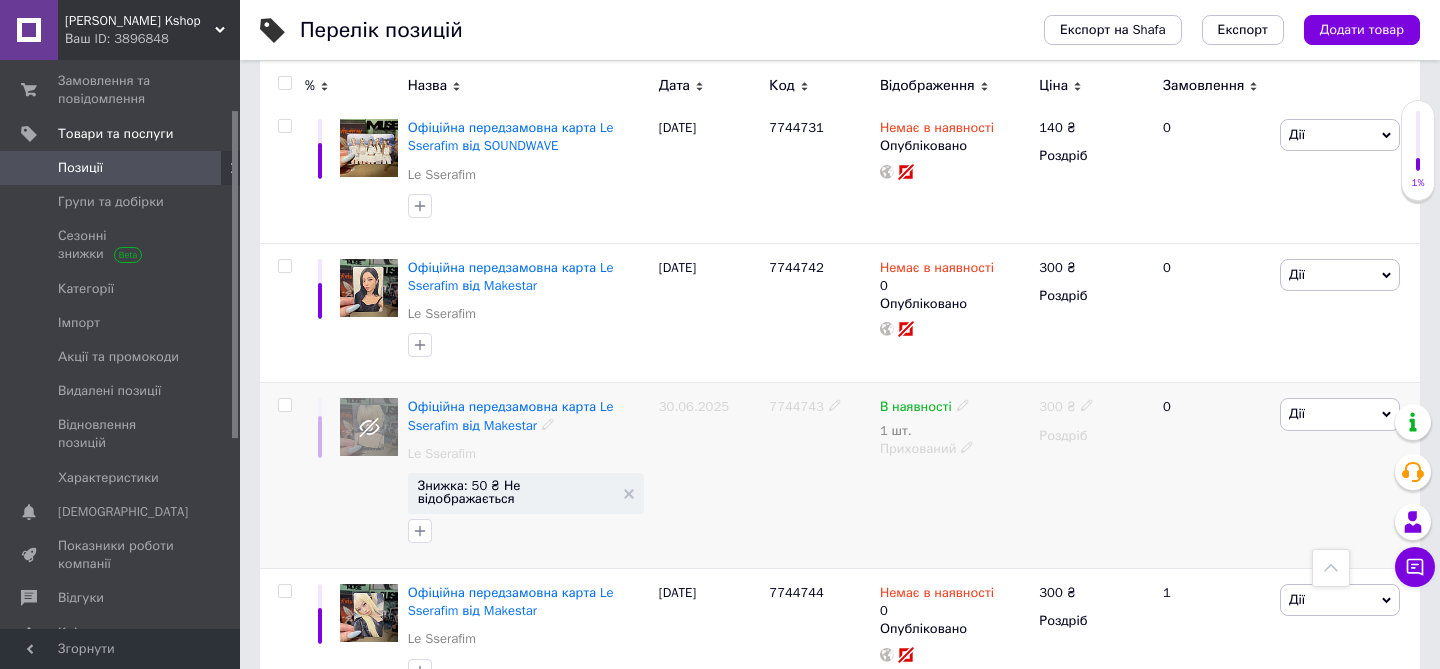 click 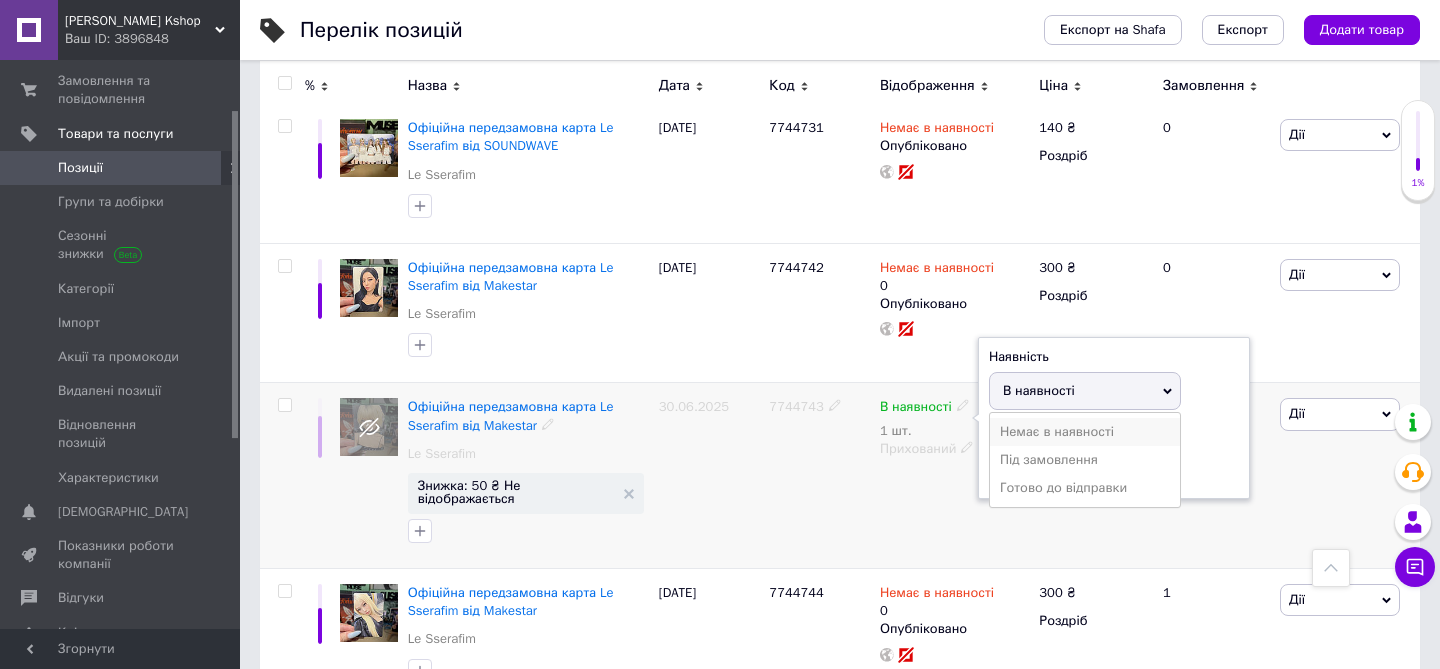 click on "Немає в наявності" at bounding box center [1085, 432] 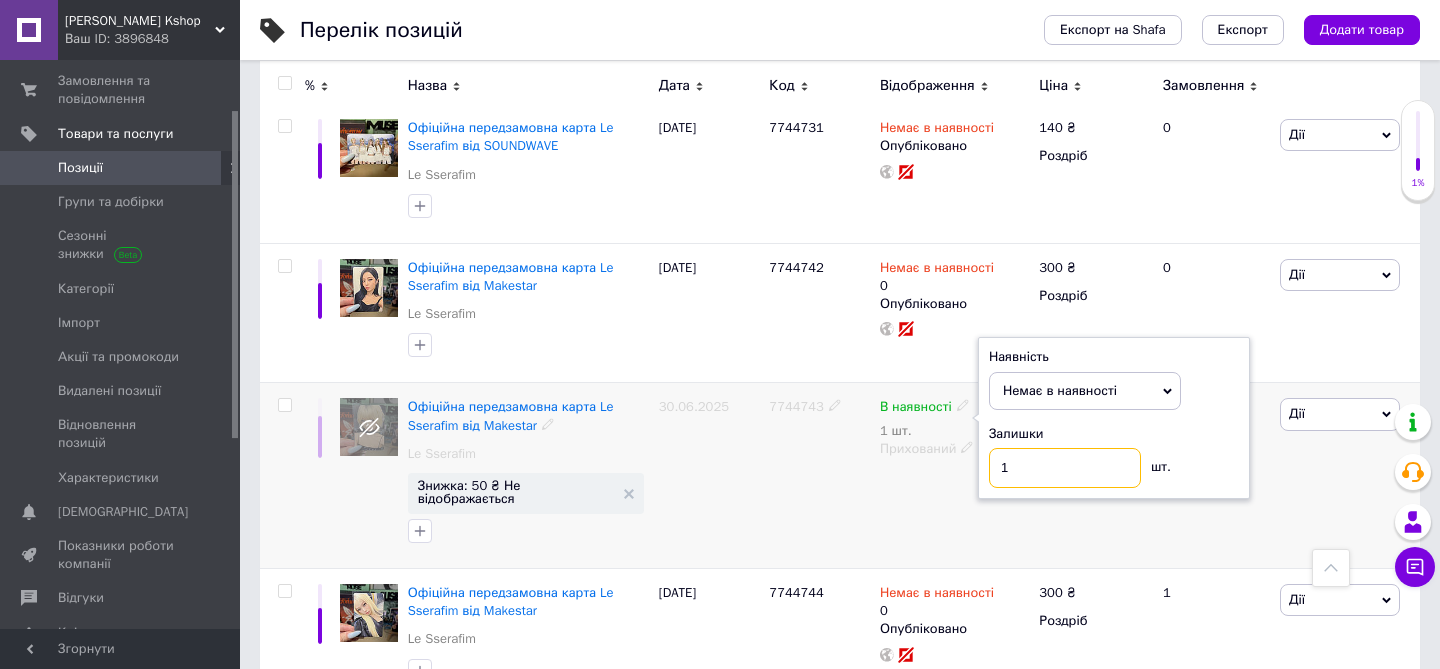 click on "1" at bounding box center [1065, 468] 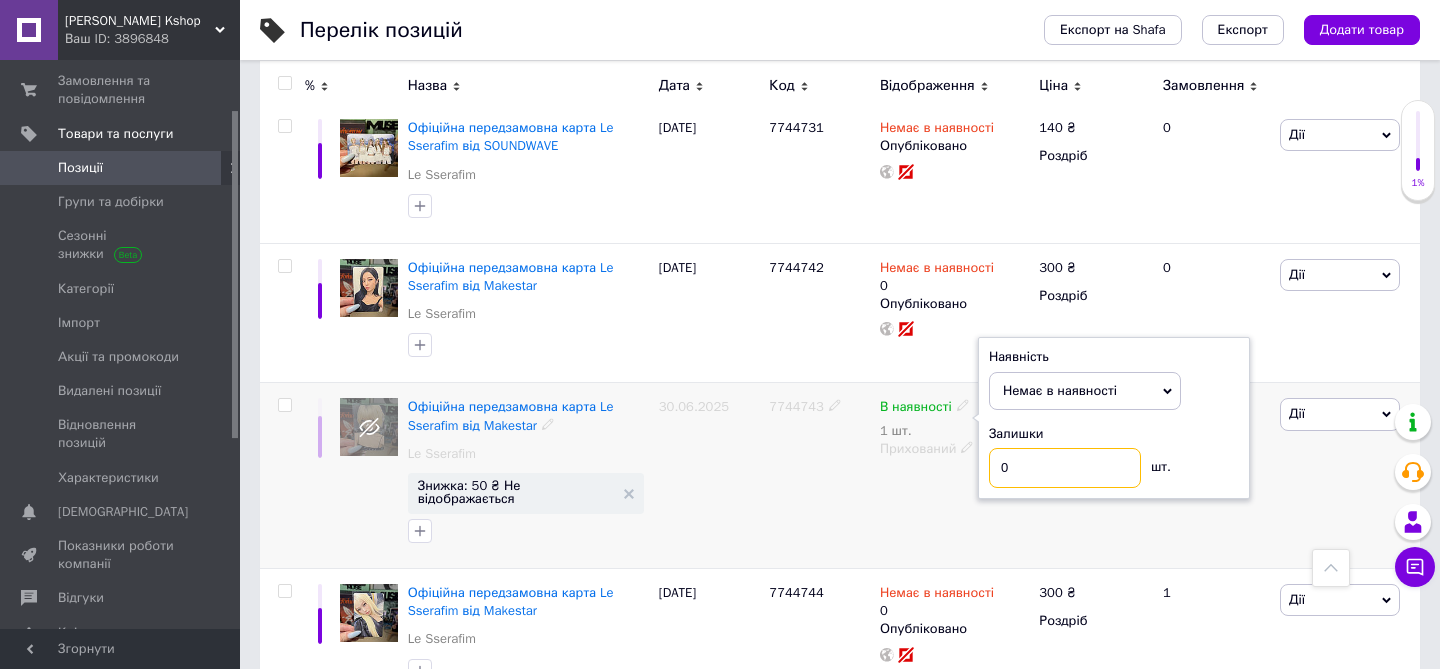 type on "0" 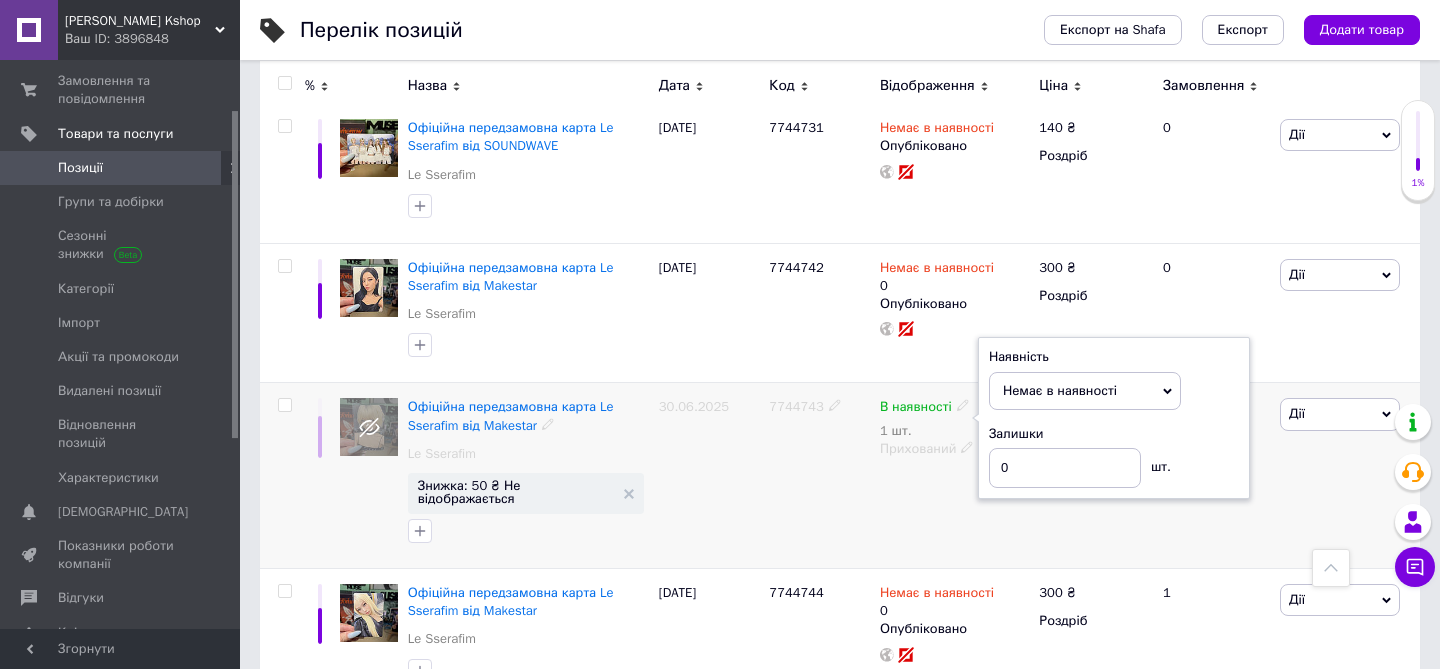 click at bounding box center (528, 531) 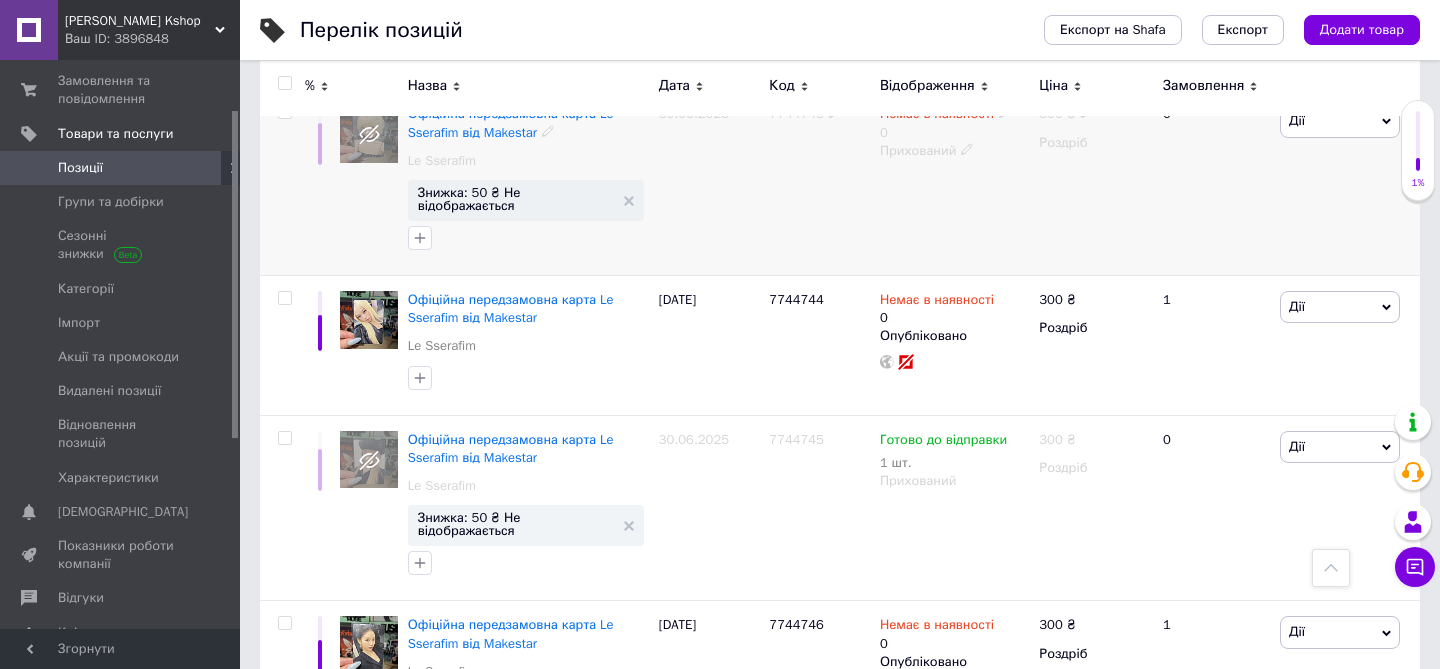 scroll, scrollTop: 1502, scrollLeft: 0, axis: vertical 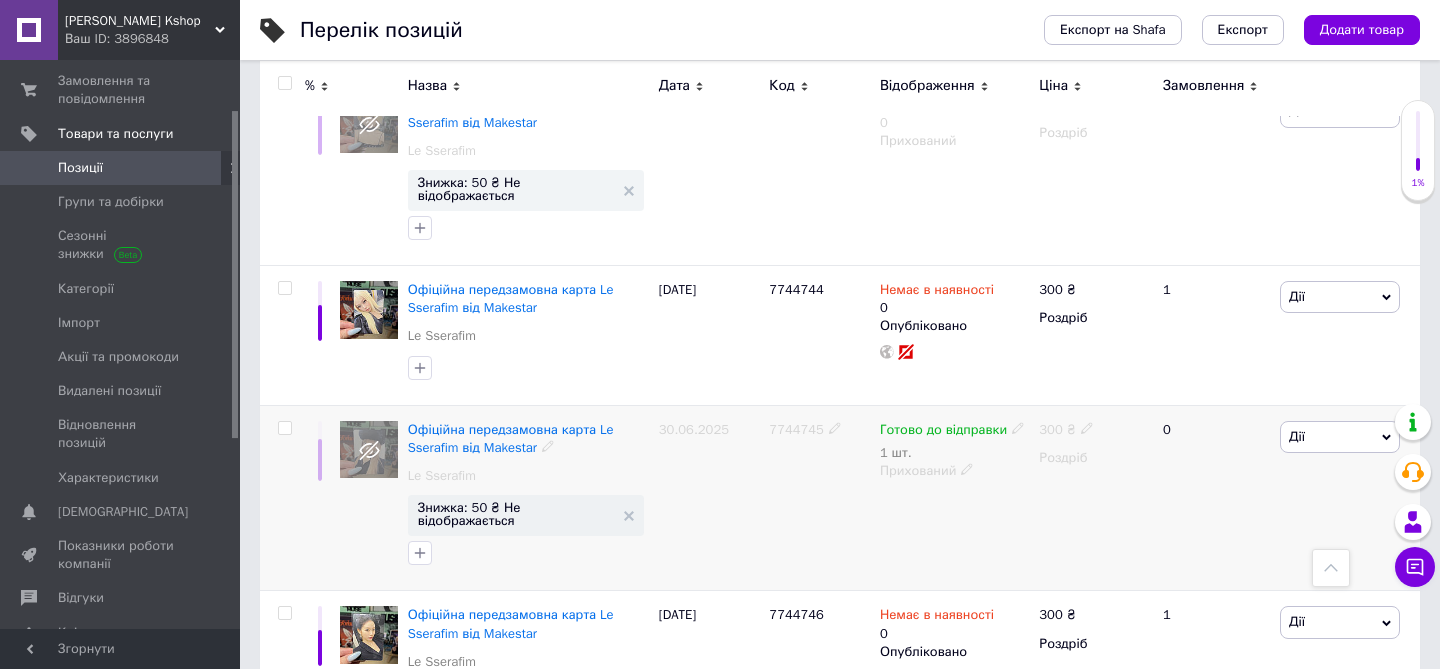 click 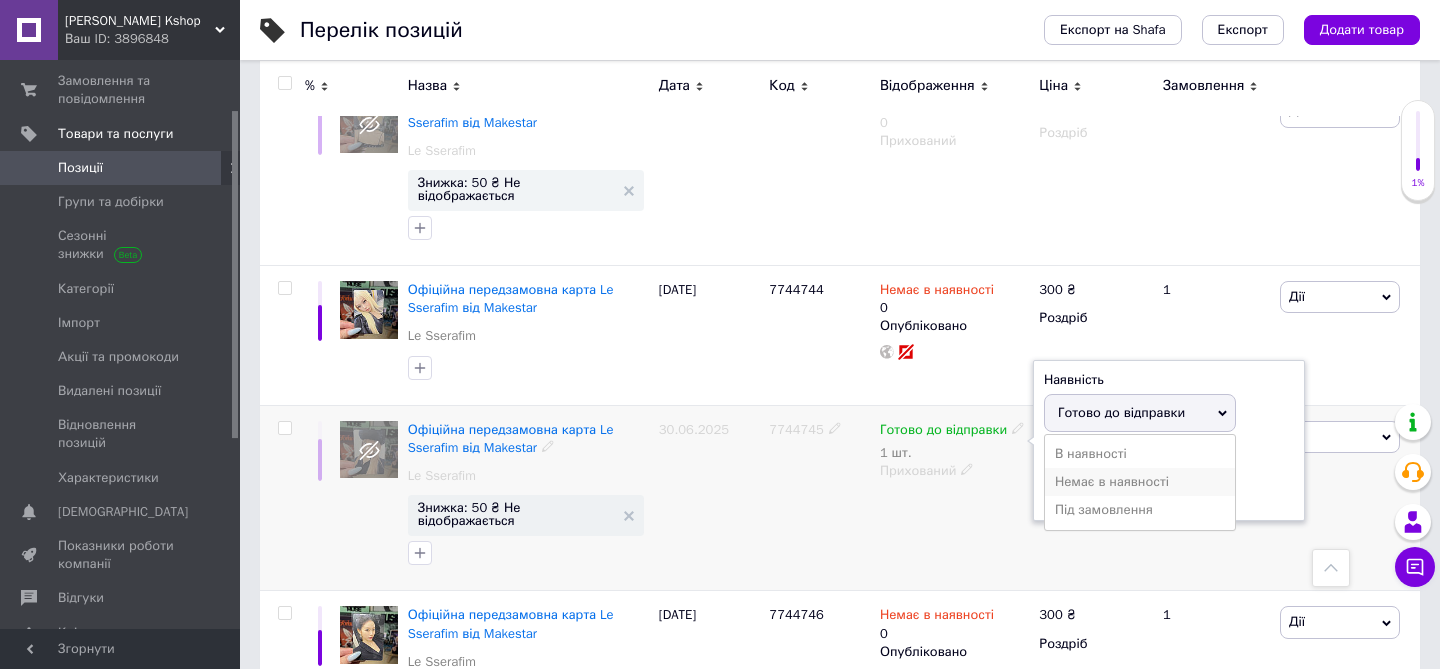 click on "Немає в наявності" at bounding box center (1140, 482) 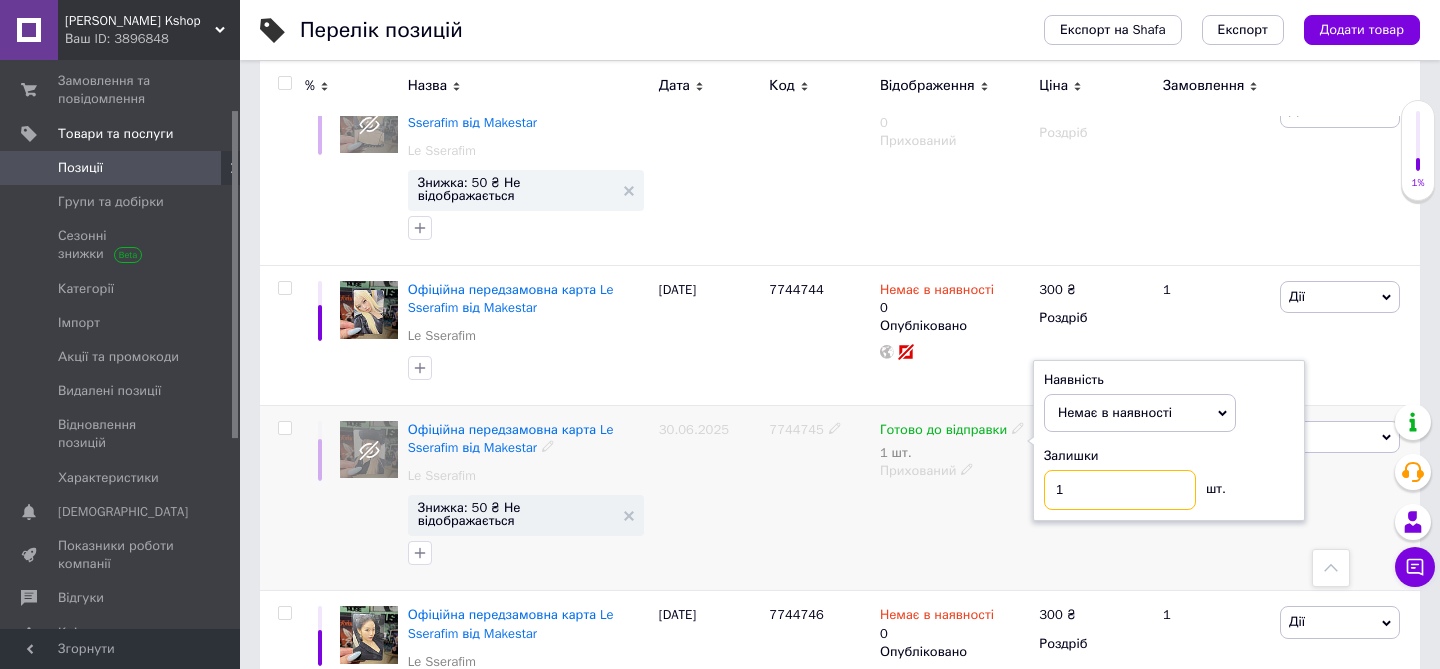 click on "1" at bounding box center [1120, 490] 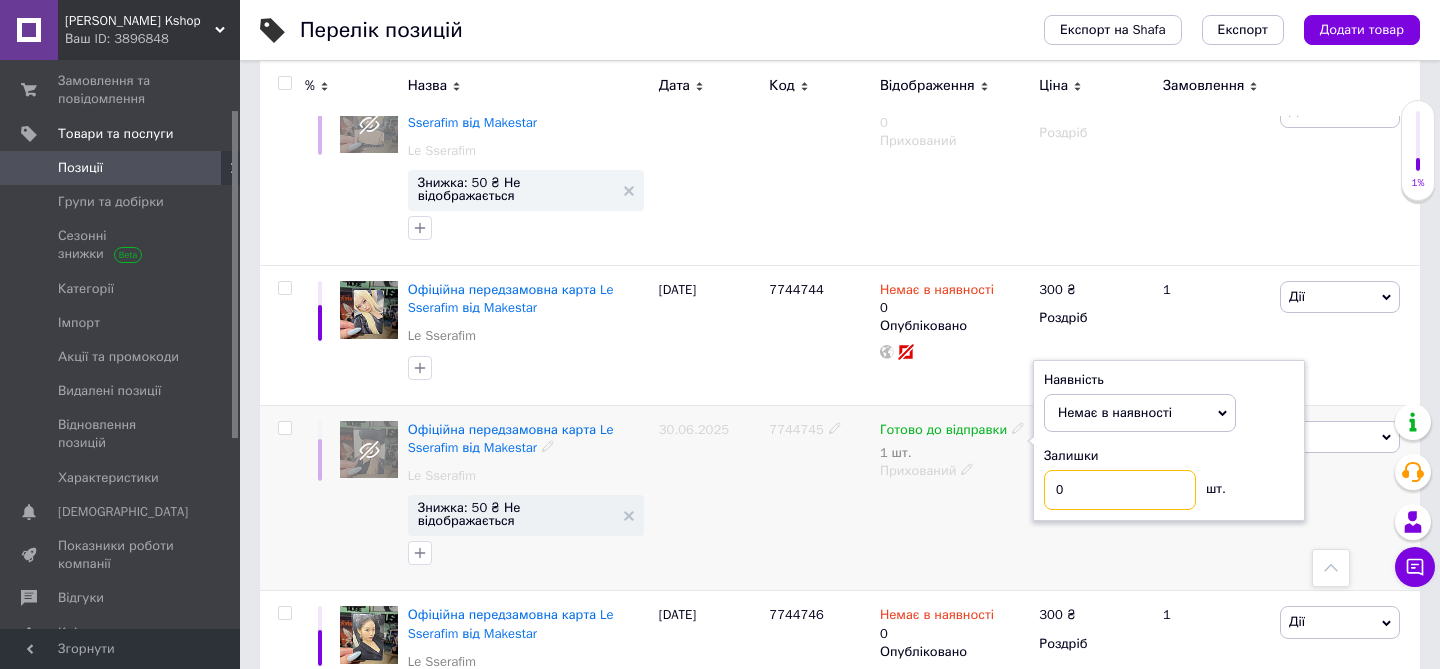 type on "0" 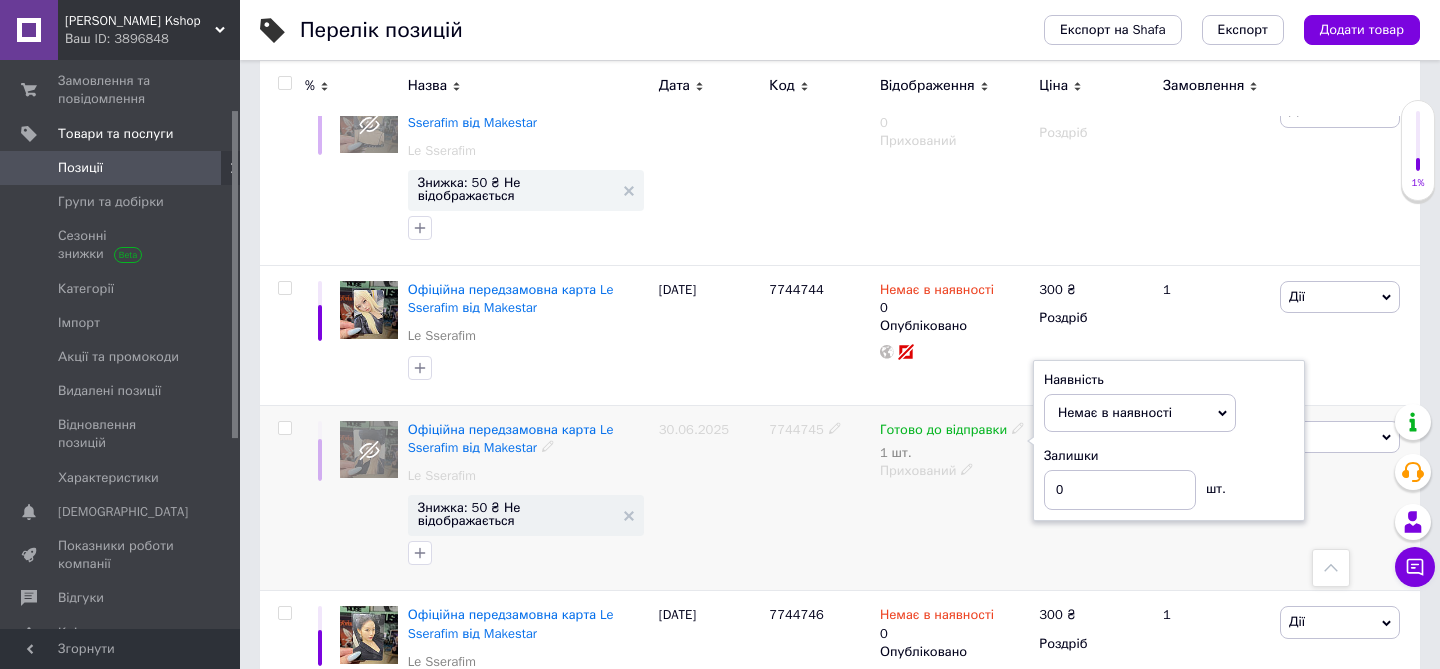click on "7744745" at bounding box center (819, 498) 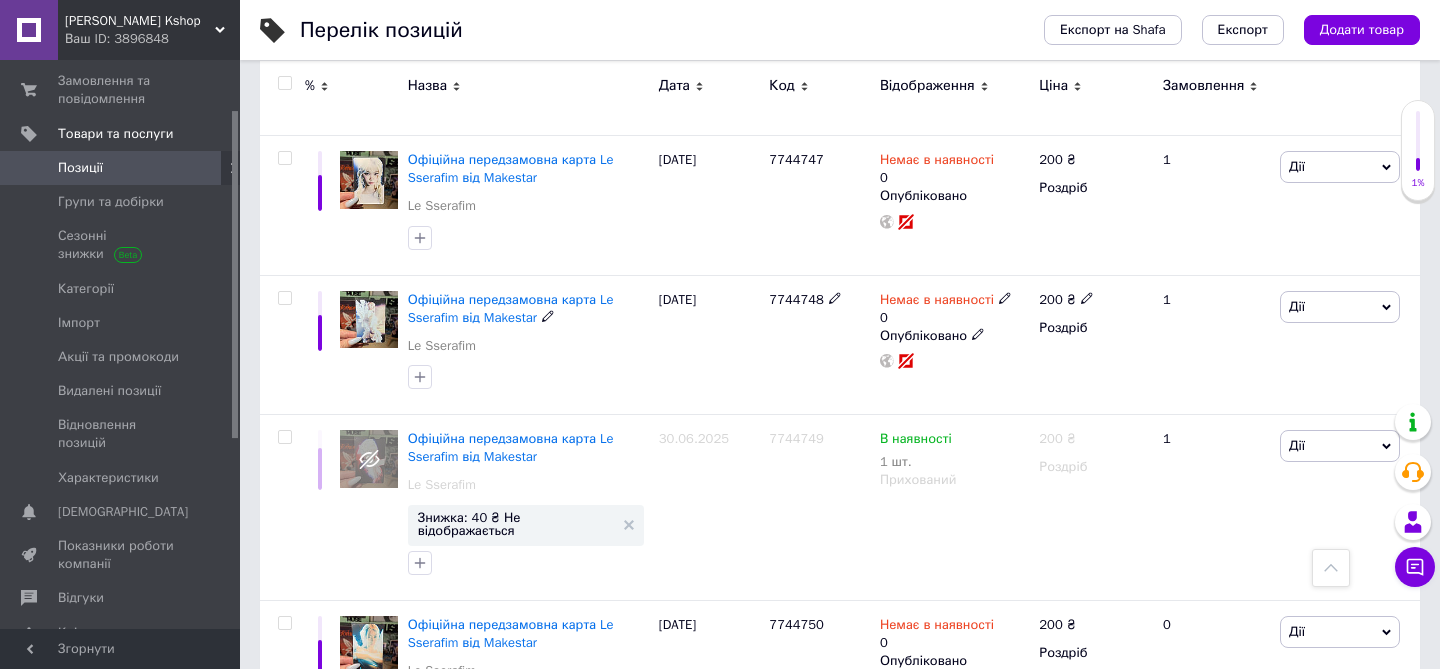 scroll, scrollTop: 2160, scrollLeft: 0, axis: vertical 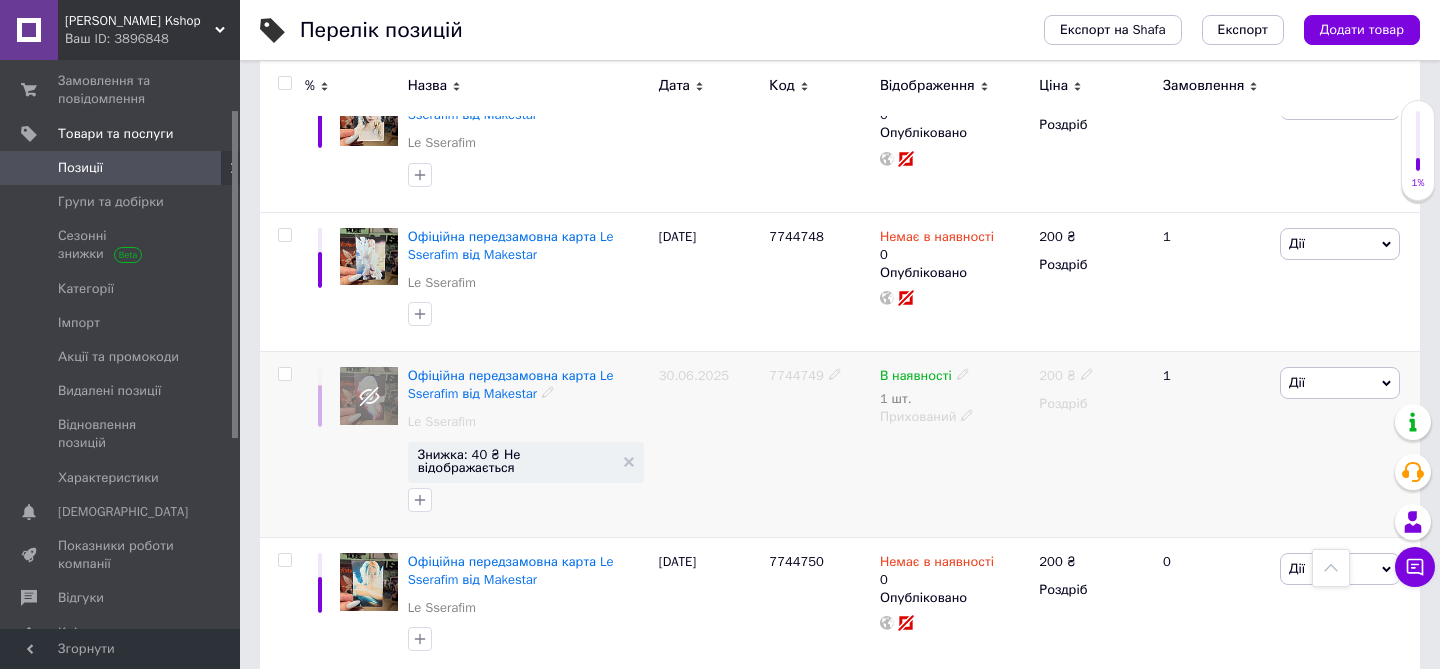 click on "В наявності" at bounding box center [925, 376] 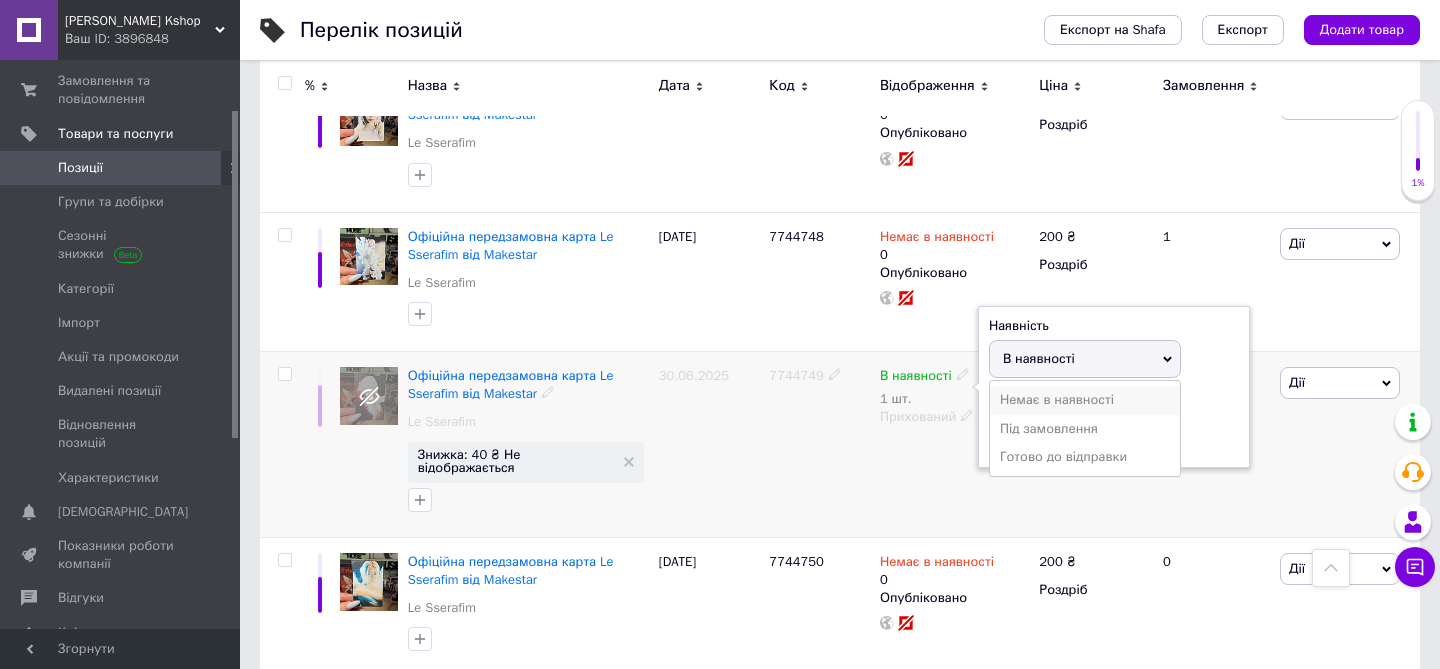 click on "Немає в наявності" at bounding box center [1085, 400] 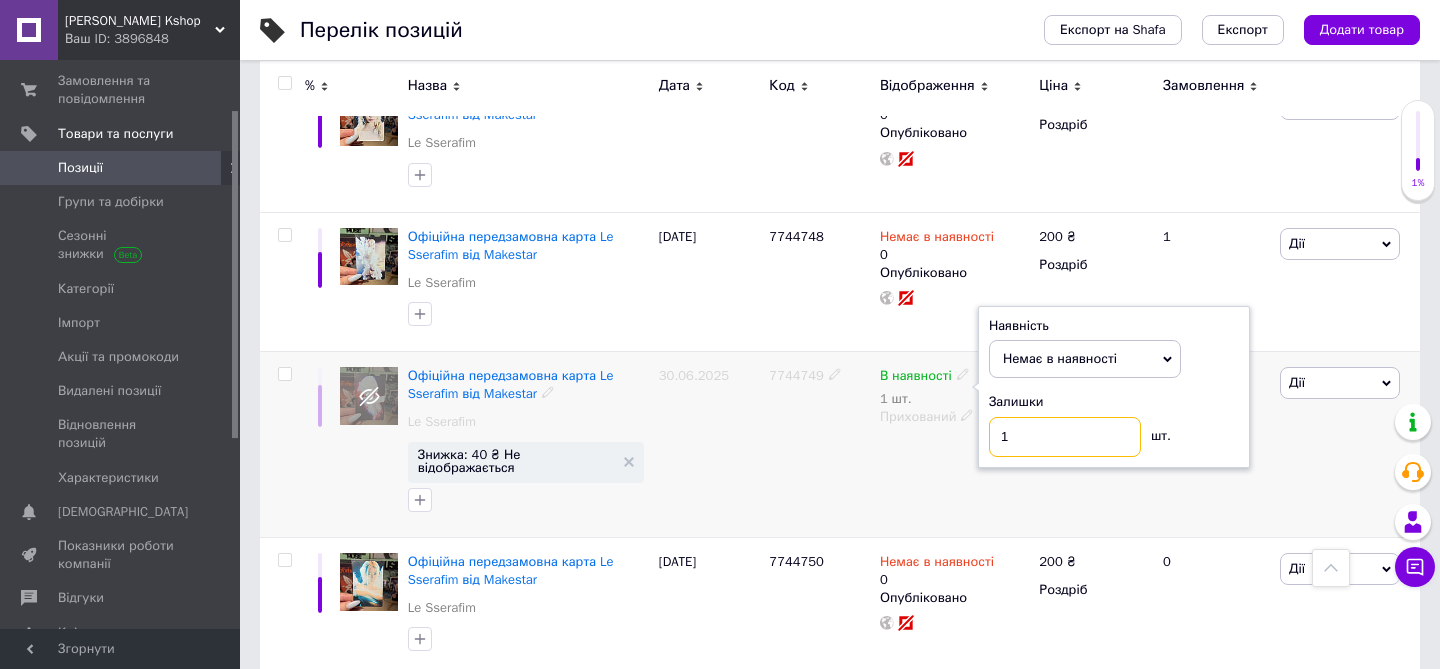 click on "1" at bounding box center (1065, 437) 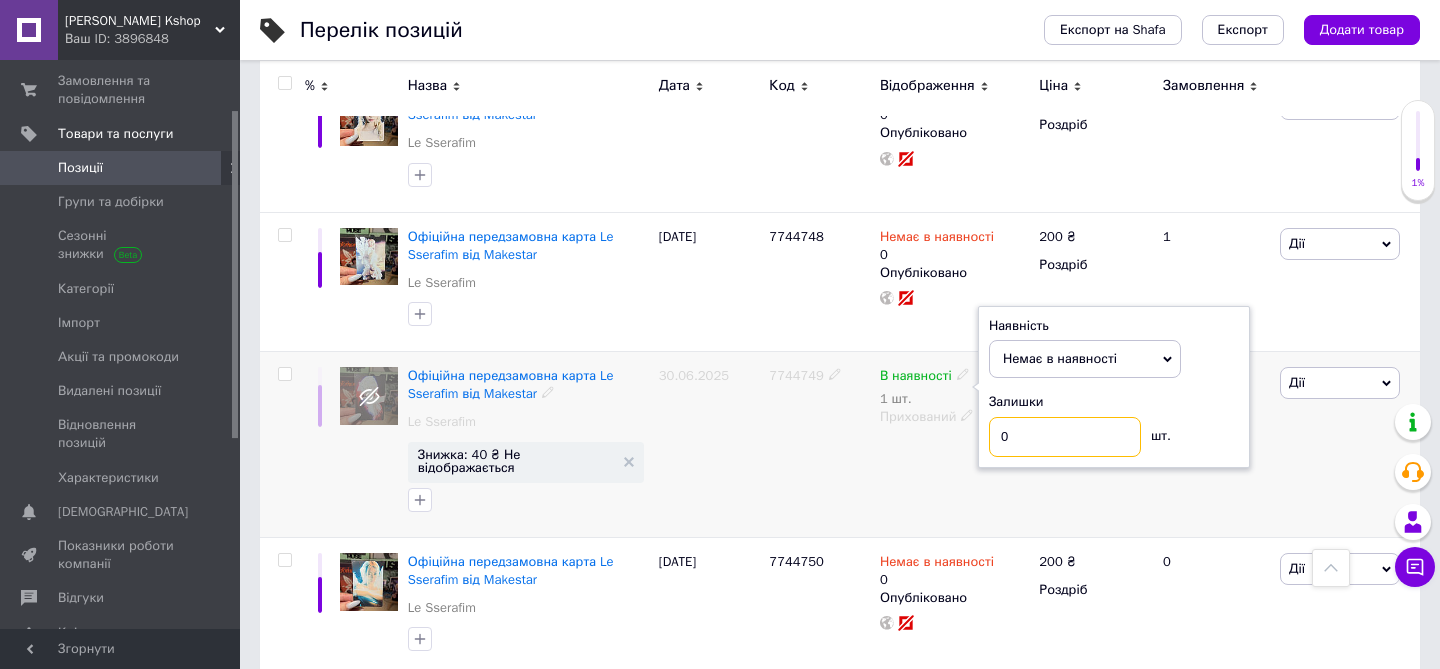 type on "0" 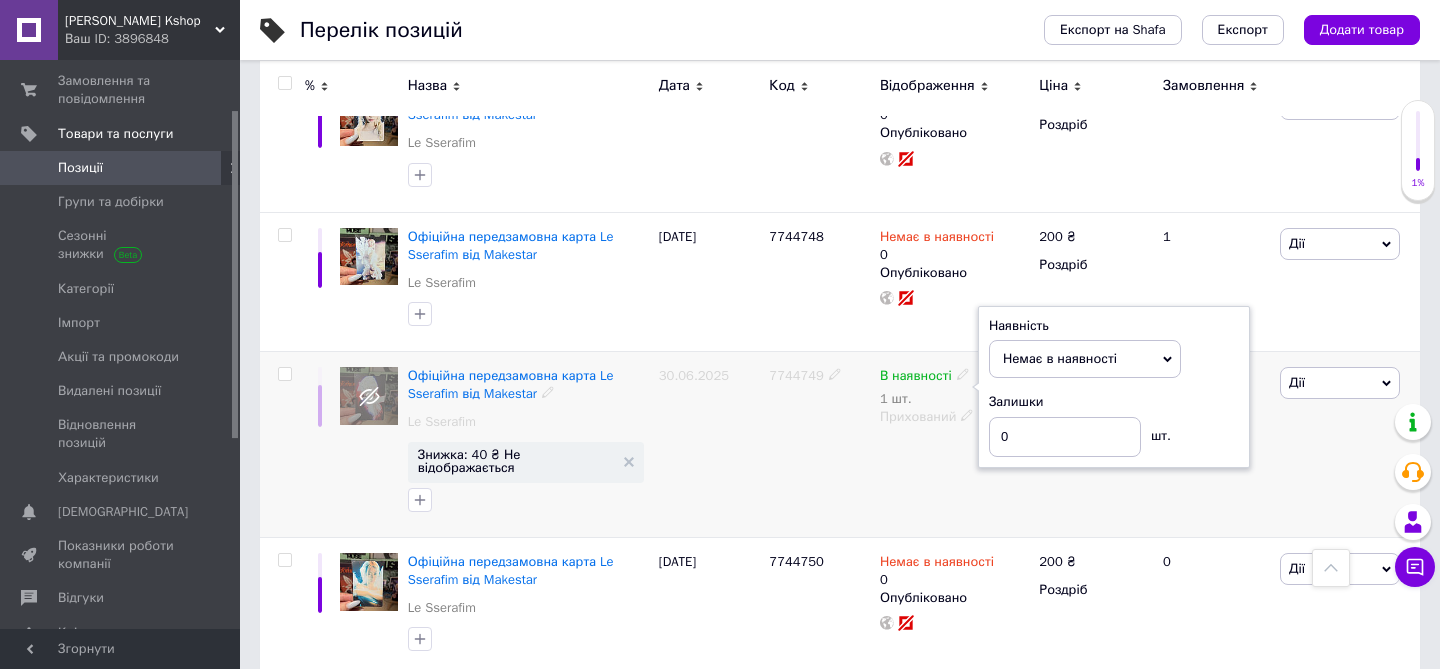 click on "7744749" at bounding box center [819, 445] 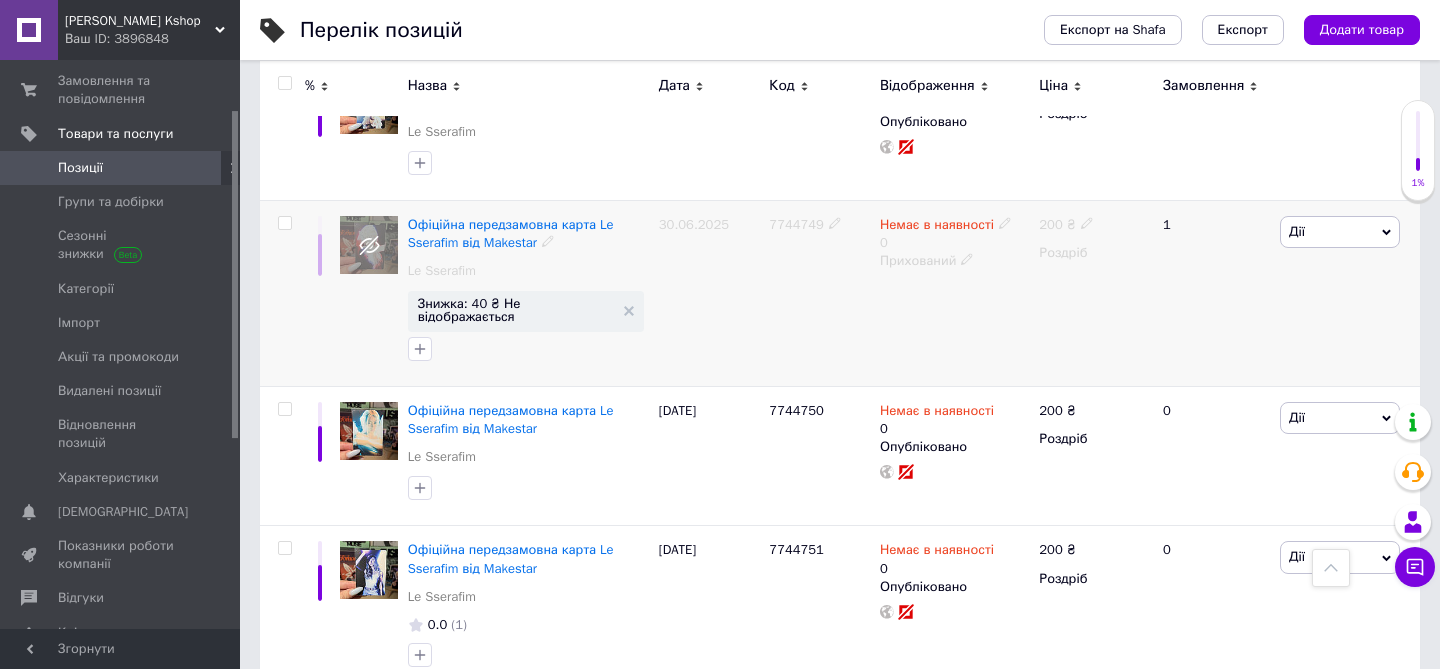scroll, scrollTop: 2351, scrollLeft: 0, axis: vertical 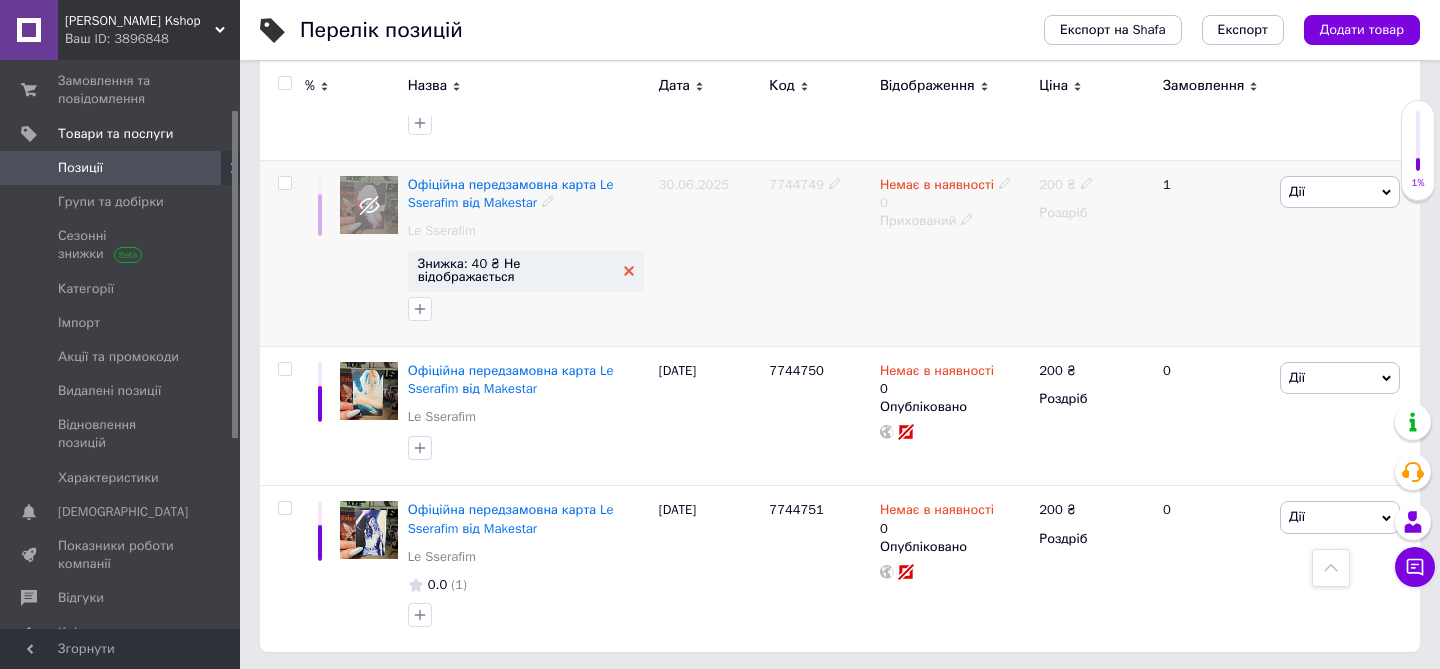 click 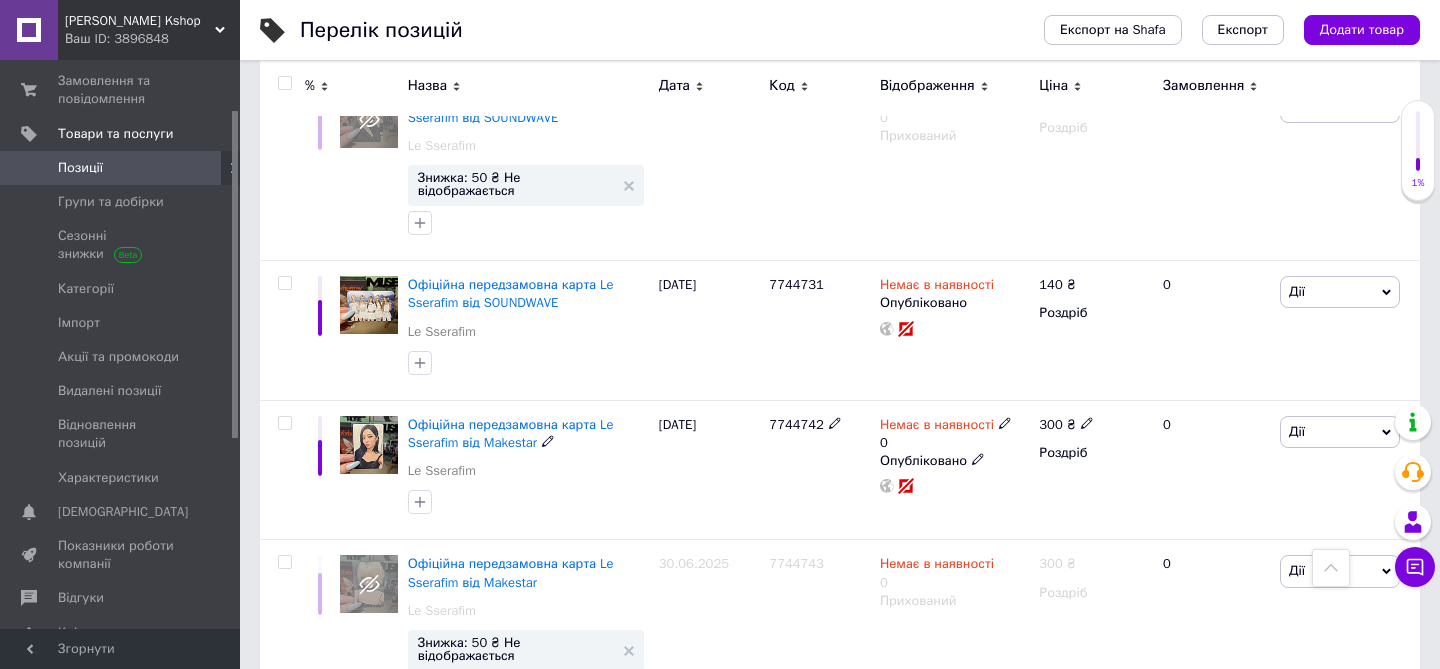 scroll, scrollTop: 1040, scrollLeft: 0, axis: vertical 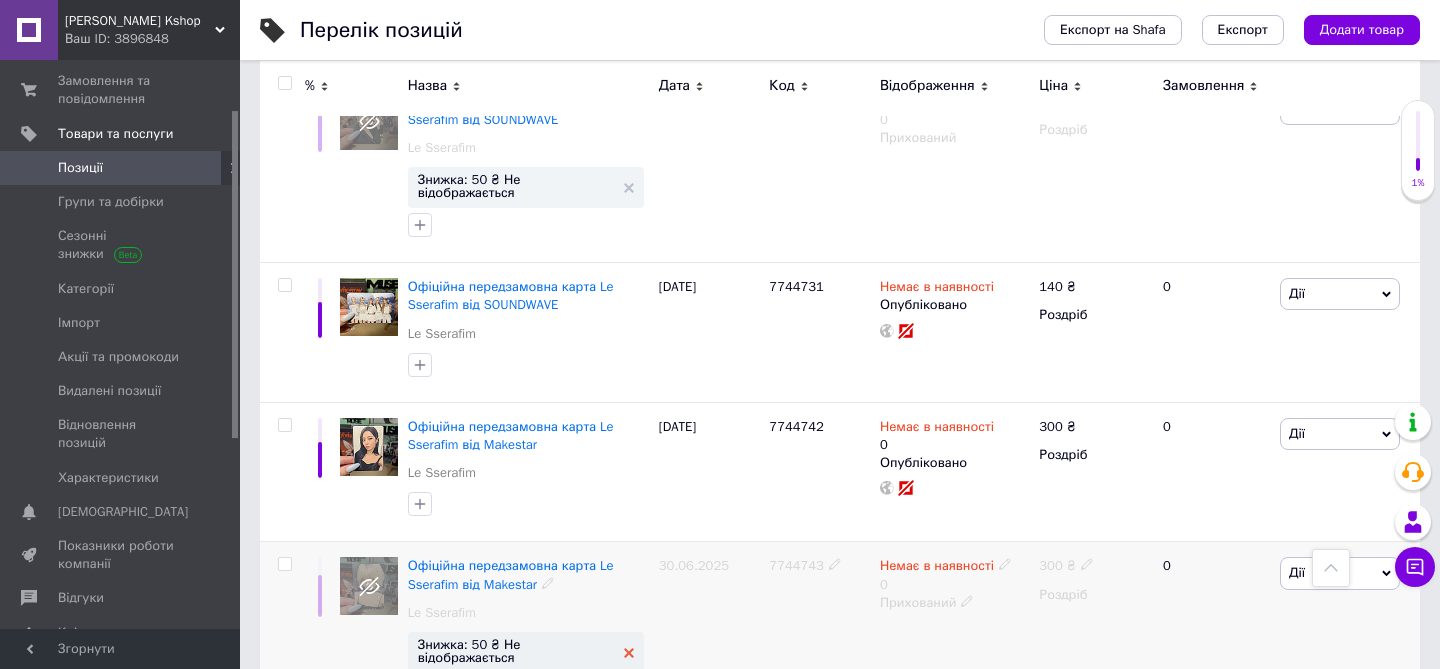 click 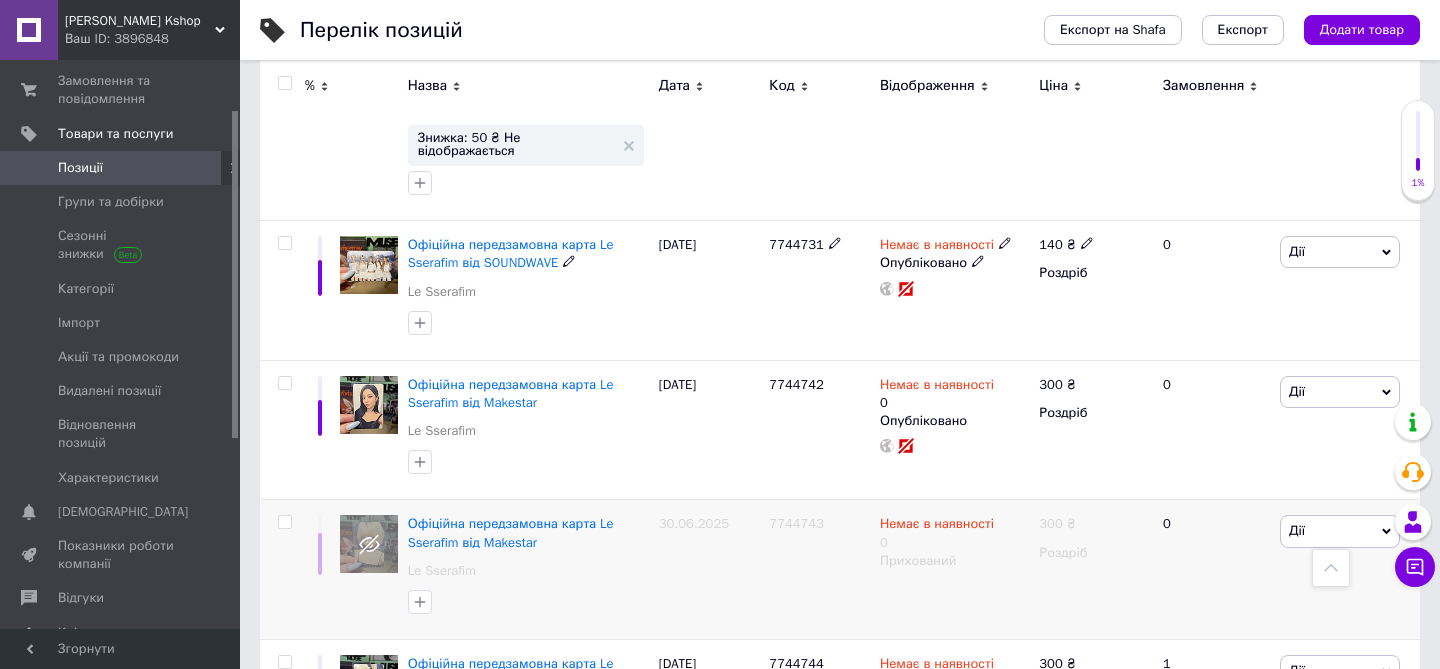 scroll, scrollTop: 0, scrollLeft: 0, axis: both 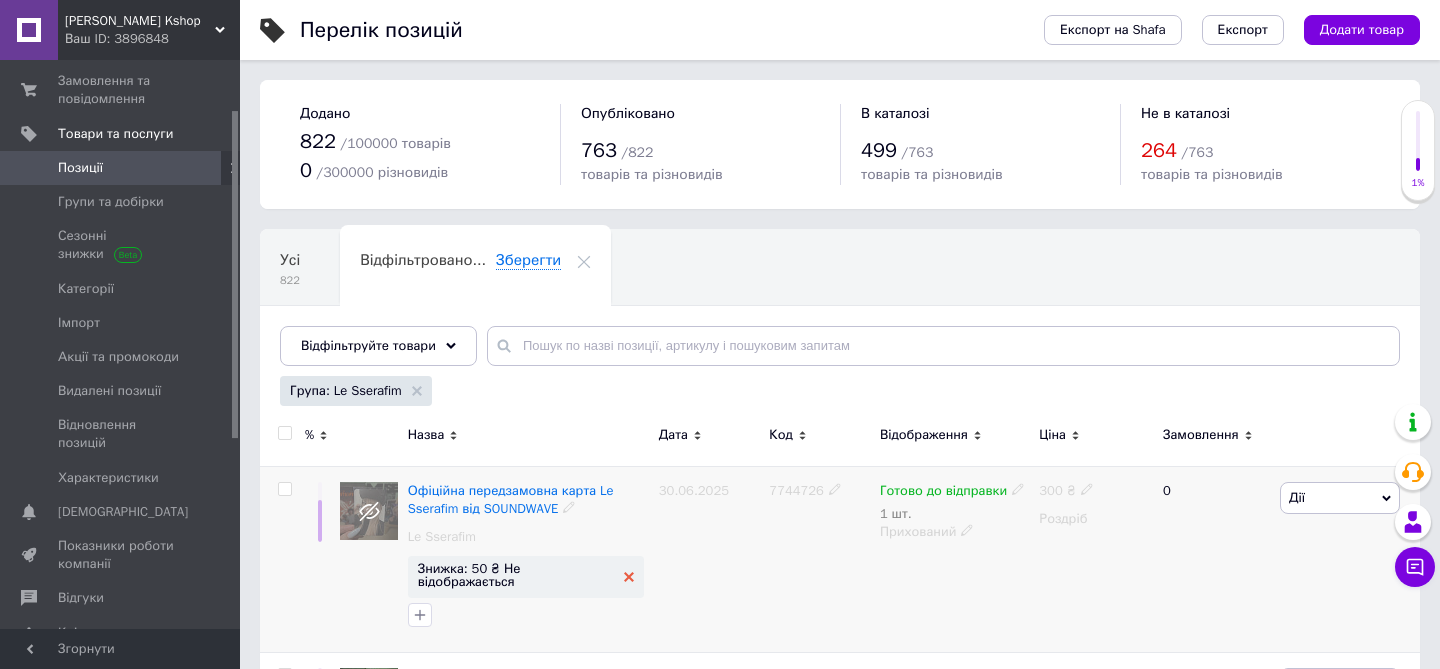 click 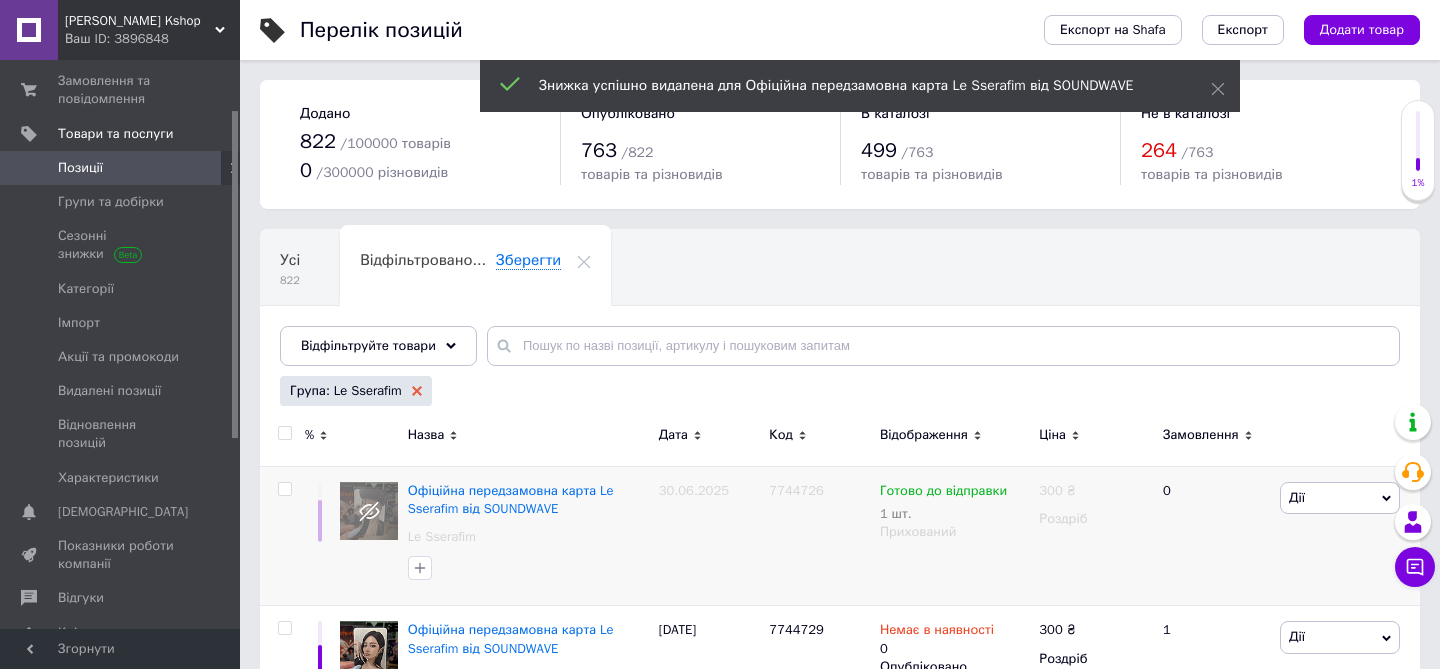 click 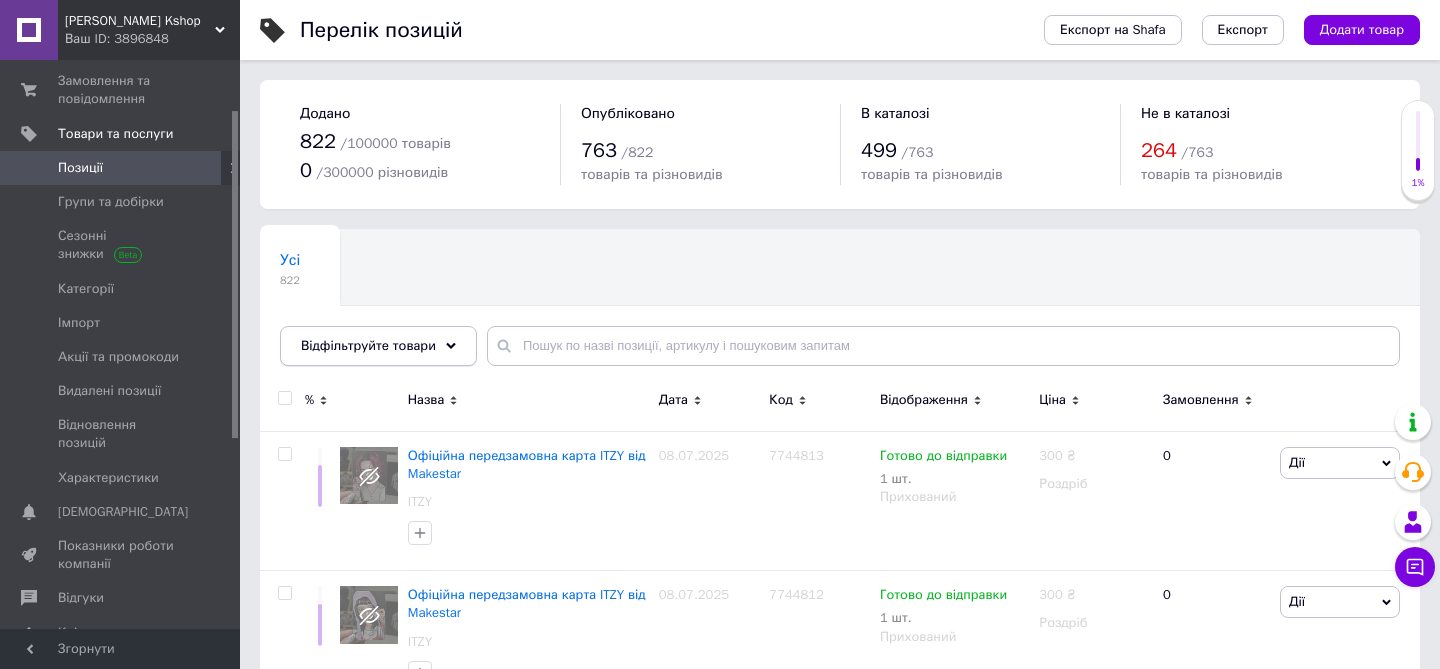 click on "Відфільтруйте товари" at bounding box center [378, 346] 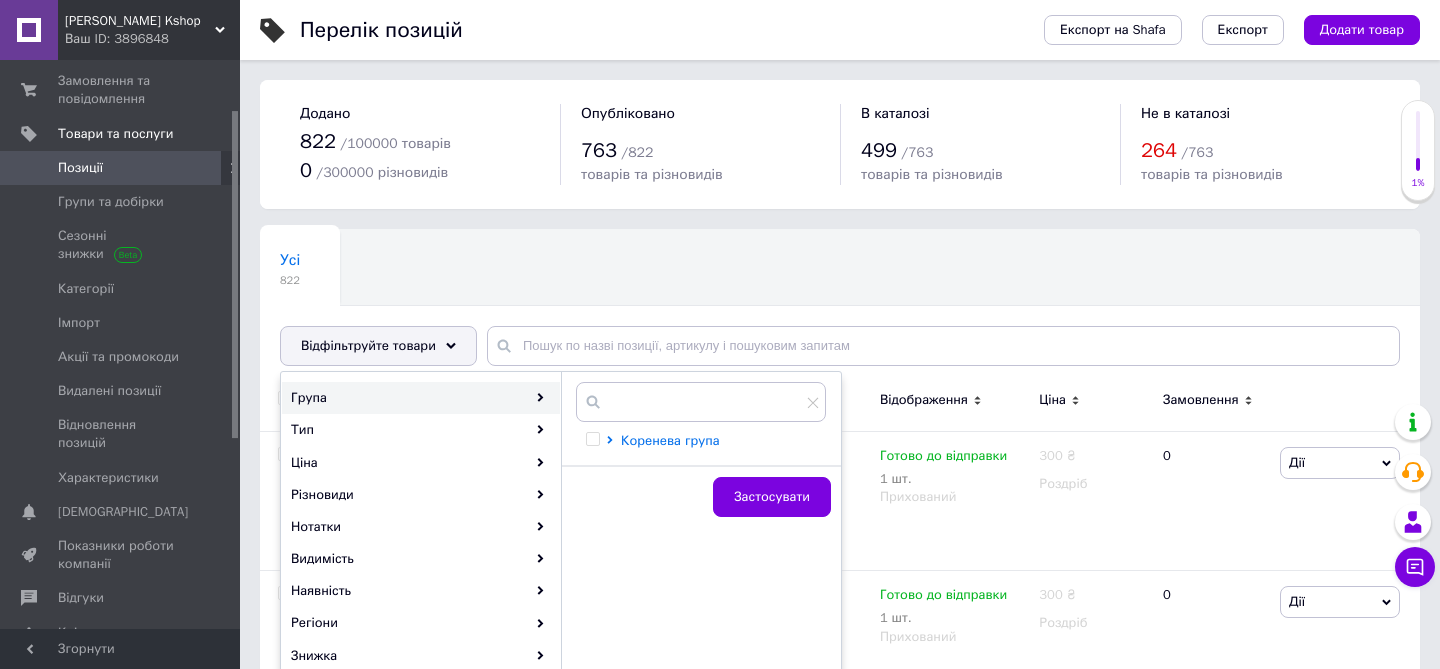 click 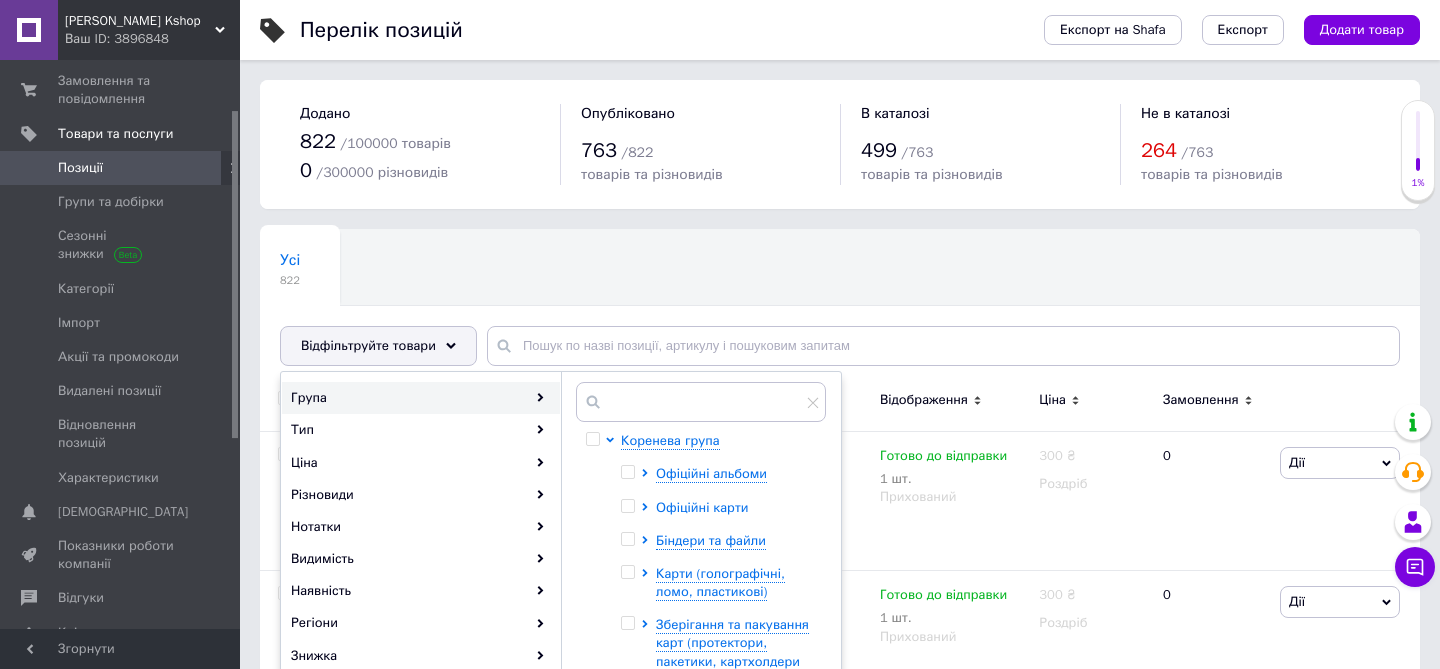 click 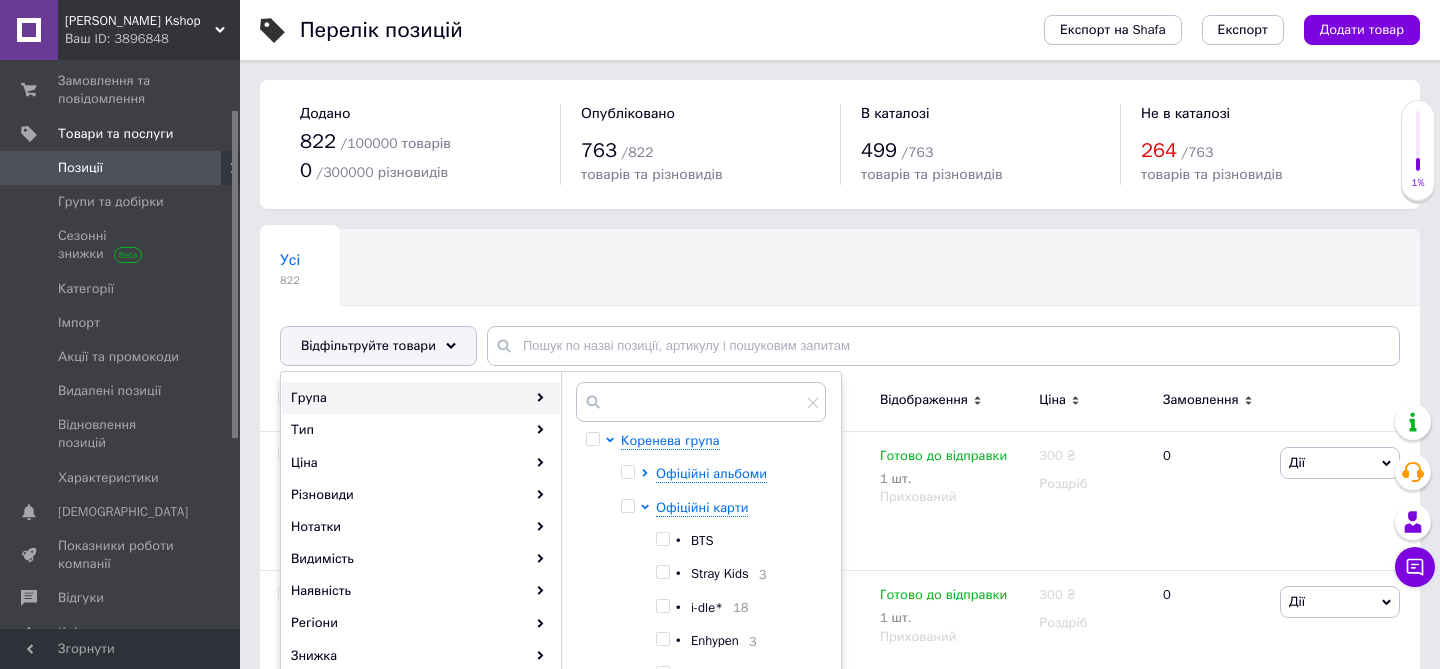 click at bounding box center (627, 506) 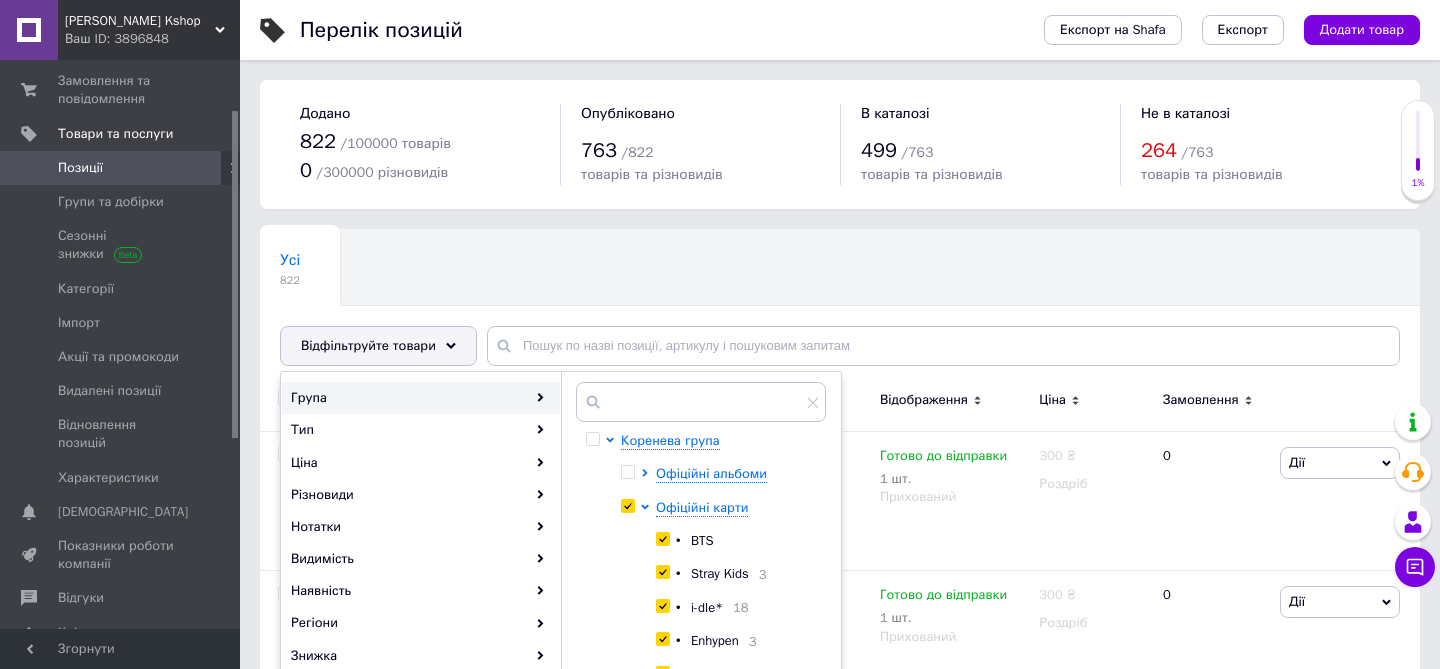 checkbox on "true" 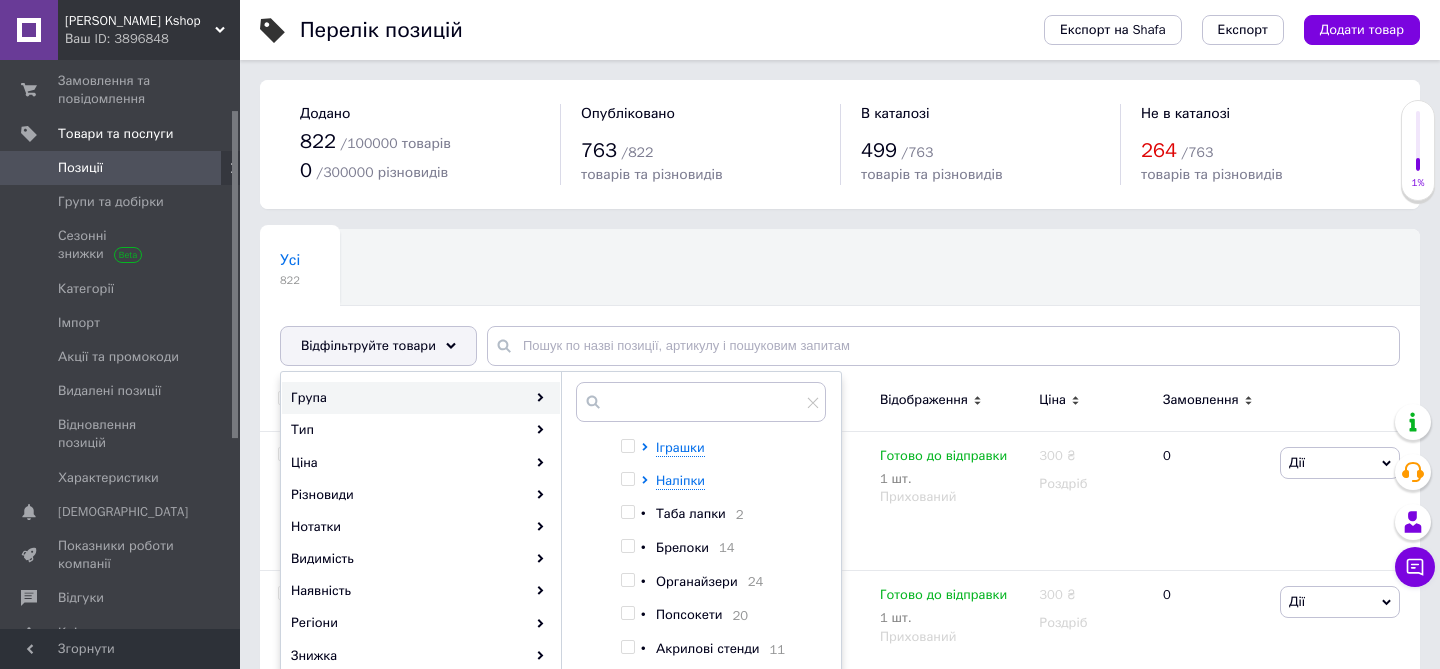 scroll, scrollTop: 662, scrollLeft: 0, axis: vertical 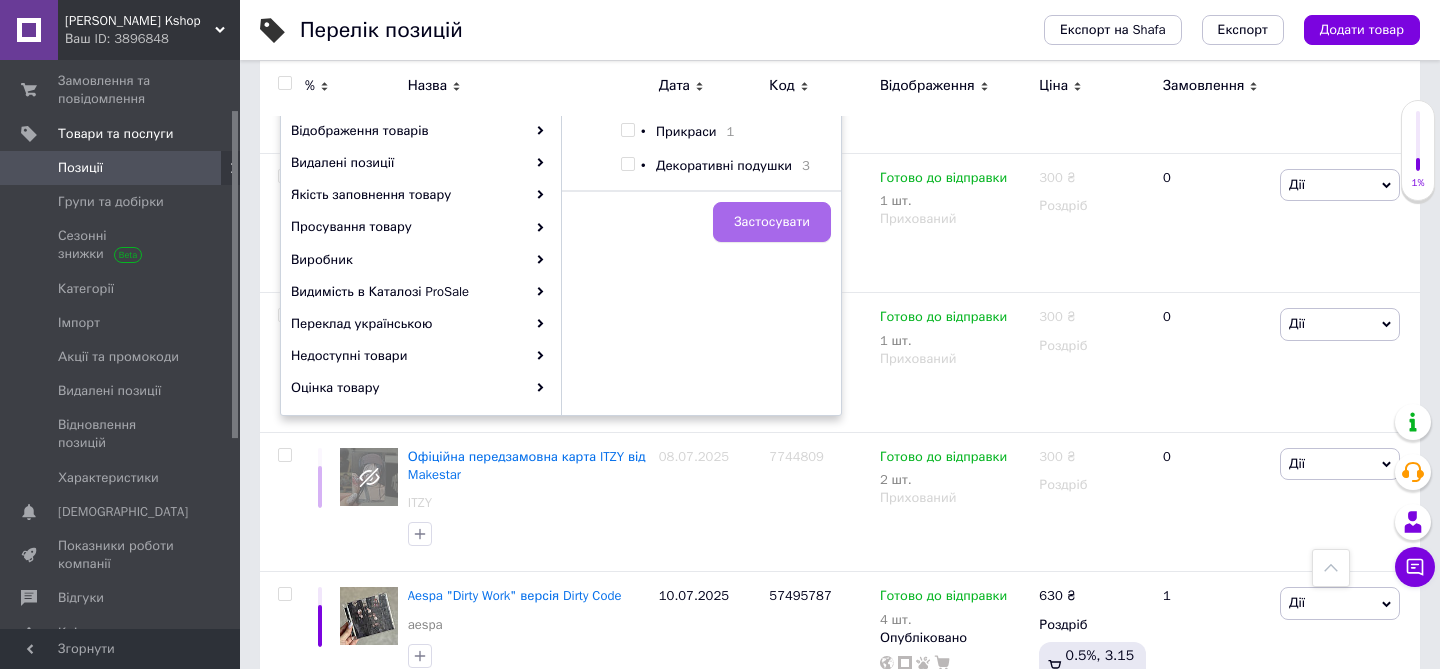 click on "Застосувати" at bounding box center [772, 222] 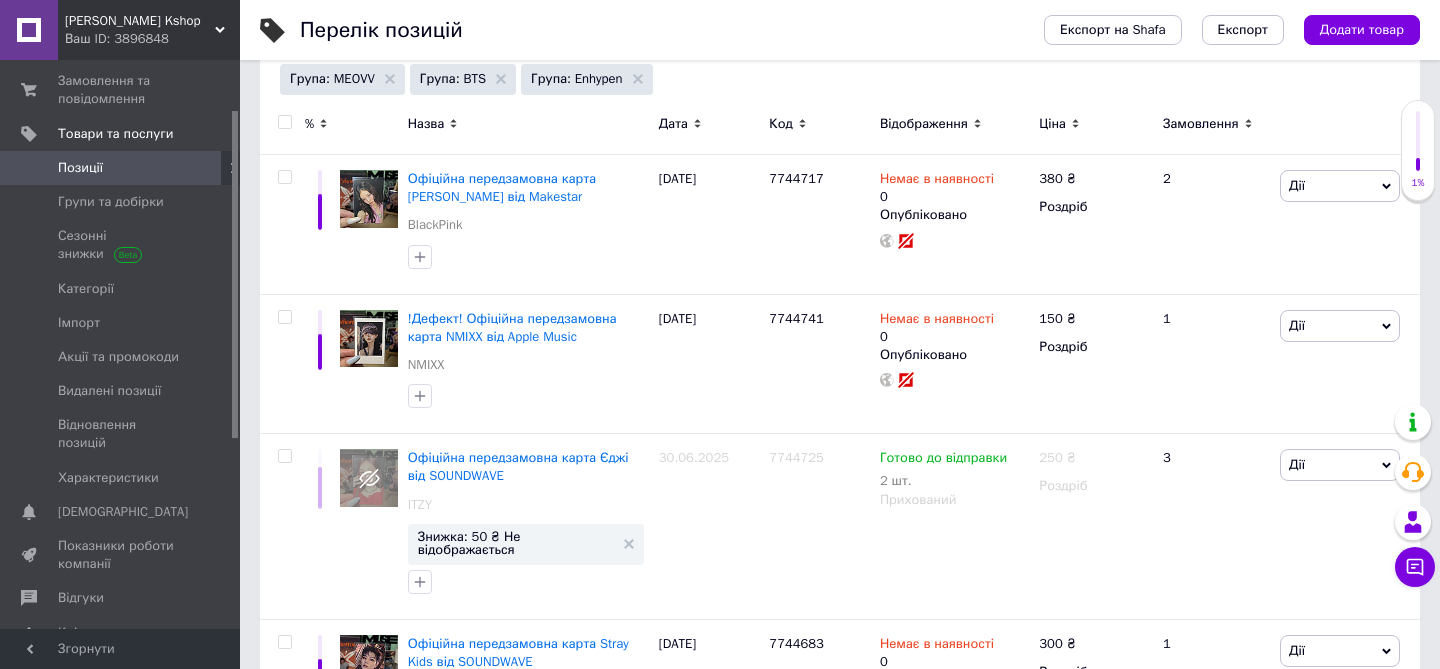 scroll, scrollTop: 350, scrollLeft: 0, axis: vertical 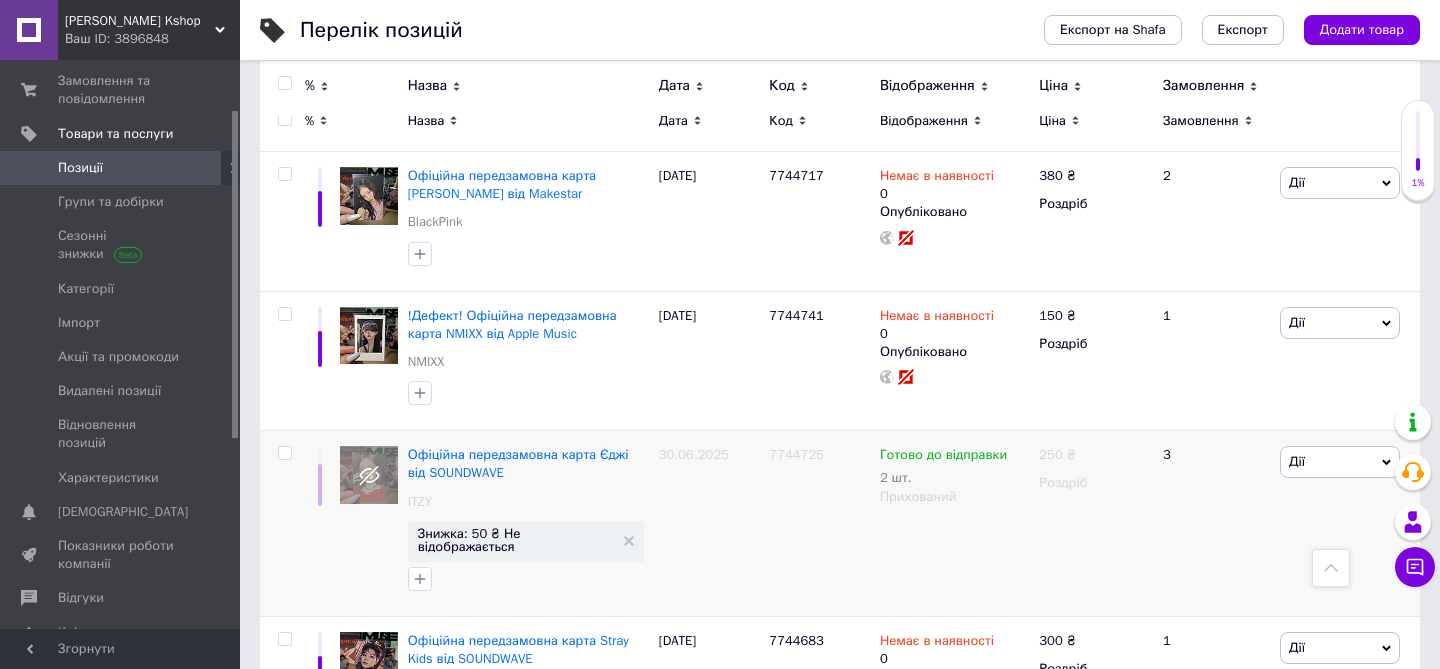 click at bounding box center [284, 453] 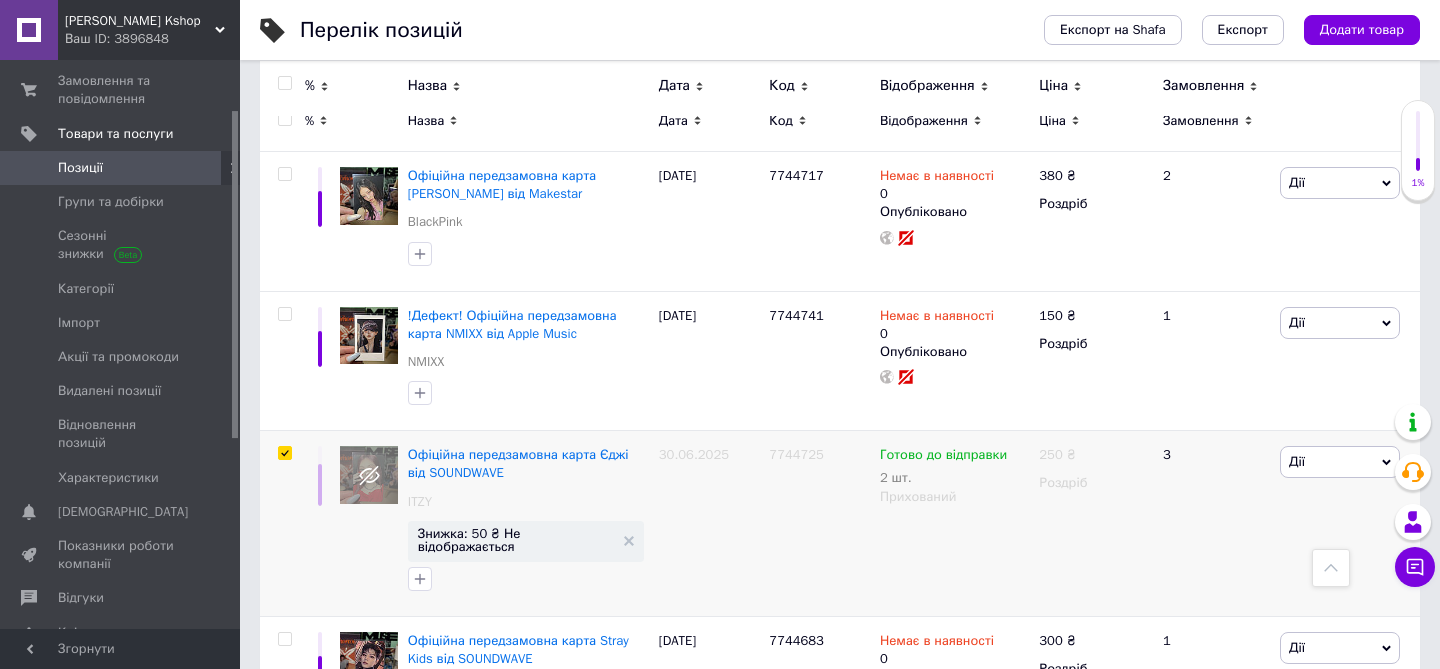 checkbox on "true" 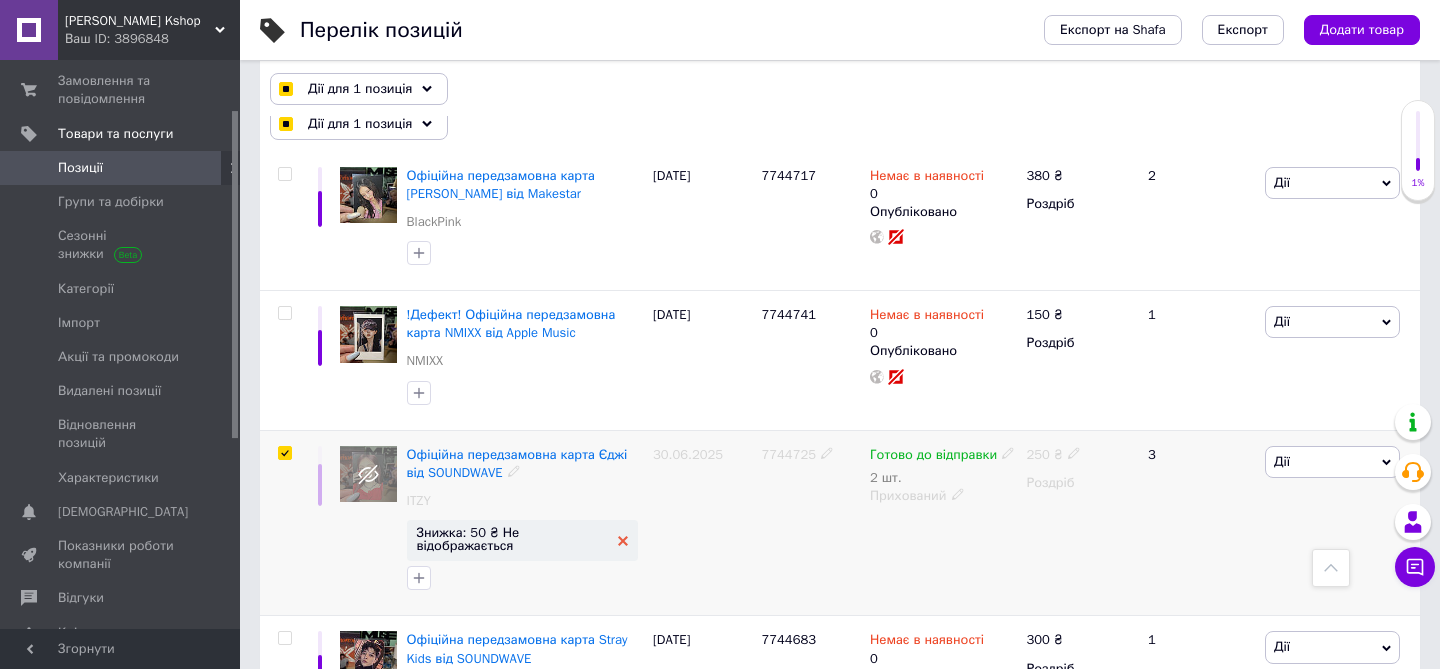 click 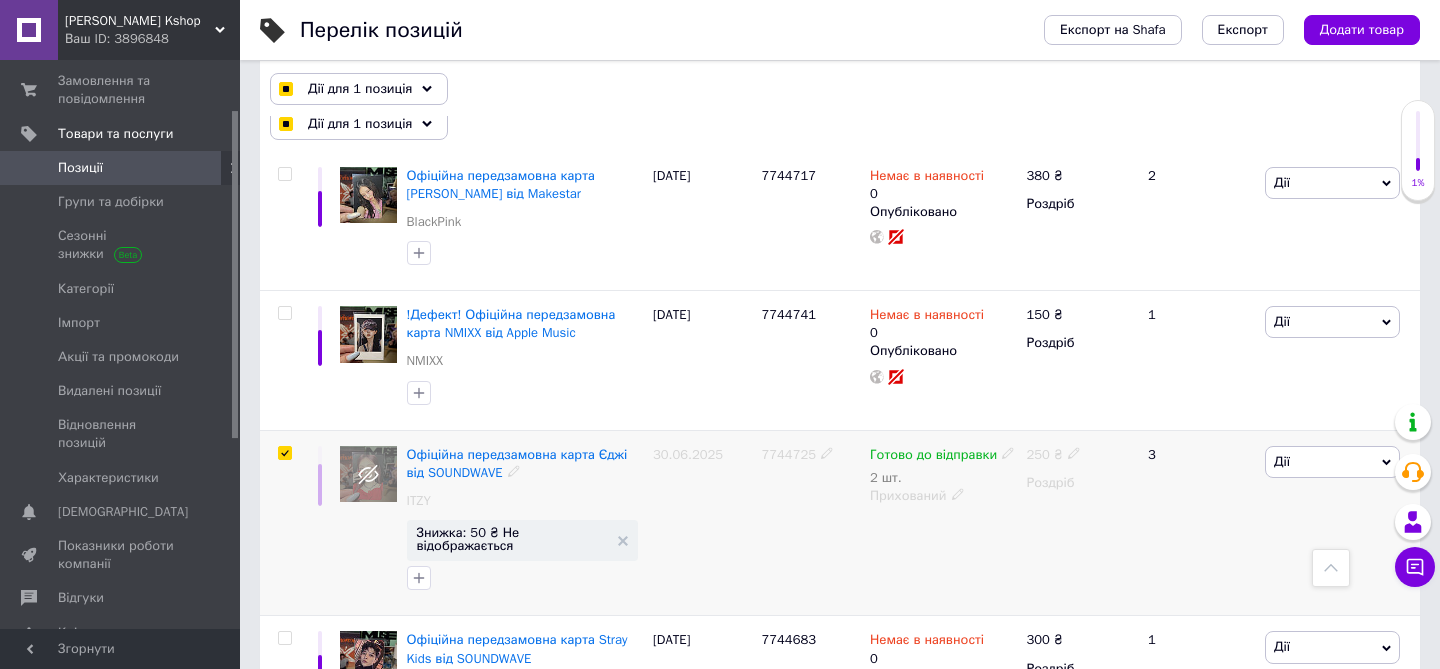checkbox on "true" 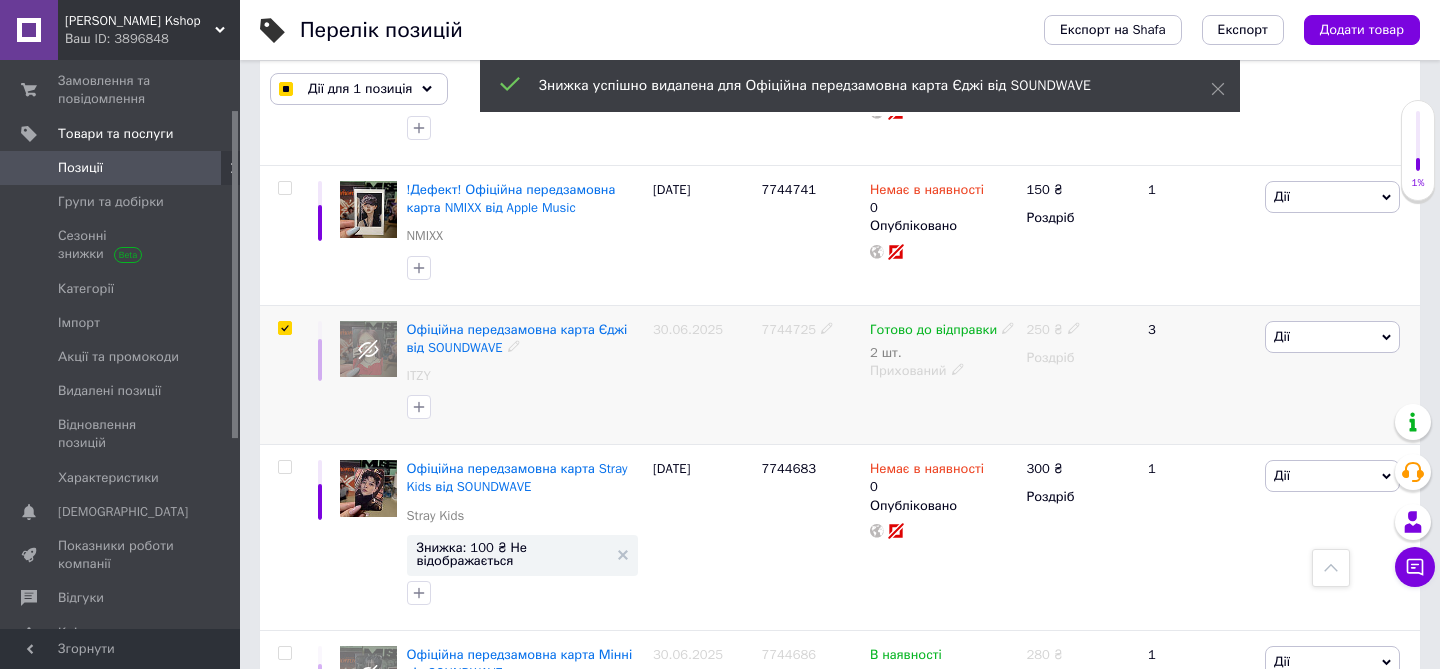 scroll, scrollTop: 624, scrollLeft: 0, axis: vertical 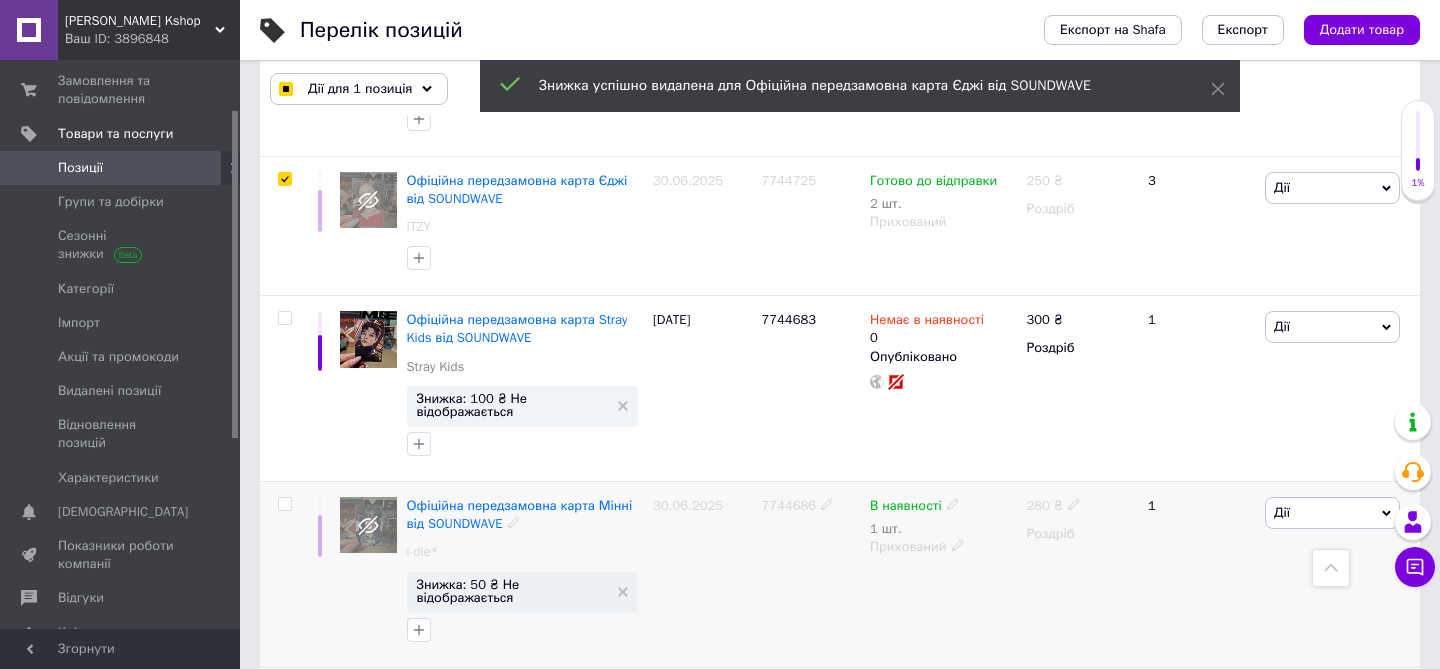 click at bounding box center [284, 504] 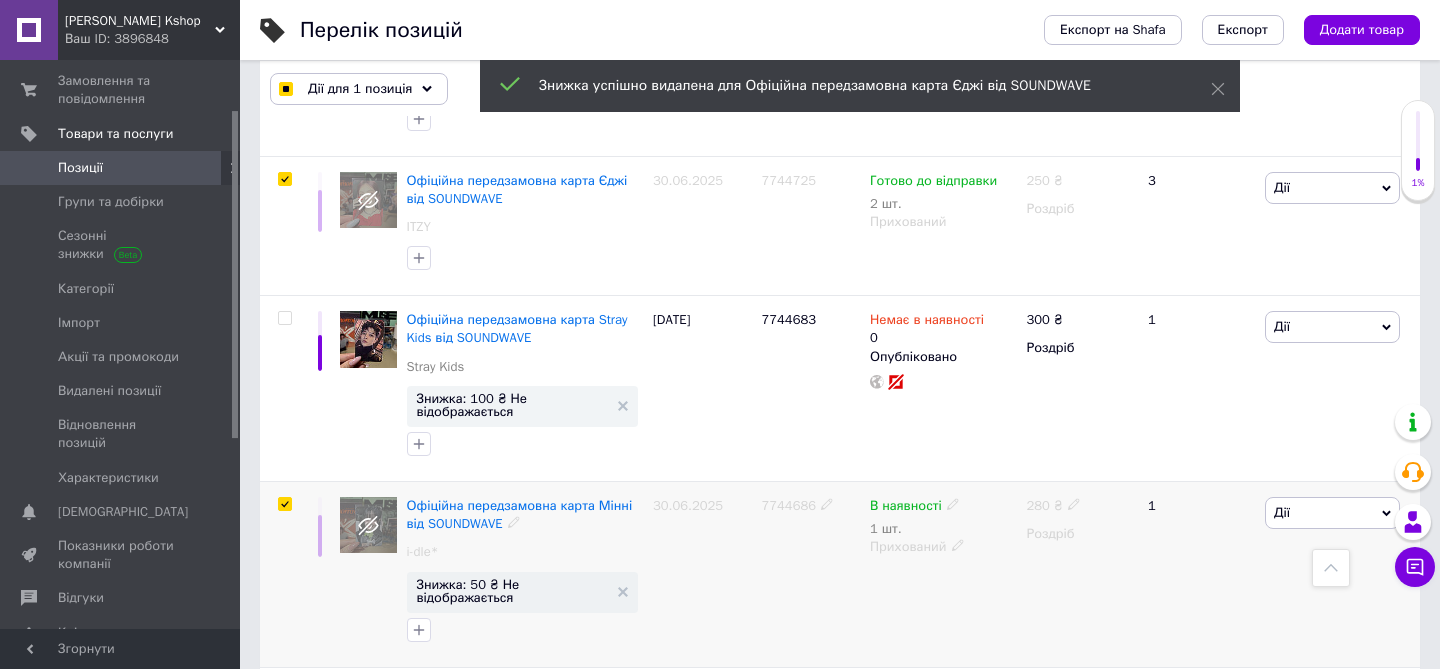checkbox on "true" 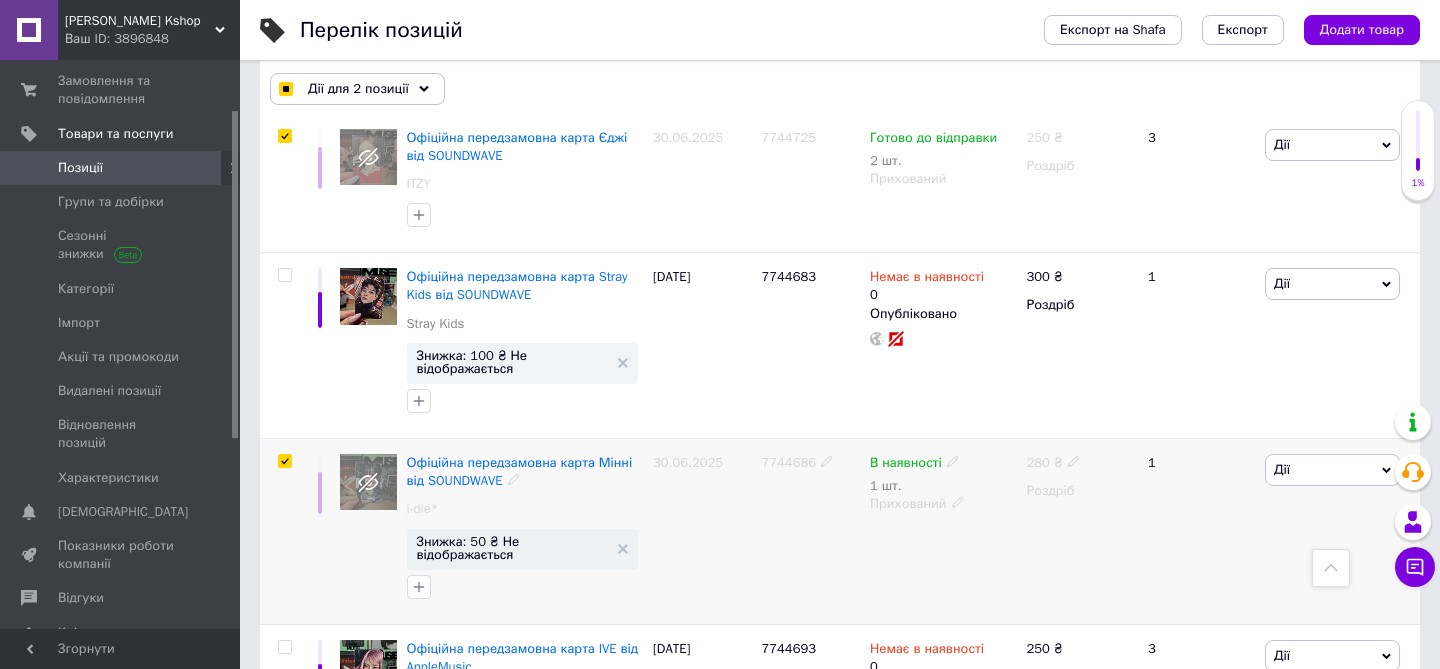 scroll, scrollTop: 672, scrollLeft: 0, axis: vertical 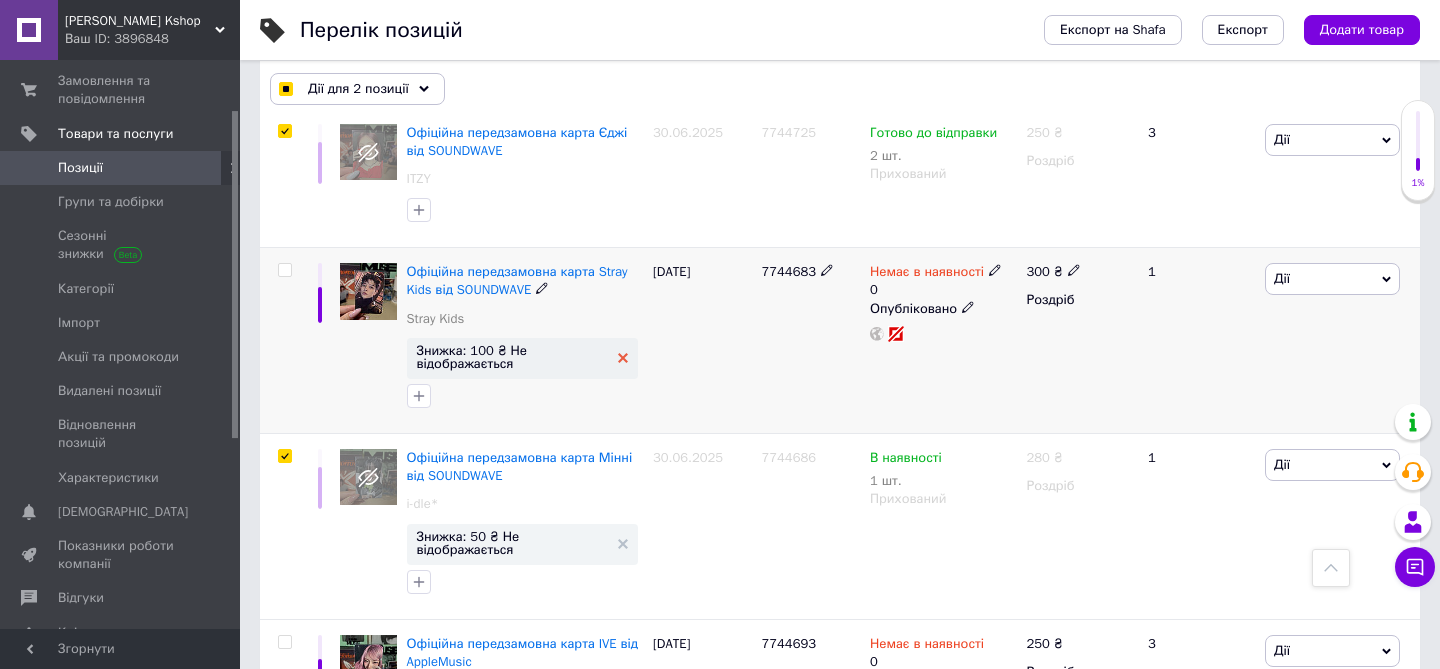 click 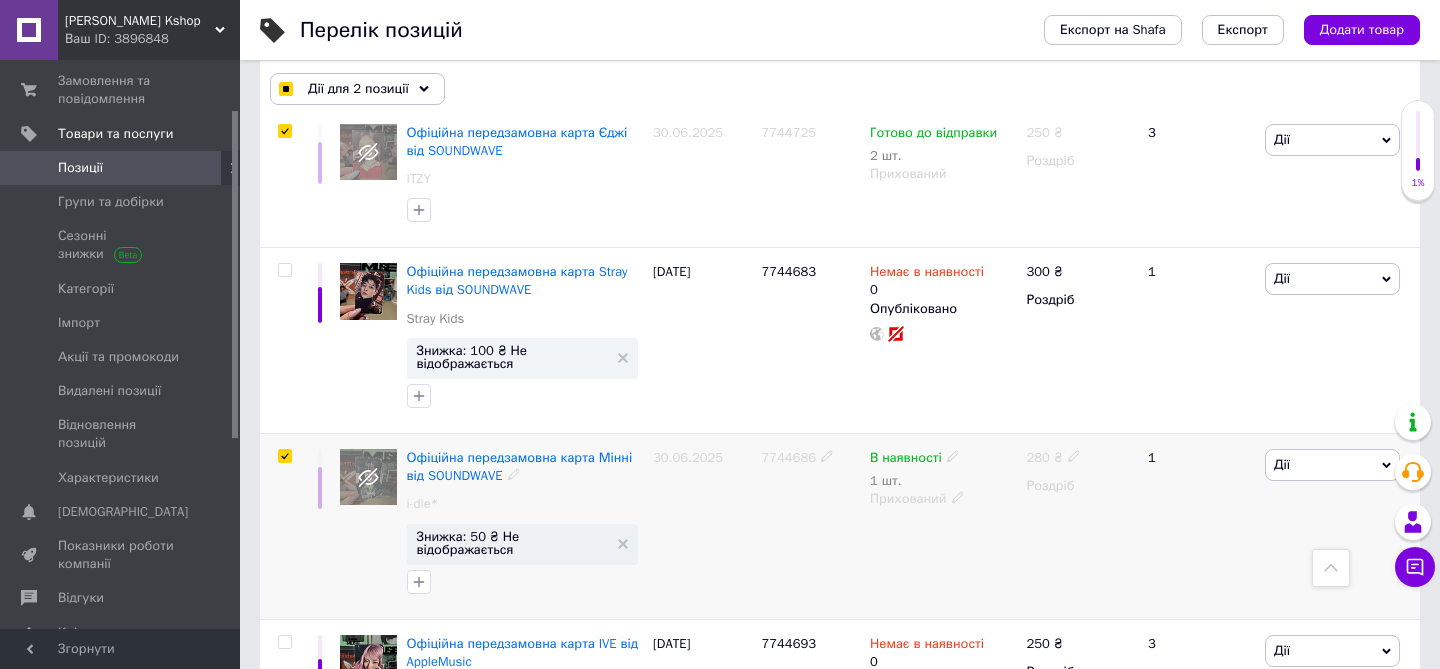checkbox on "true" 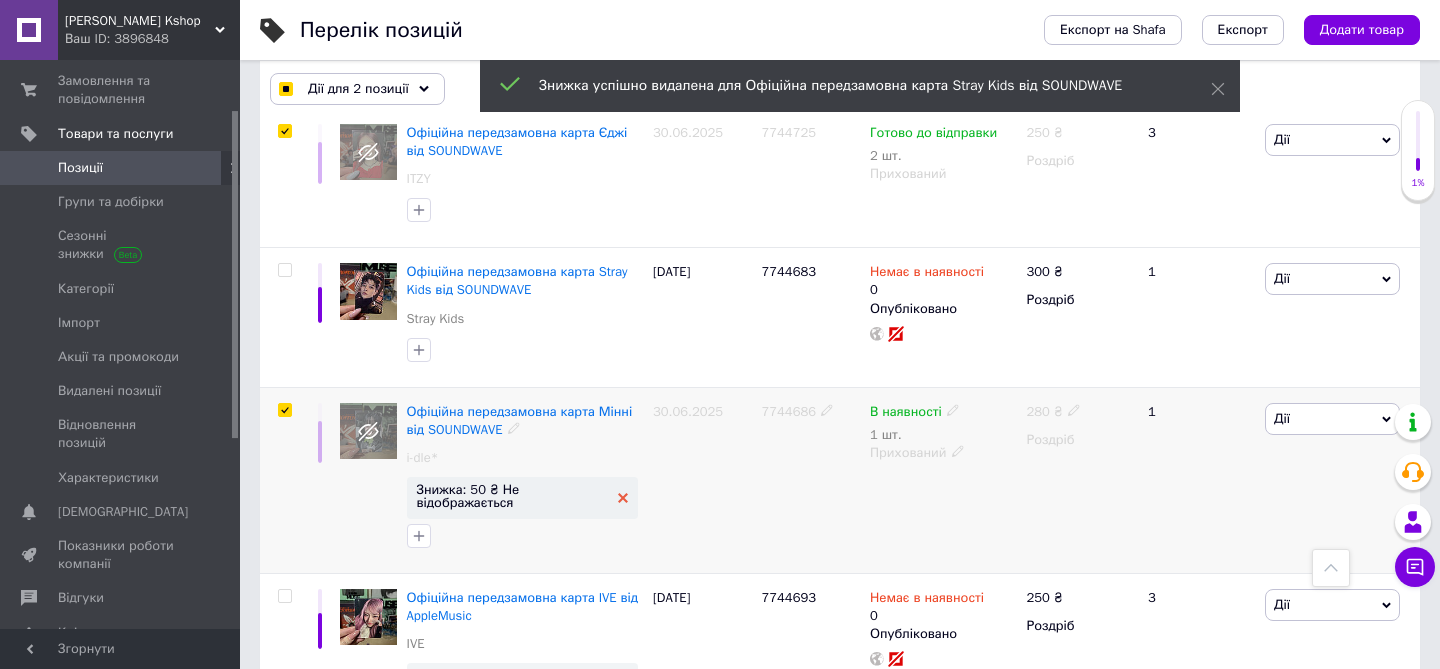 click 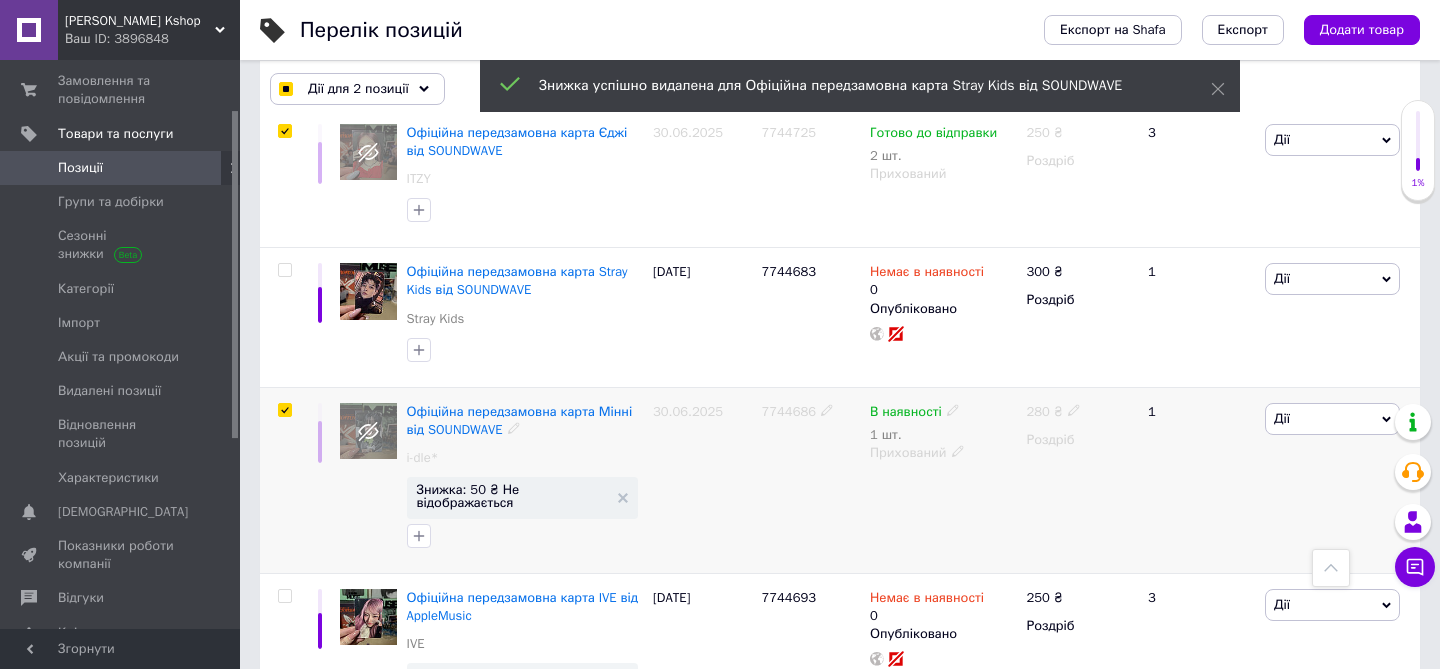 checkbox on "true" 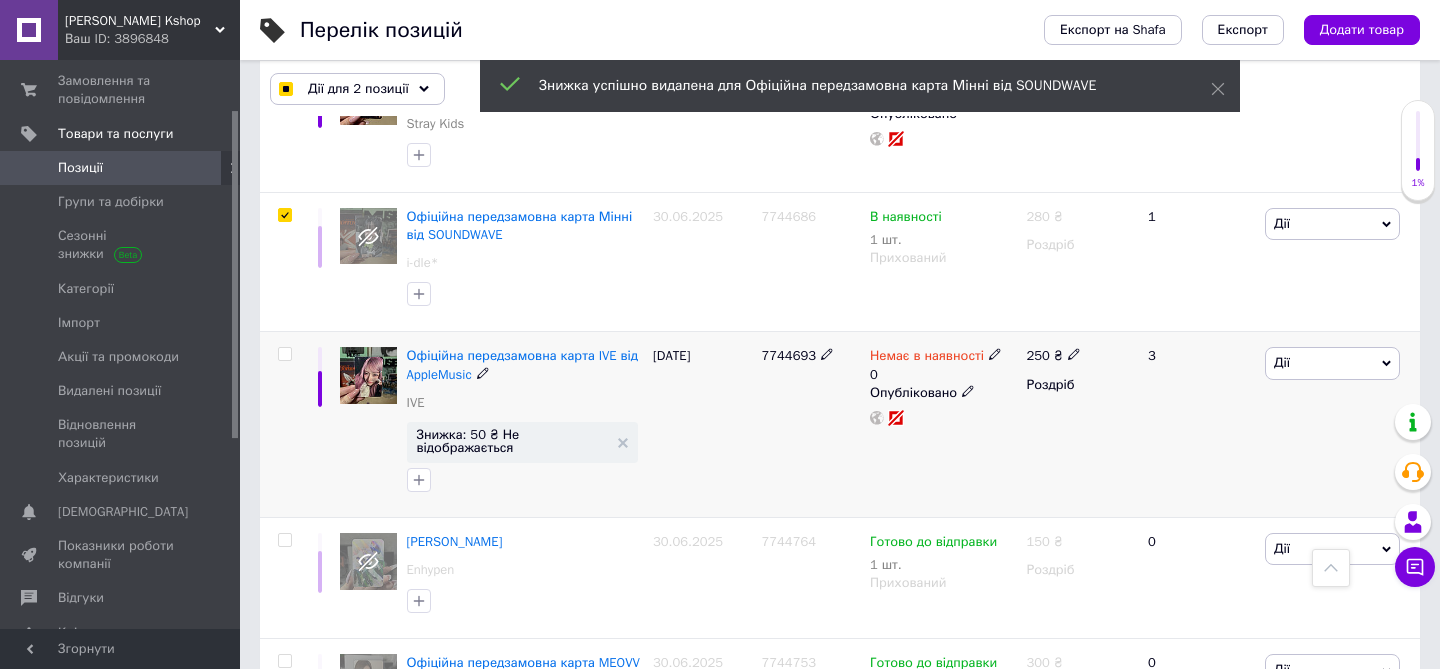 scroll, scrollTop: 874, scrollLeft: 0, axis: vertical 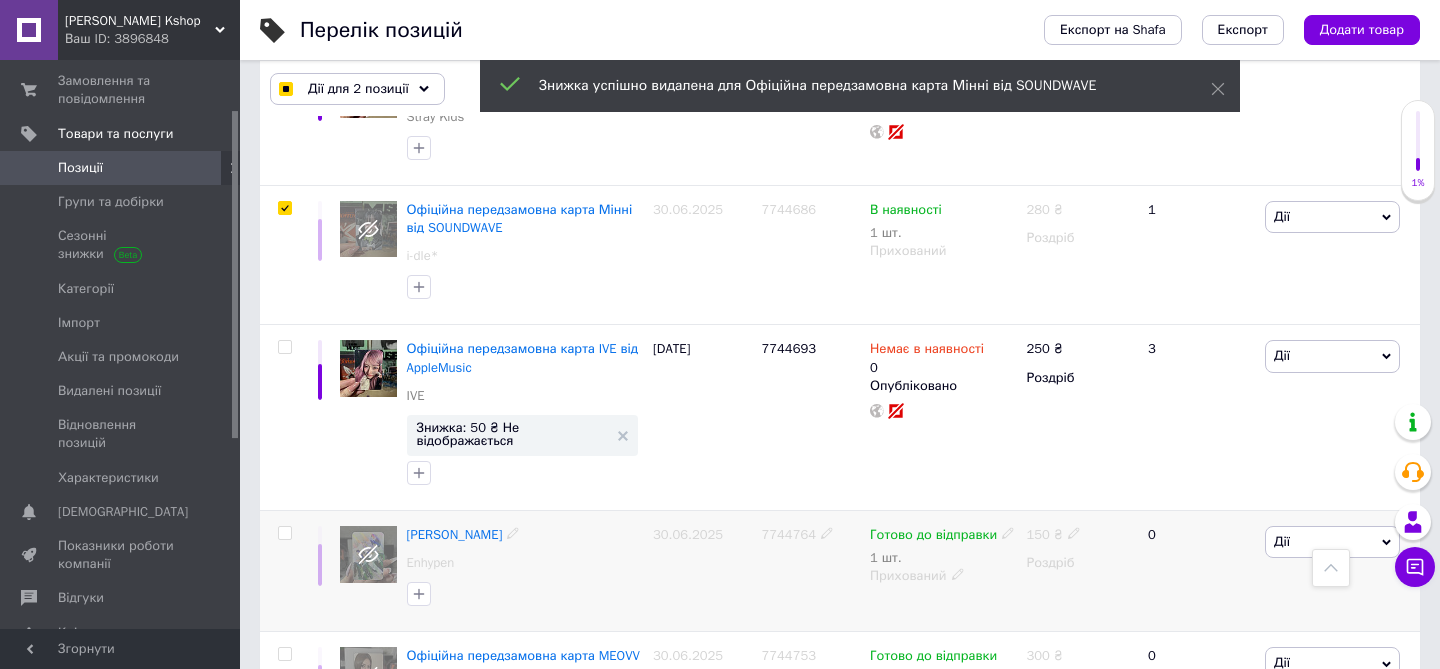 click at bounding box center (284, 533) 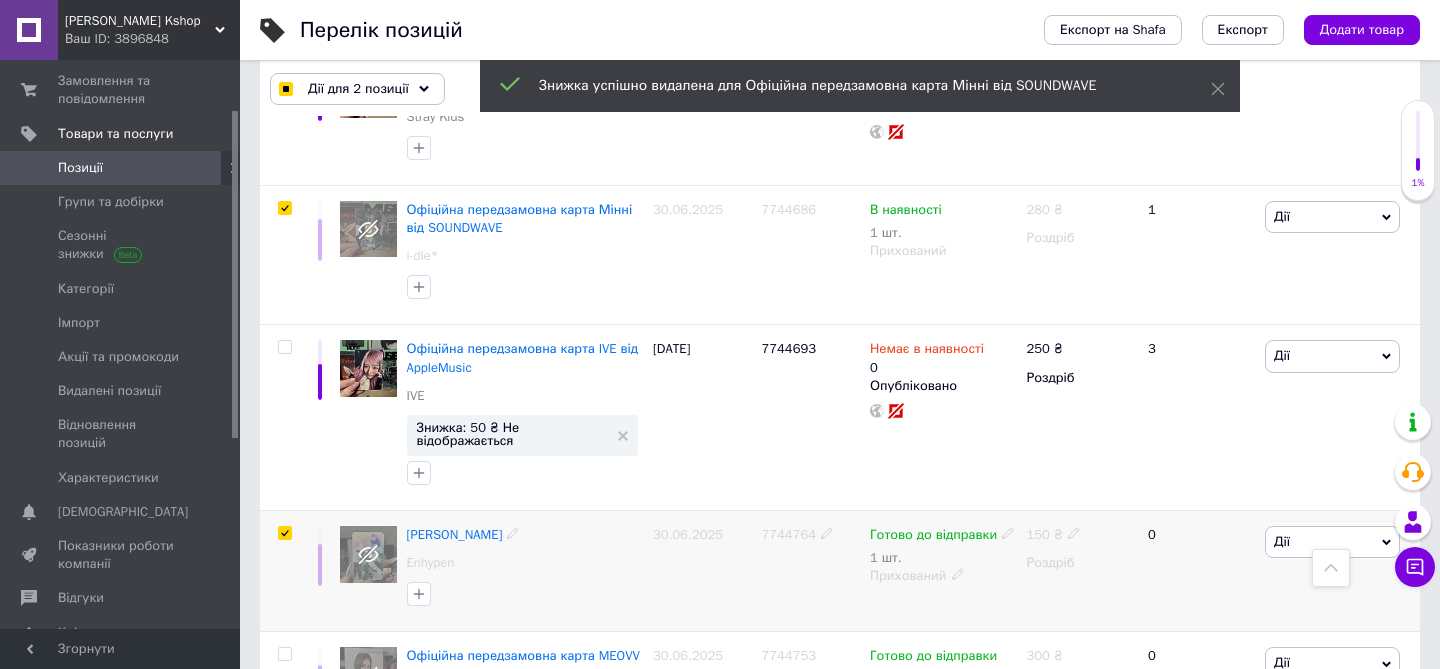 checkbox on "true" 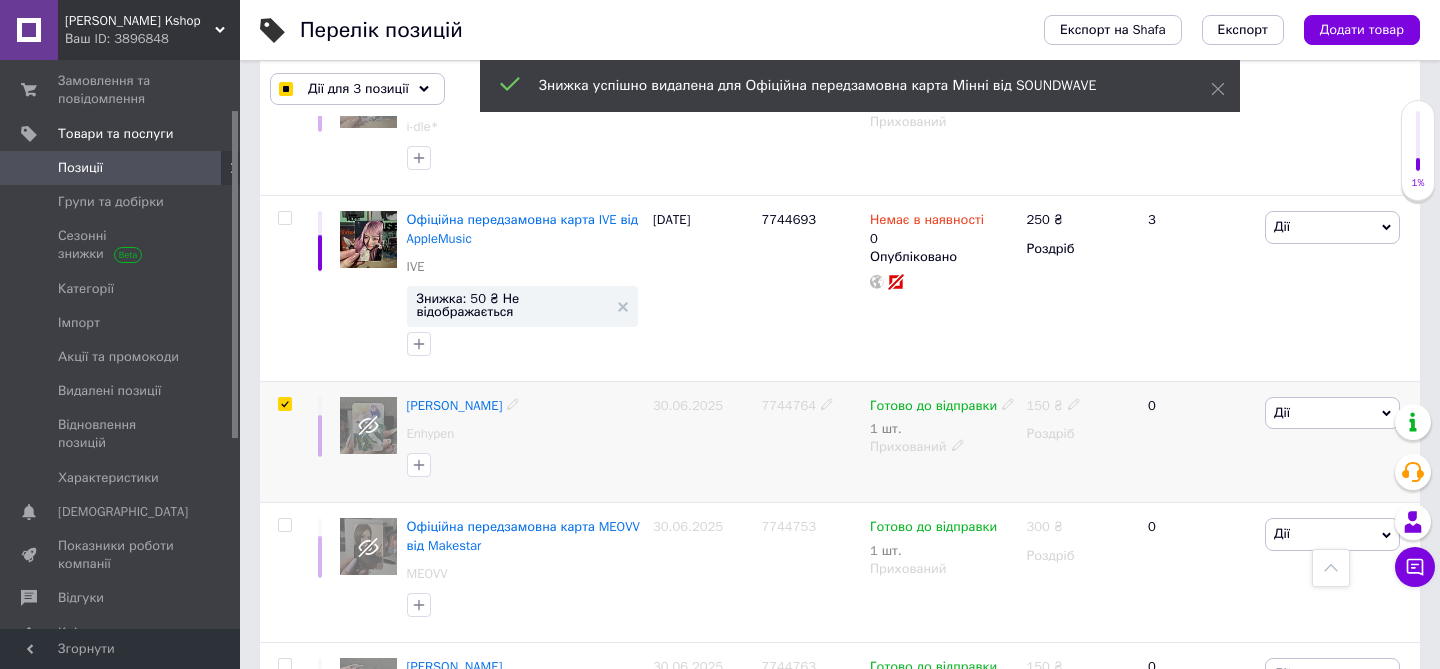 scroll, scrollTop: 1032, scrollLeft: 0, axis: vertical 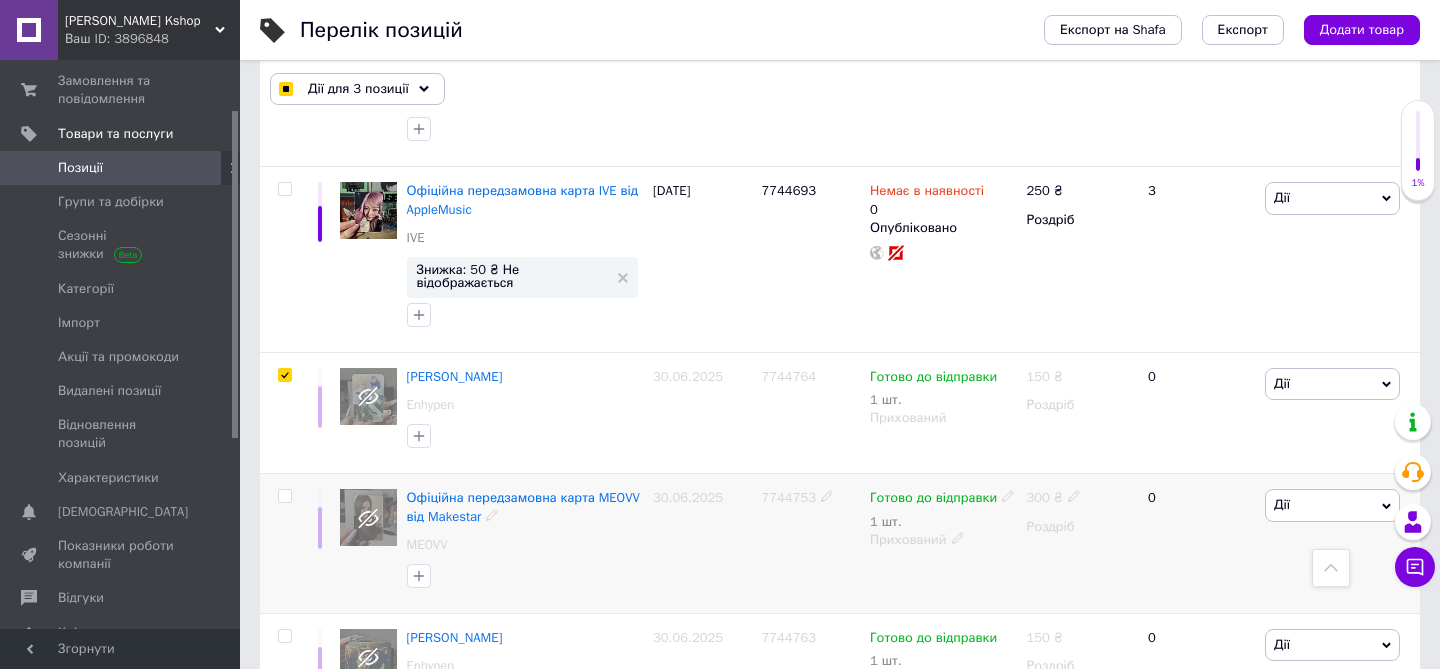 click at bounding box center [284, 496] 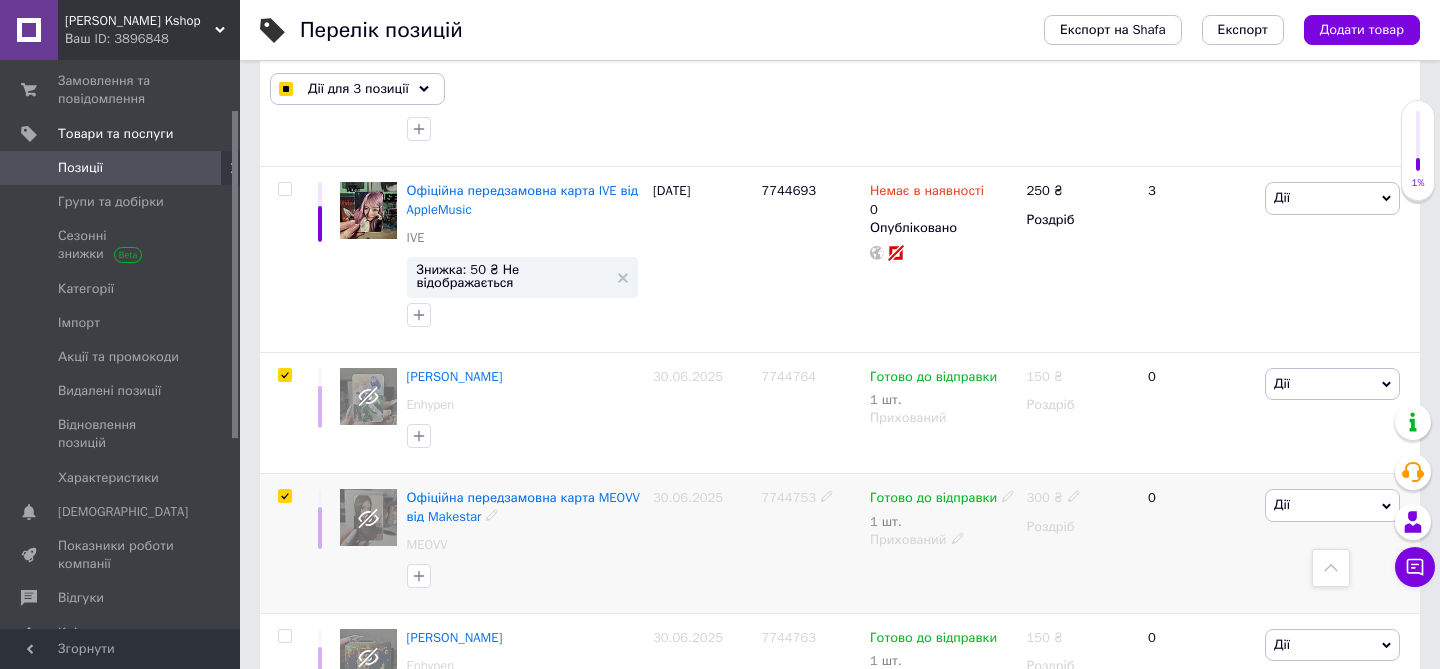 checkbox on "true" 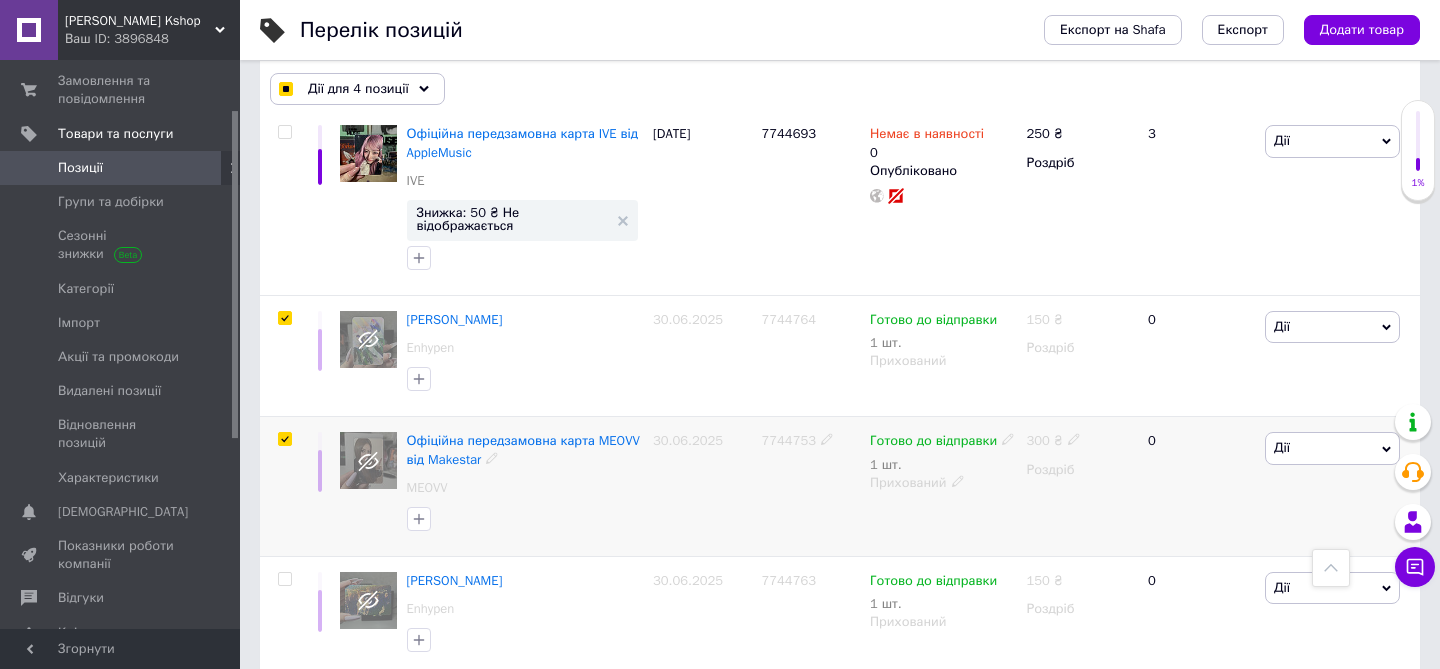 scroll, scrollTop: 1093, scrollLeft: 0, axis: vertical 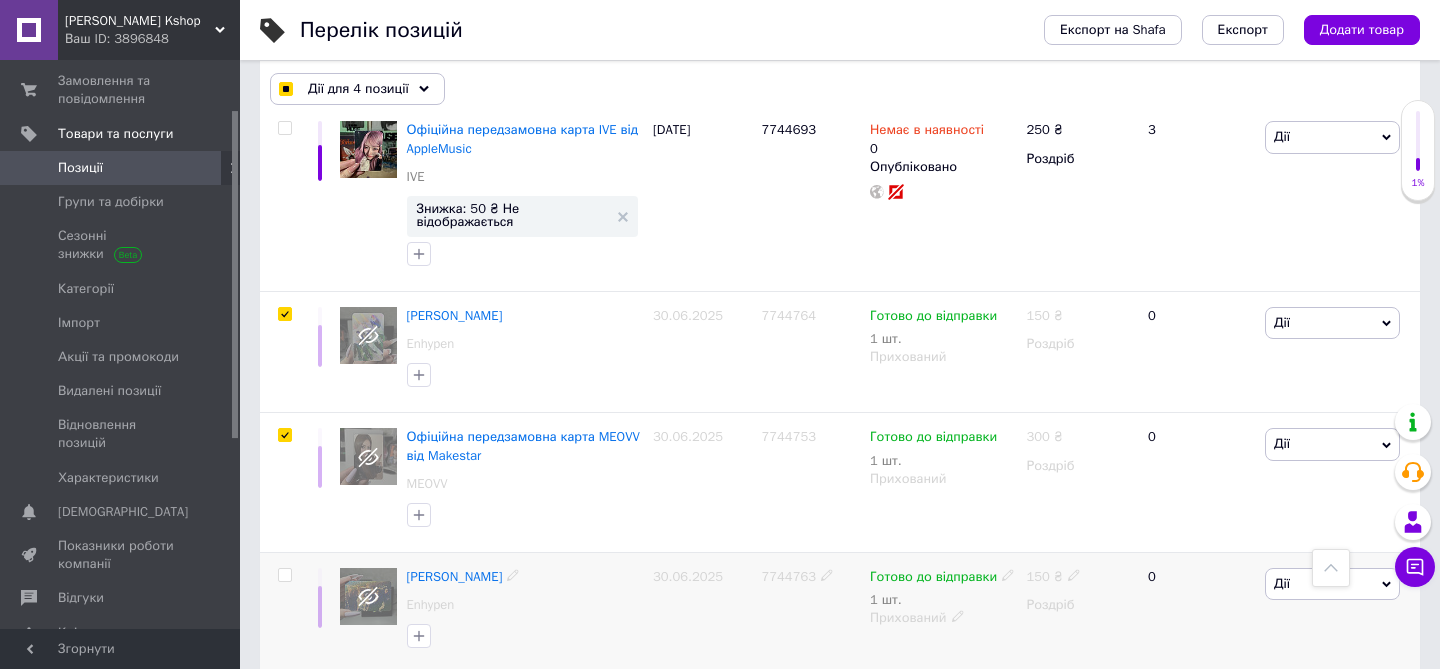 click at bounding box center (284, 575) 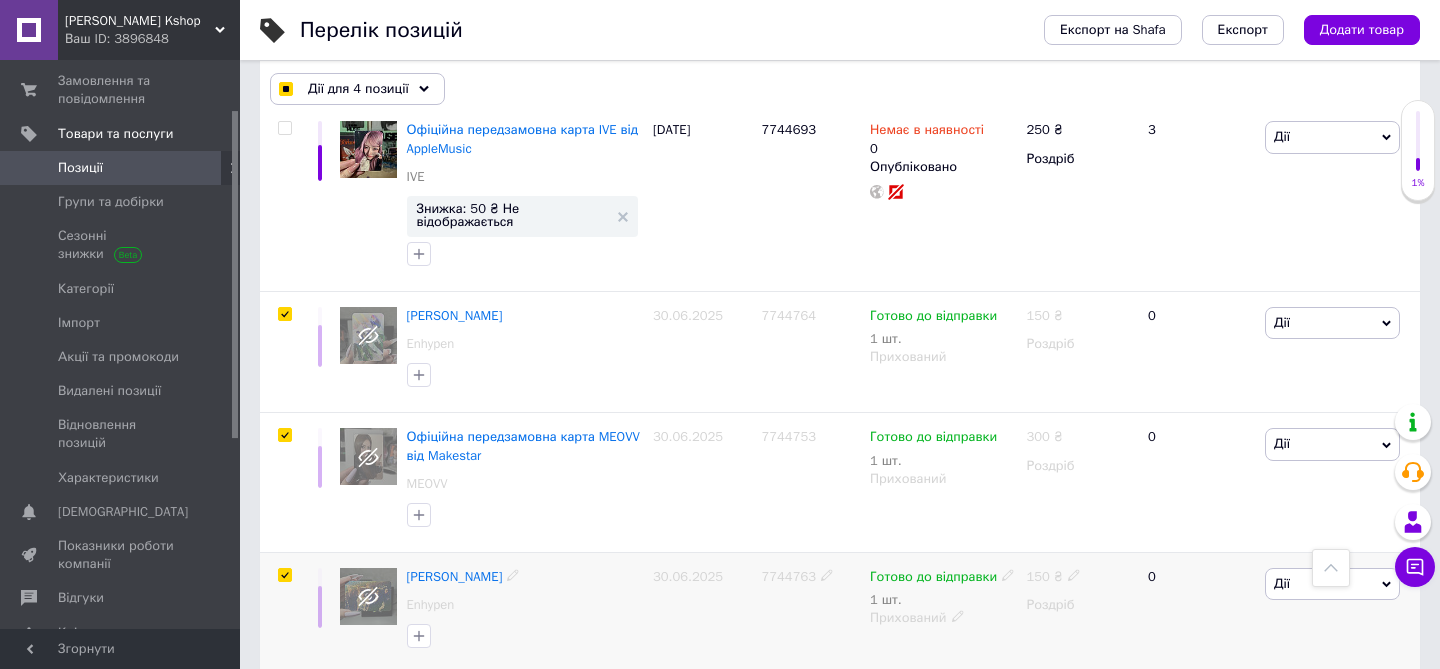 checkbox on "true" 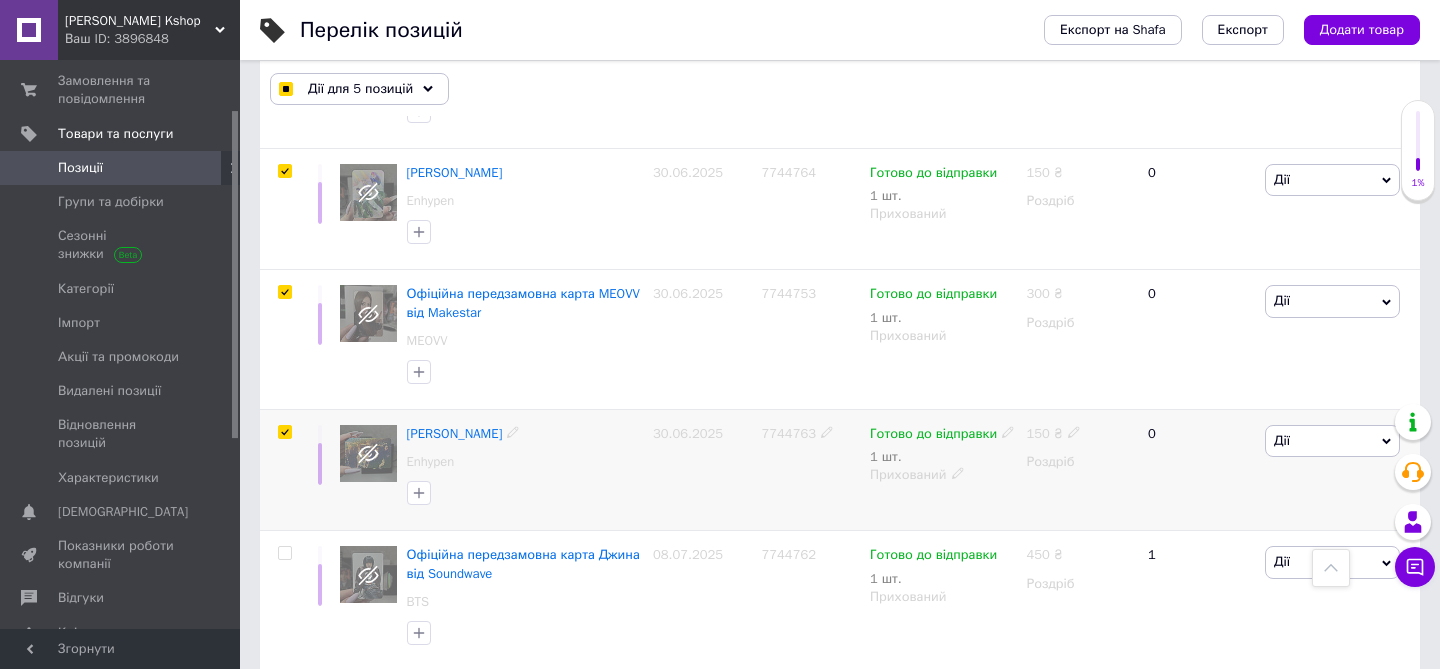 scroll, scrollTop: 1243, scrollLeft: 0, axis: vertical 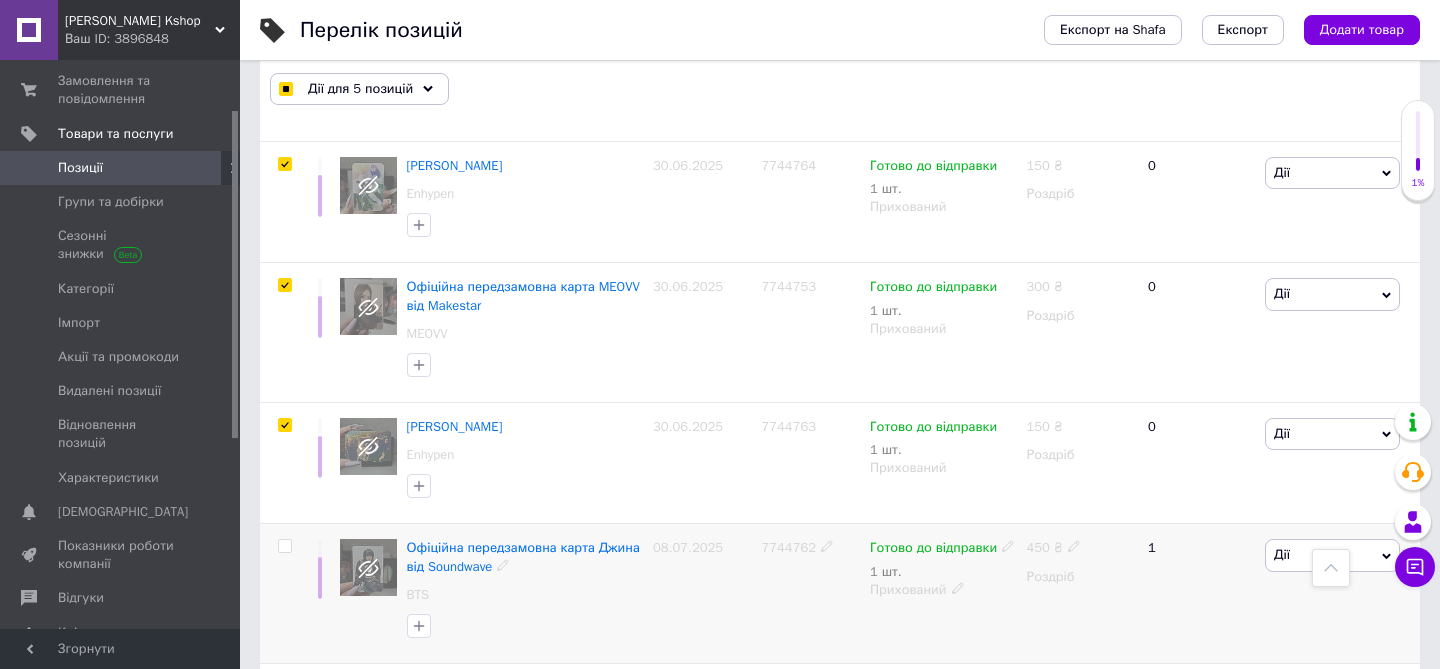 click at bounding box center (284, 546) 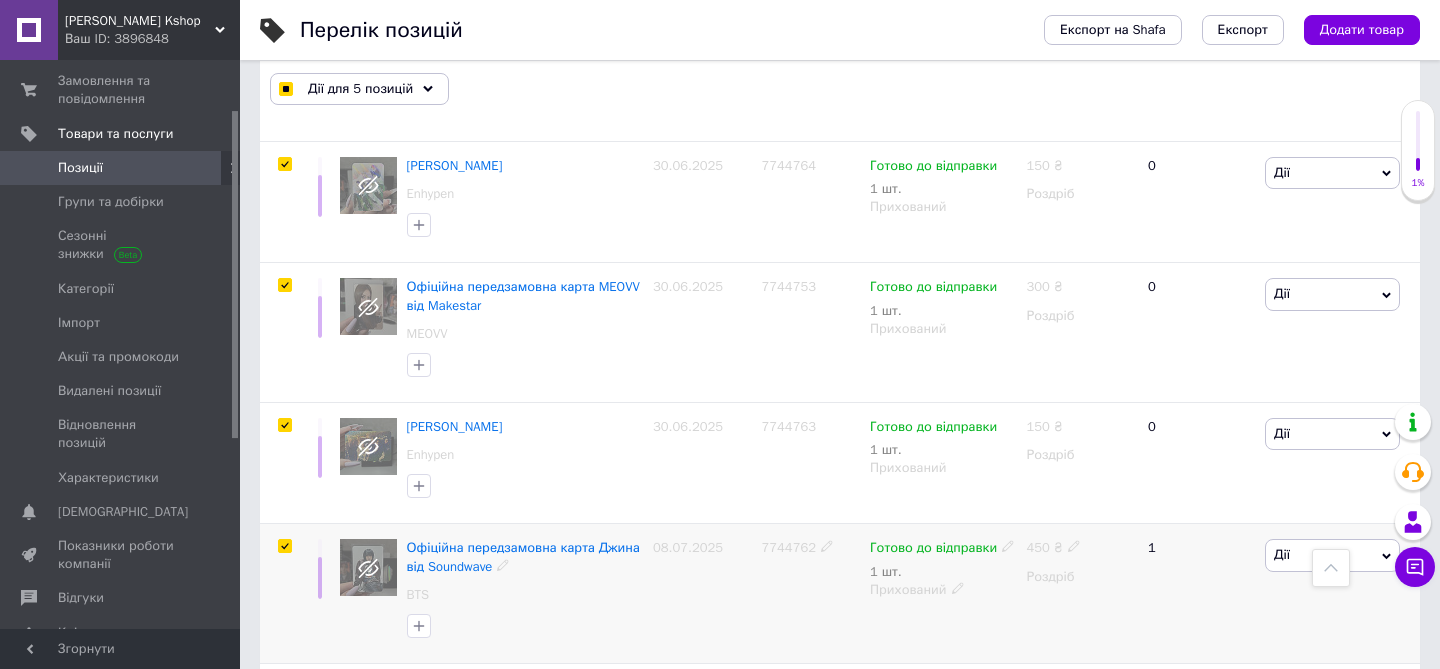 checkbox on "true" 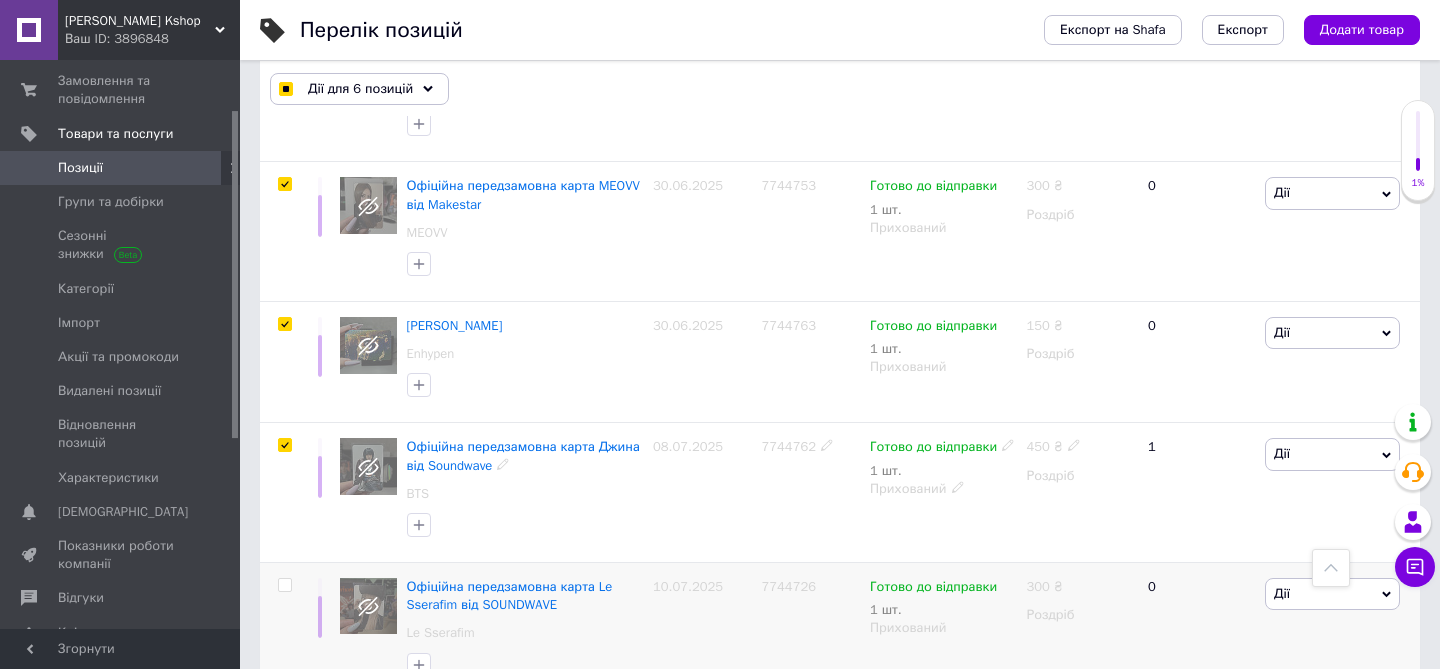 scroll, scrollTop: 1343, scrollLeft: 0, axis: vertical 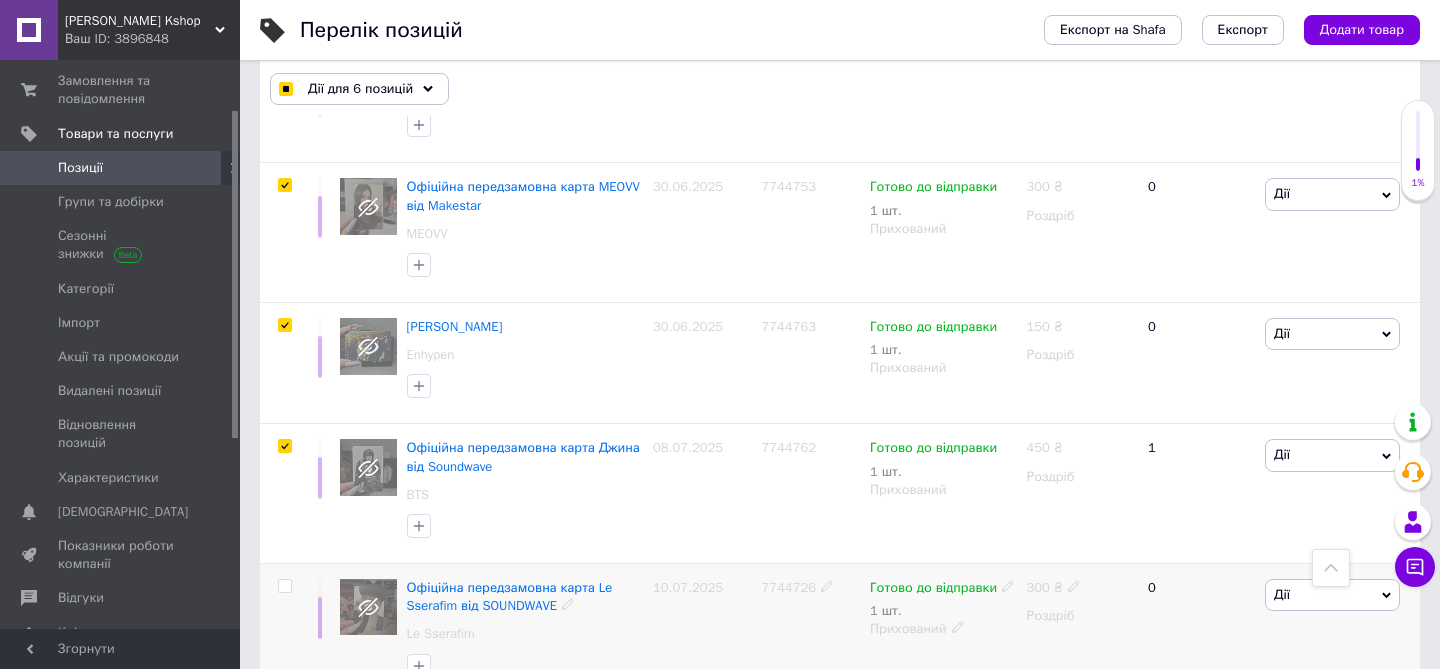 click at bounding box center [284, 586] 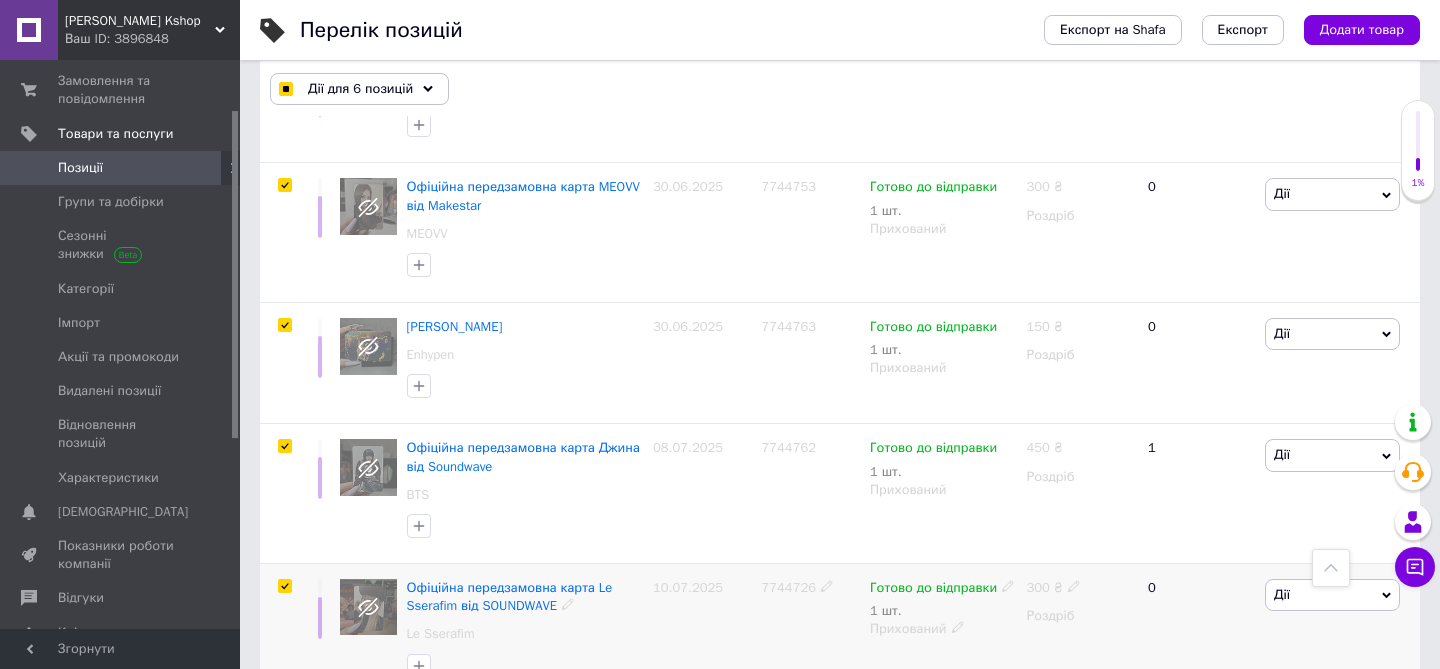 checkbox on "true" 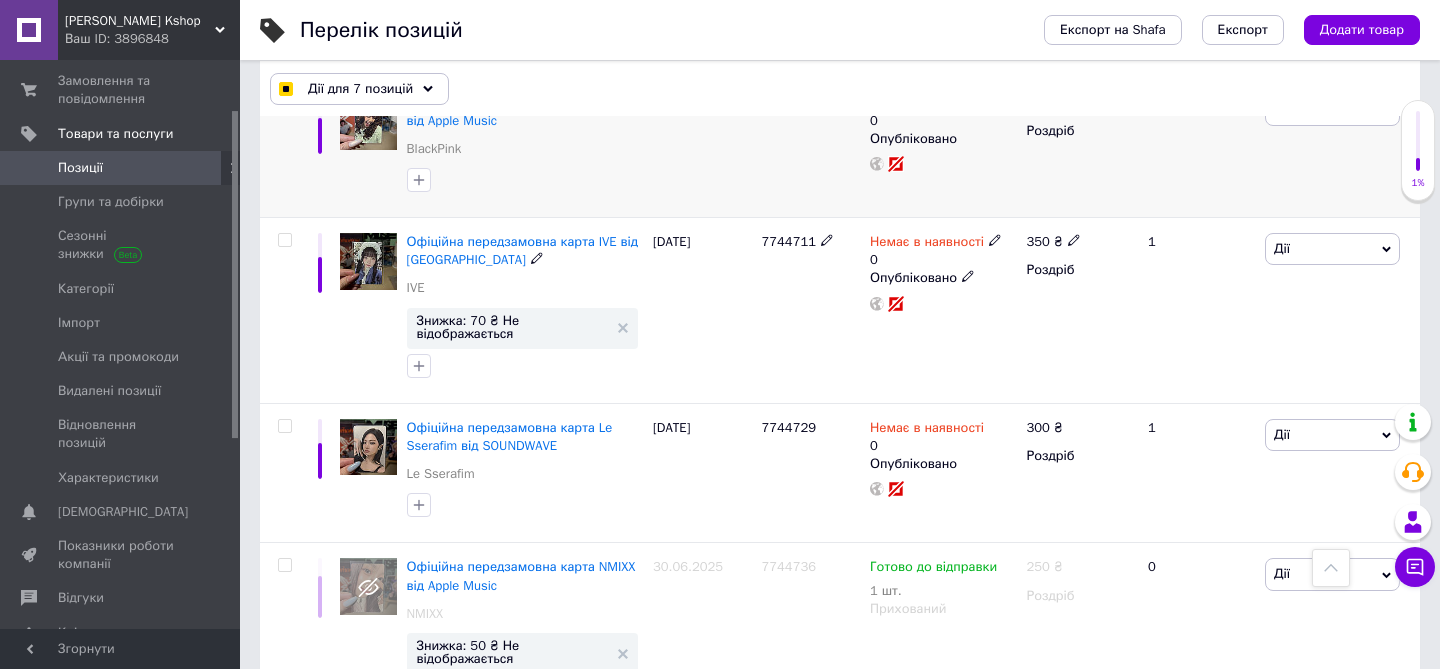 scroll, scrollTop: 1988, scrollLeft: 0, axis: vertical 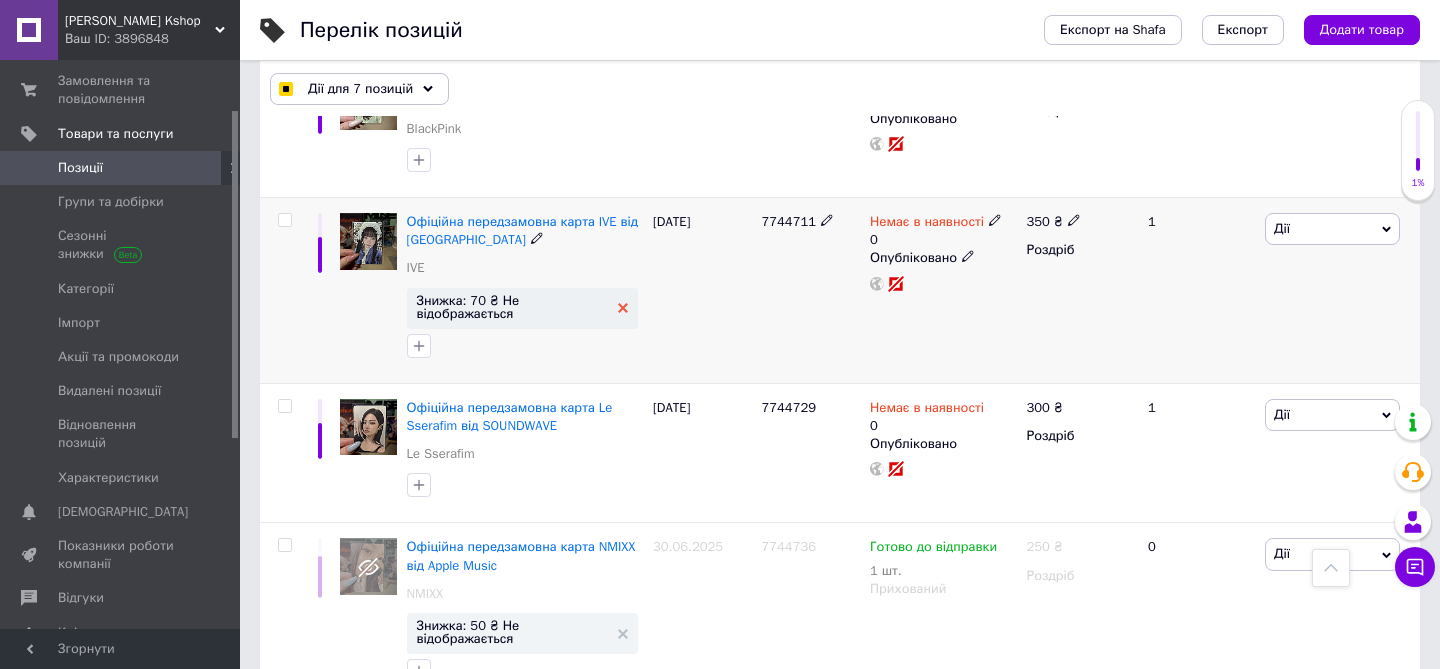click 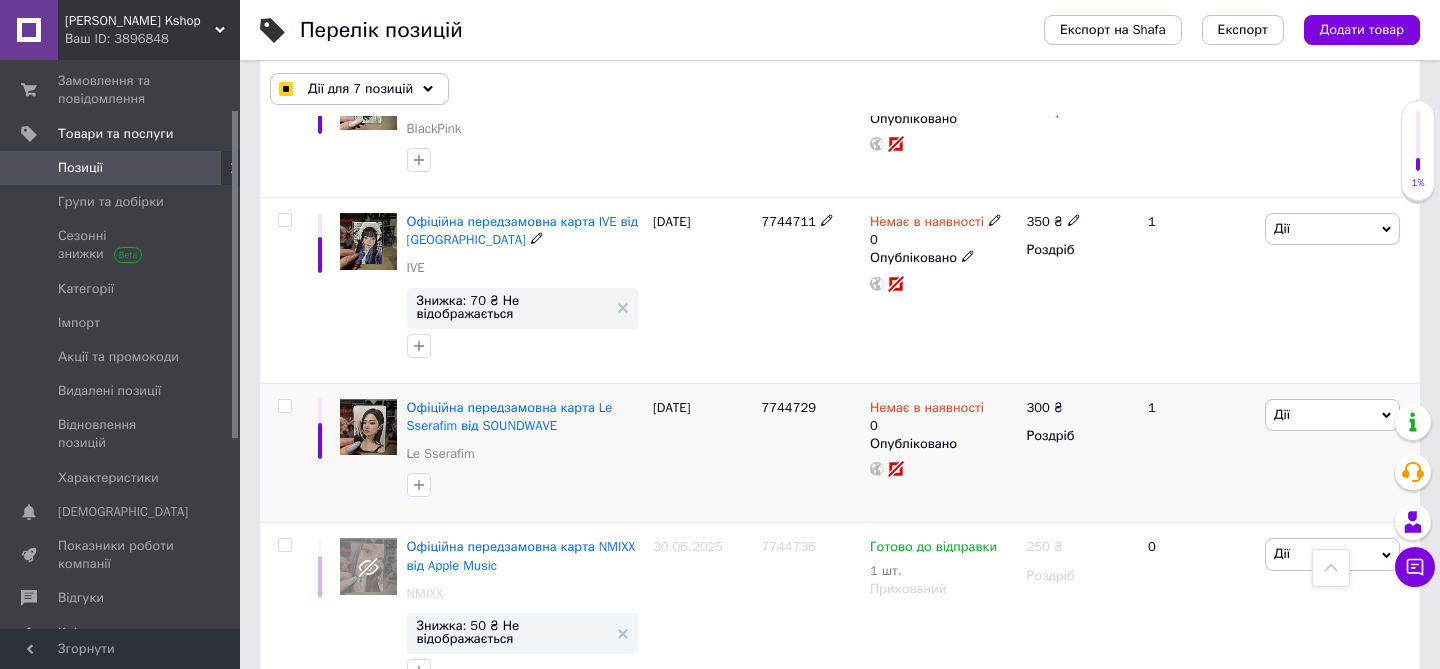 checkbox on "true" 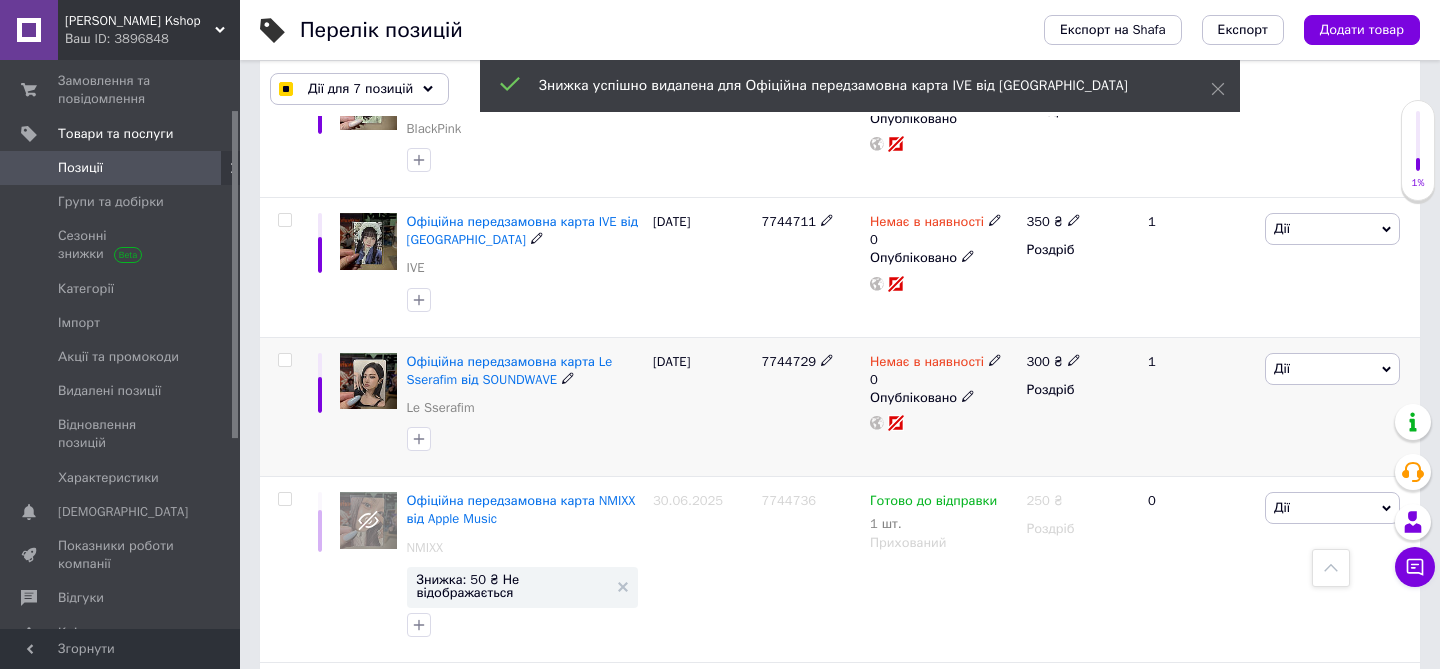 scroll, scrollTop: 2115, scrollLeft: 0, axis: vertical 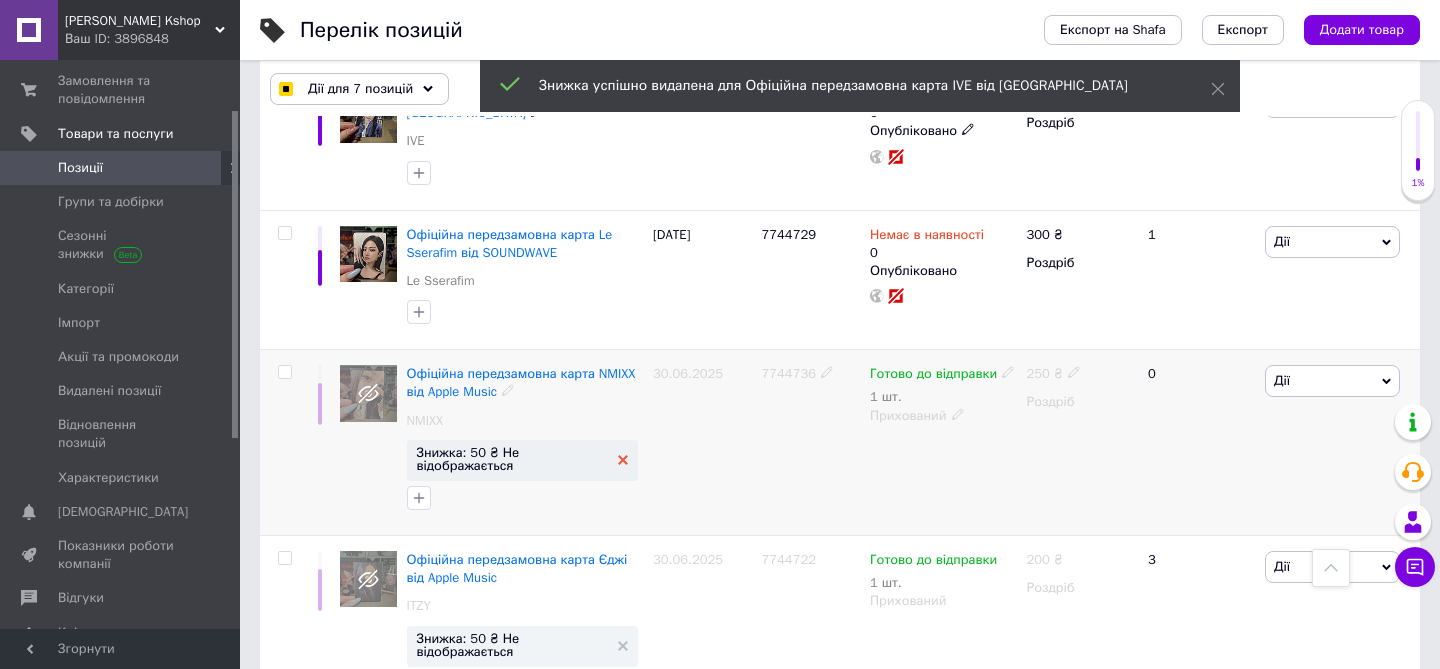 click 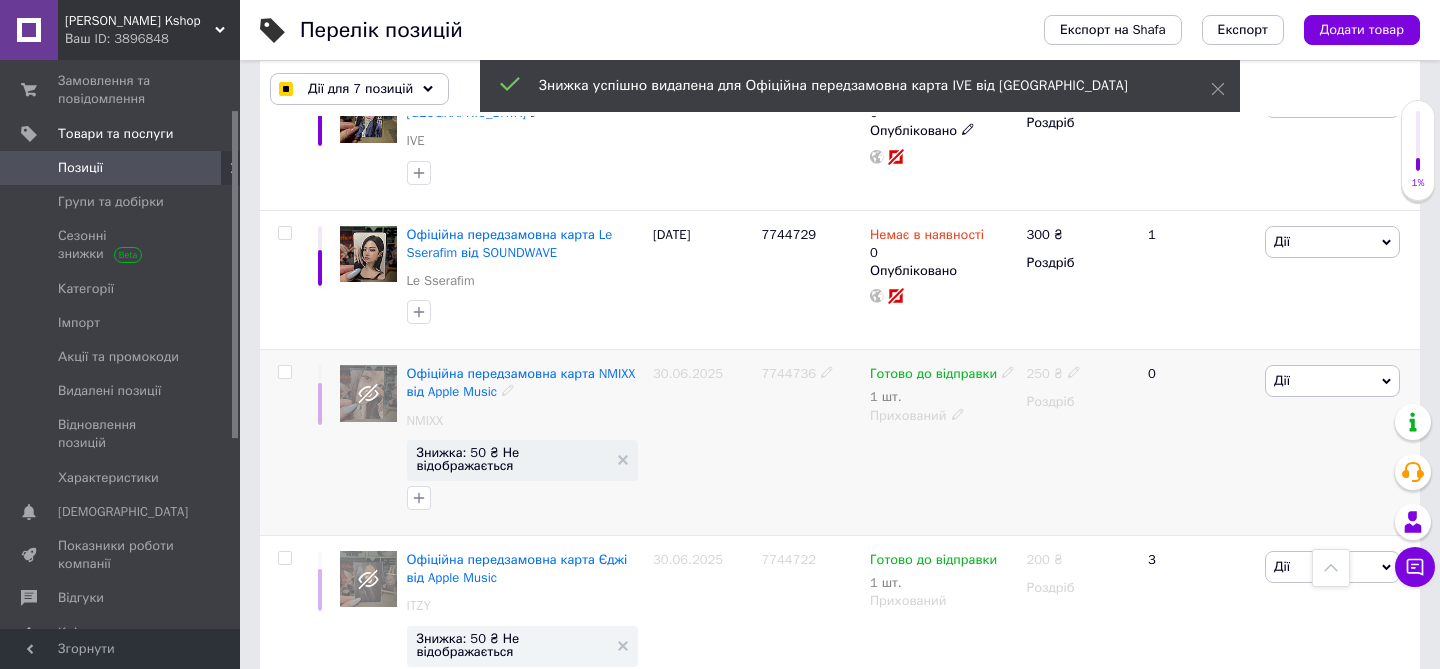 checkbox on "true" 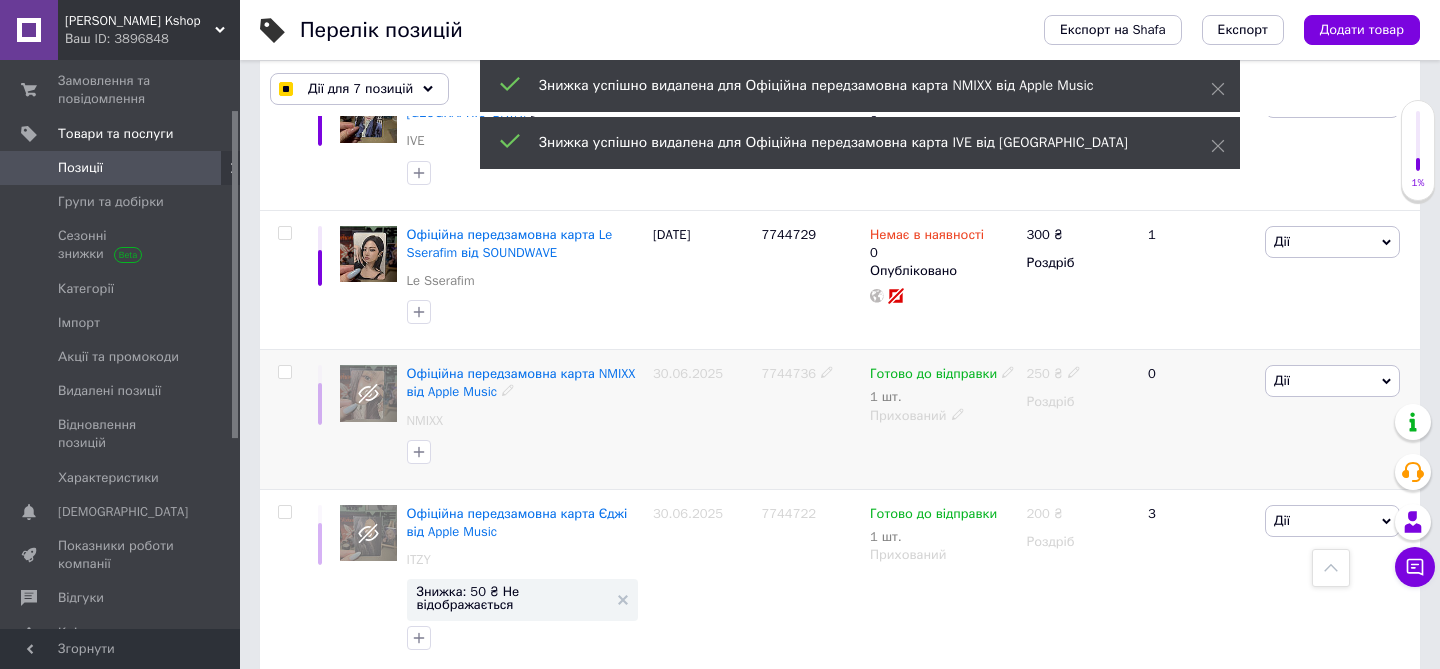 click at bounding box center (284, 372) 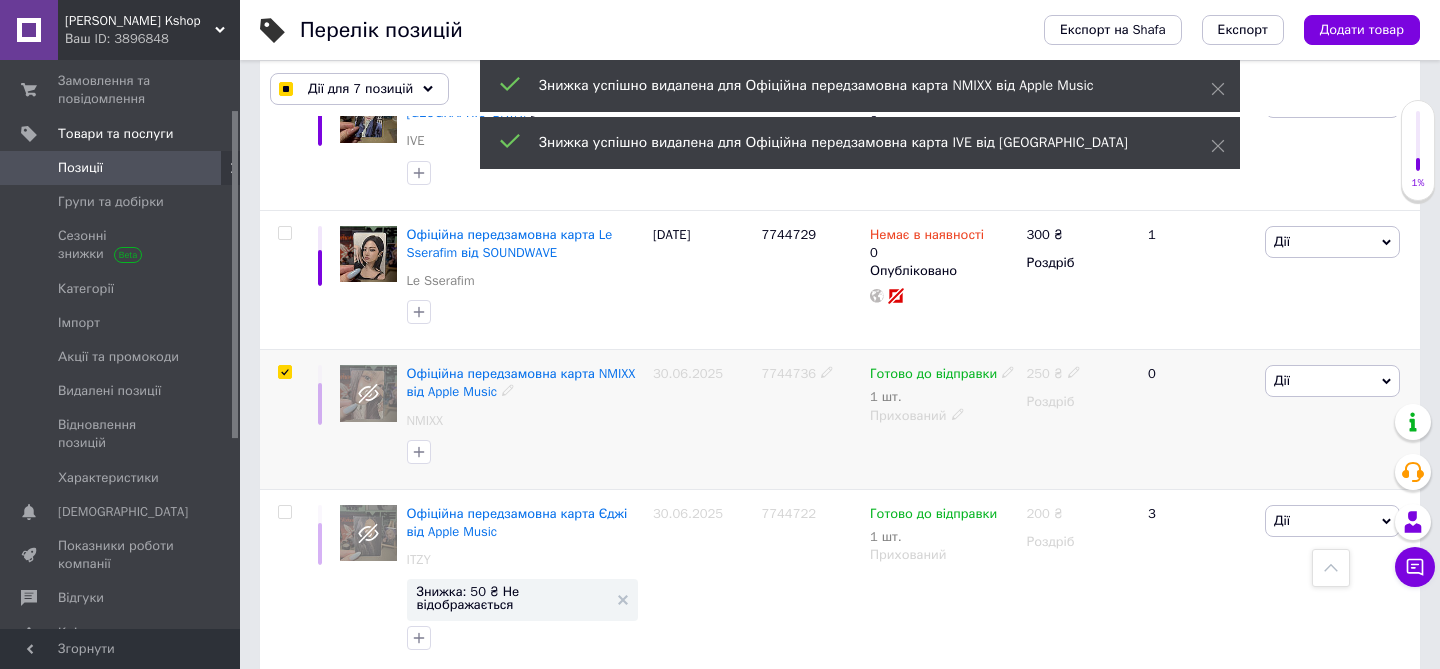 checkbox on "true" 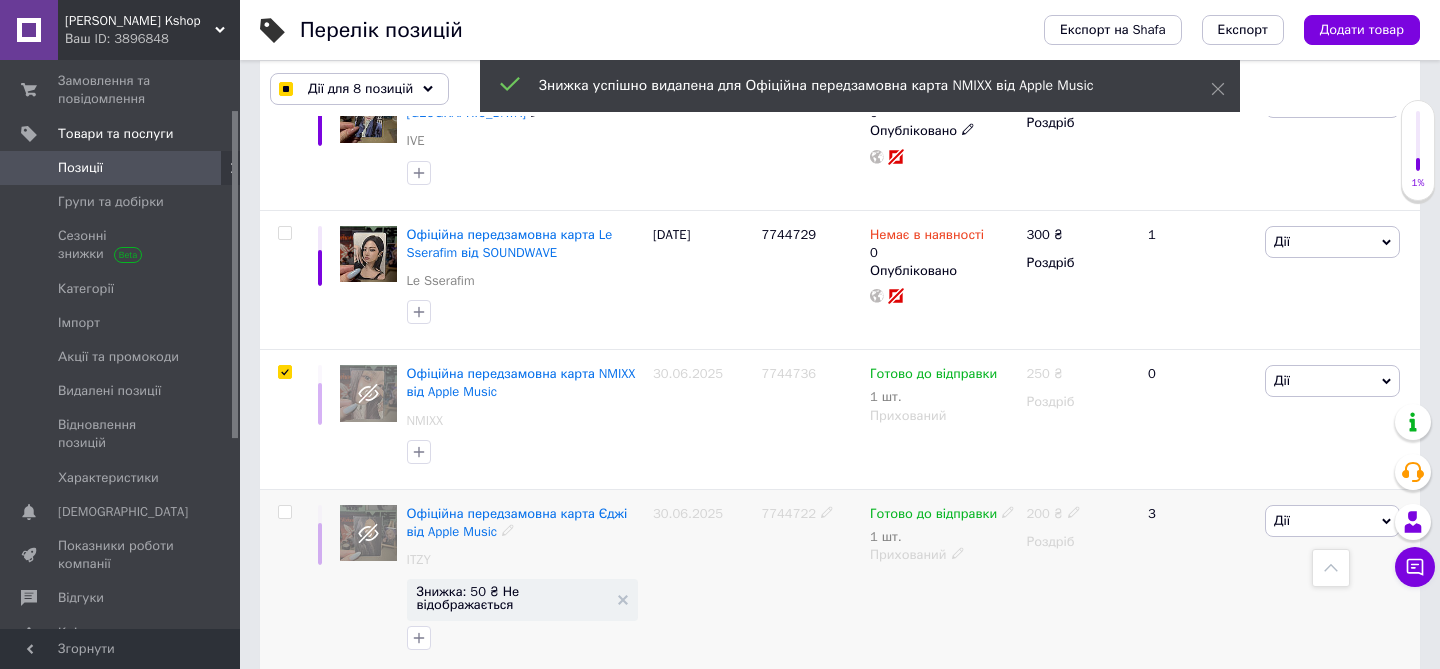 click at bounding box center [284, 512] 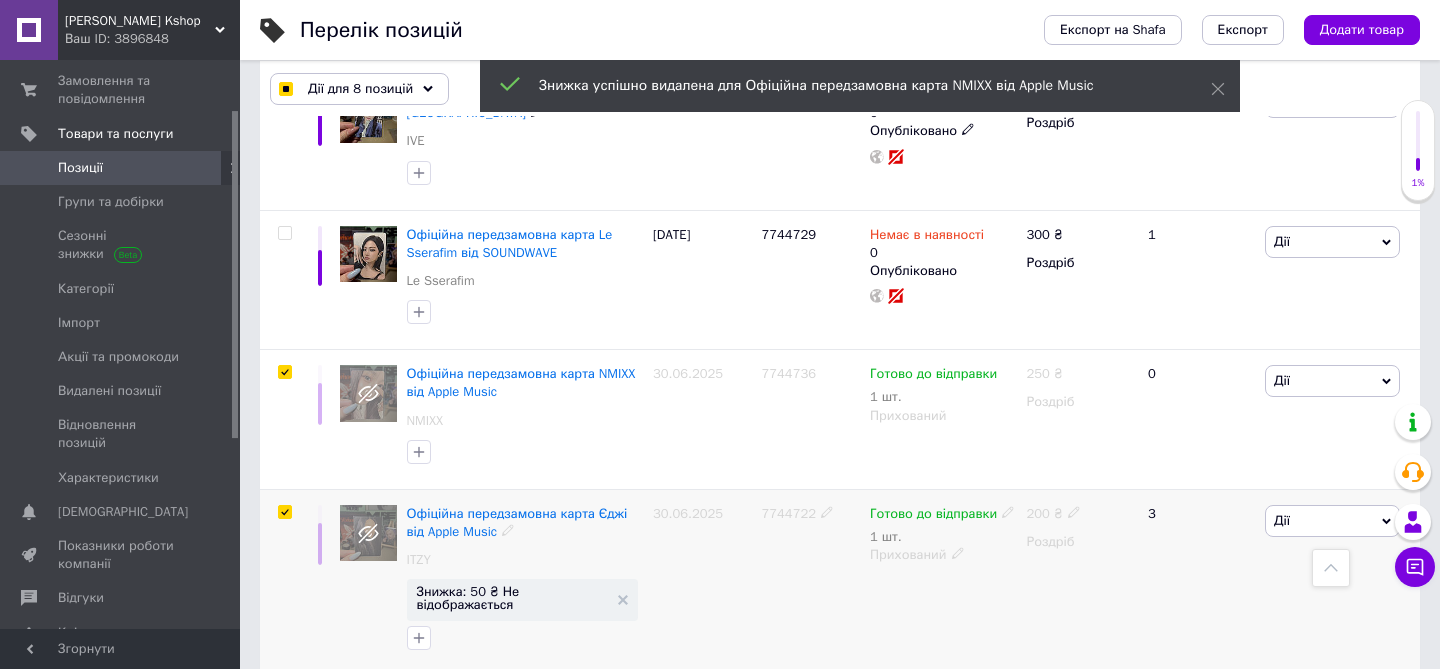 checkbox on "true" 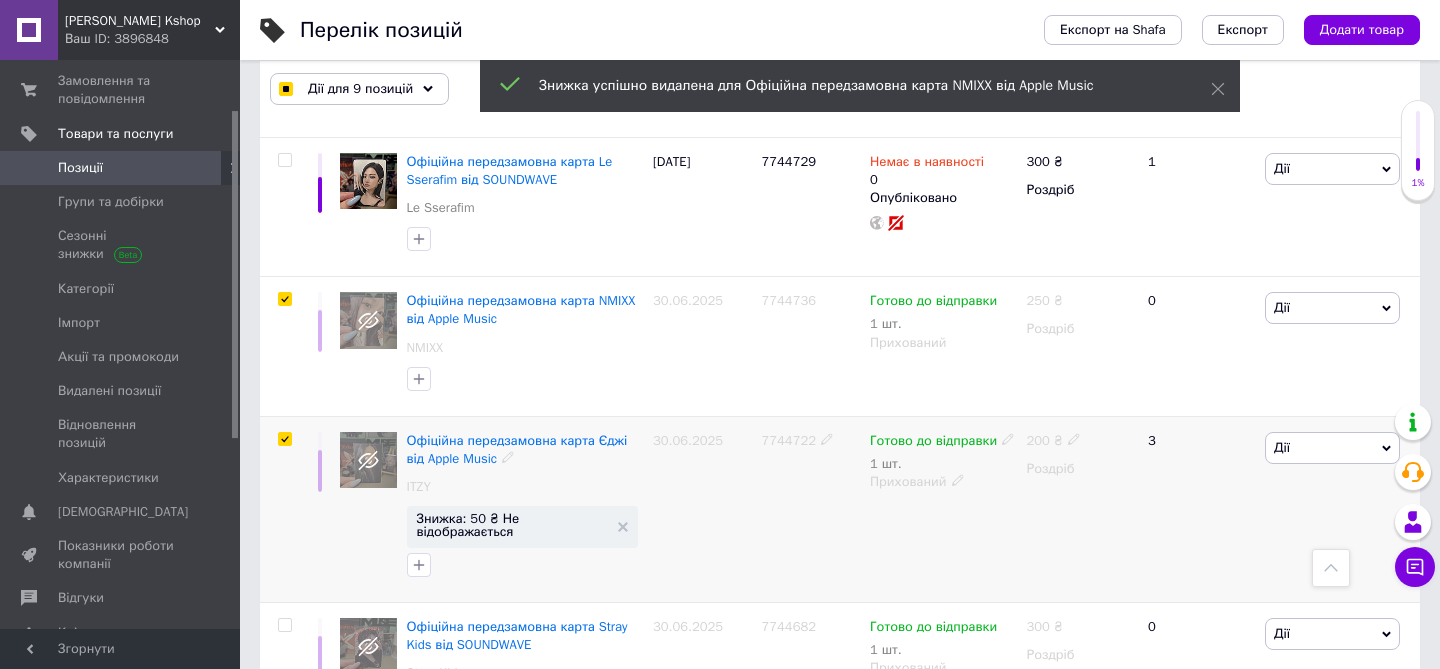 scroll, scrollTop: 2201, scrollLeft: 0, axis: vertical 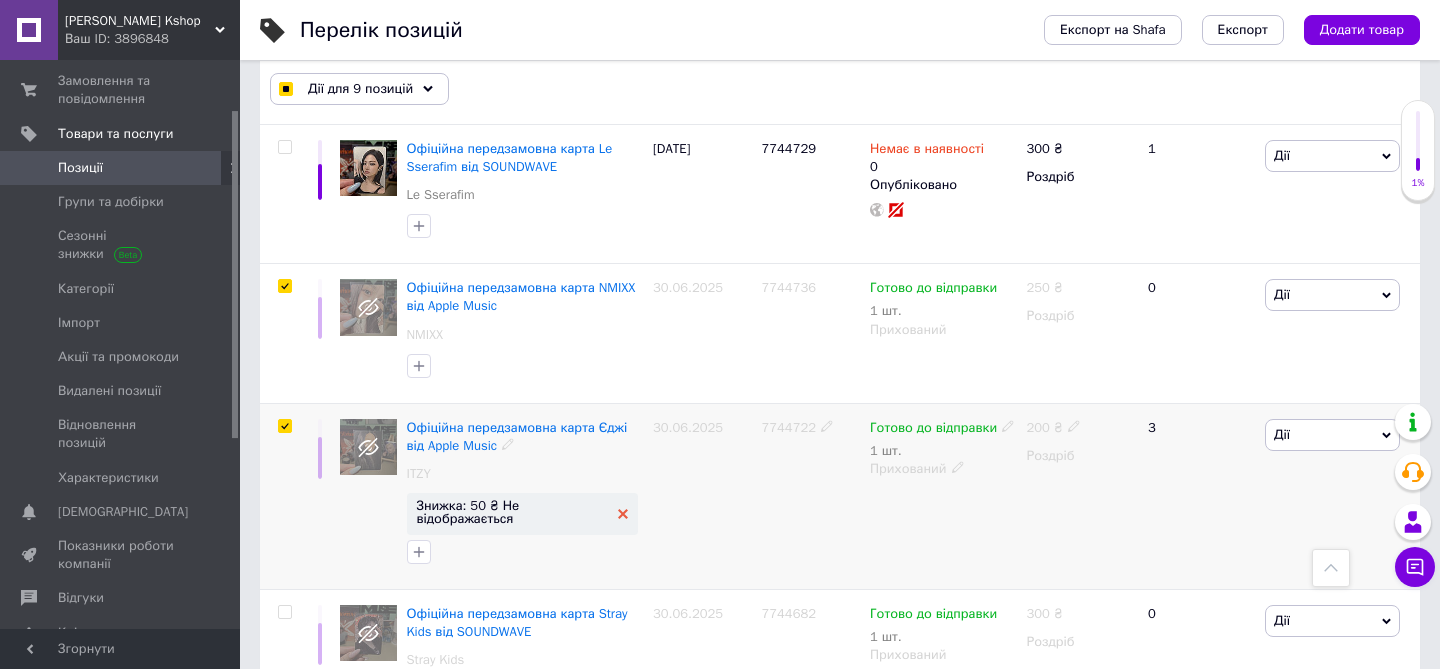 click 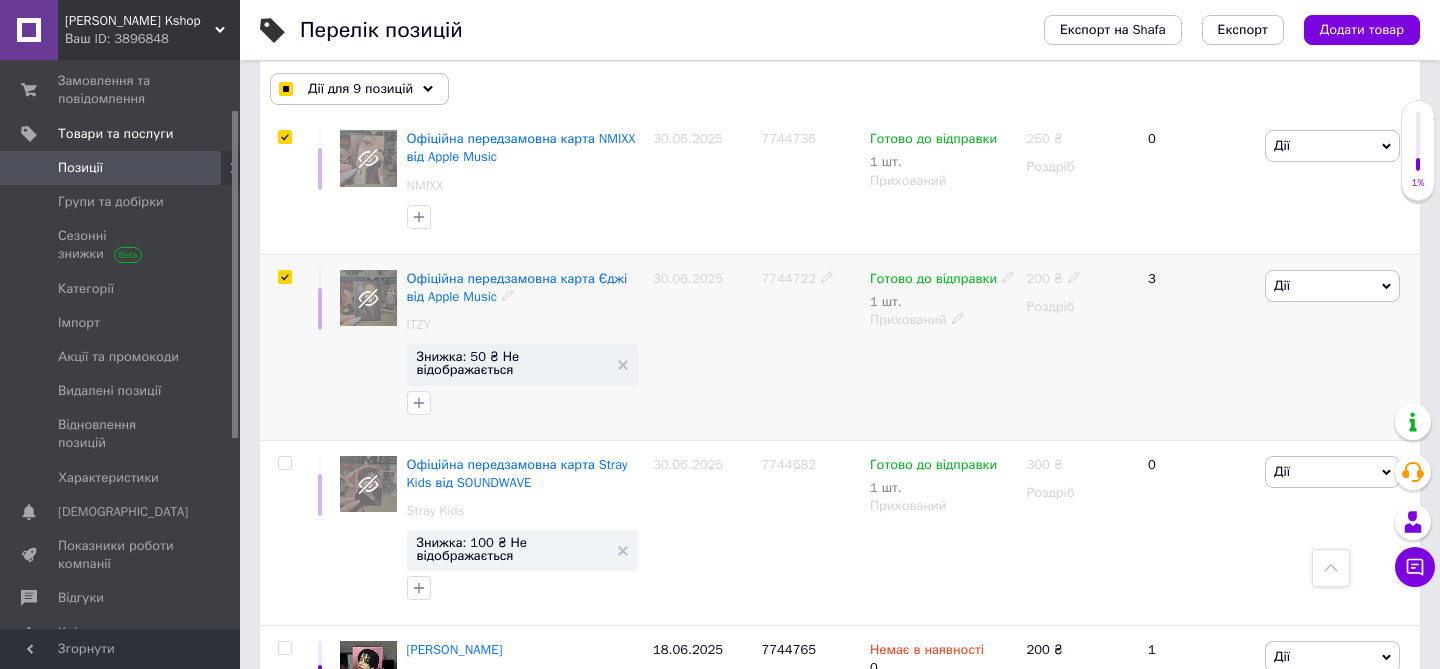 checkbox on "true" 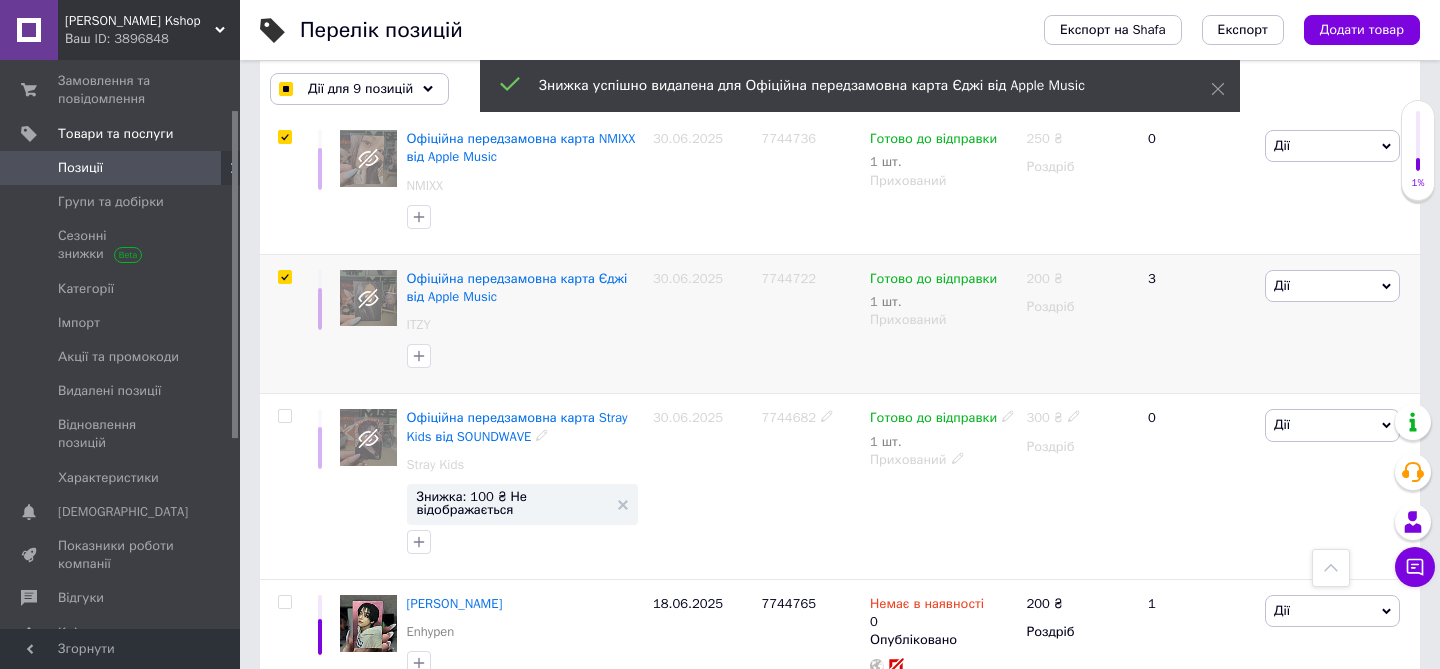 scroll, scrollTop: 2360, scrollLeft: 0, axis: vertical 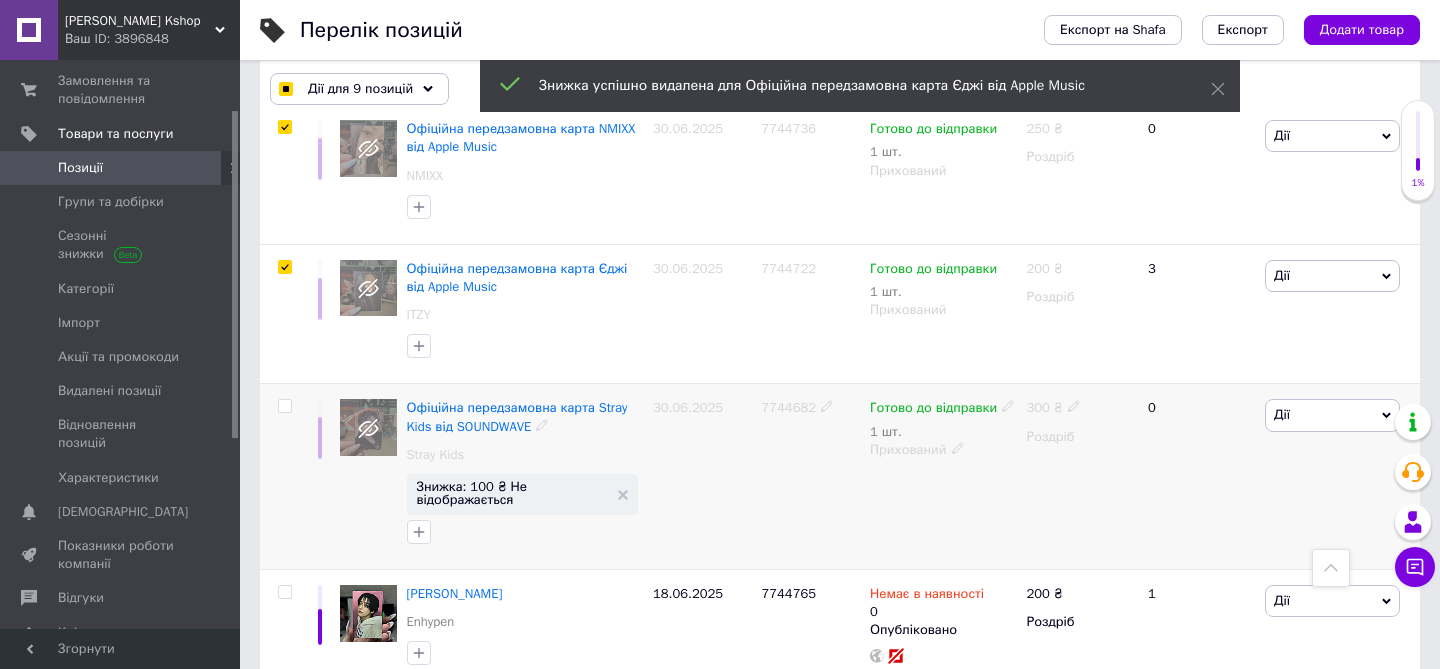 click at bounding box center (284, 406) 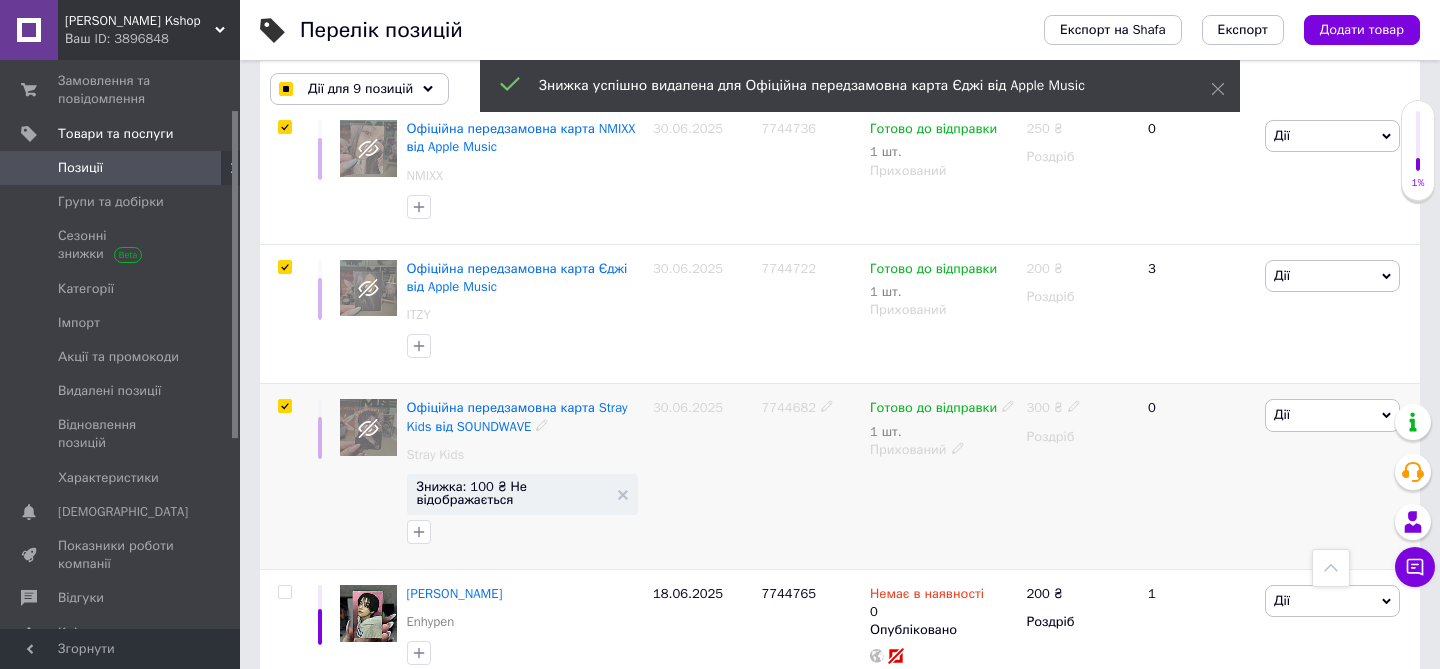 checkbox on "true" 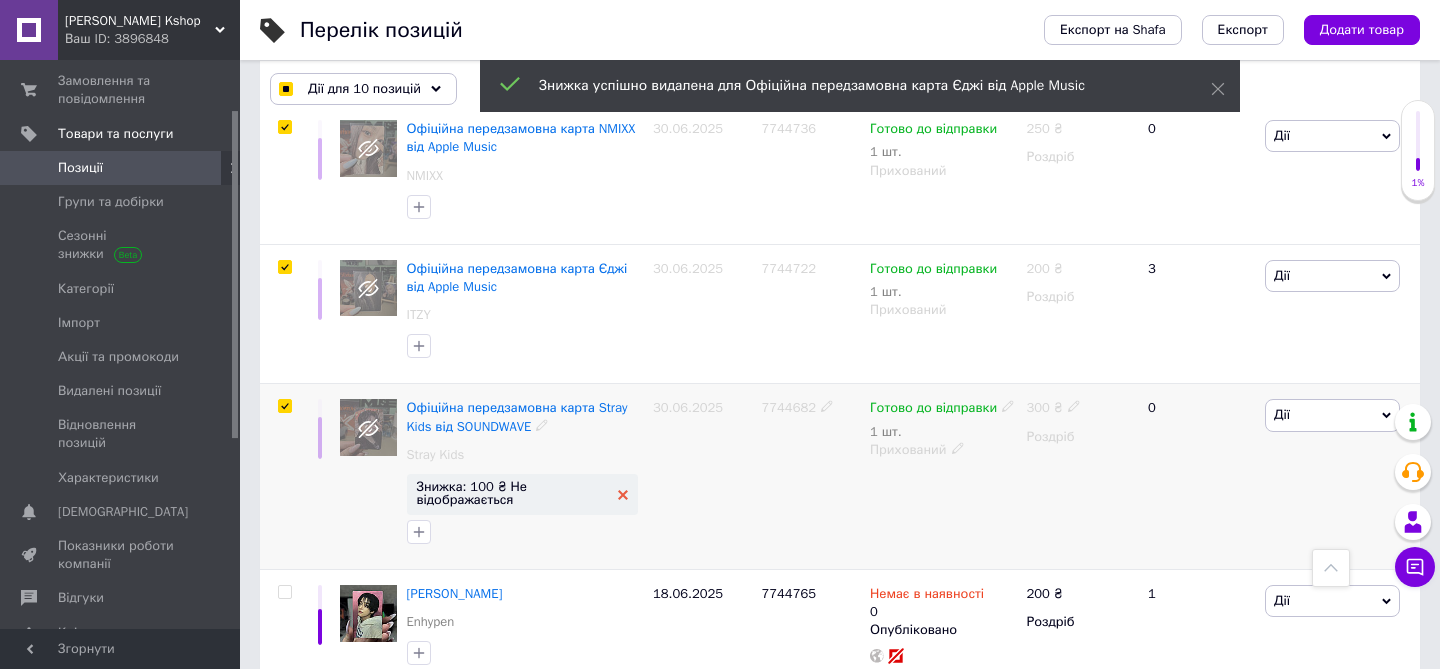 click 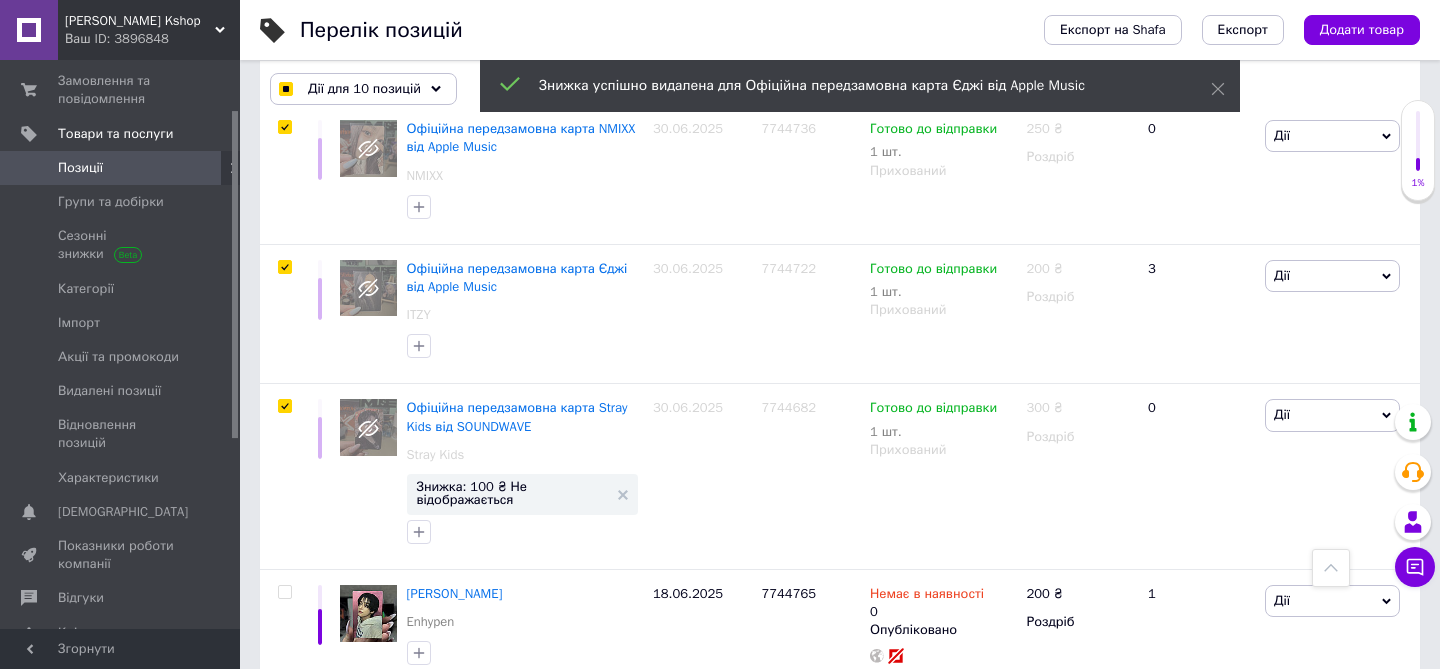 checkbox on "true" 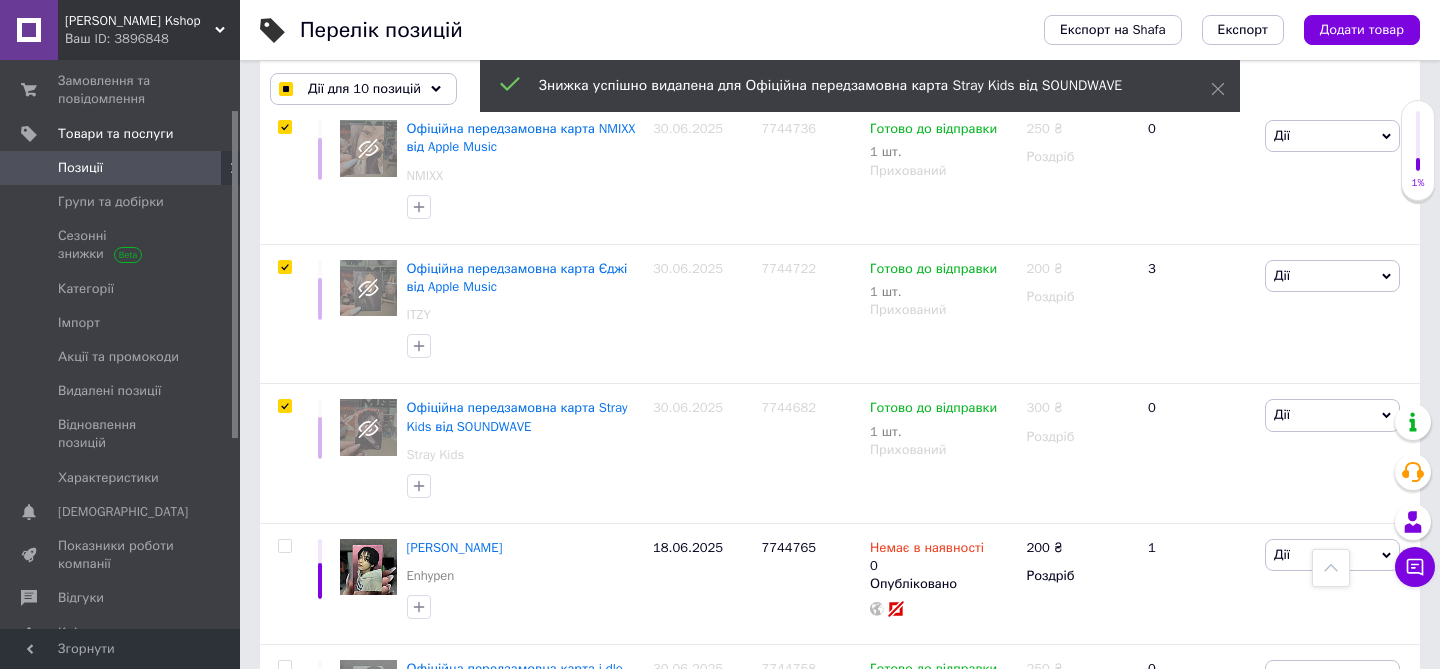 scroll, scrollTop: 2526, scrollLeft: 0, axis: vertical 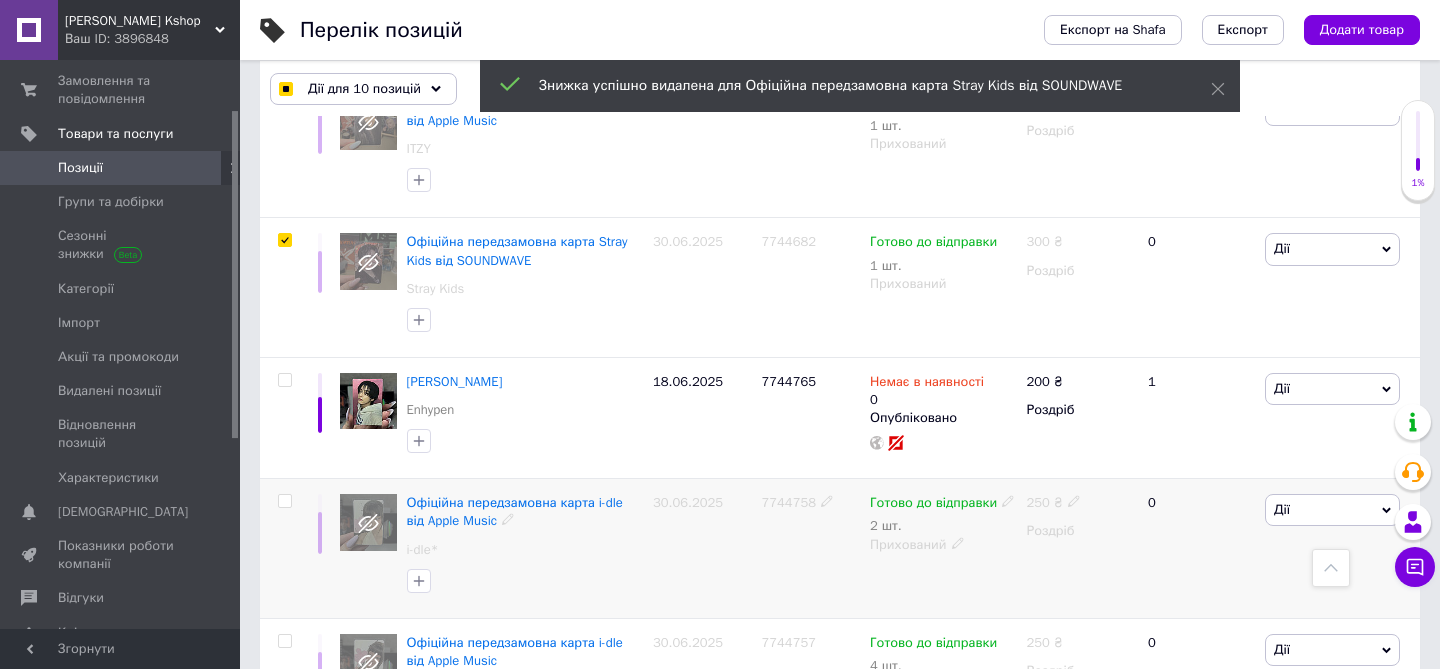 click at bounding box center (284, 501) 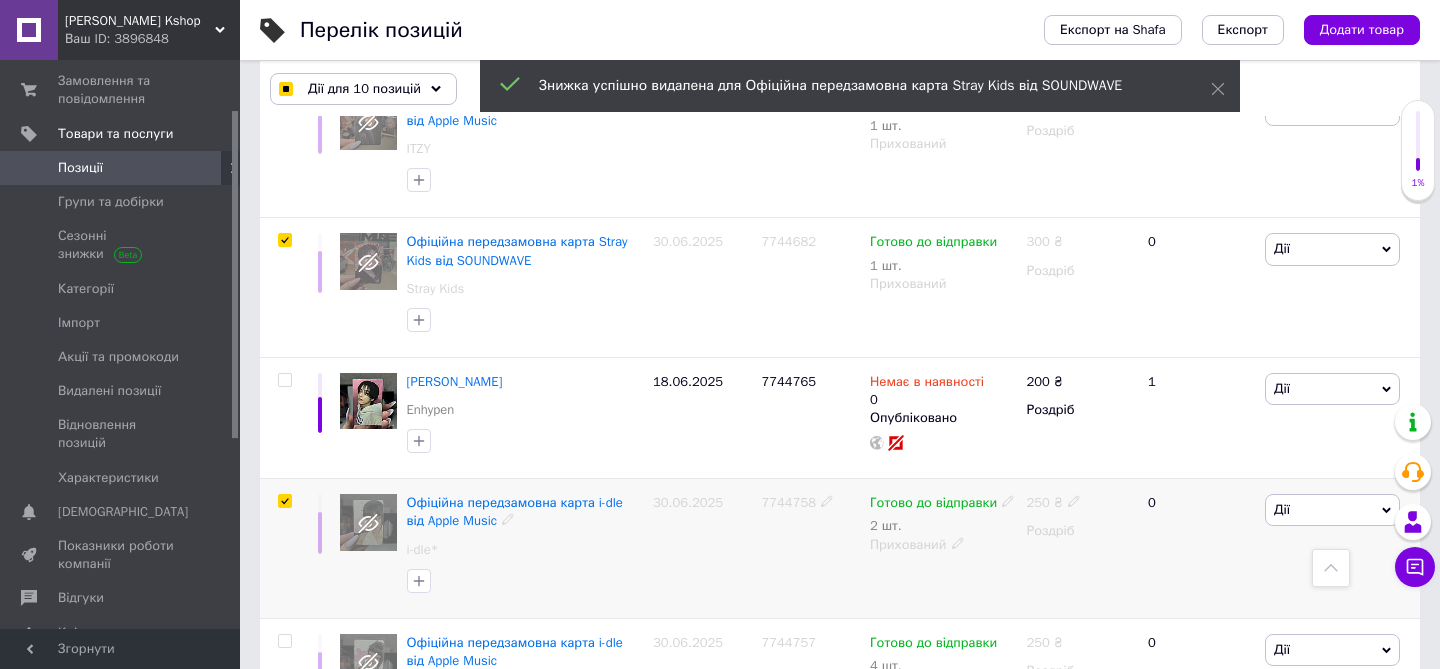 checkbox on "true" 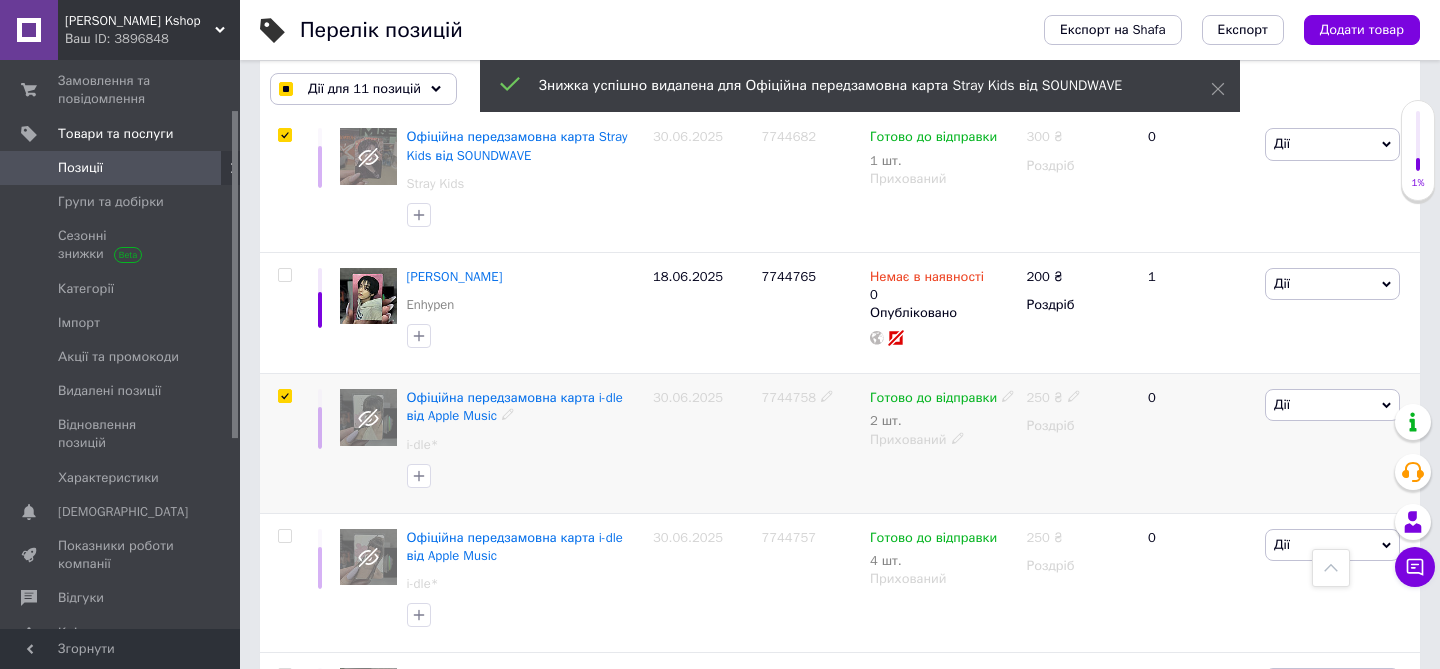 scroll, scrollTop: 2649, scrollLeft: 0, axis: vertical 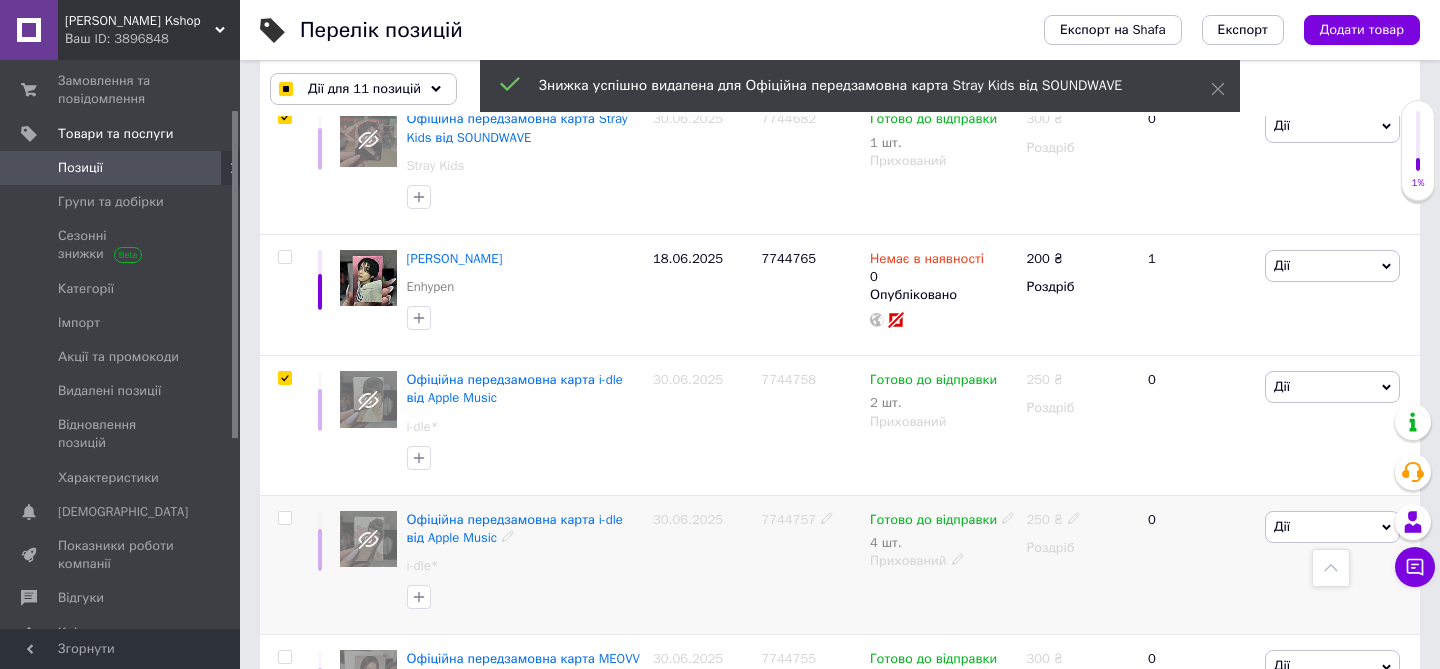 click at bounding box center [284, 518] 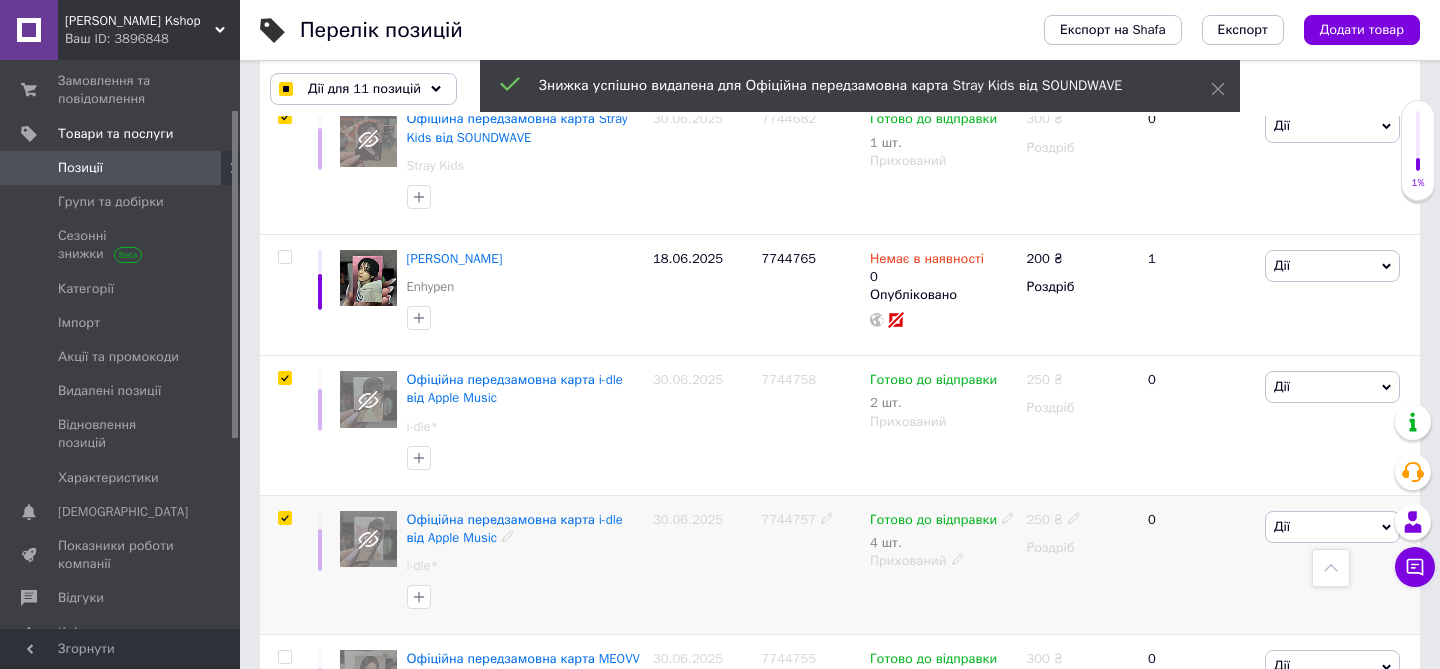 checkbox on "true" 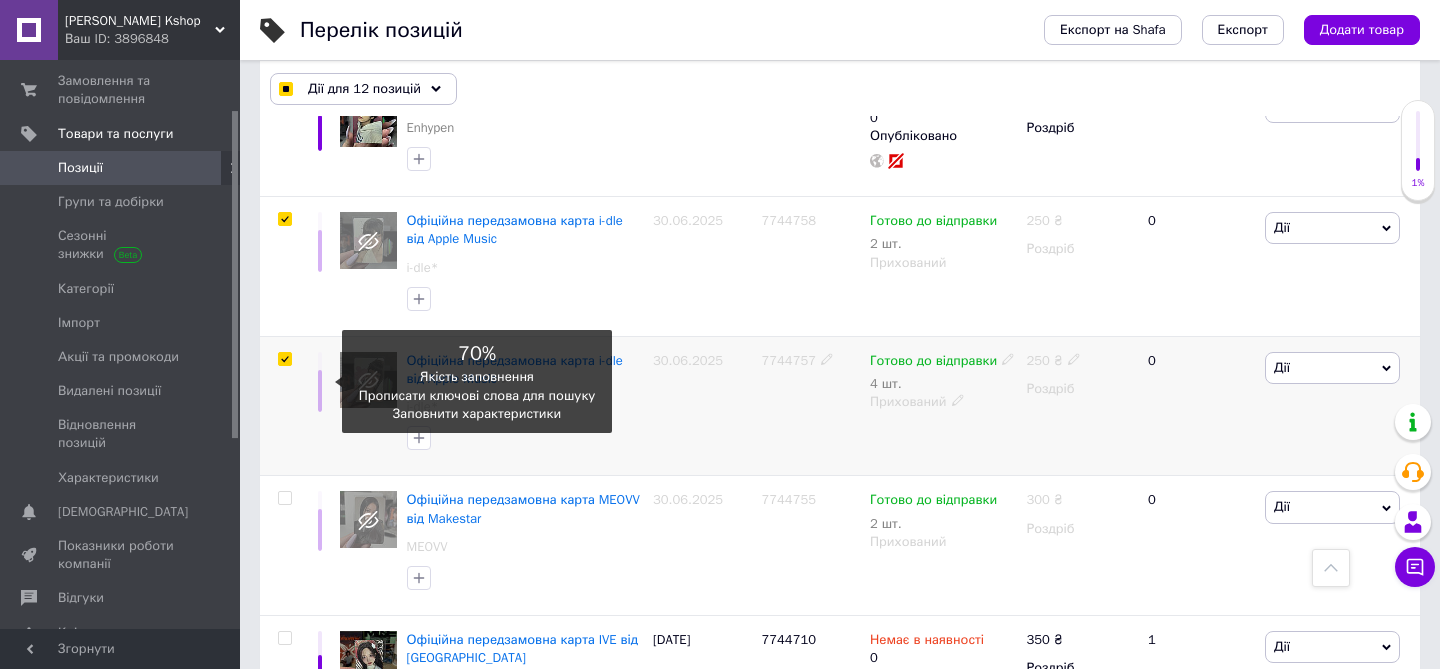 scroll, scrollTop: 2810, scrollLeft: 0, axis: vertical 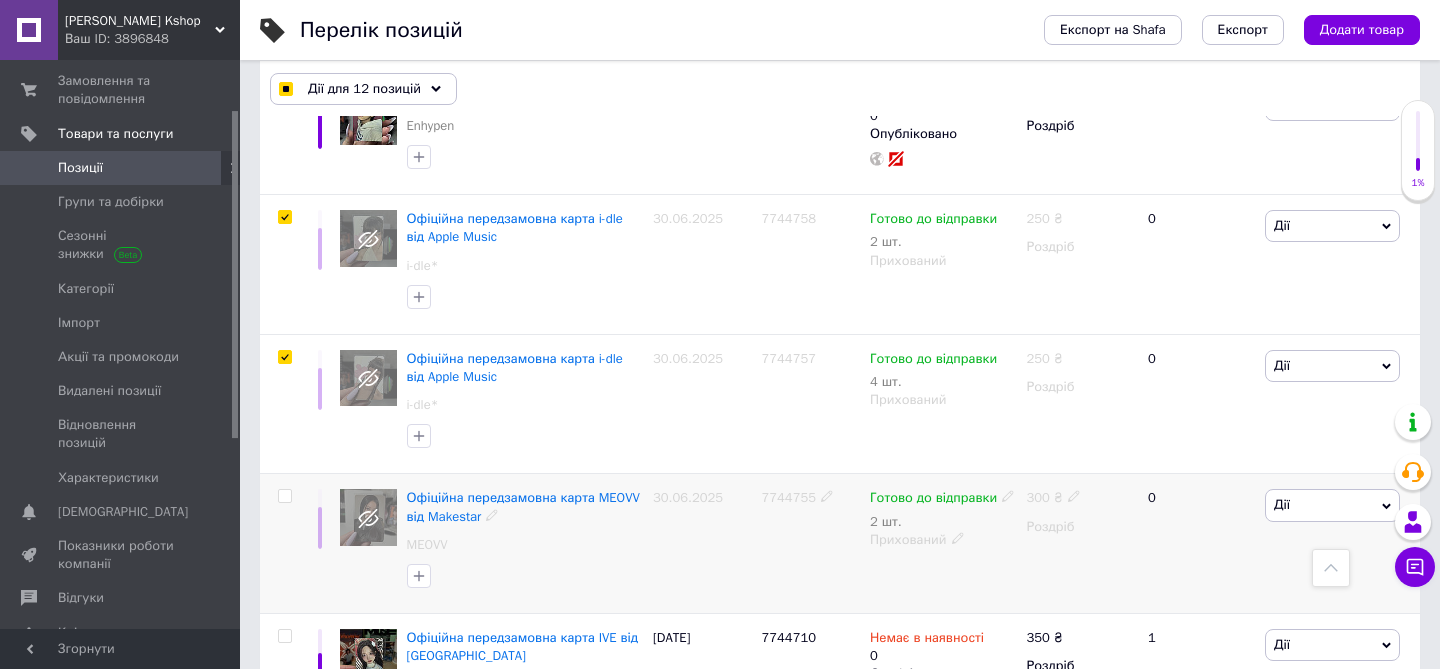 click at bounding box center (284, 496) 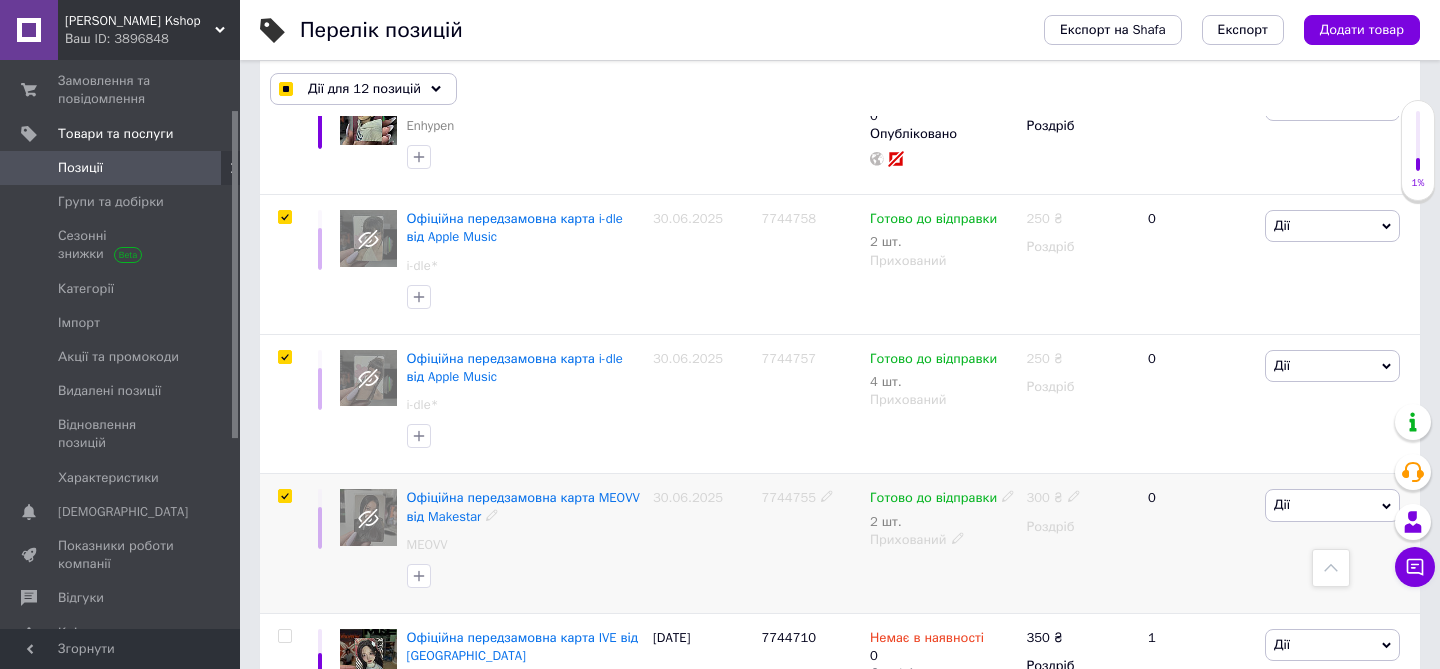 checkbox on "true" 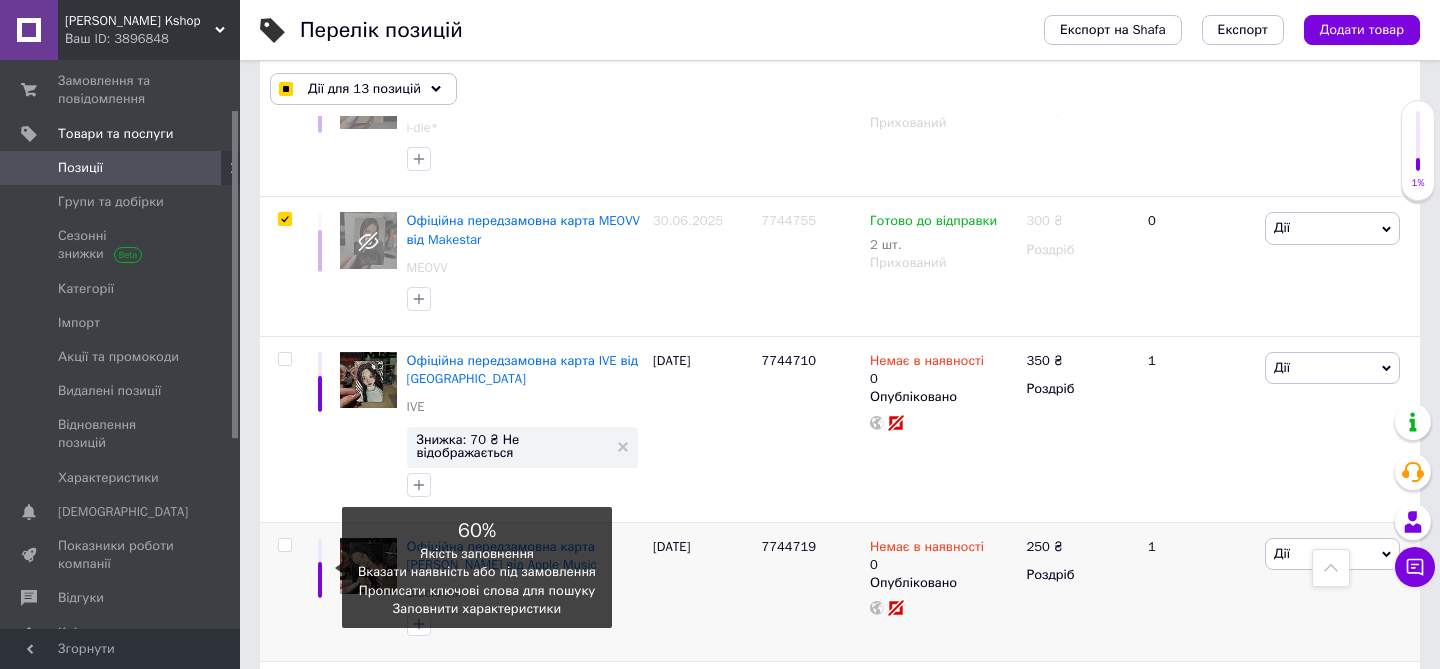 scroll, scrollTop: 3102, scrollLeft: 0, axis: vertical 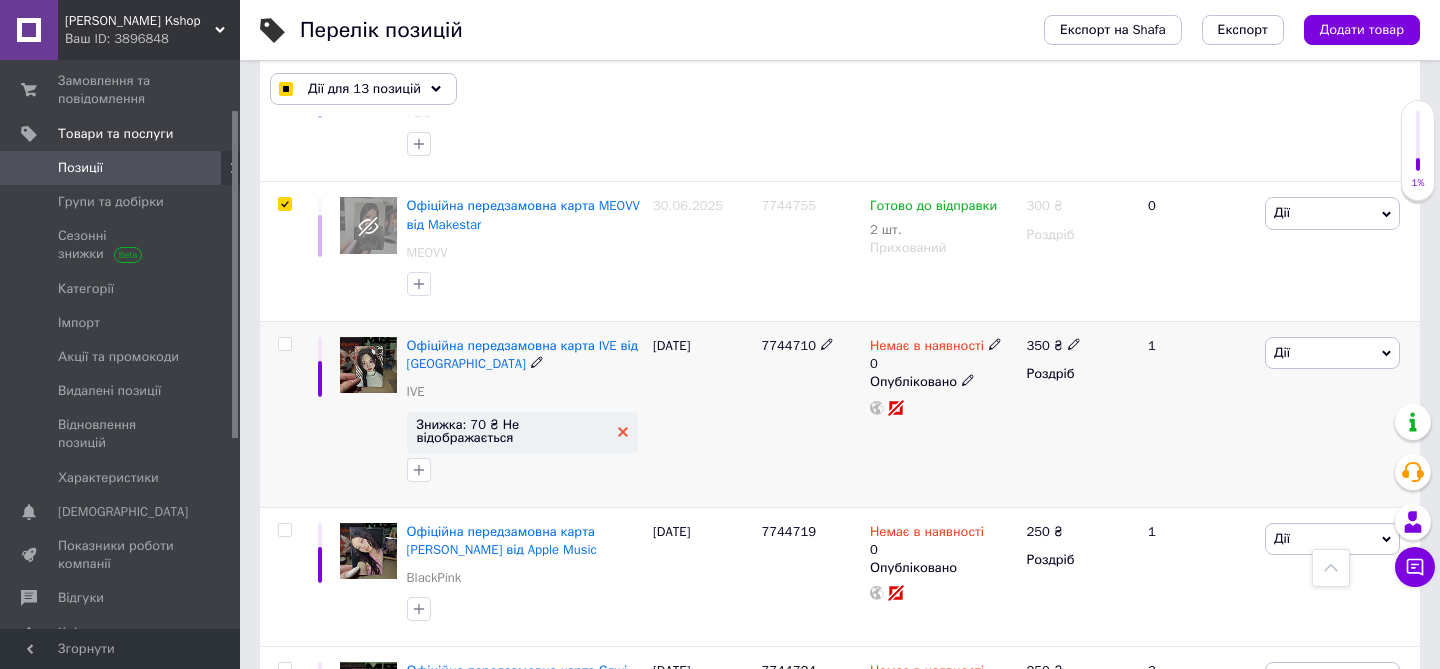 click 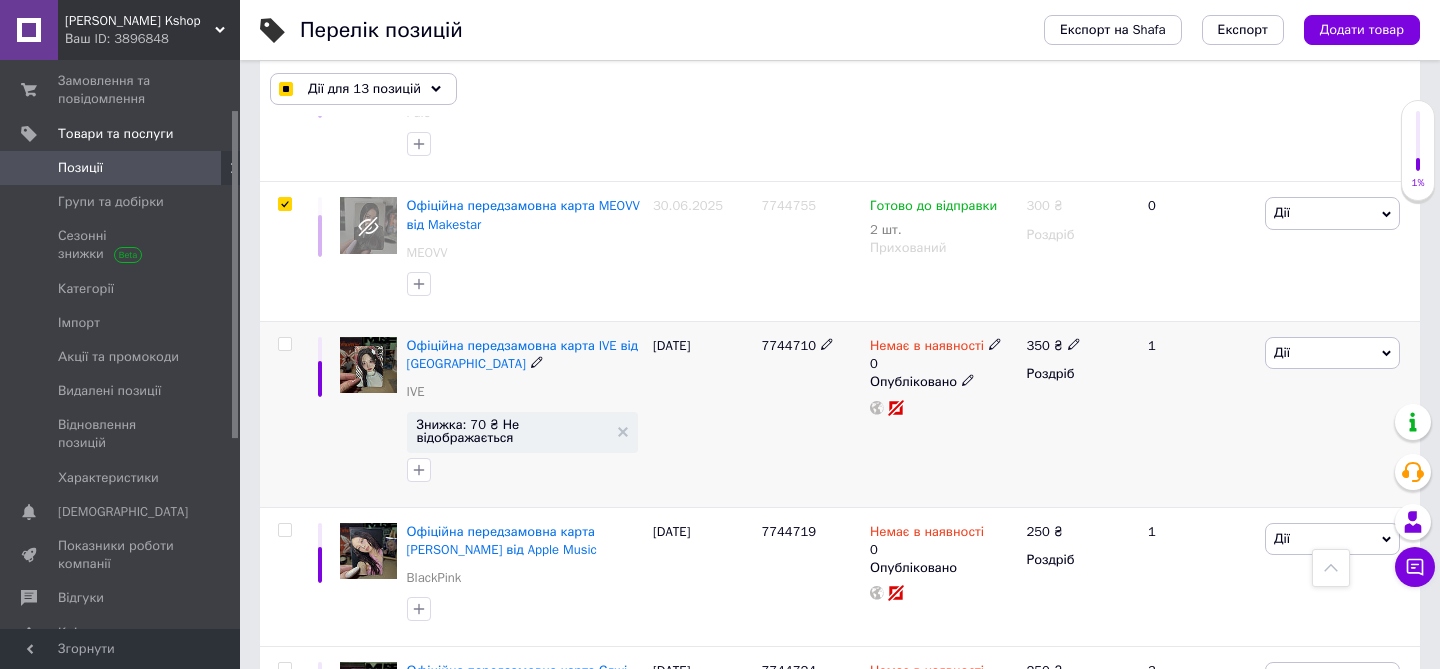checkbox on "true" 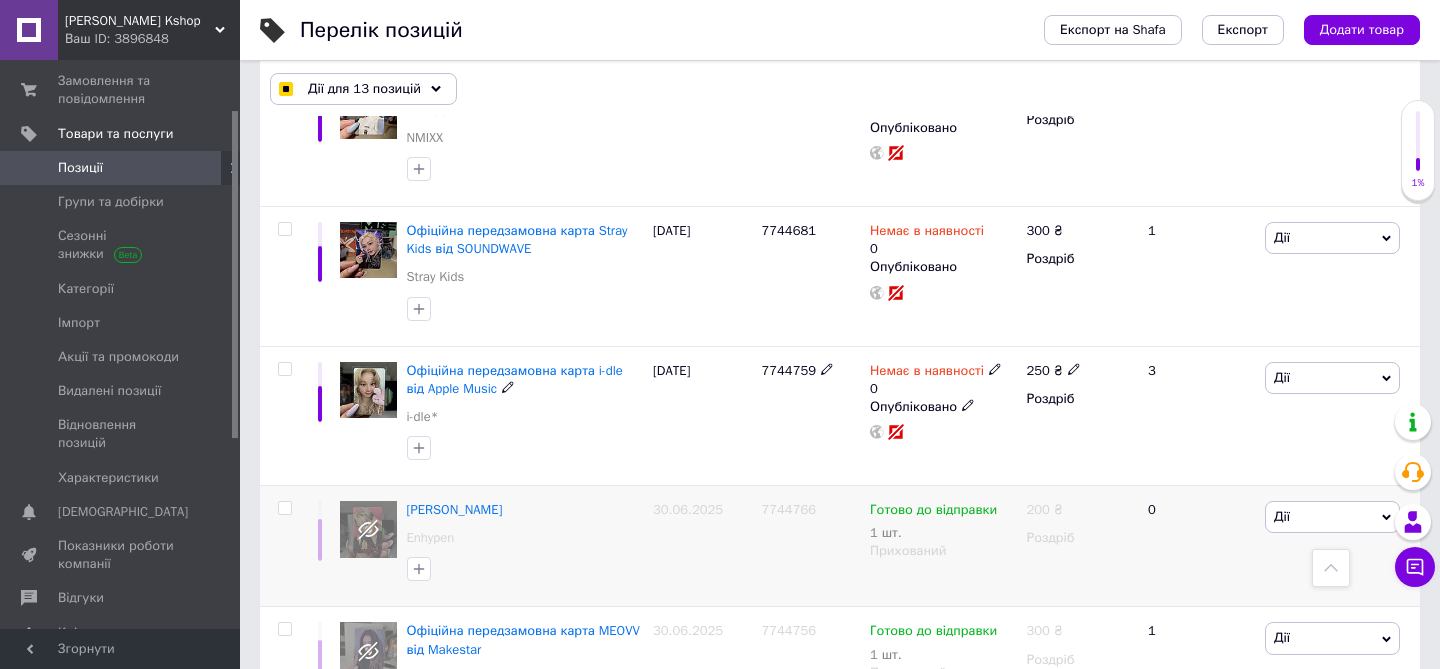 scroll, scrollTop: 3977, scrollLeft: 0, axis: vertical 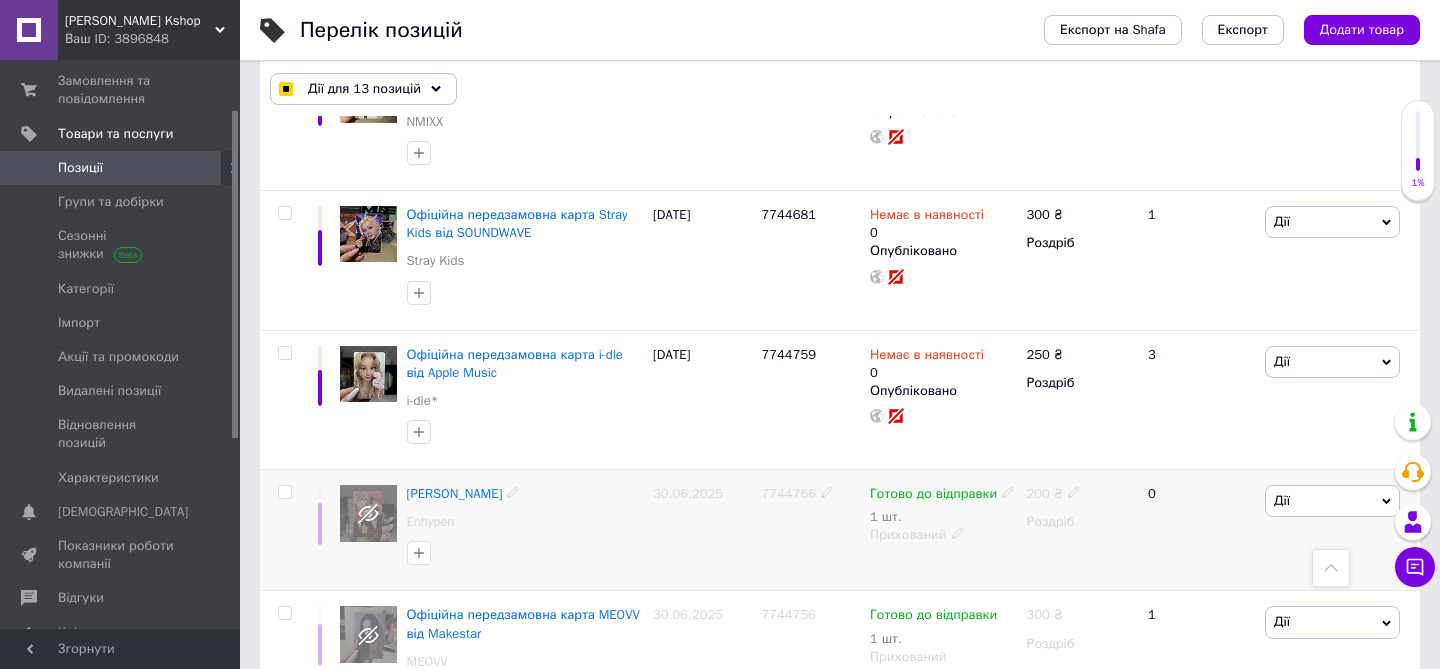 click at bounding box center (284, 492) 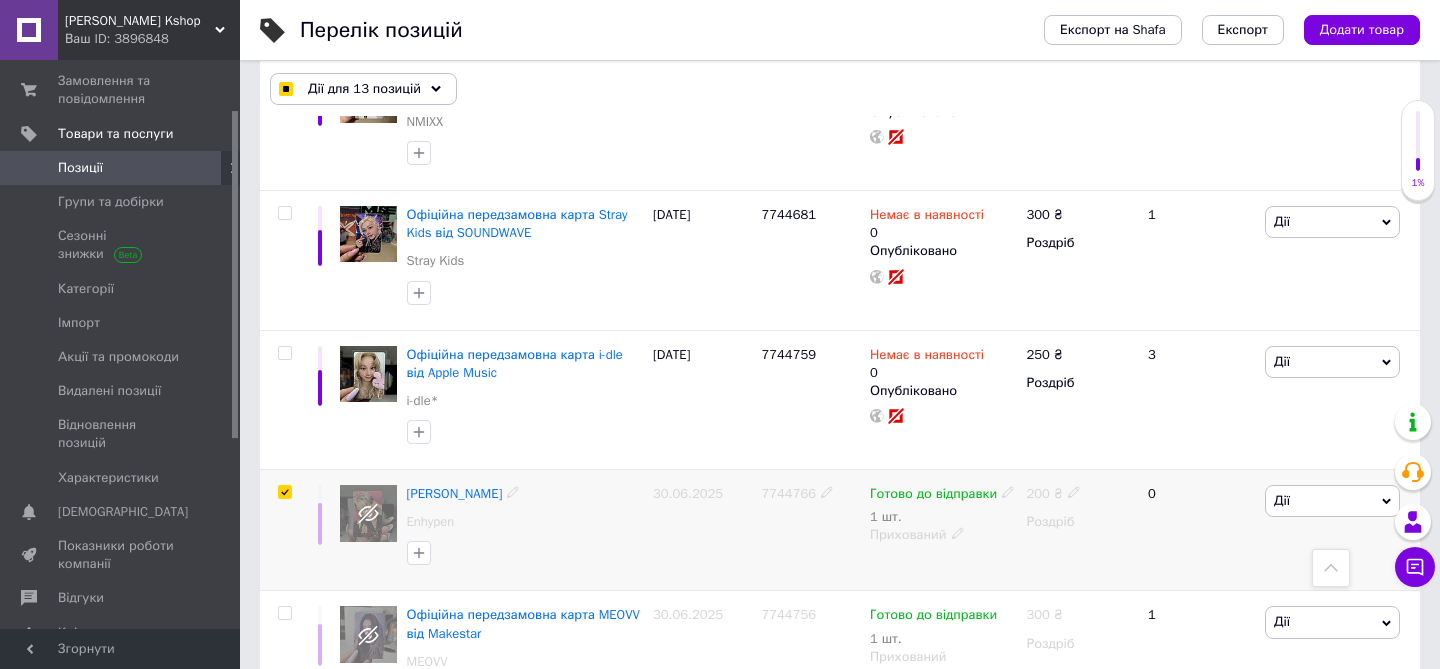 checkbox on "true" 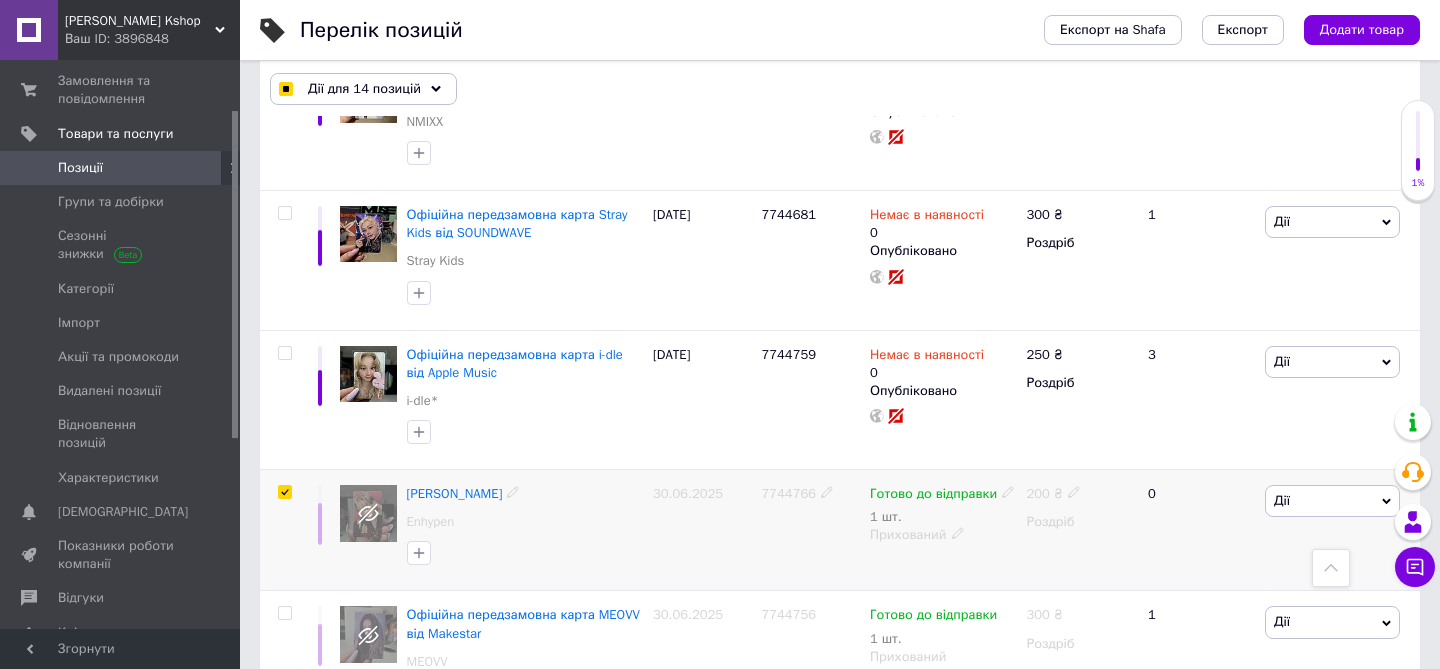 scroll, scrollTop: 4130, scrollLeft: 0, axis: vertical 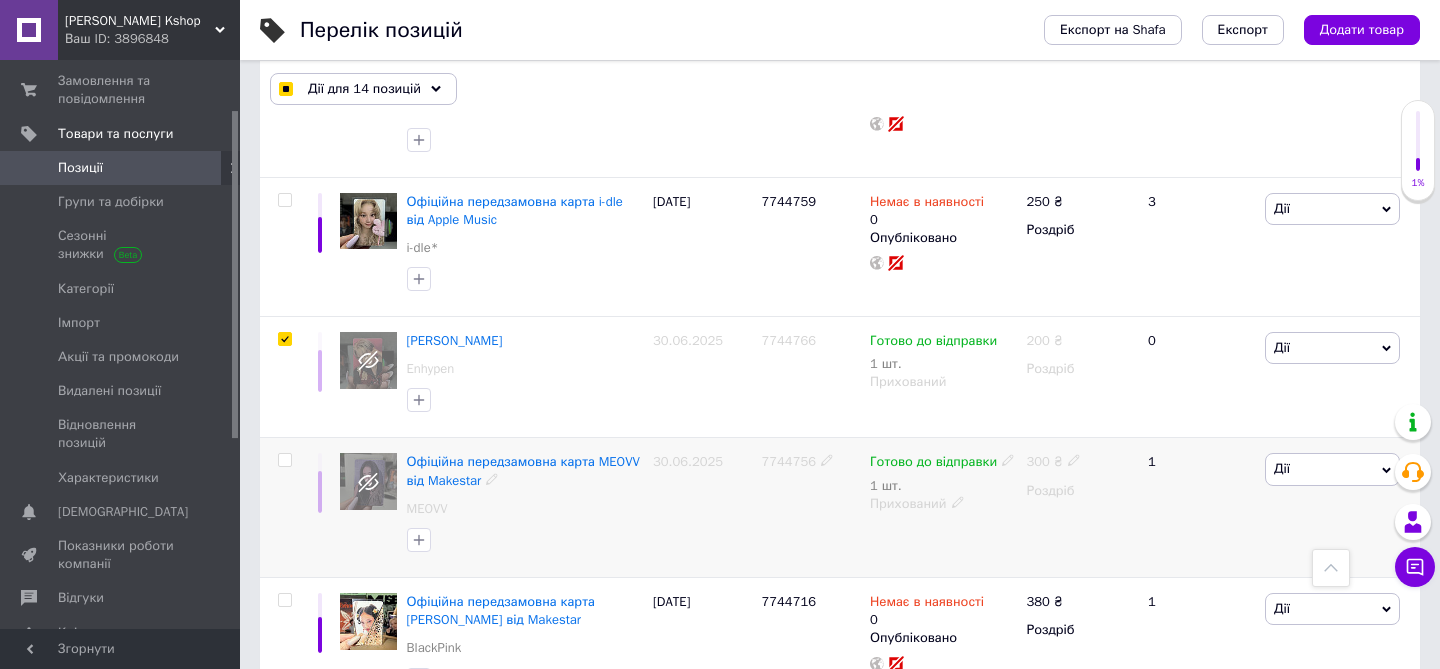 click at bounding box center [284, 460] 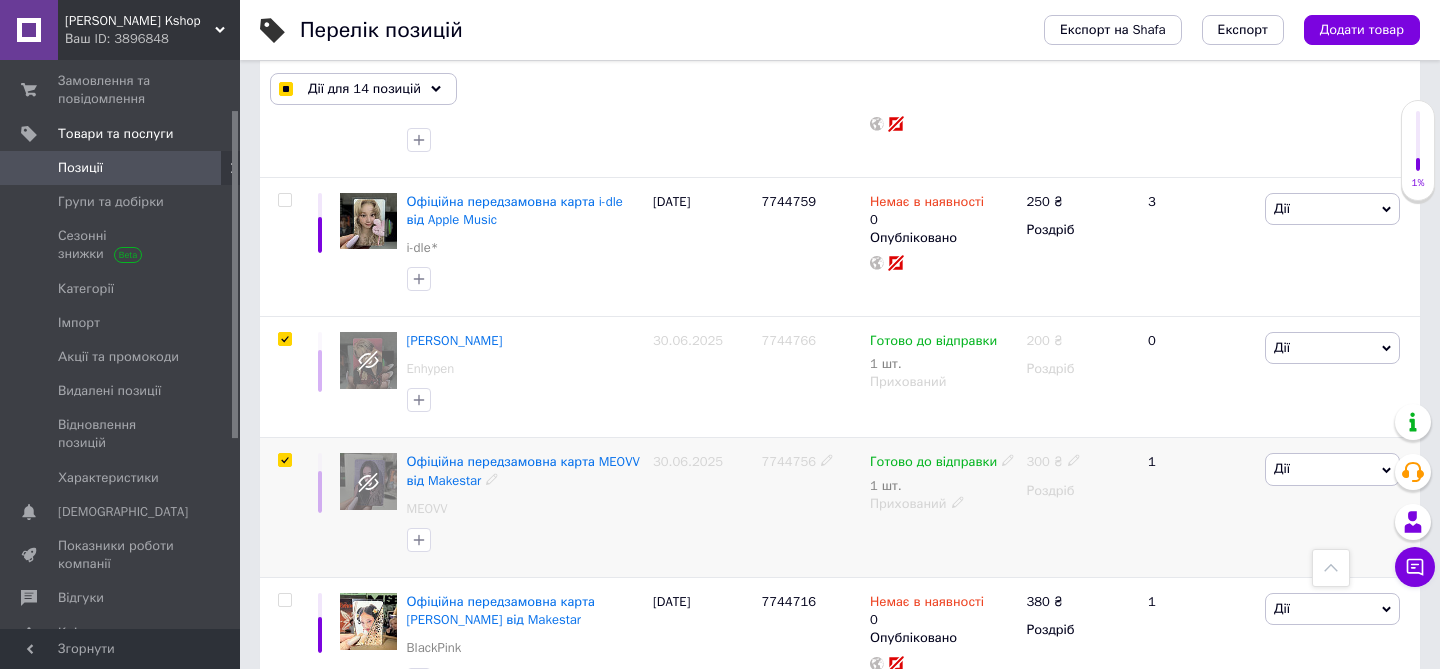 checkbox on "true" 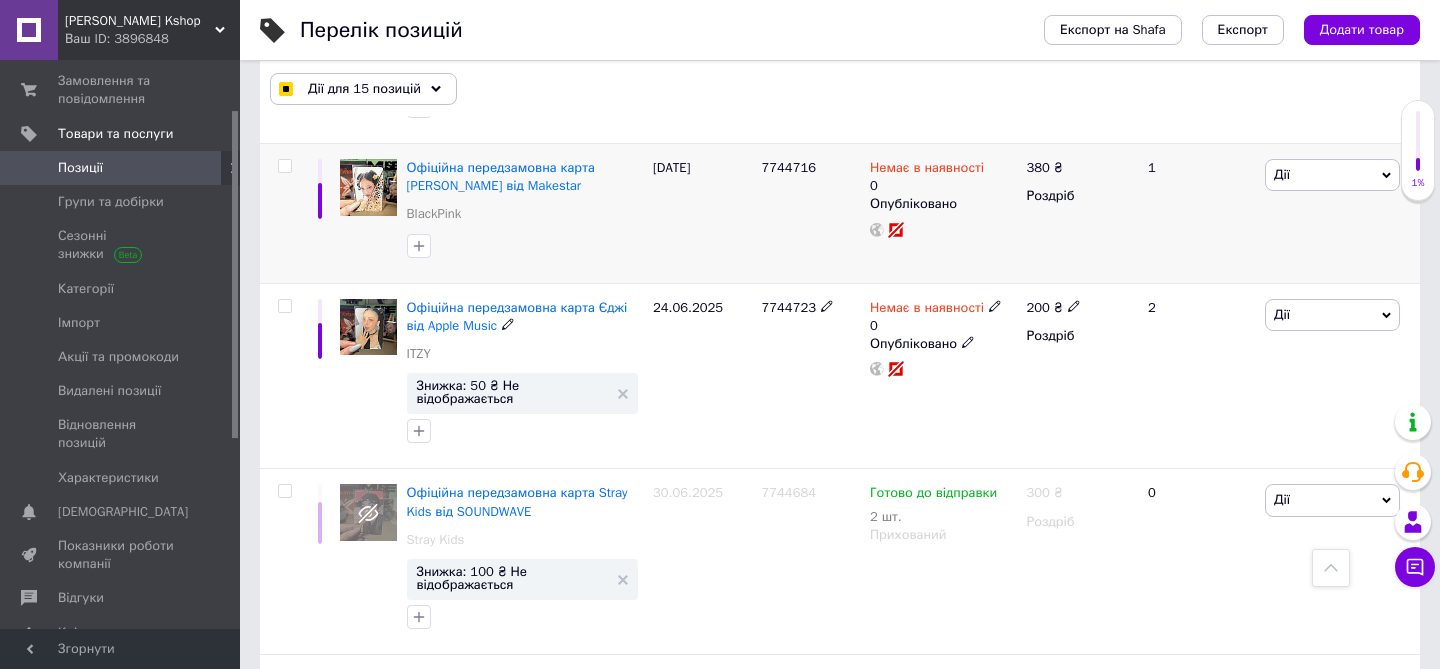 scroll, scrollTop: 4567, scrollLeft: 0, axis: vertical 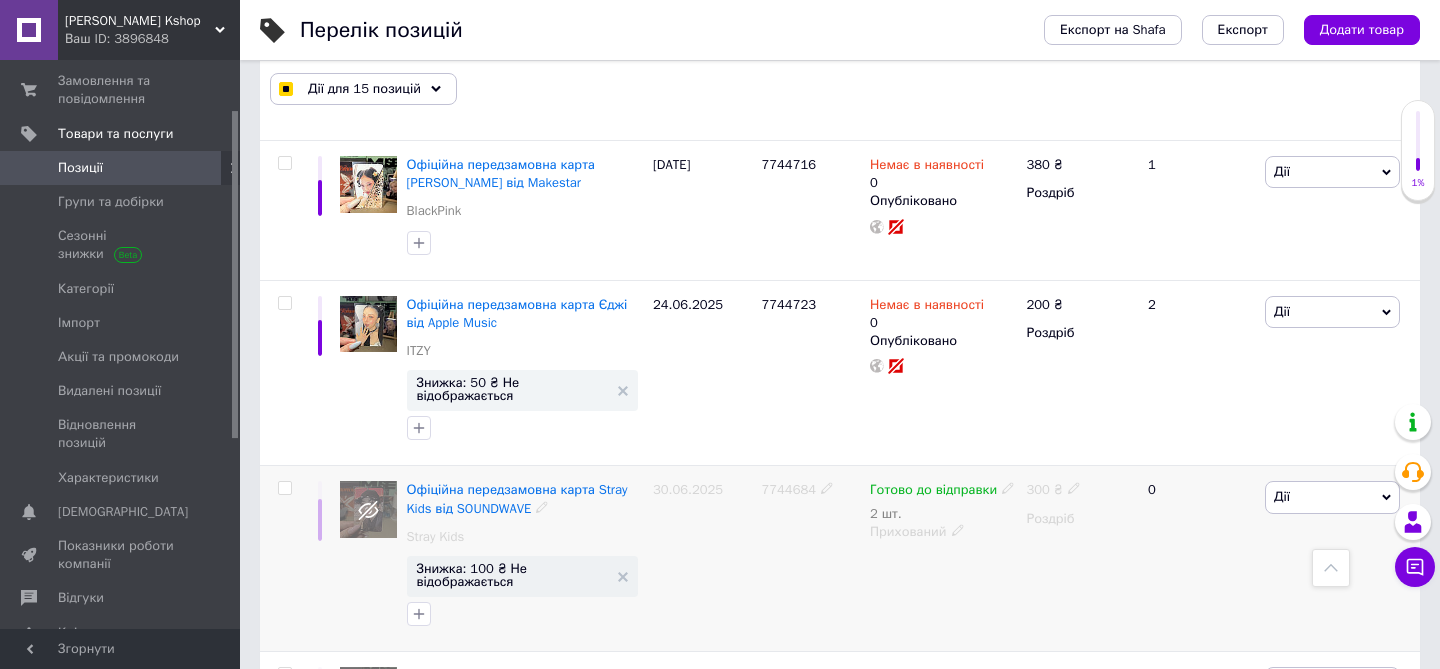 click at bounding box center [284, 488] 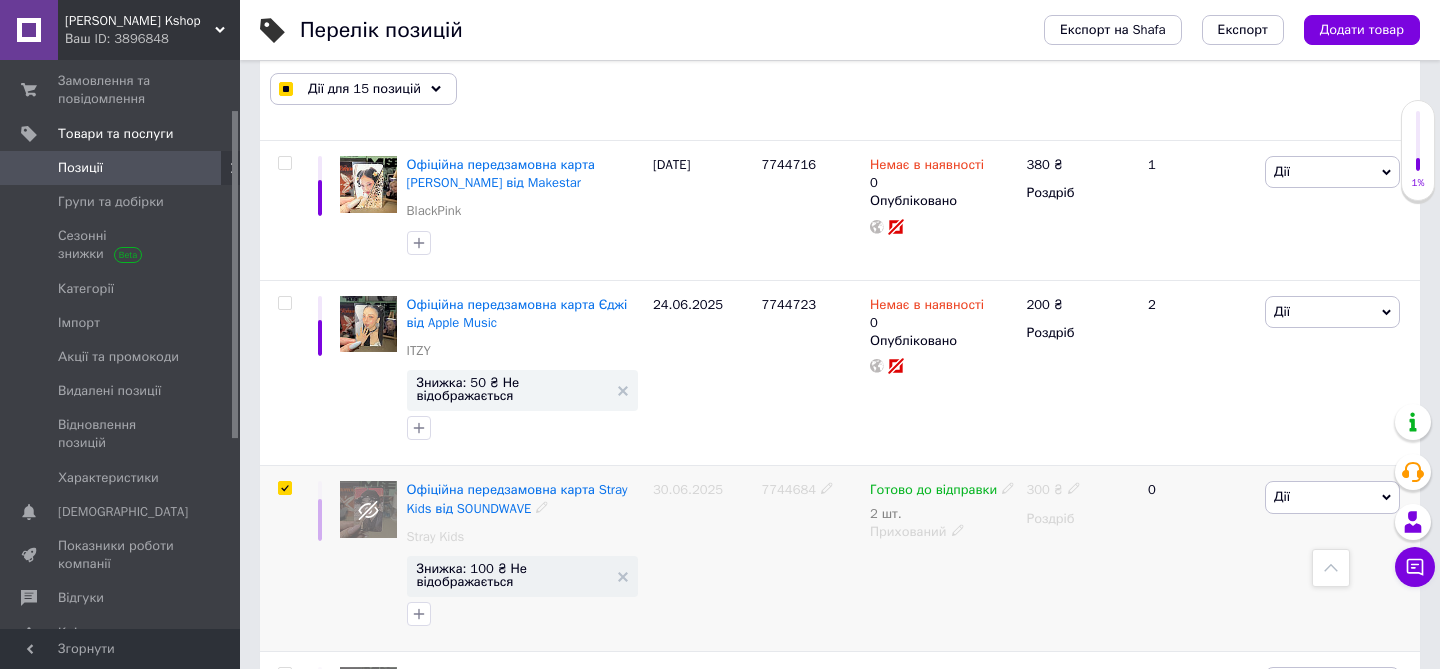 checkbox on "true" 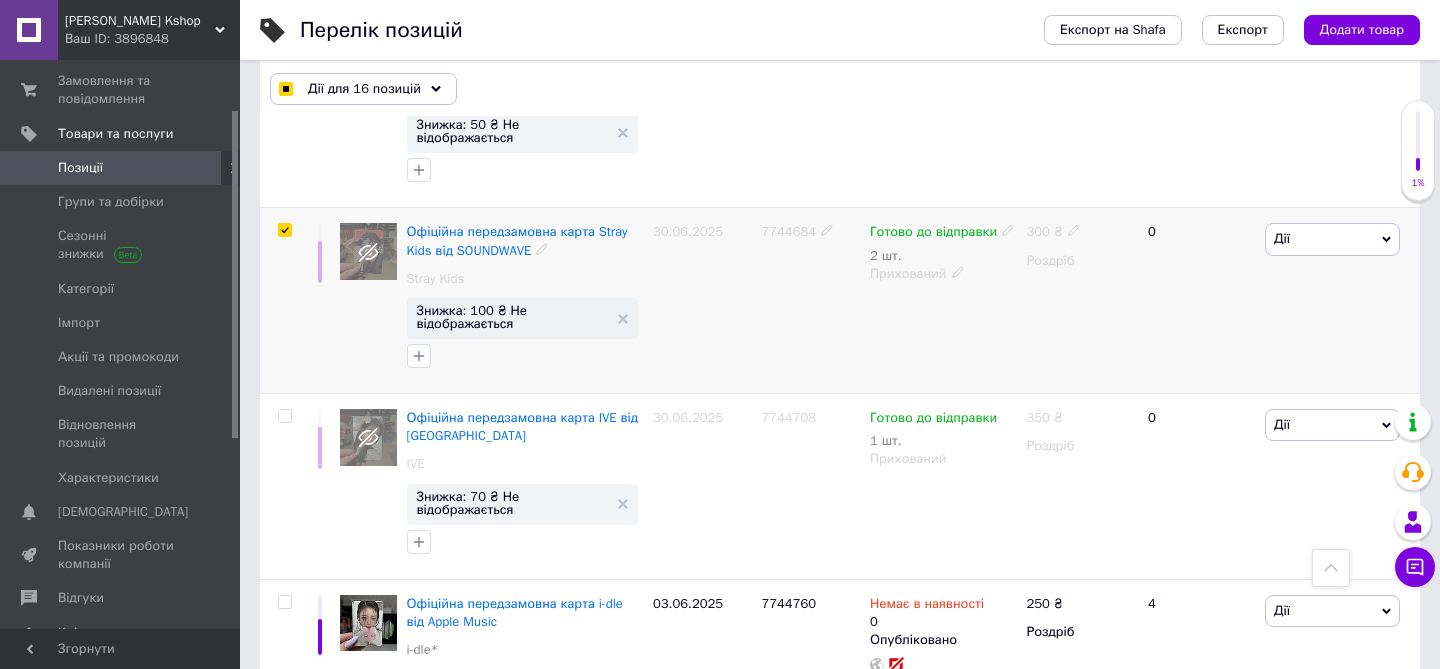 scroll, scrollTop: 4828, scrollLeft: 0, axis: vertical 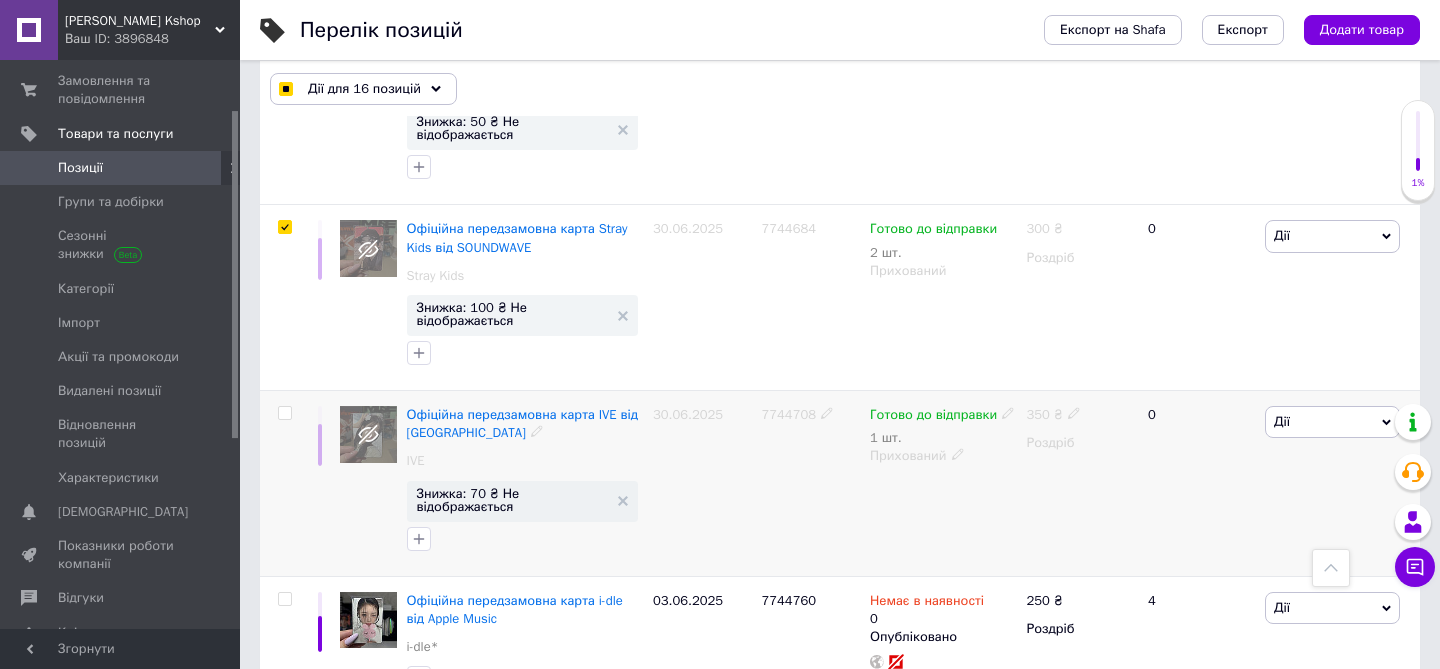click at bounding box center (284, 413) 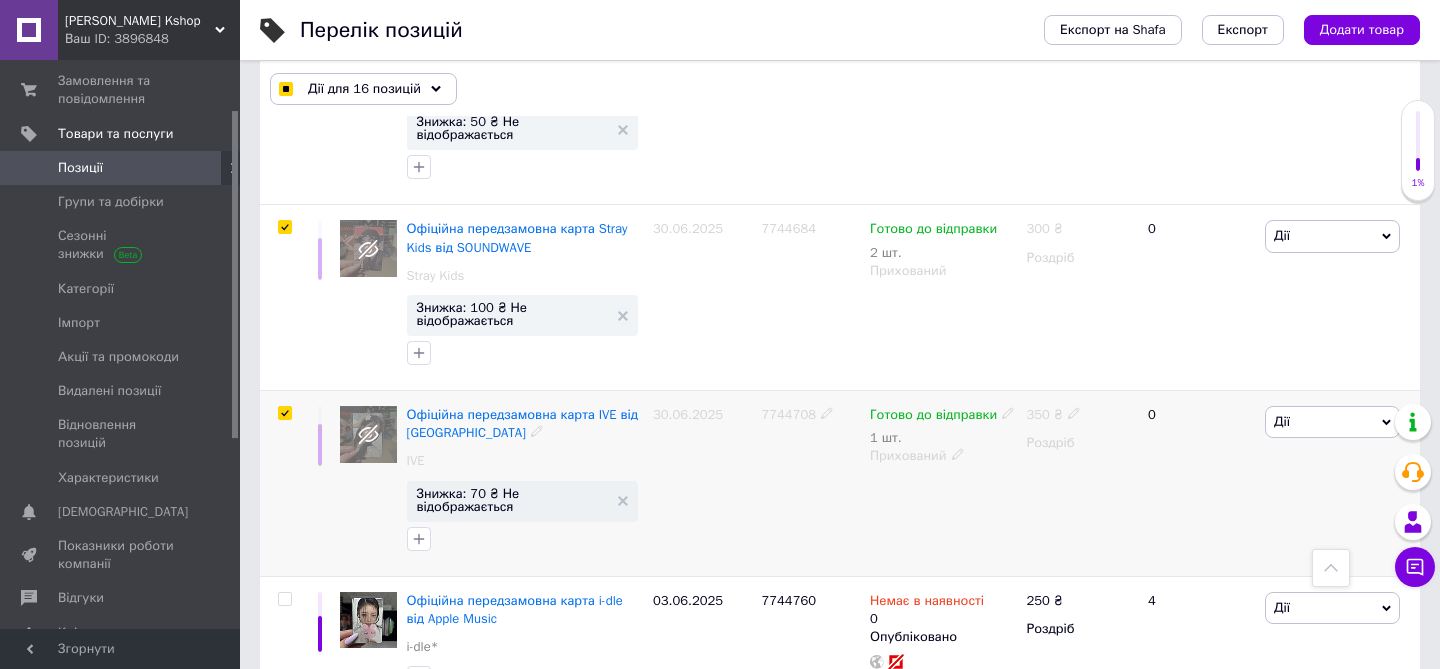 checkbox on "true" 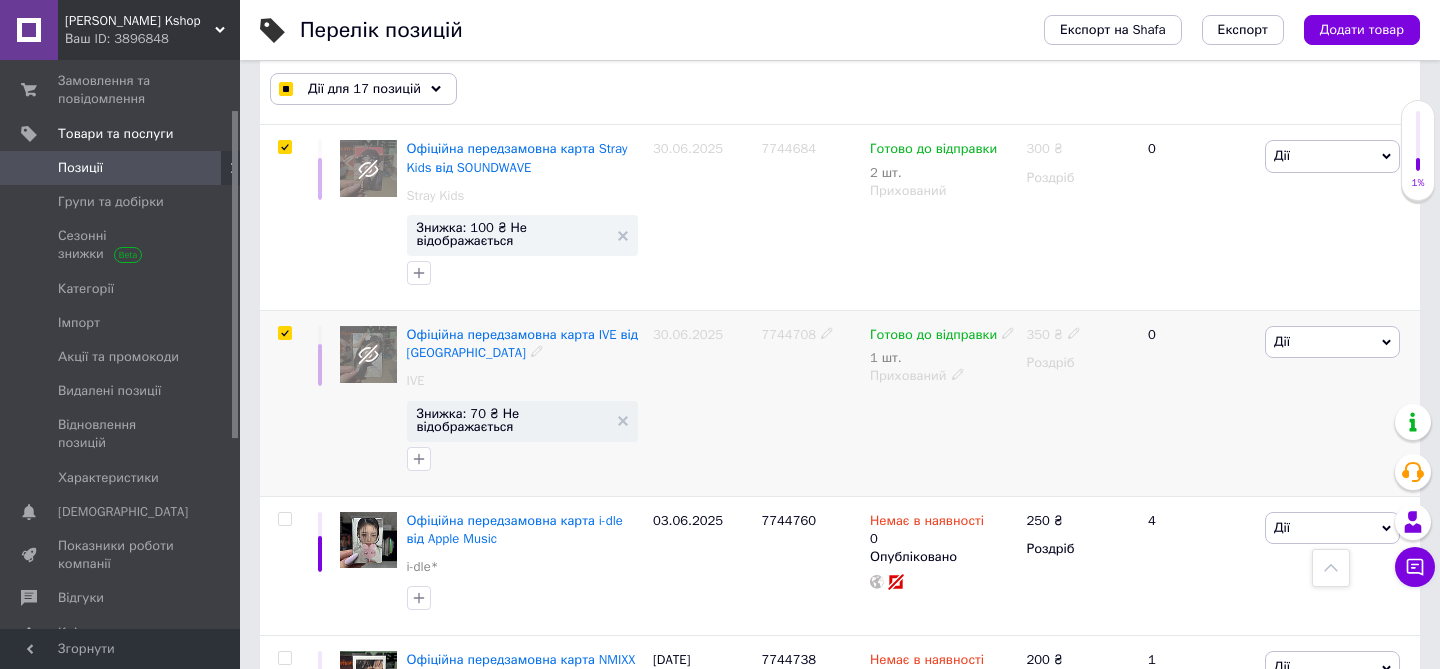 scroll, scrollTop: 4910, scrollLeft: 0, axis: vertical 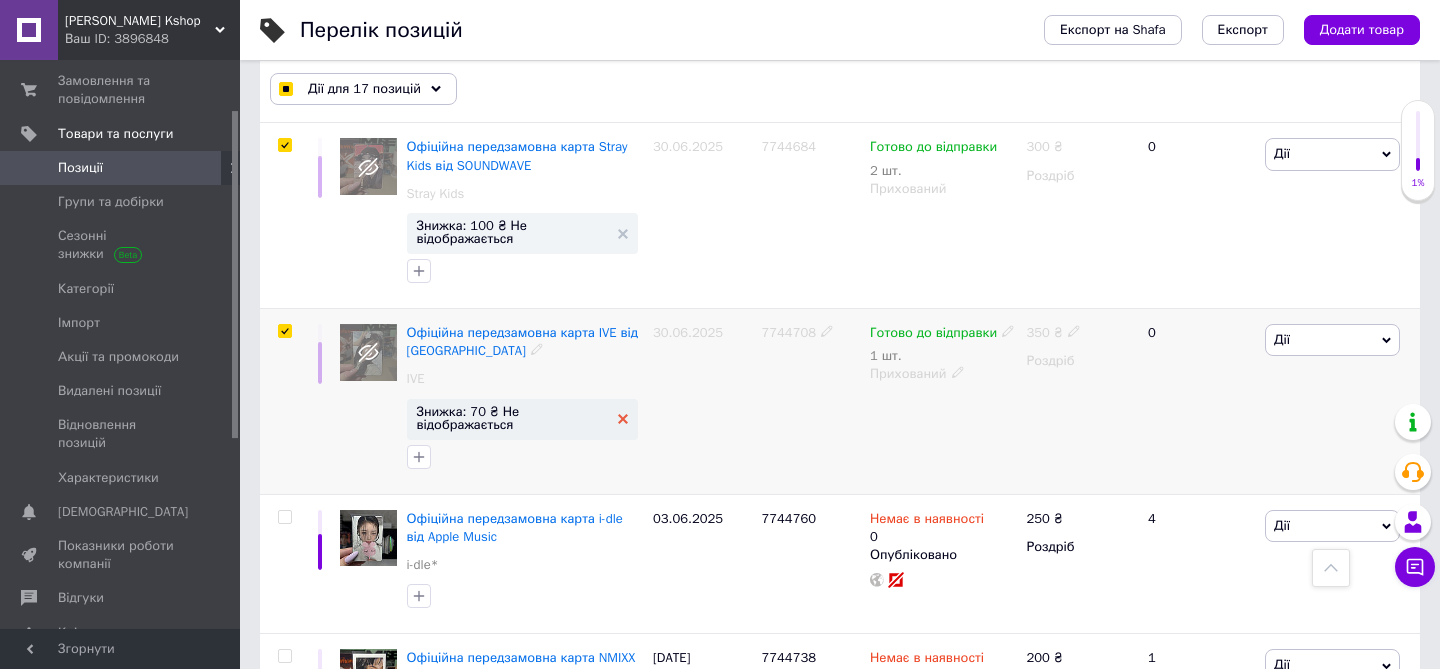 click 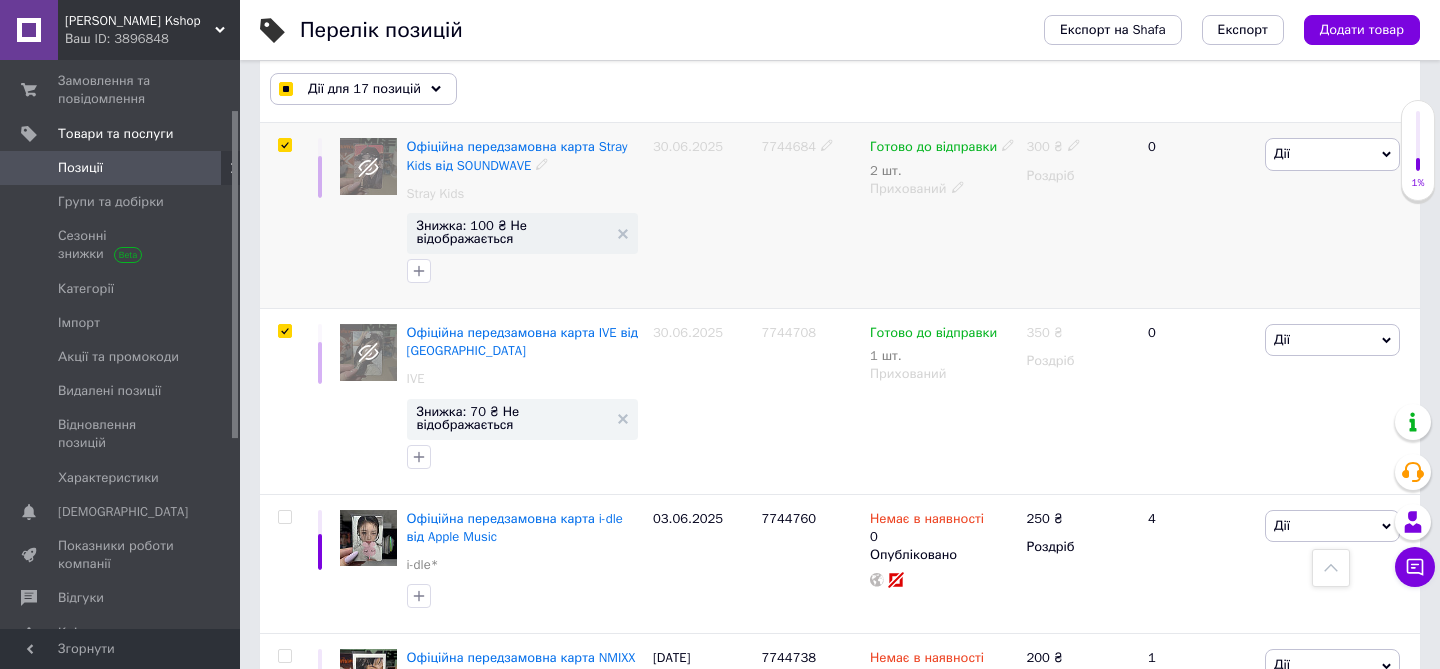 checkbox on "true" 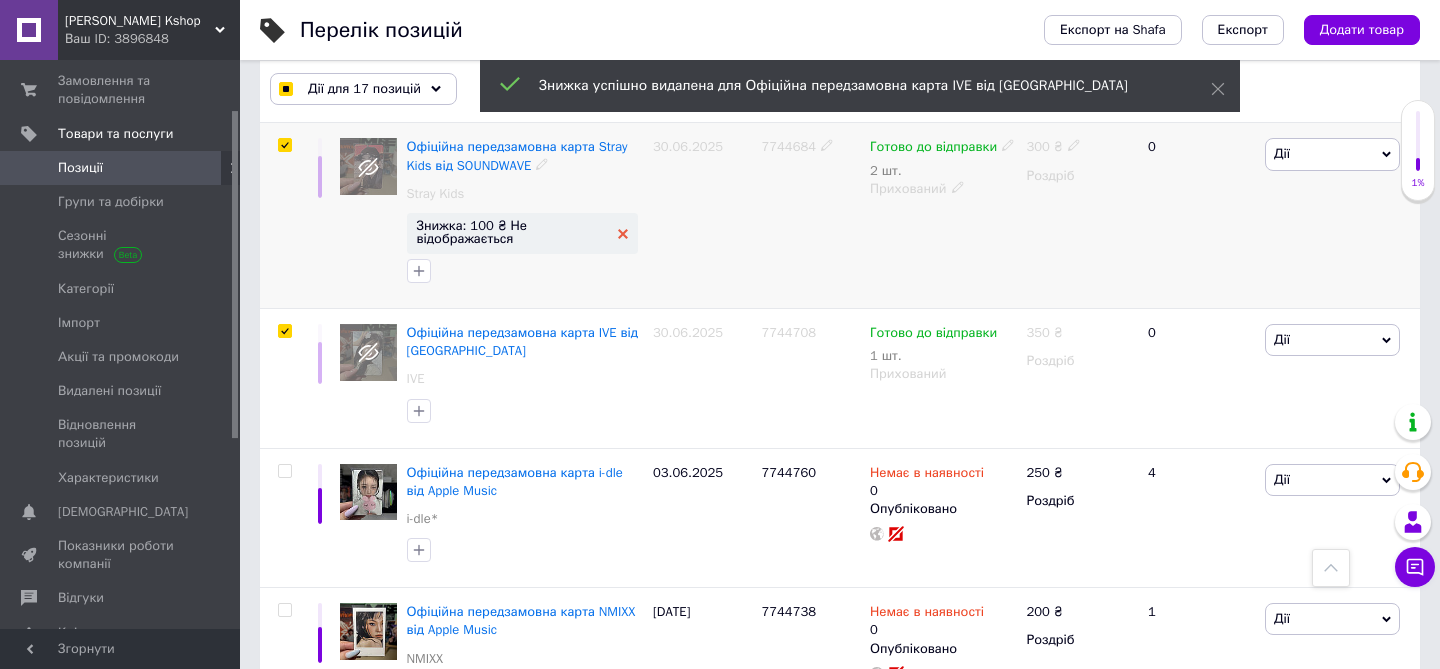 click 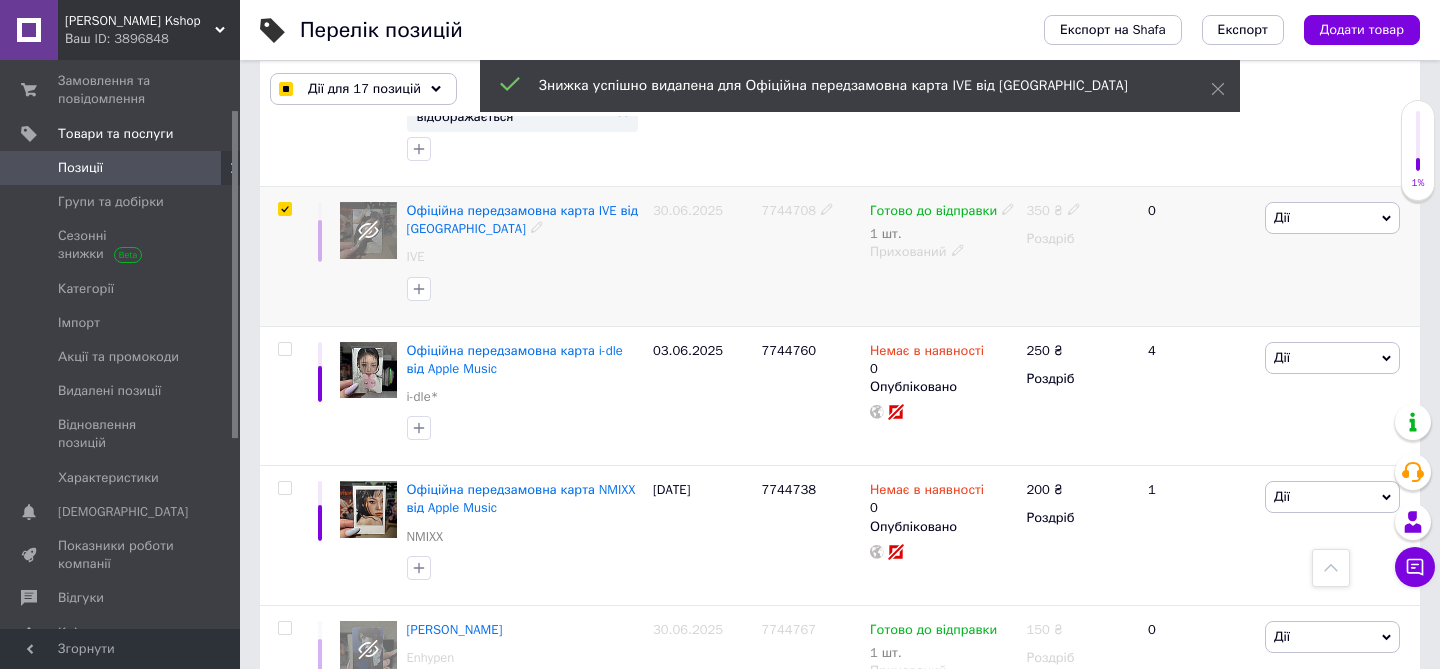 checkbox on "true" 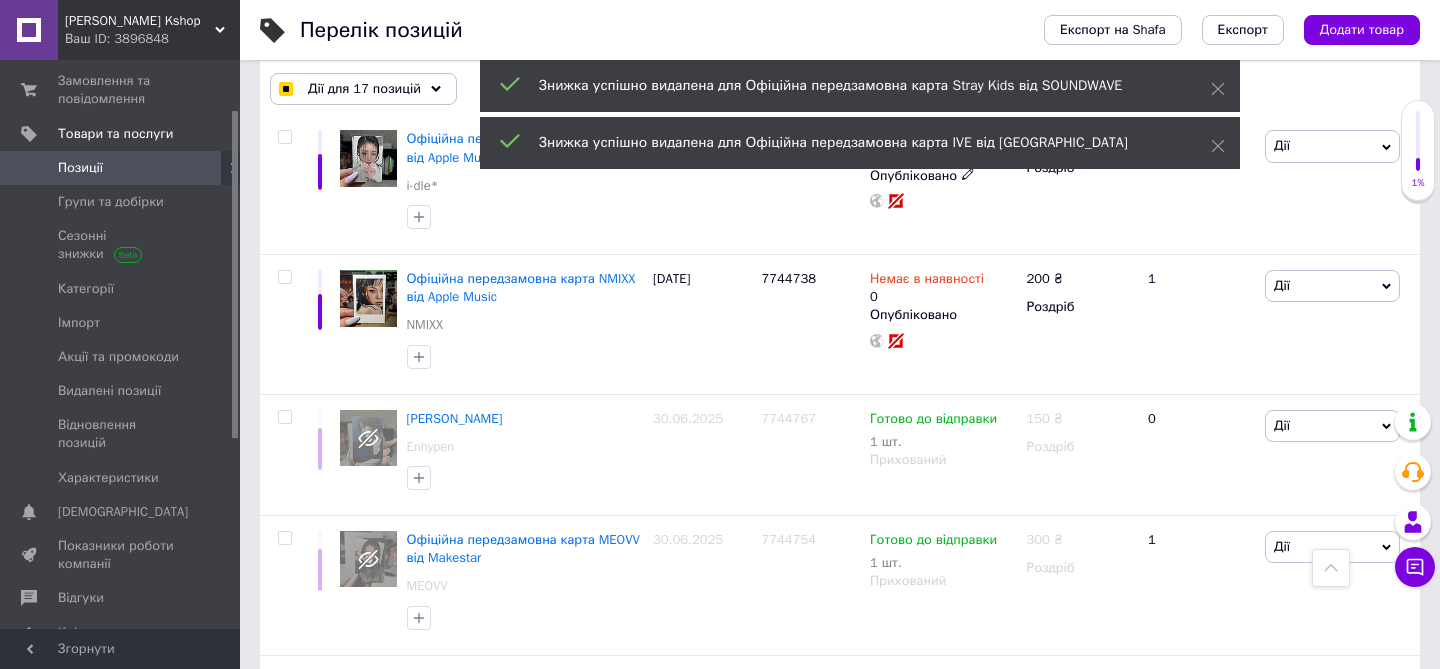 scroll, scrollTop: 5213, scrollLeft: 0, axis: vertical 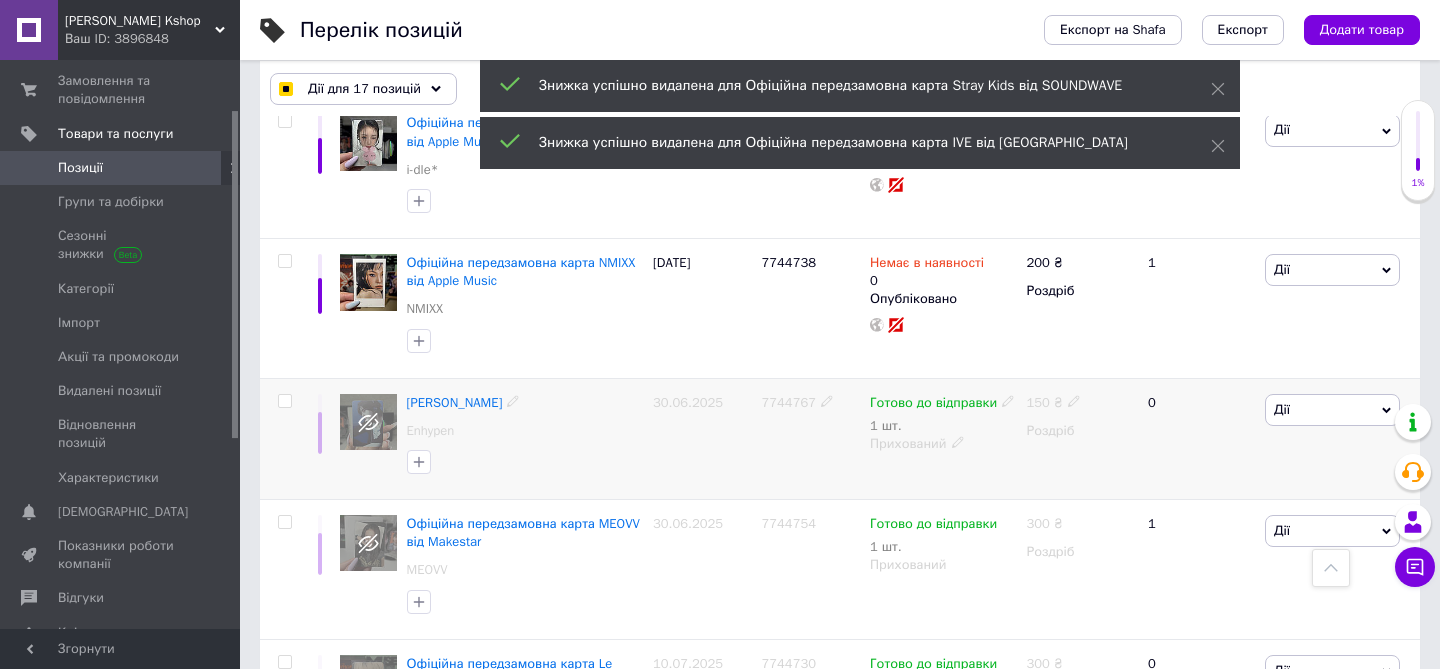 click at bounding box center [284, 401] 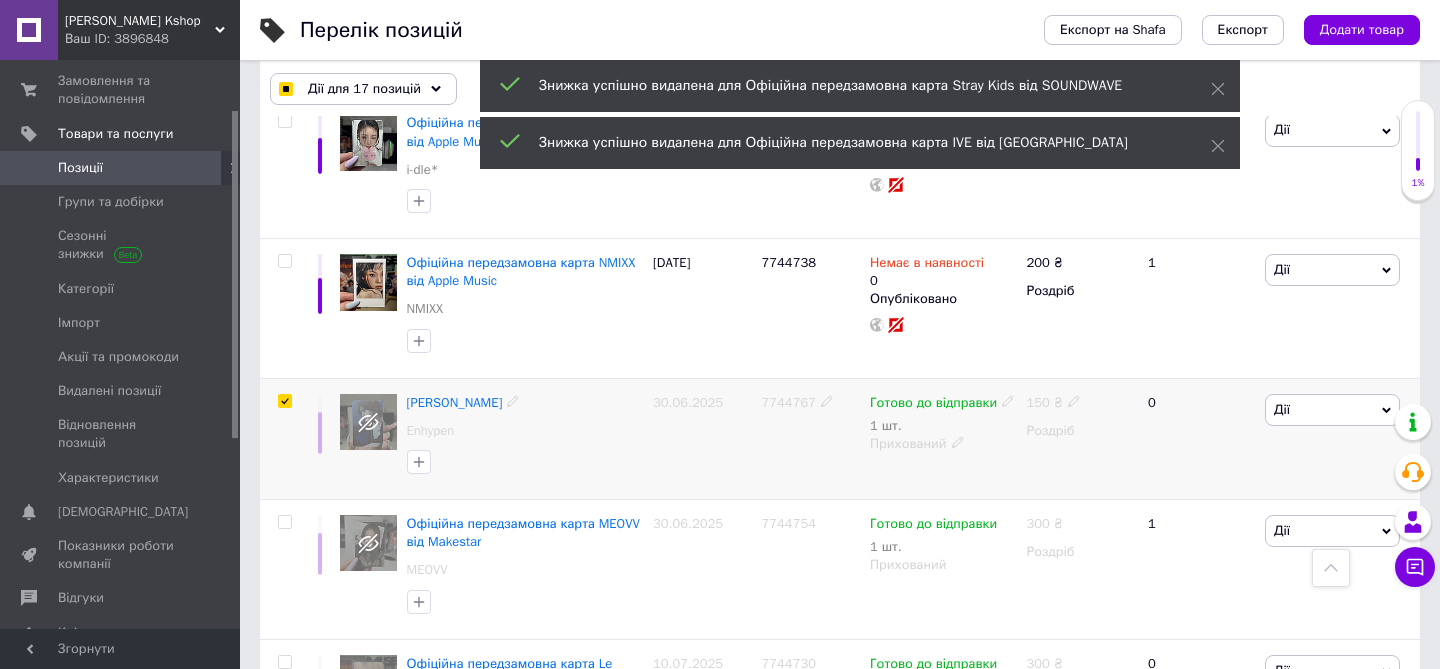 checkbox on "true" 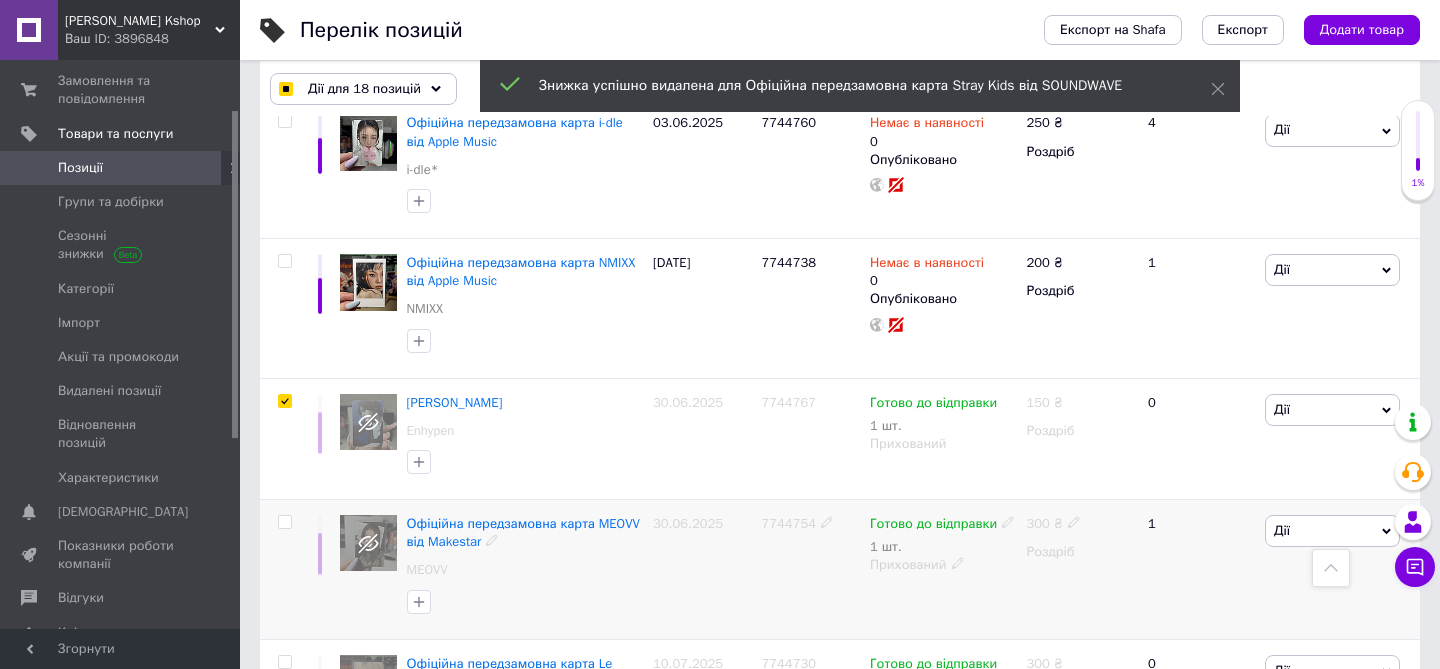 click at bounding box center [284, 522] 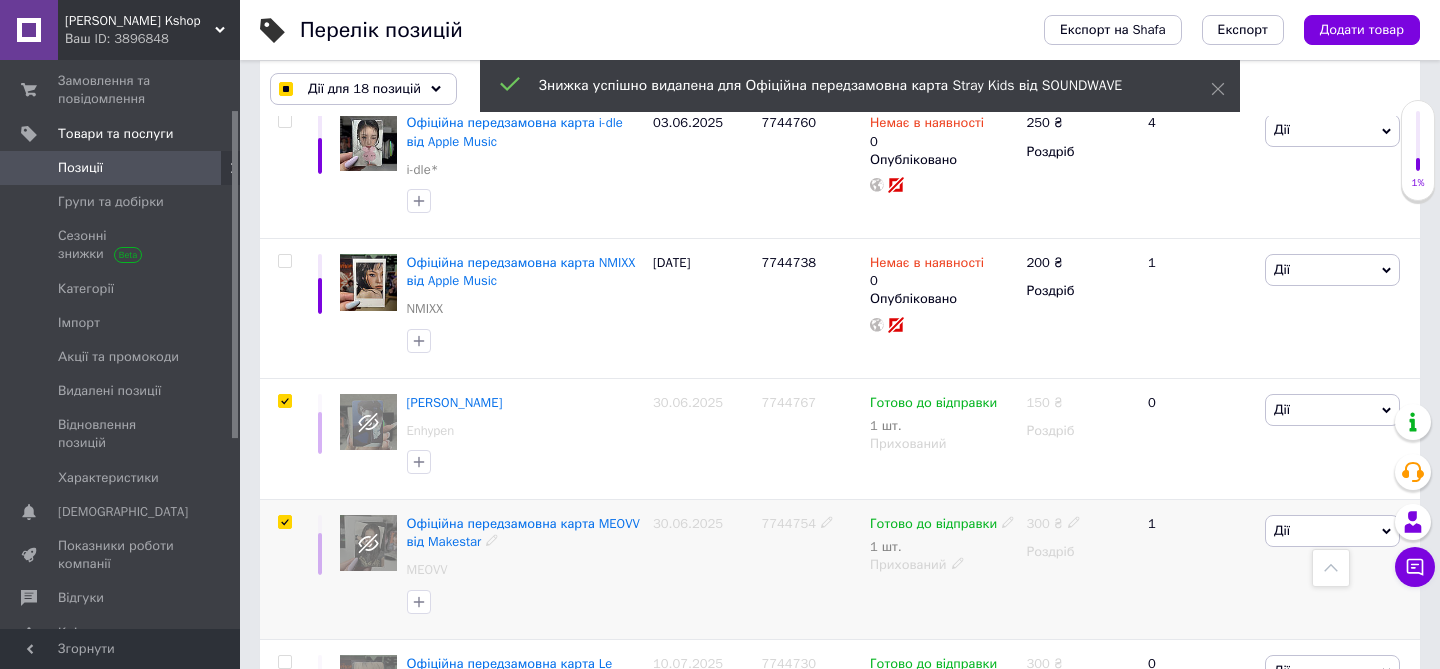 checkbox on "true" 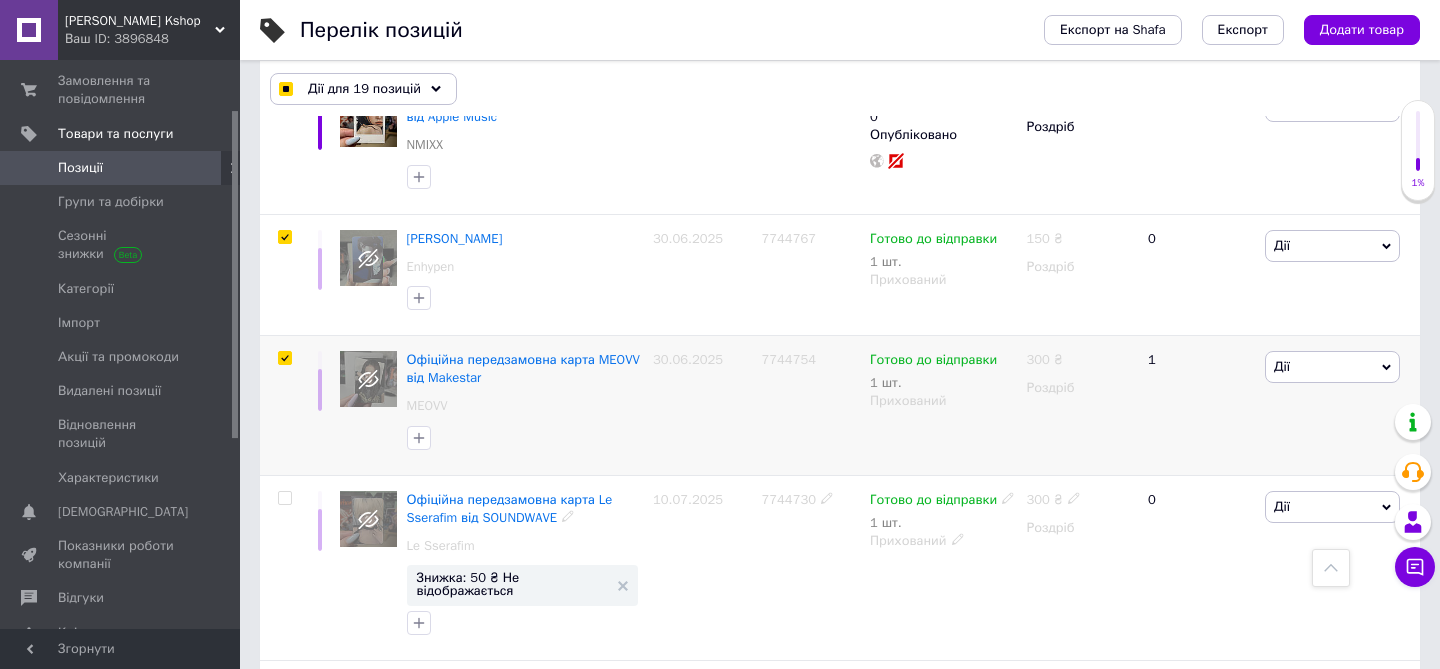 scroll, scrollTop: 5391, scrollLeft: 0, axis: vertical 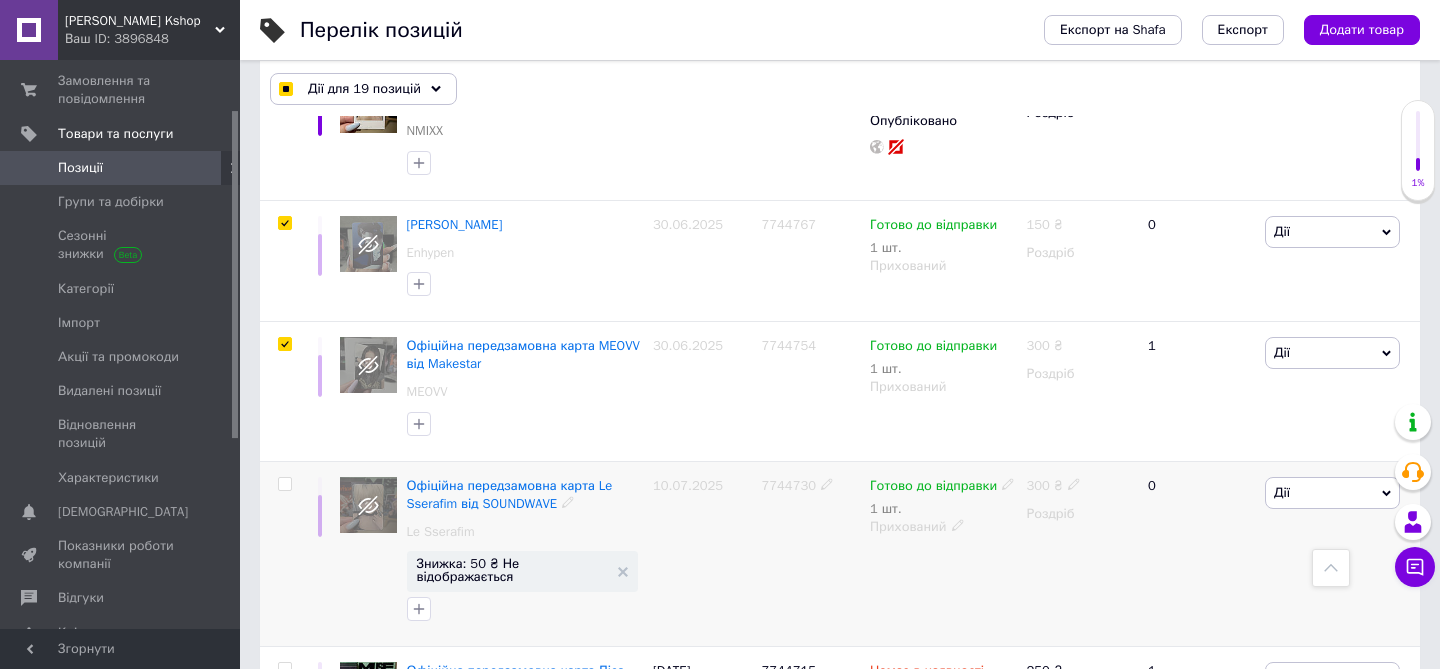click at bounding box center [284, 484] 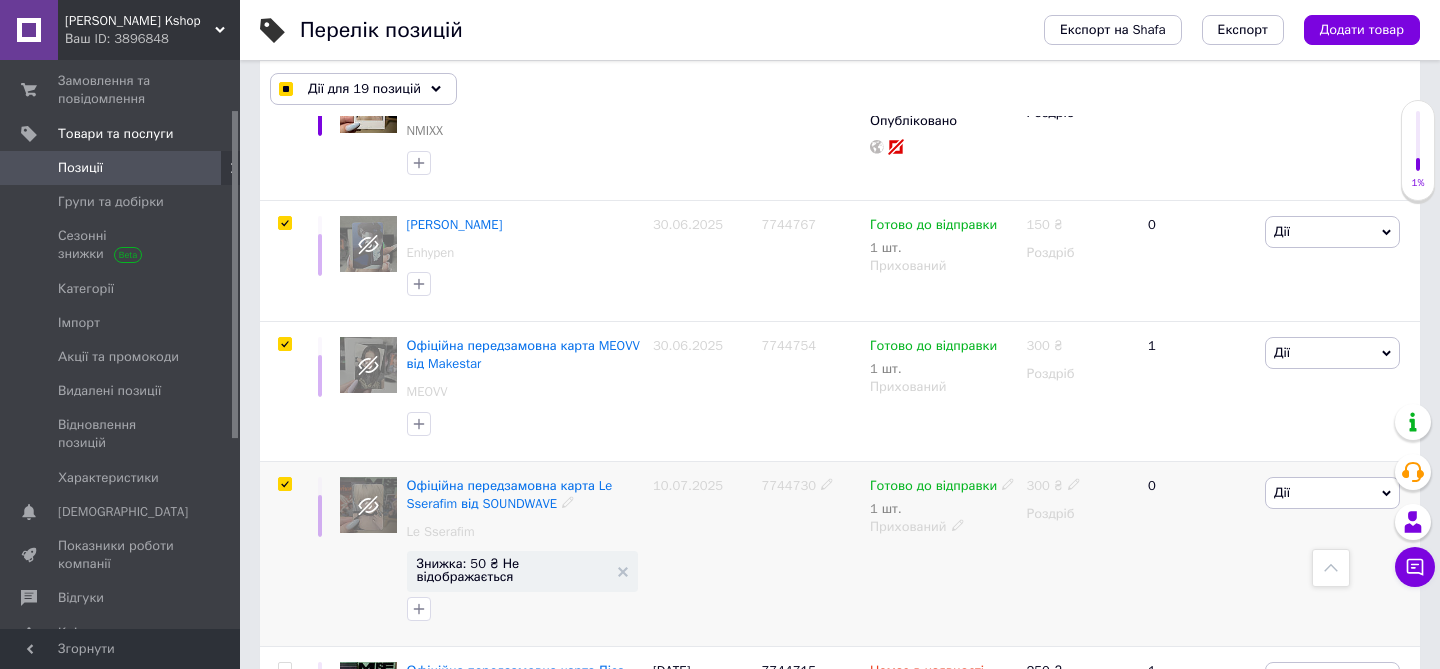 checkbox on "true" 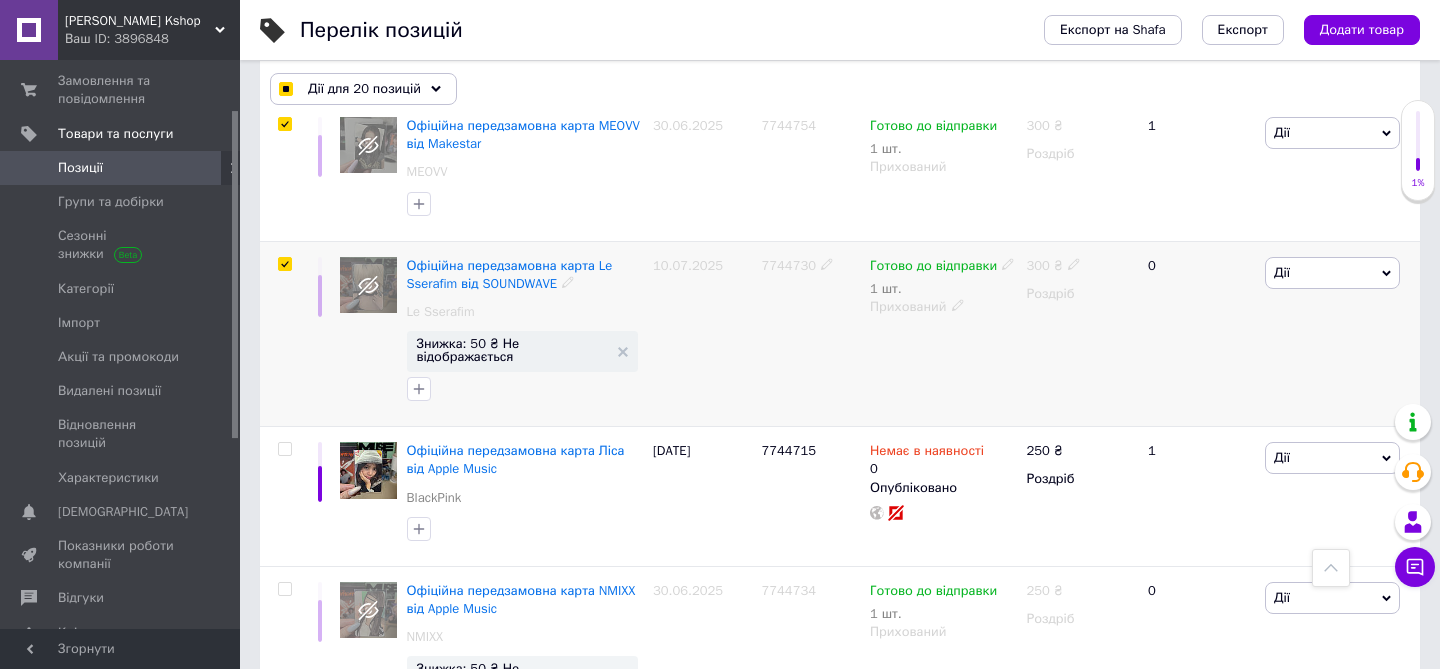 scroll, scrollTop: 5616, scrollLeft: 0, axis: vertical 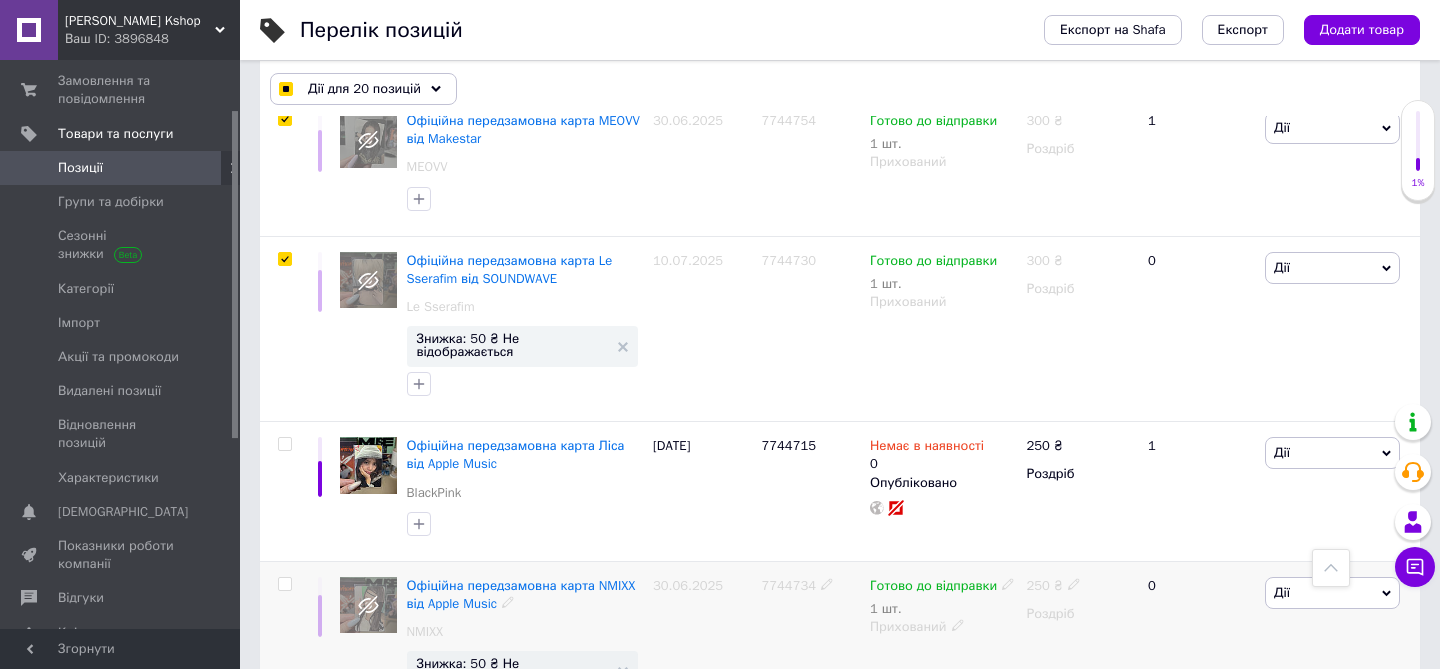 click at bounding box center [284, 584] 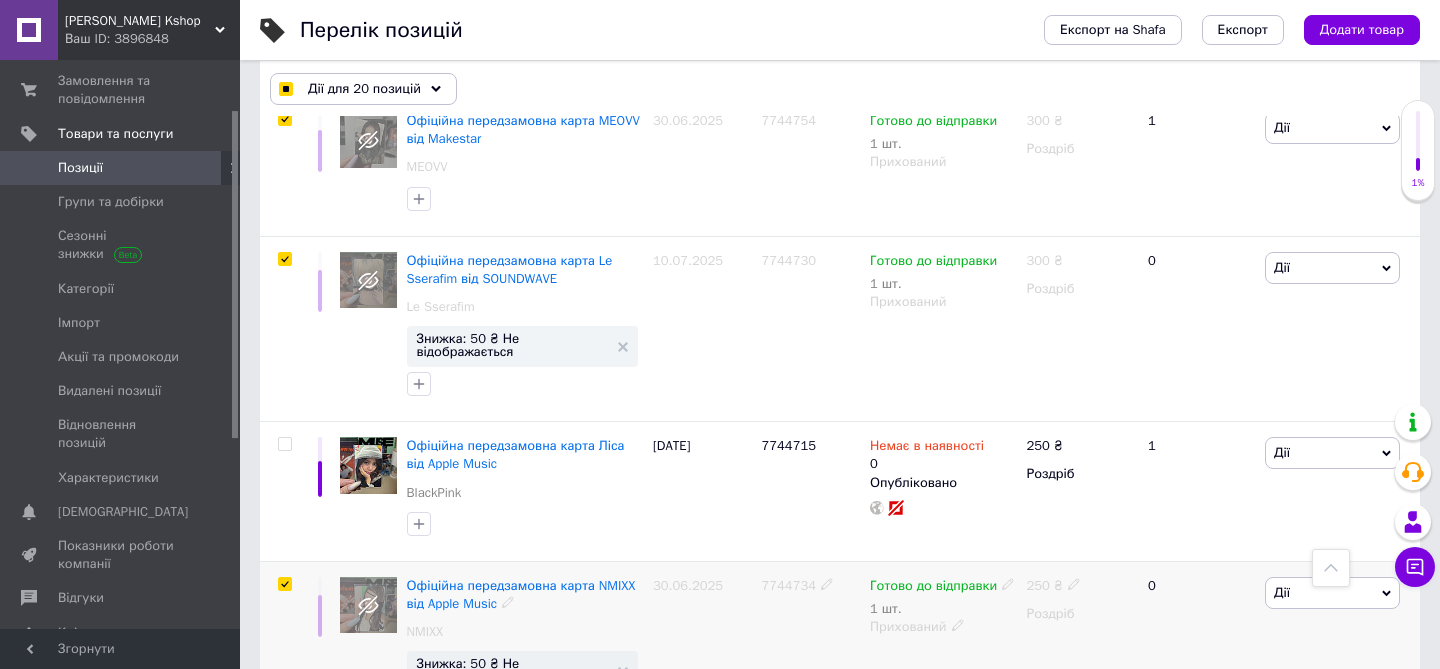 checkbox on "true" 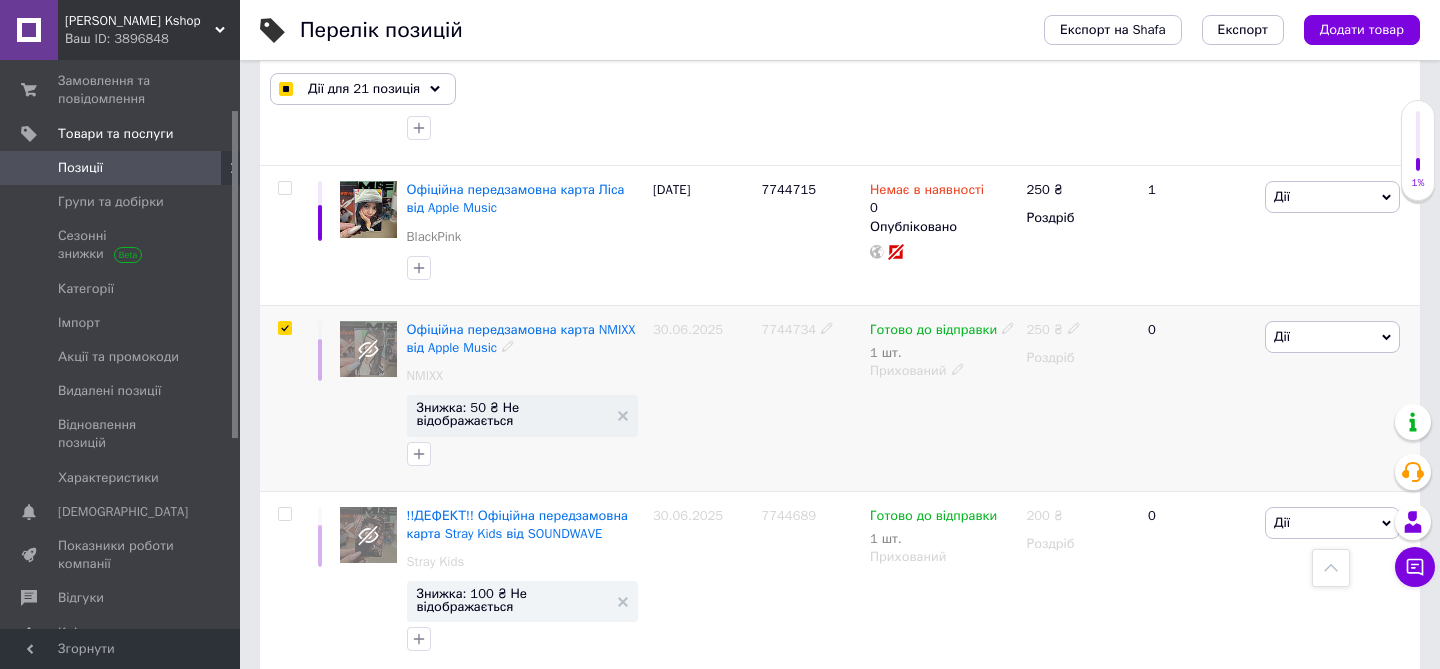 scroll, scrollTop: 5879, scrollLeft: 0, axis: vertical 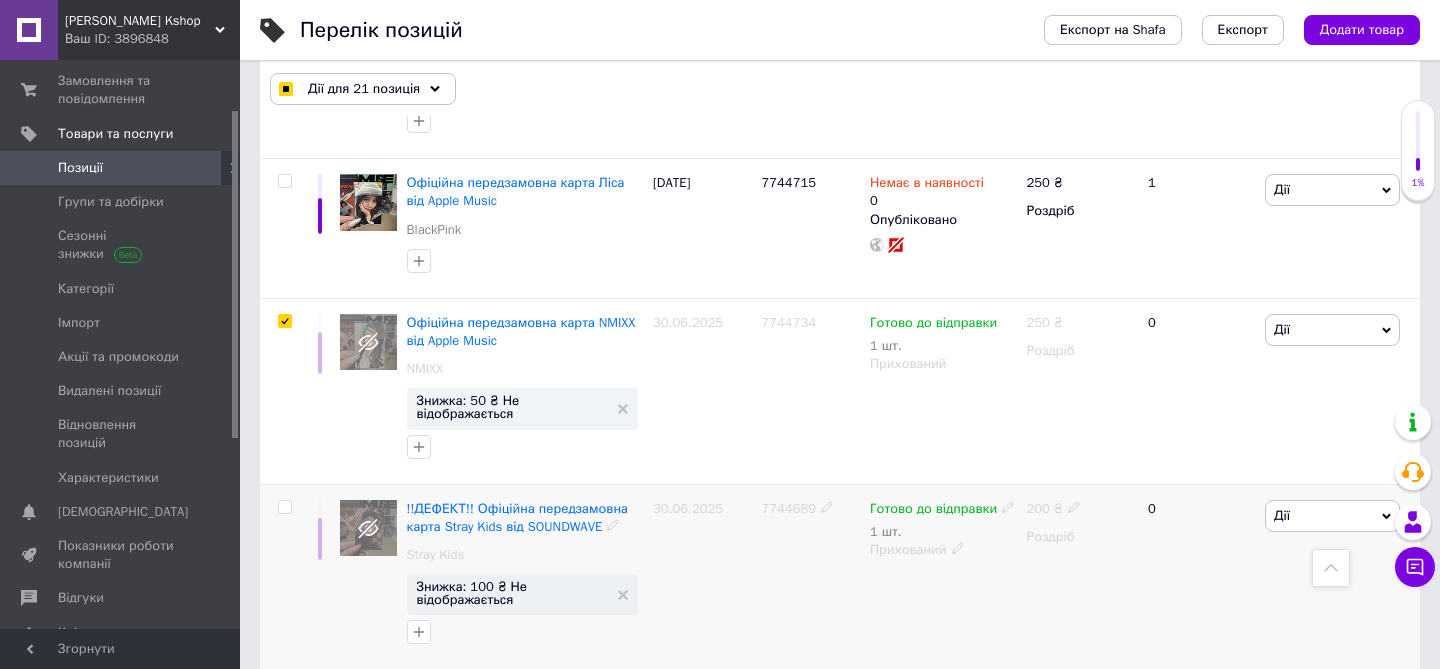 click at bounding box center [284, 507] 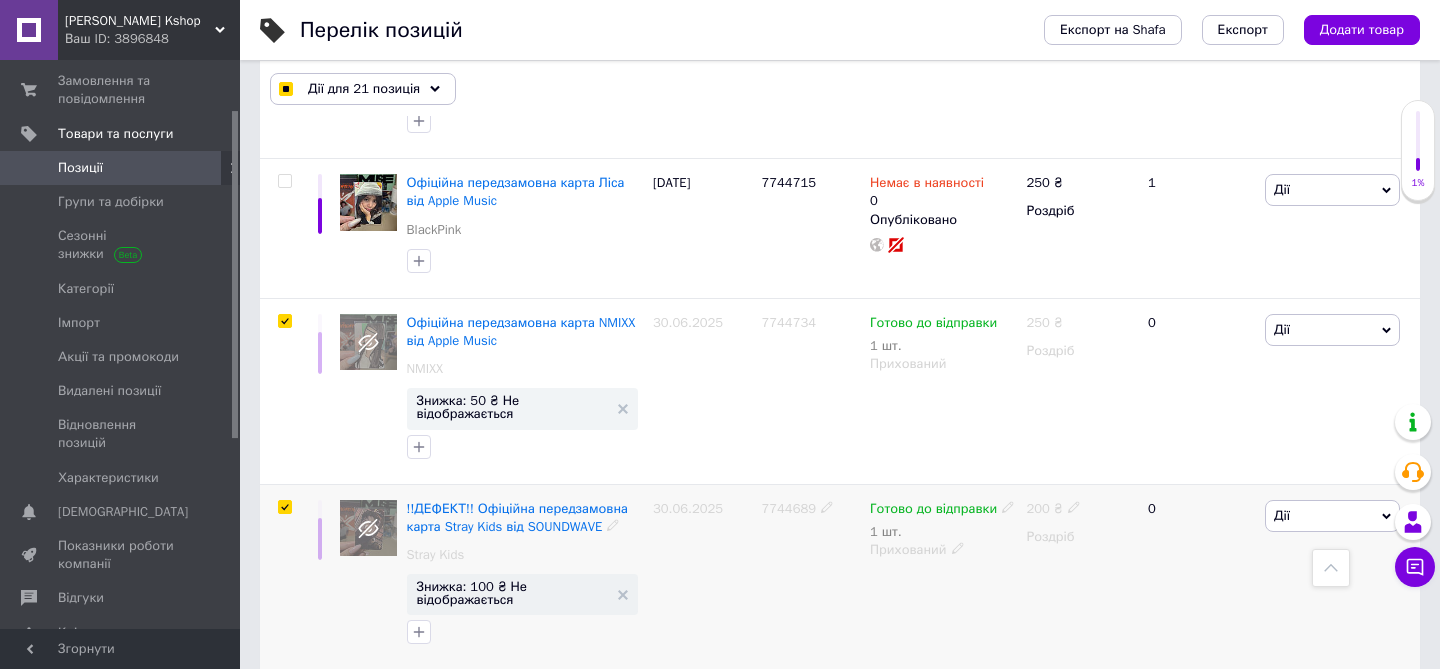 checkbox on "true" 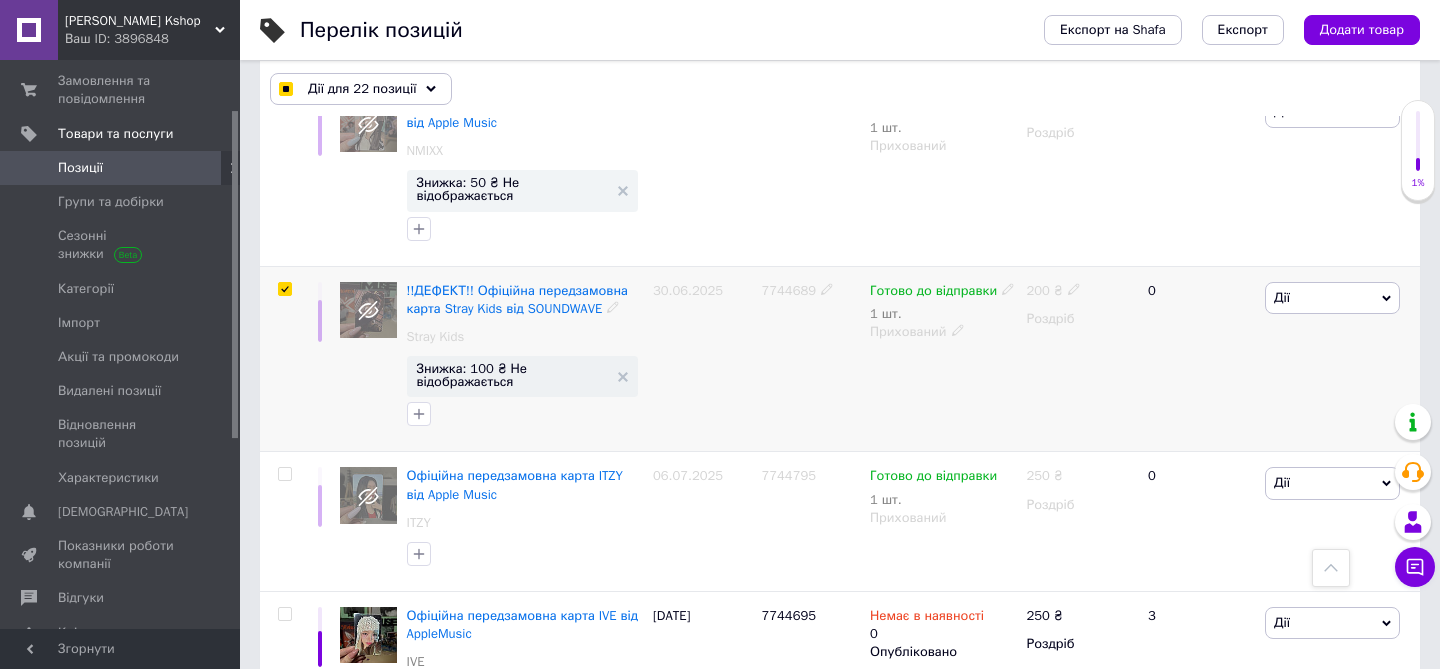 scroll, scrollTop: 6098, scrollLeft: 0, axis: vertical 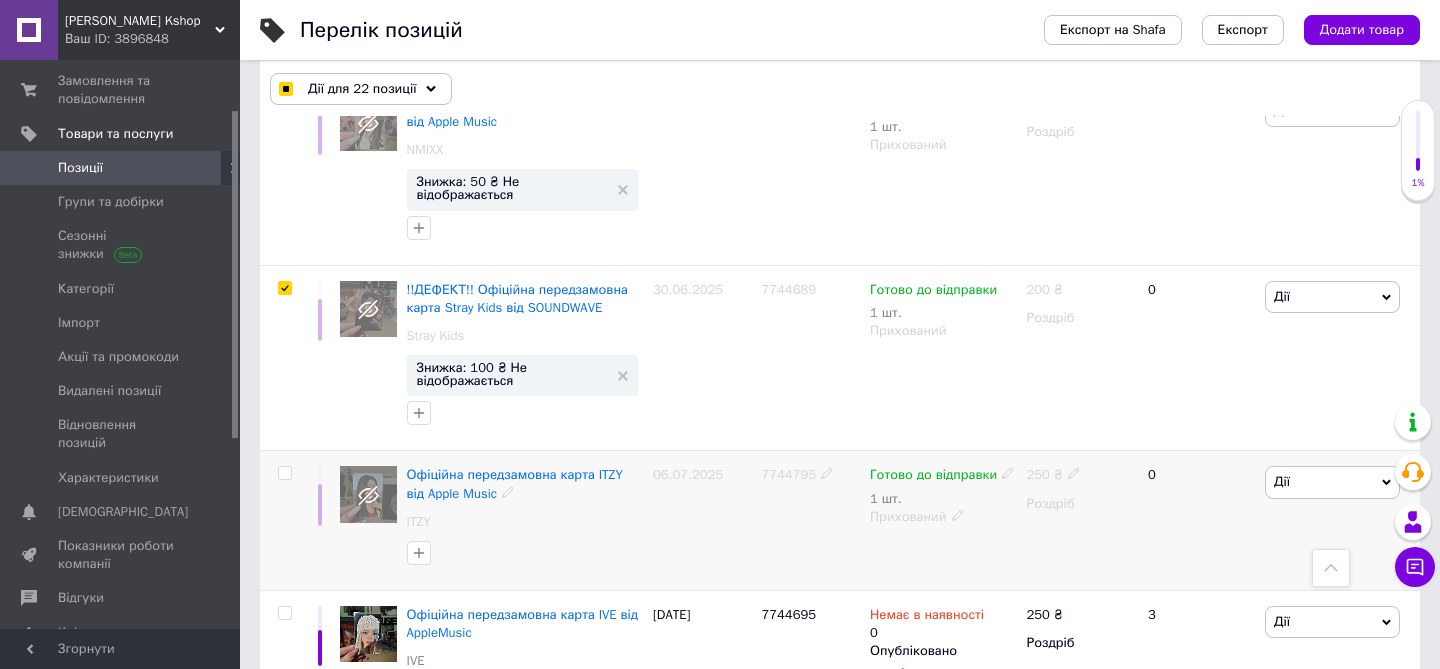 click at bounding box center (284, 473) 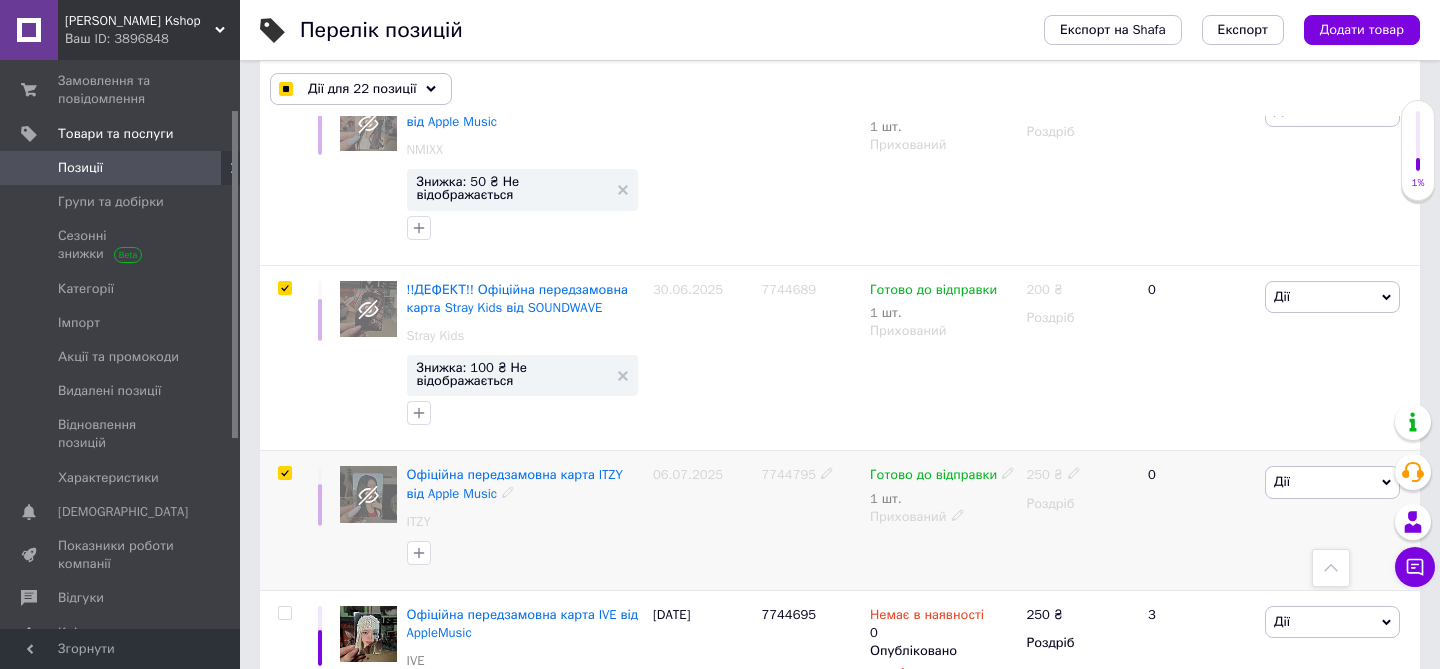 checkbox on "true" 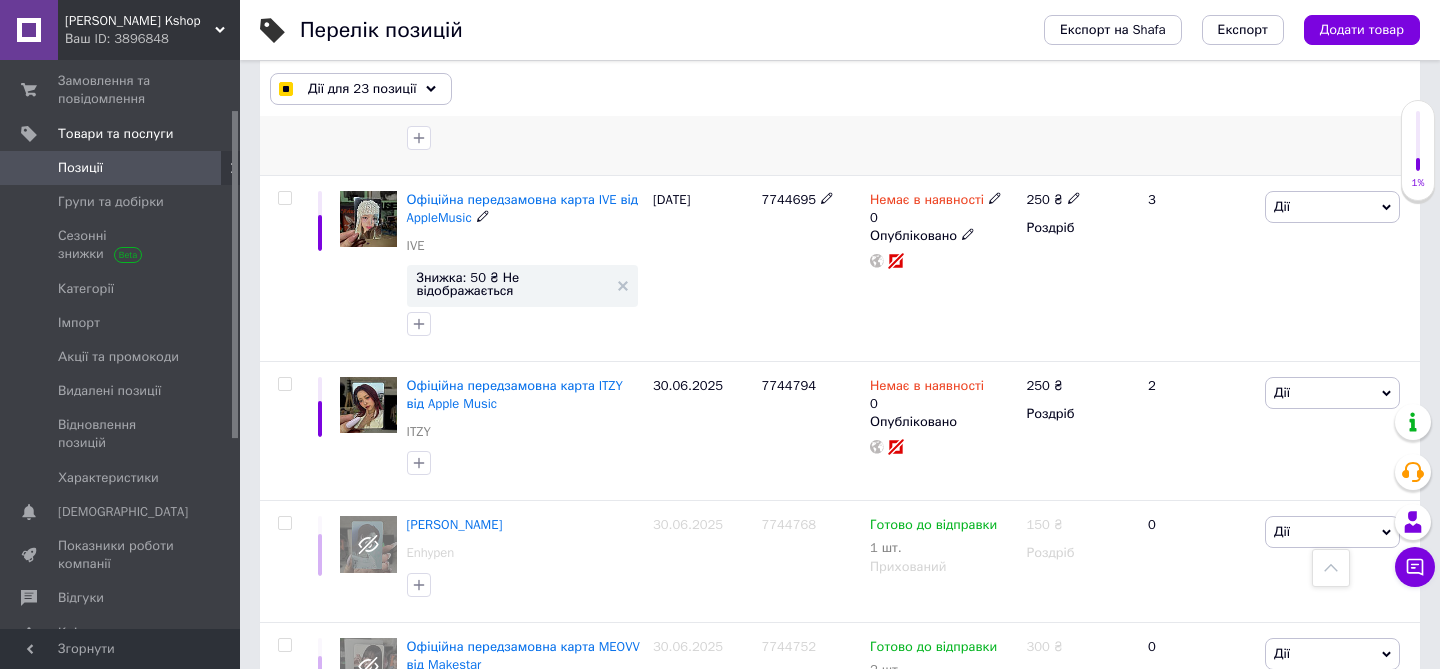 scroll, scrollTop: 6524, scrollLeft: 0, axis: vertical 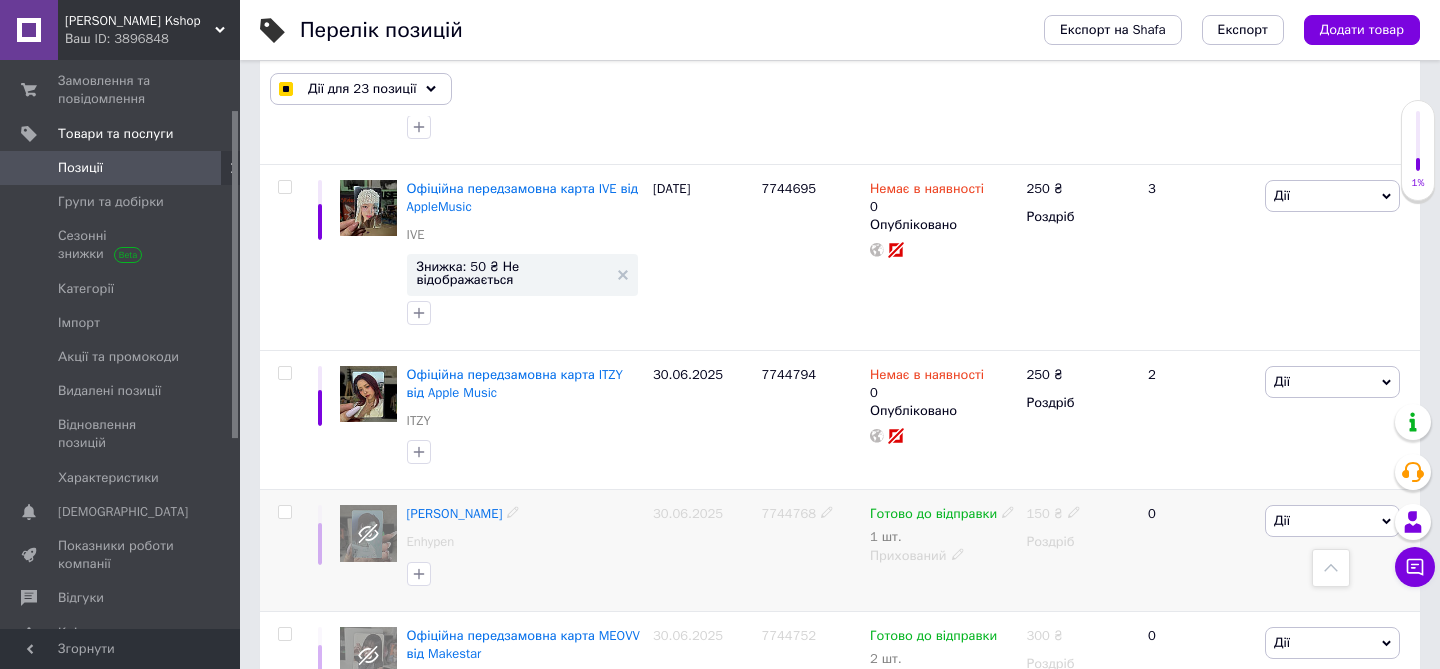 click at bounding box center [284, 512] 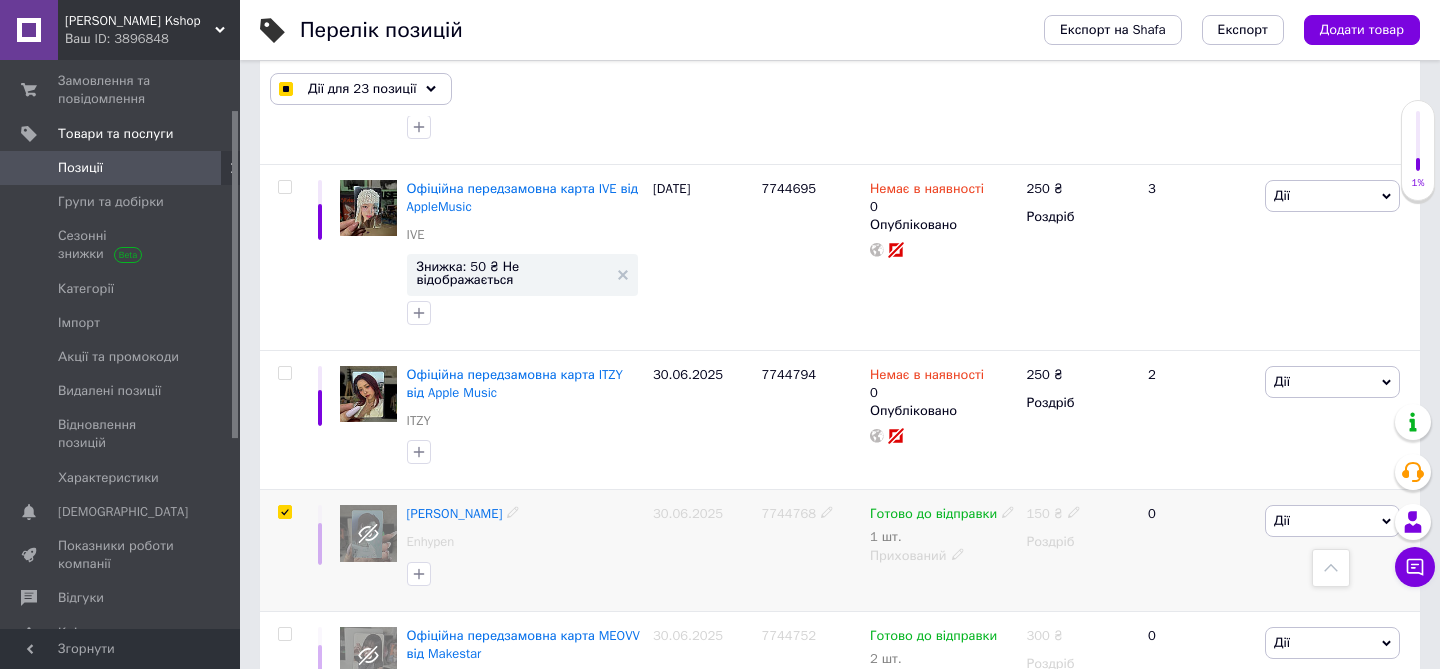 checkbox on "true" 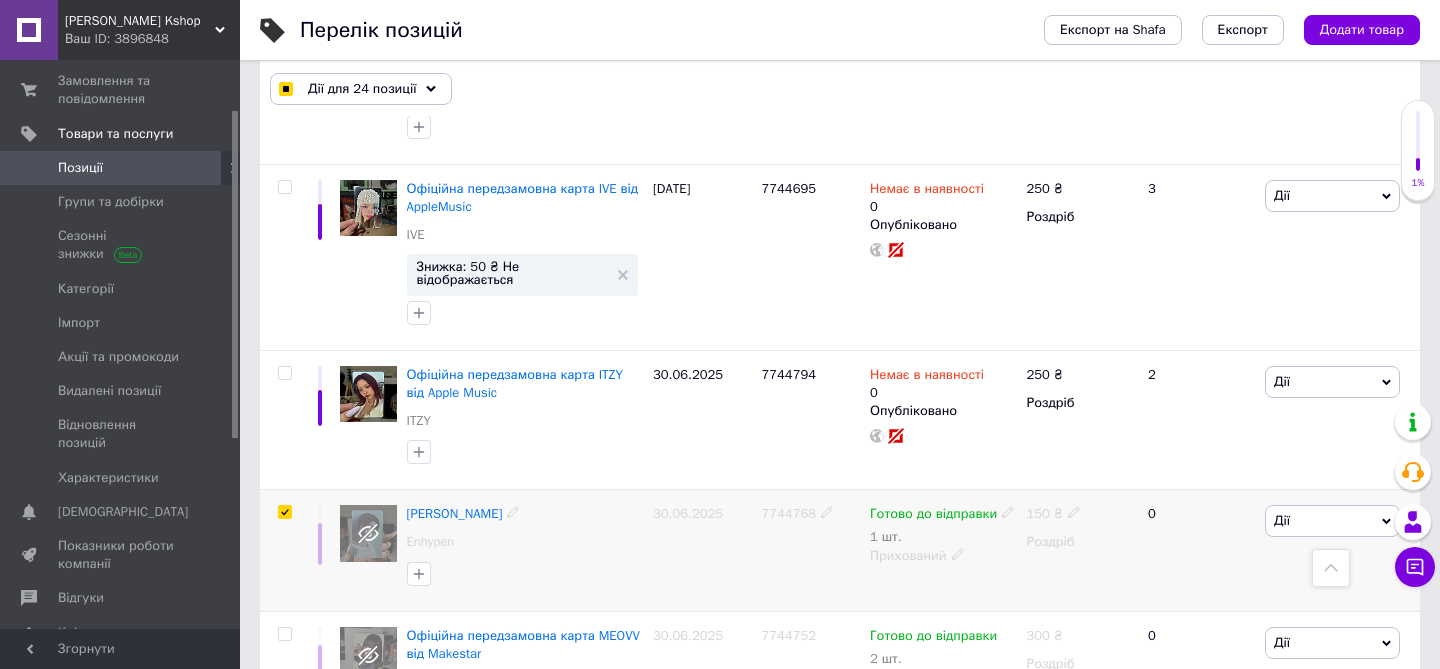 scroll, scrollTop: 6665, scrollLeft: 0, axis: vertical 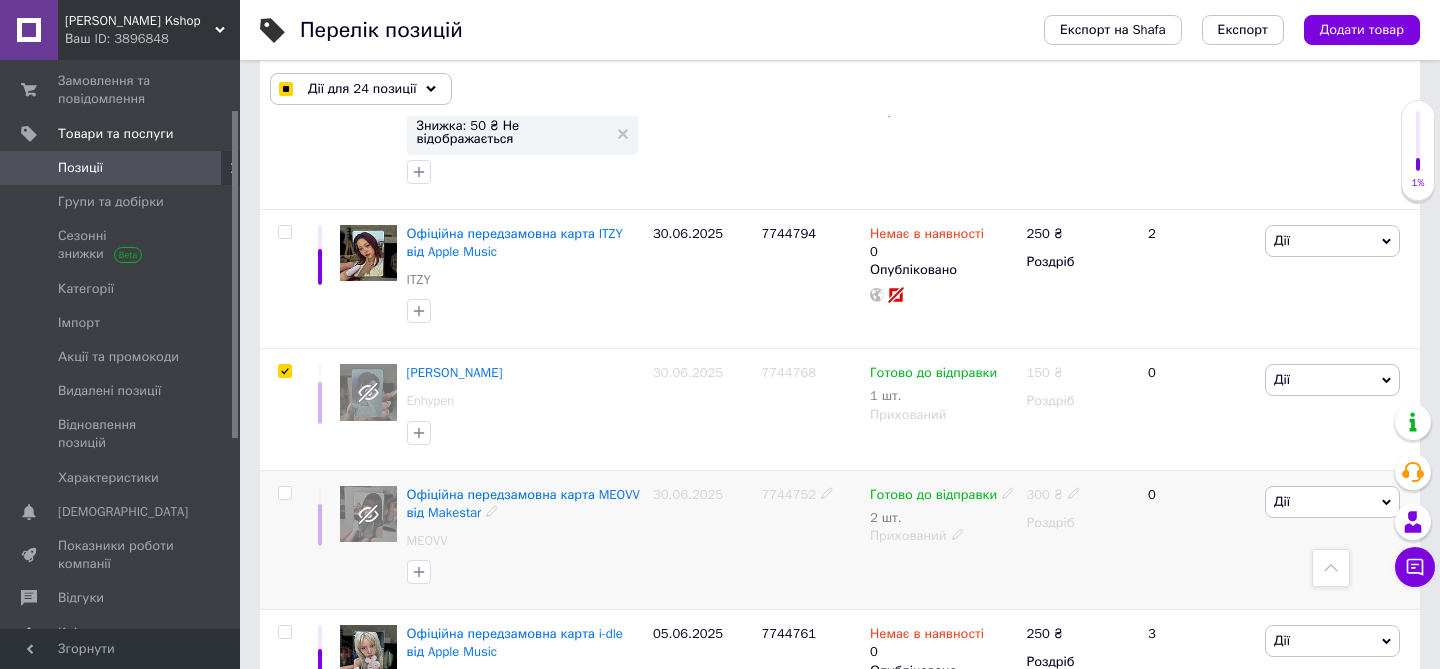 click at bounding box center (284, 493) 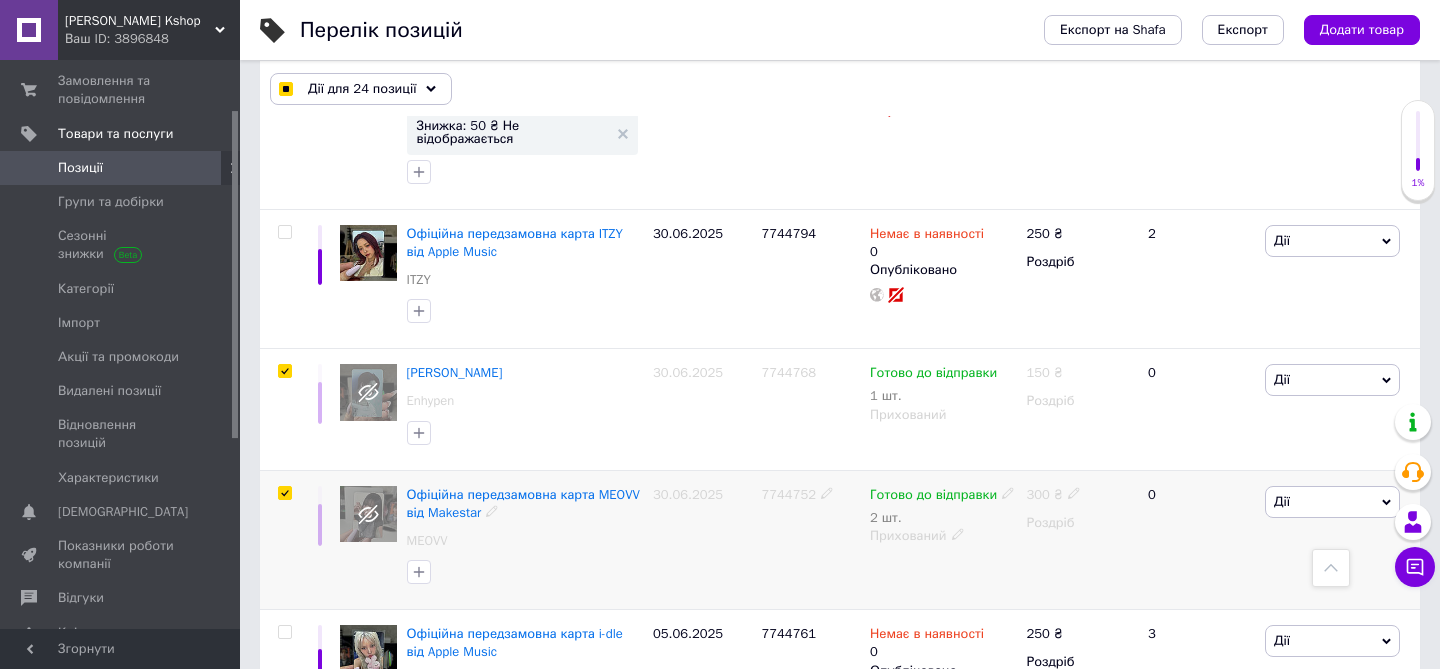 checkbox on "true" 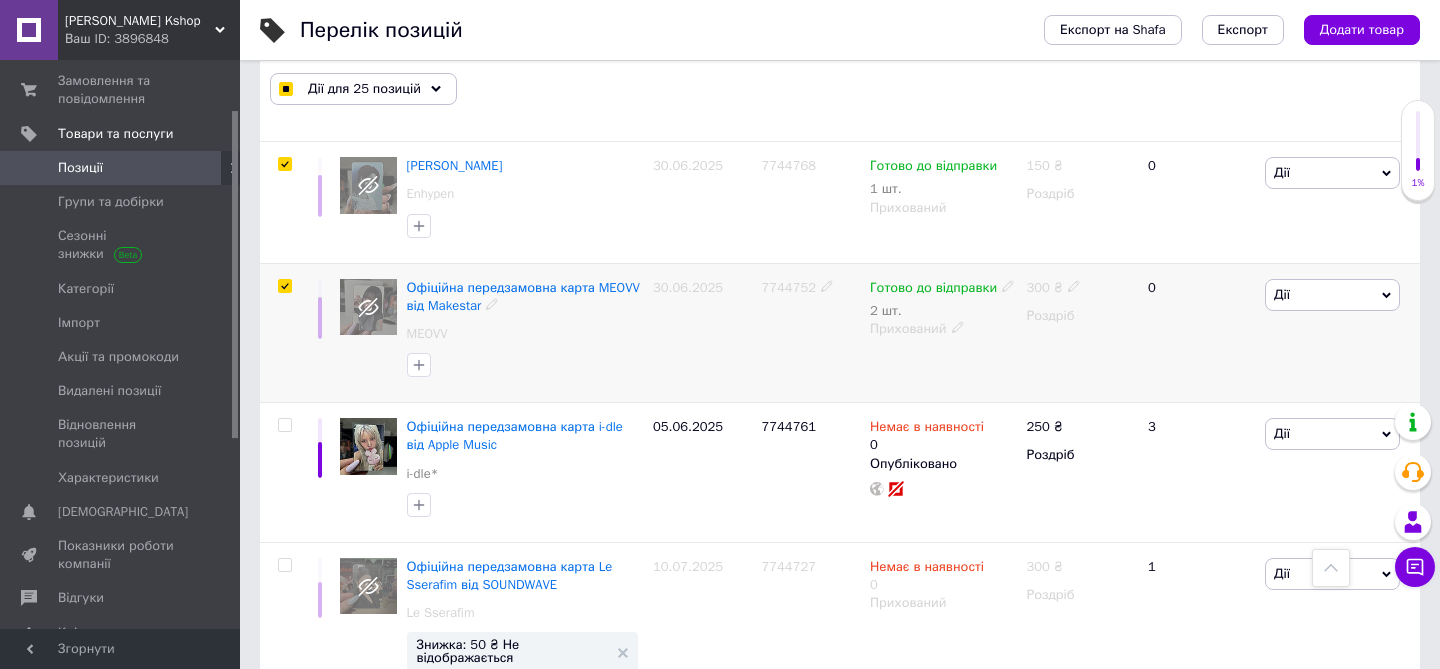 scroll, scrollTop: 6873, scrollLeft: 0, axis: vertical 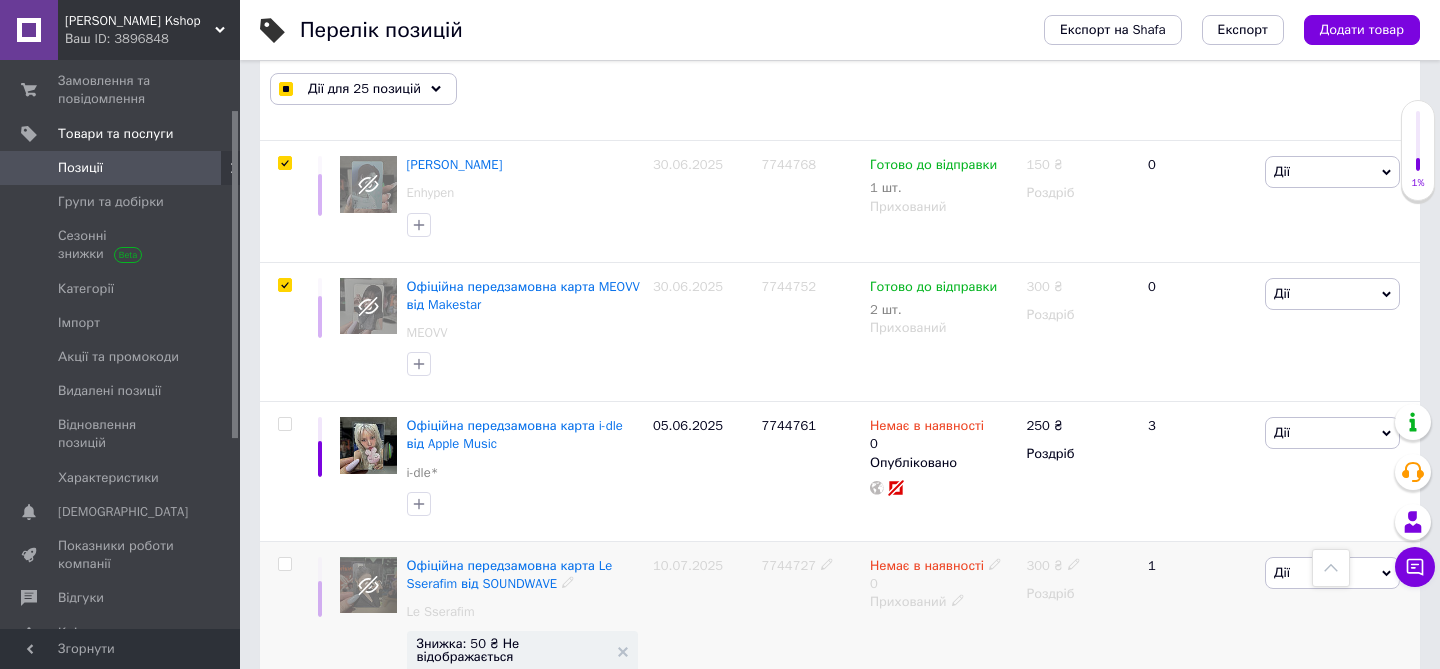 click at bounding box center (284, 564) 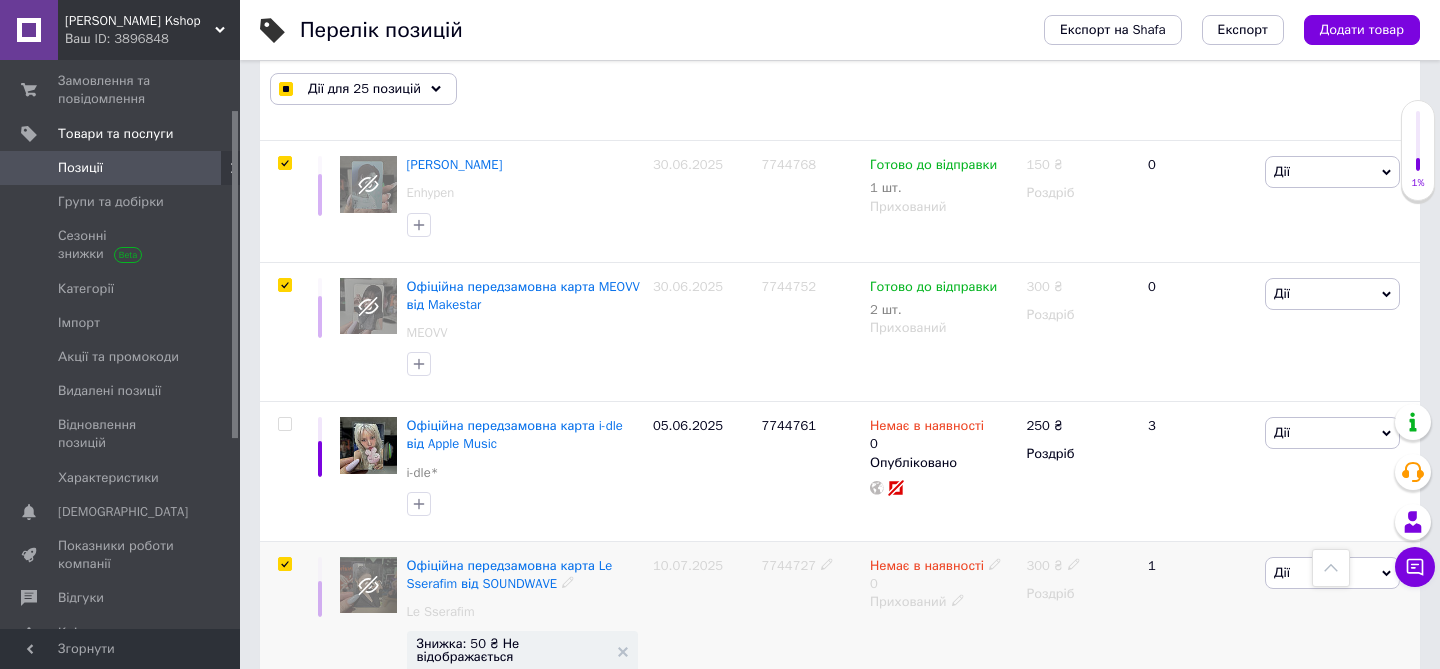 checkbox on "true" 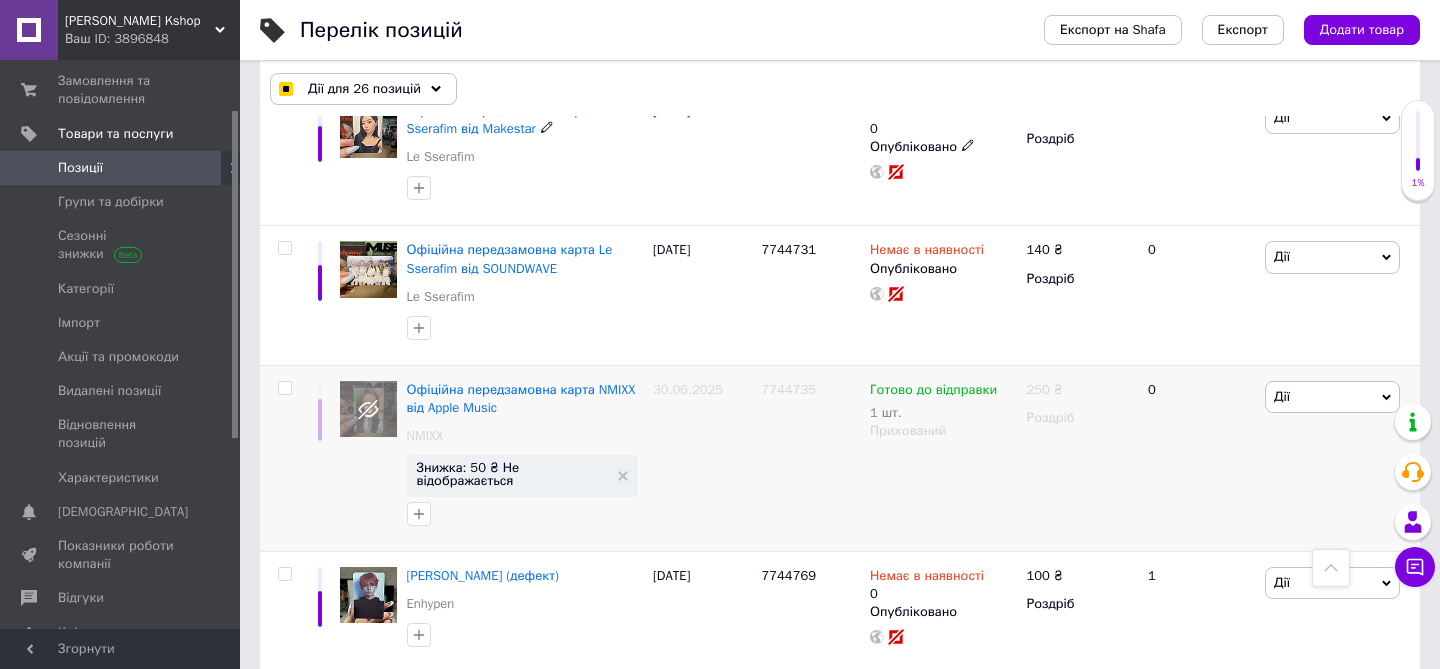 scroll, scrollTop: 7842, scrollLeft: 0, axis: vertical 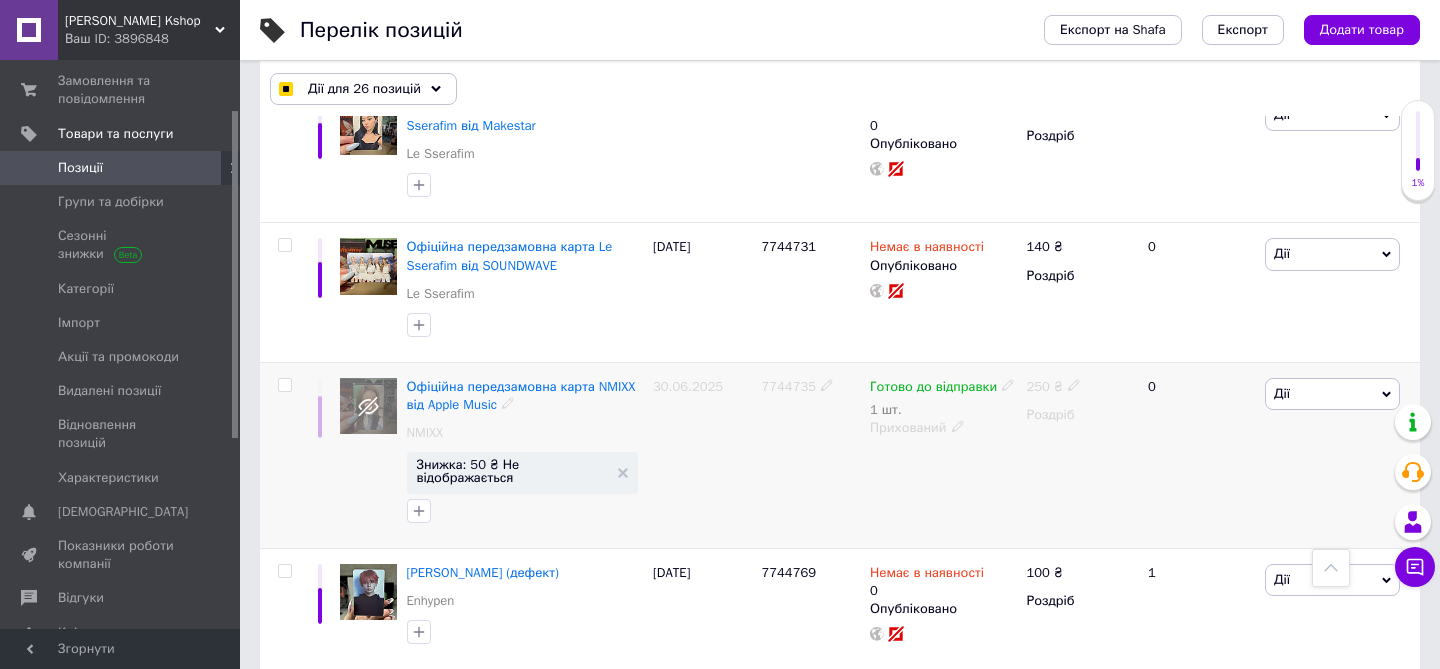 click at bounding box center (284, 385) 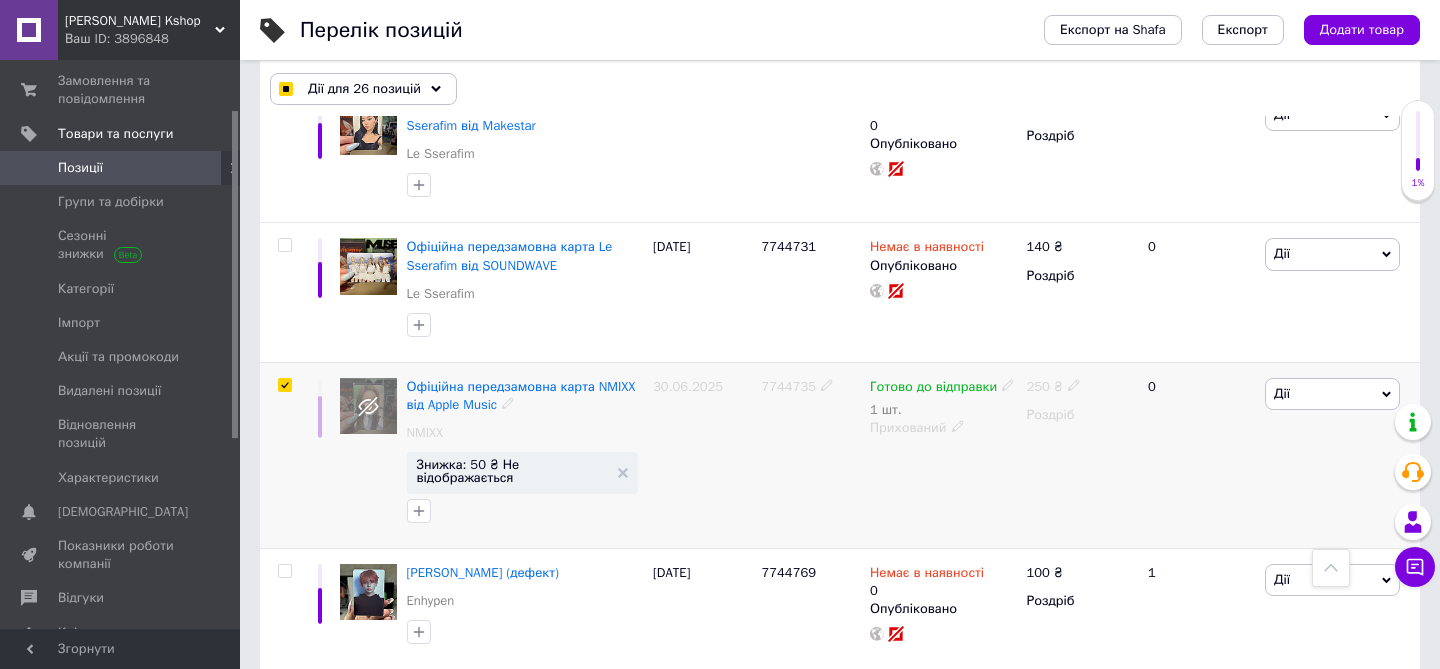 checkbox on "true" 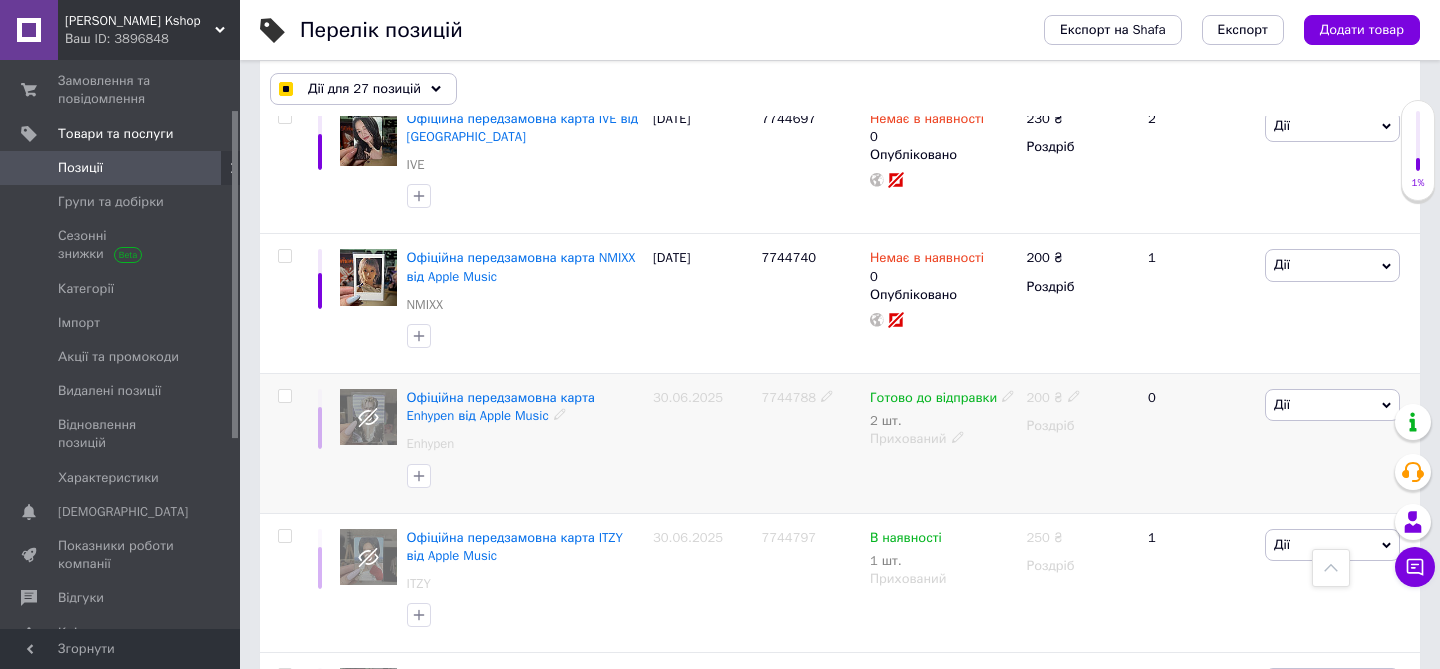 scroll, scrollTop: 9114, scrollLeft: 0, axis: vertical 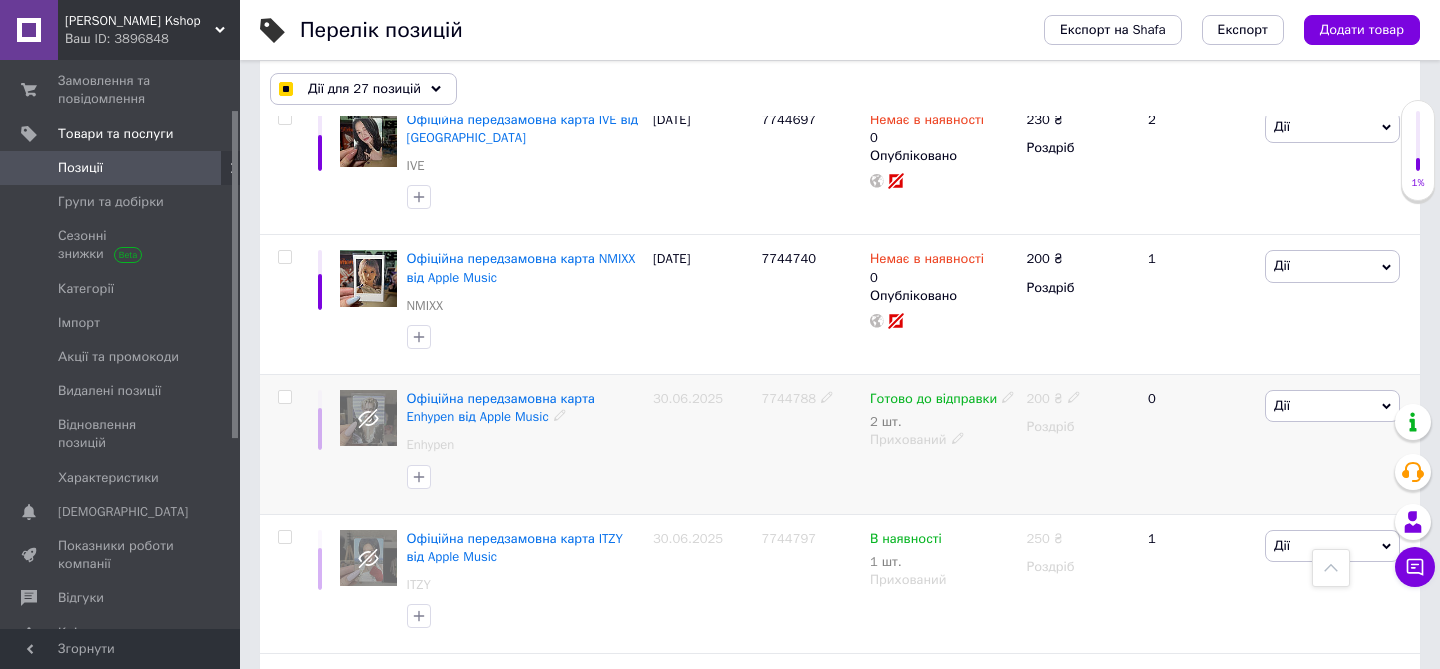 click at bounding box center (284, 397) 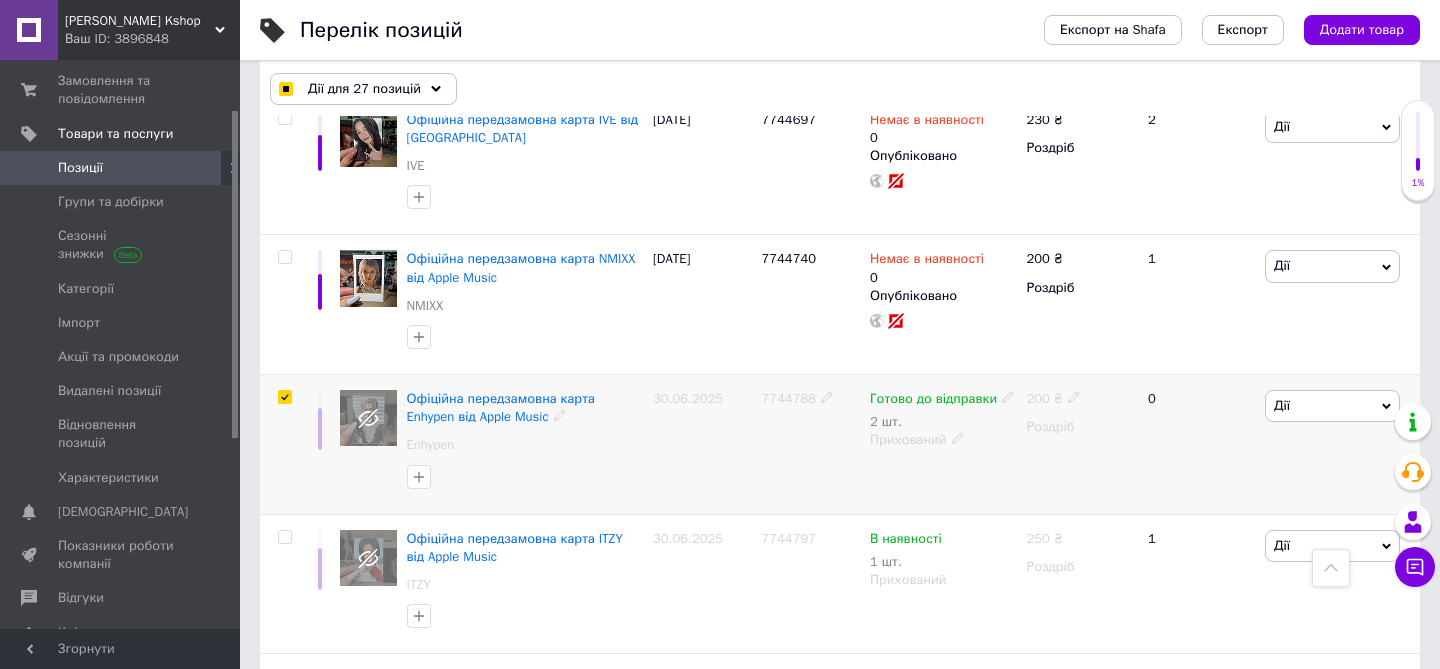 checkbox on "true" 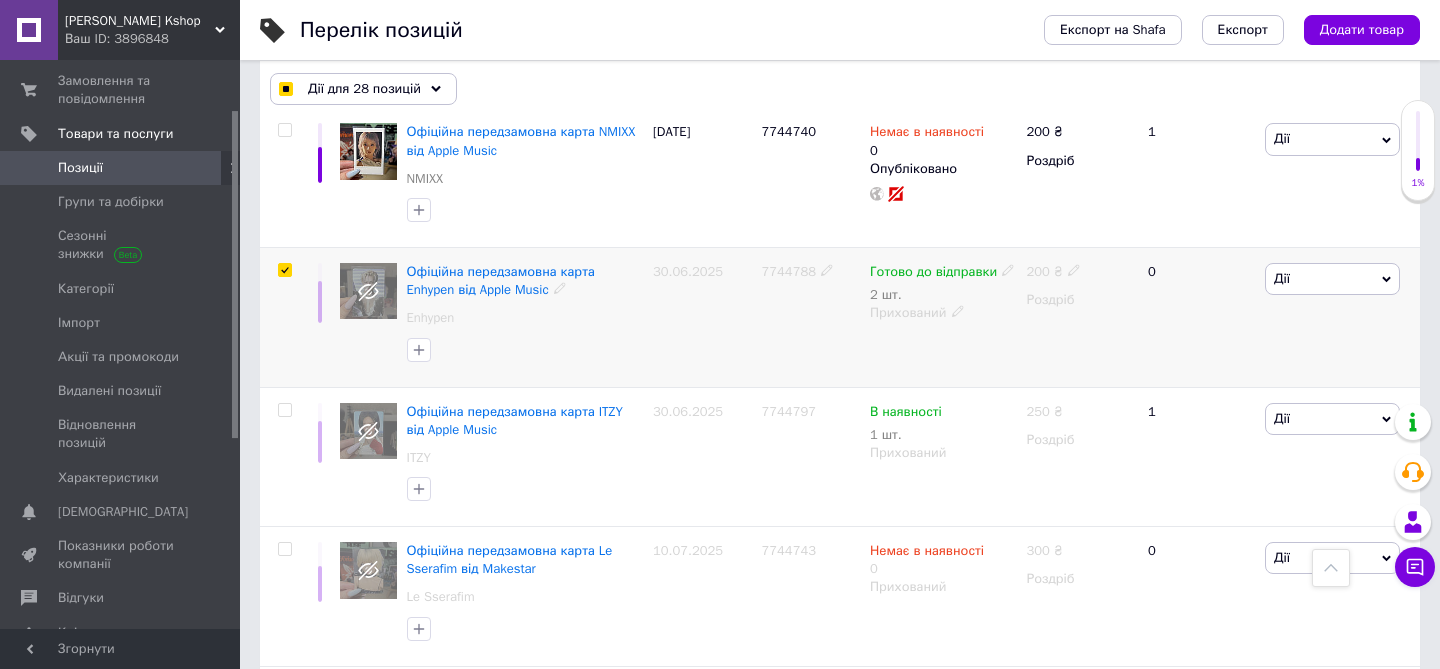 scroll, scrollTop: 9290, scrollLeft: 0, axis: vertical 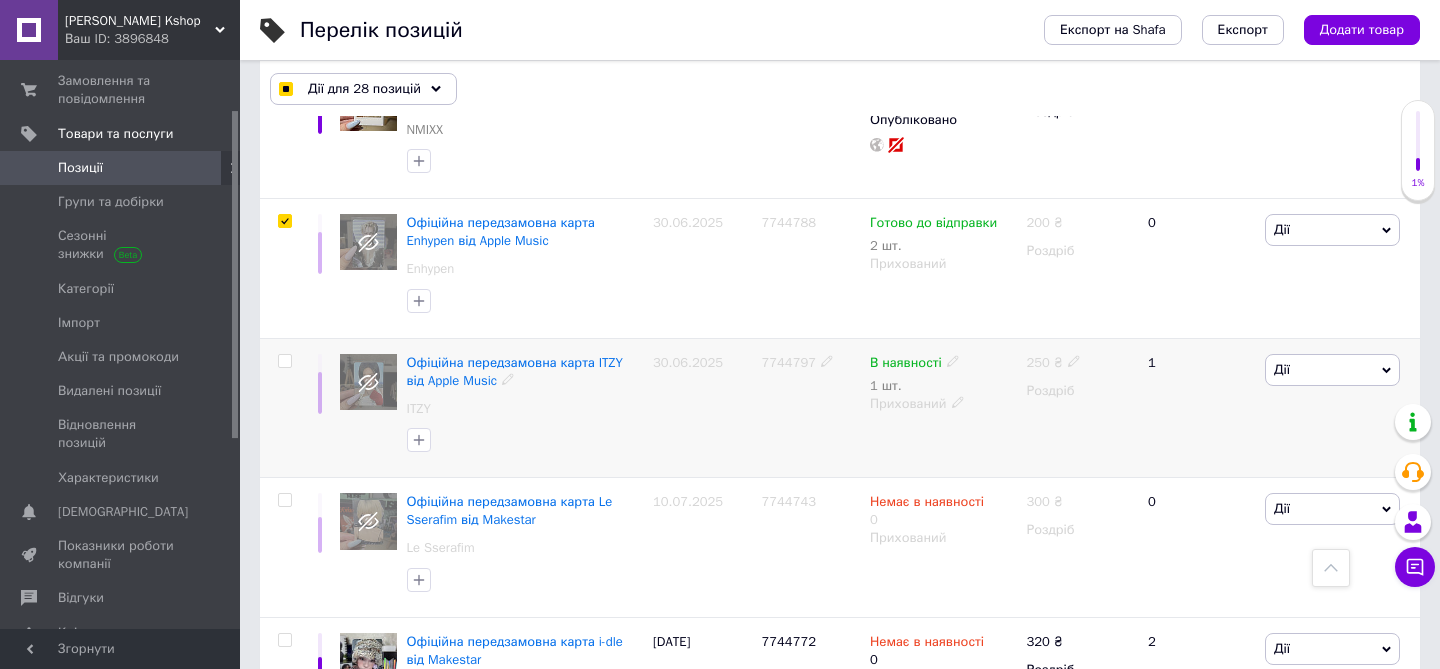 click at bounding box center (284, 361) 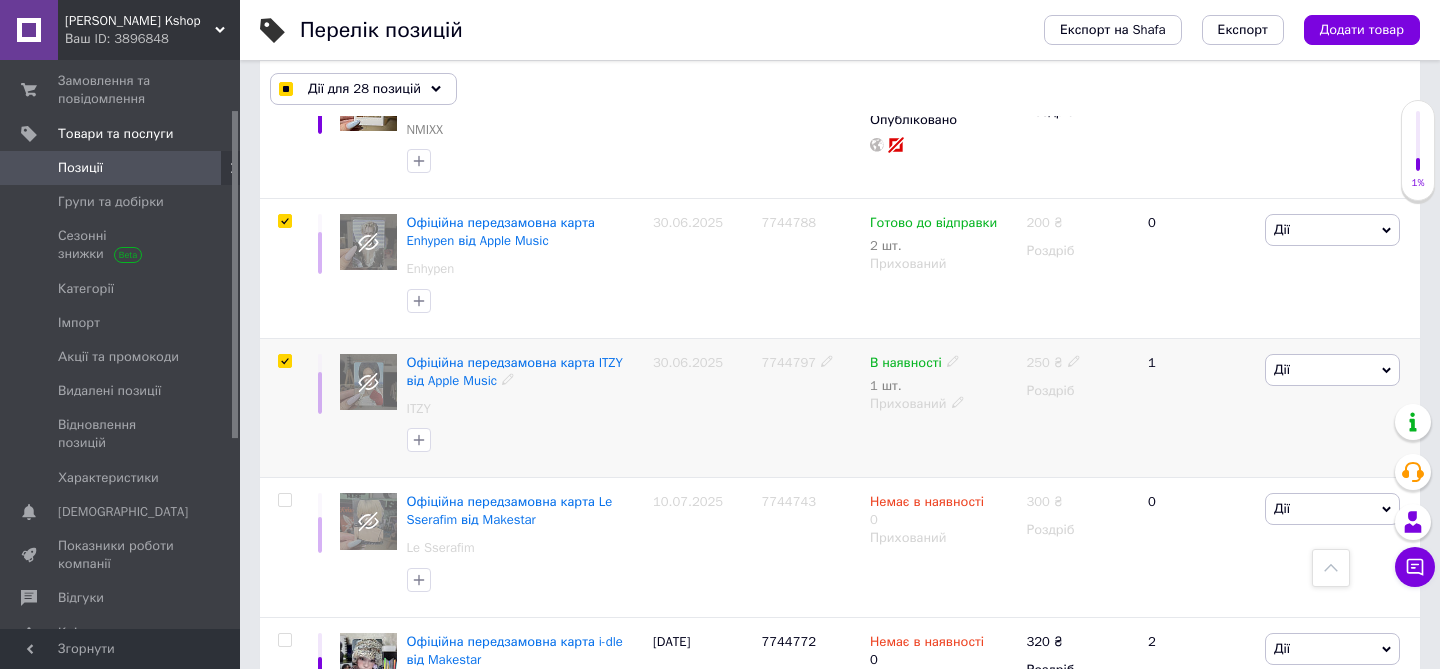 checkbox on "true" 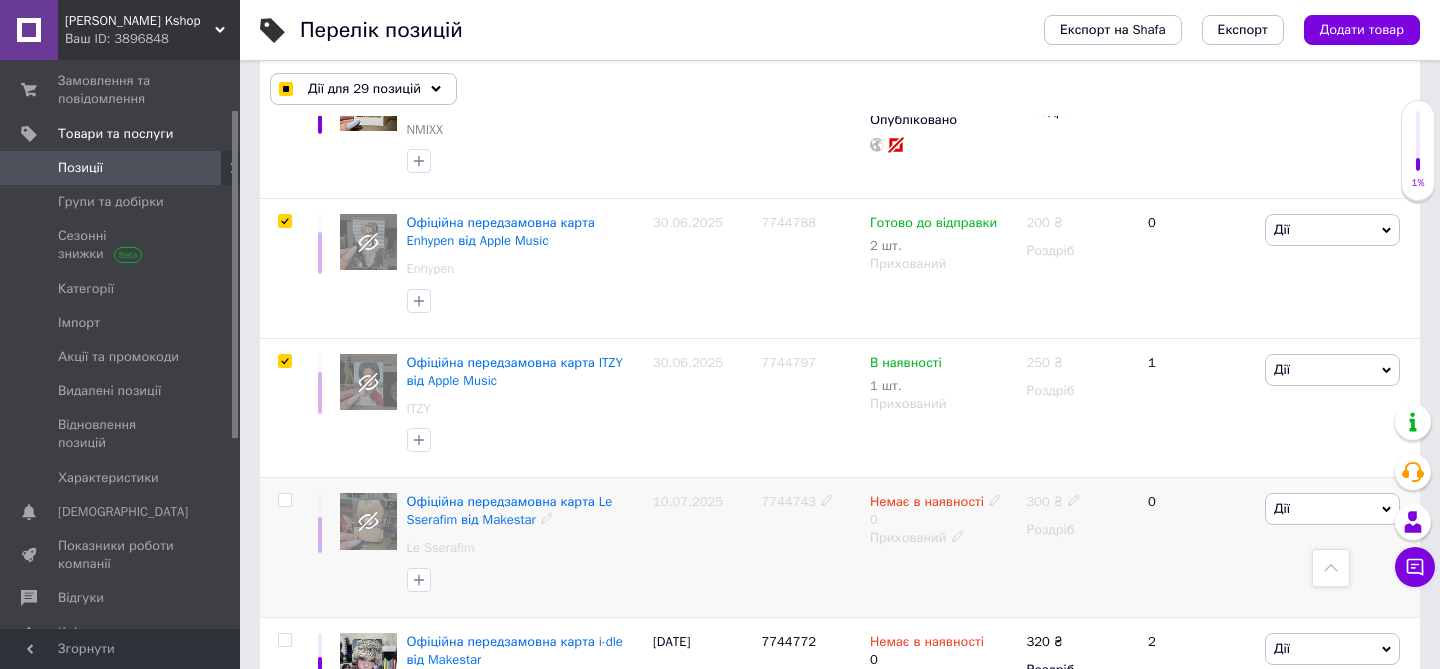 click at bounding box center (284, 500) 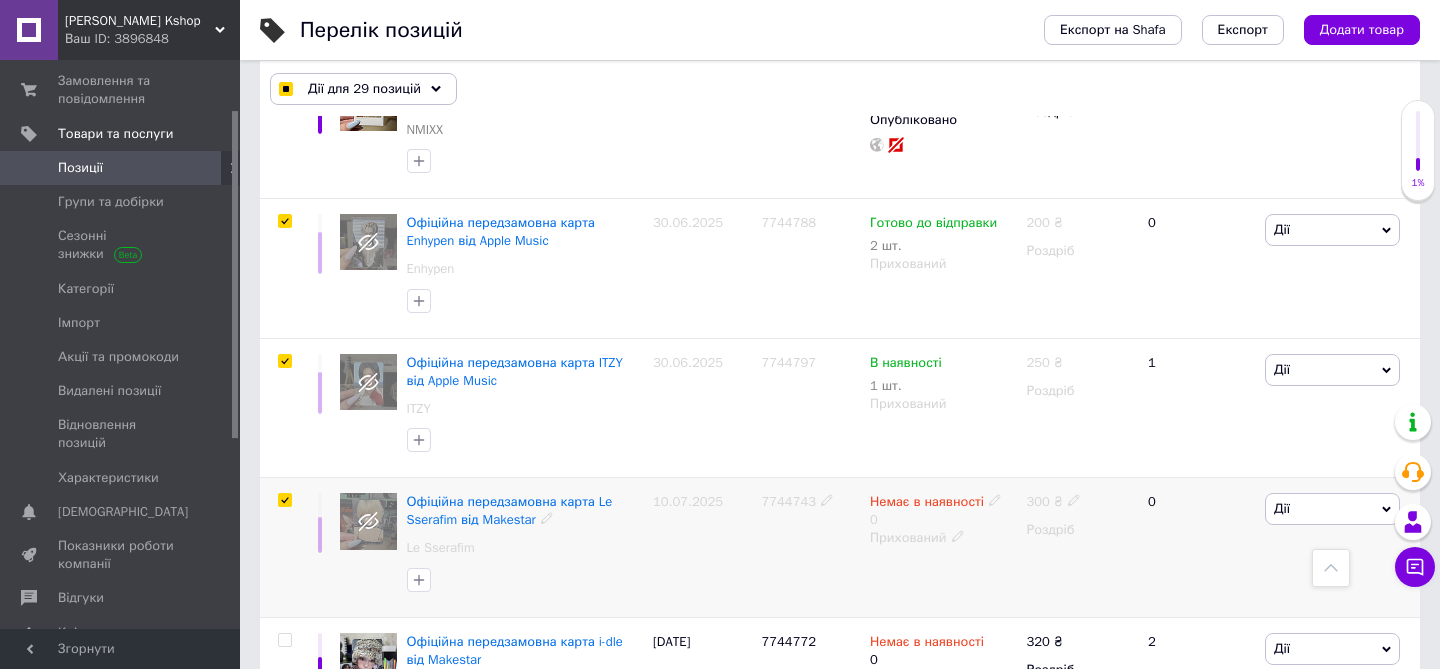 checkbox on "true" 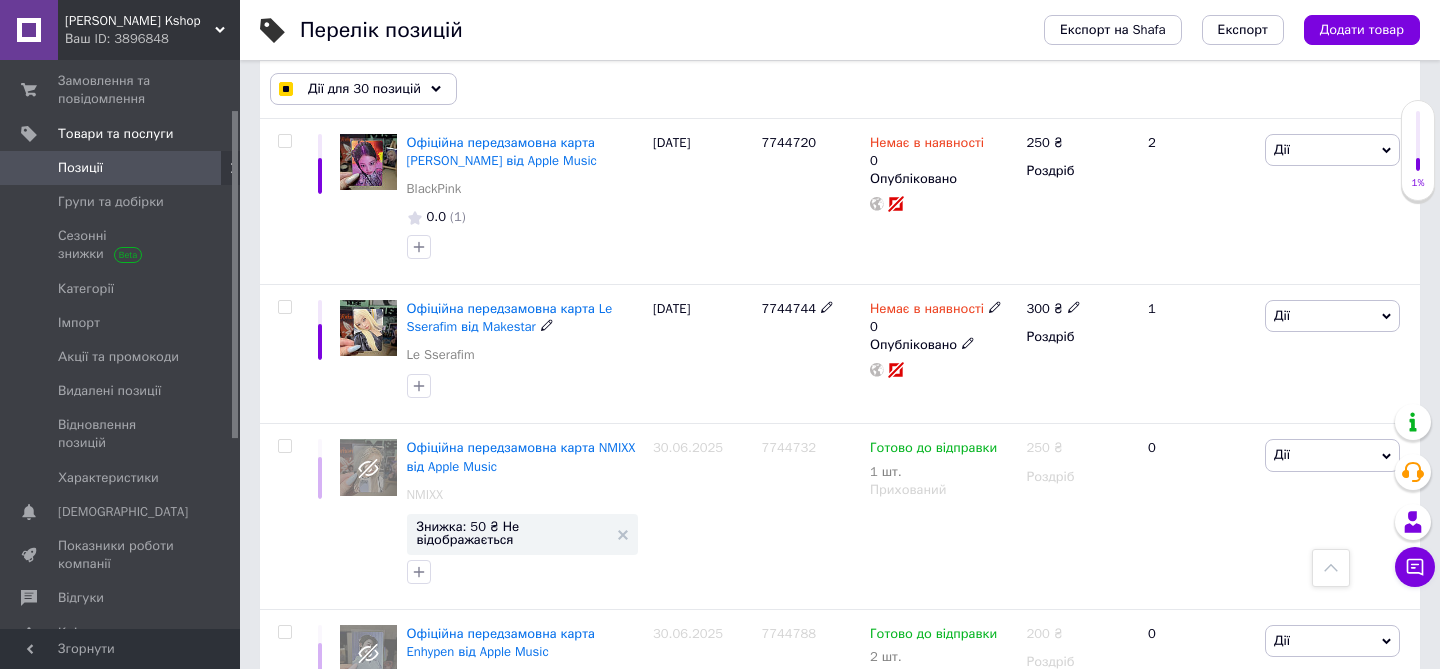 scroll, scrollTop: 10084, scrollLeft: 0, axis: vertical 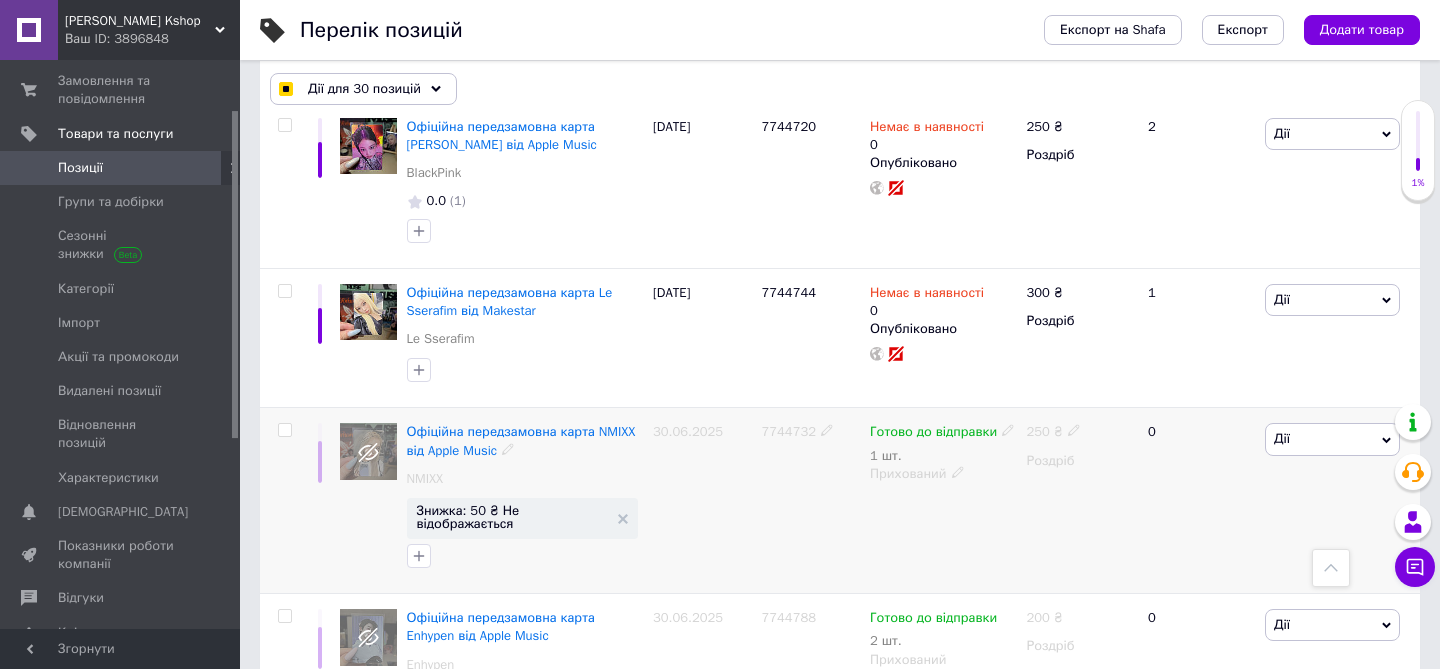 click at bounding box center [284, 430] 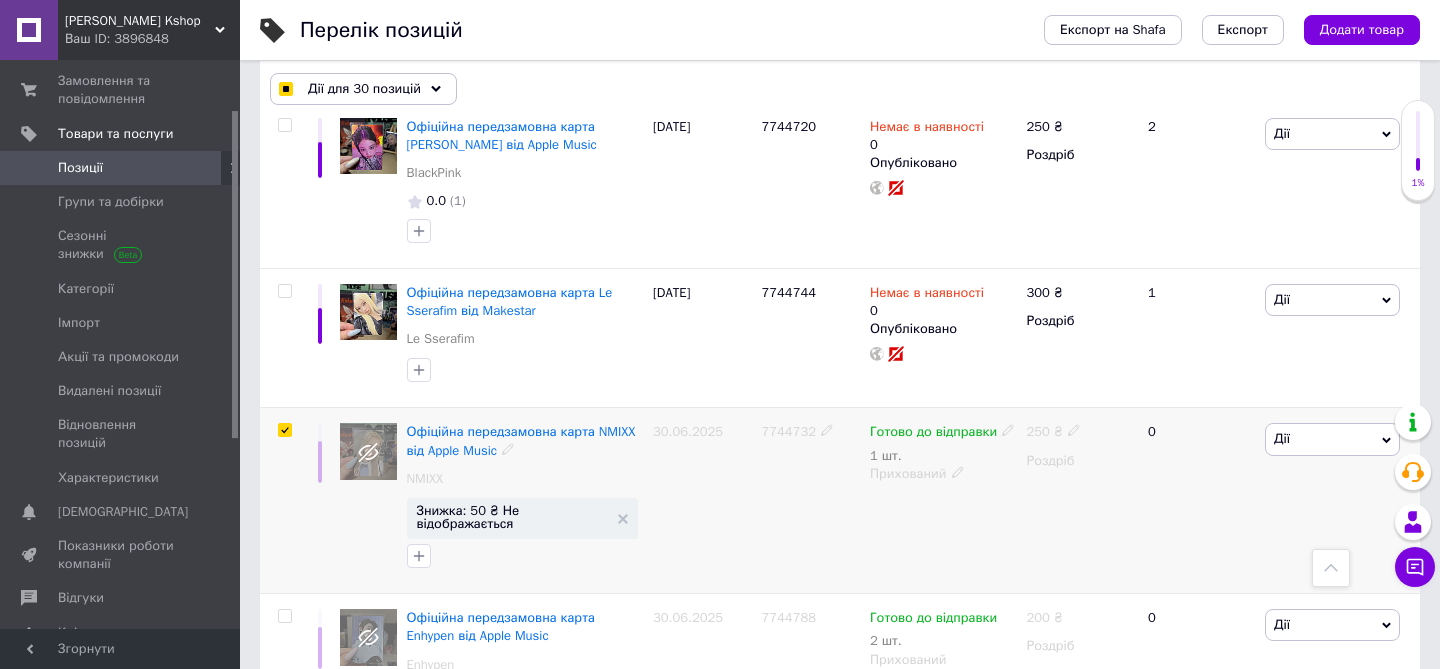 checkbox on "true" 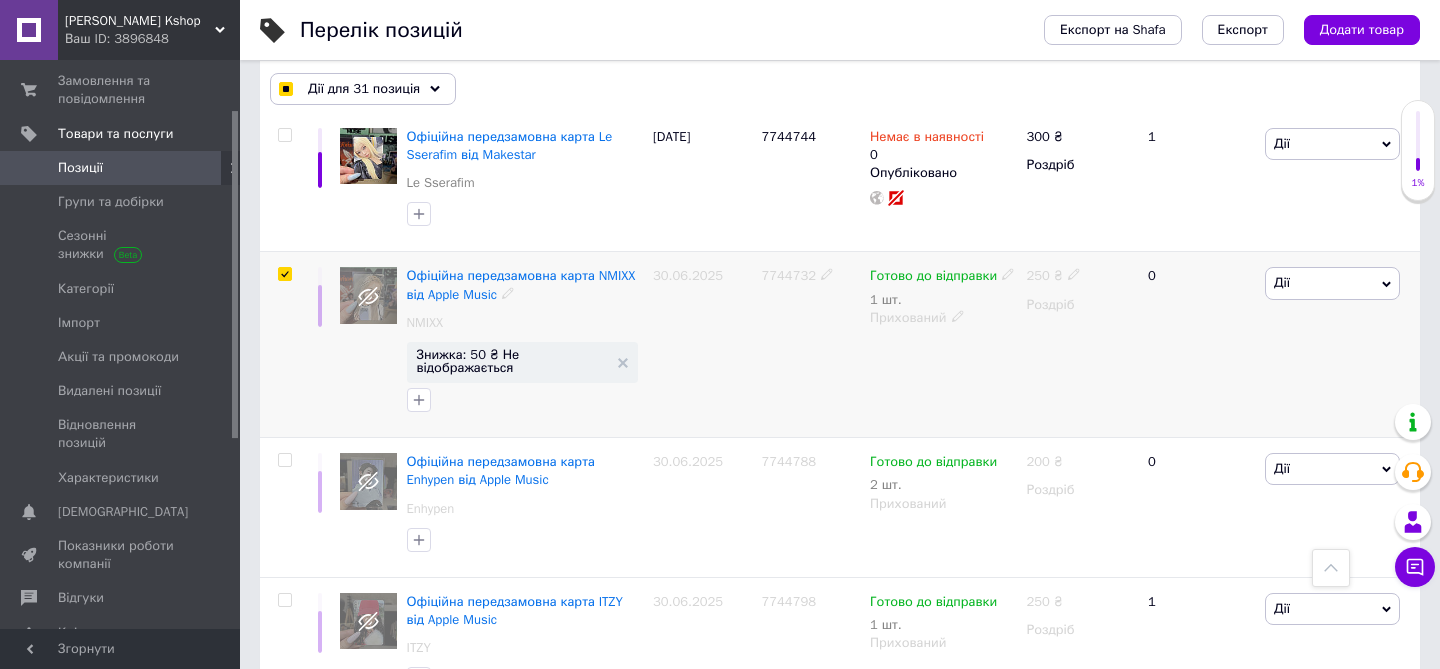 scroll, scrollTop: 10265, scrollLeft: 0, axis: vertical 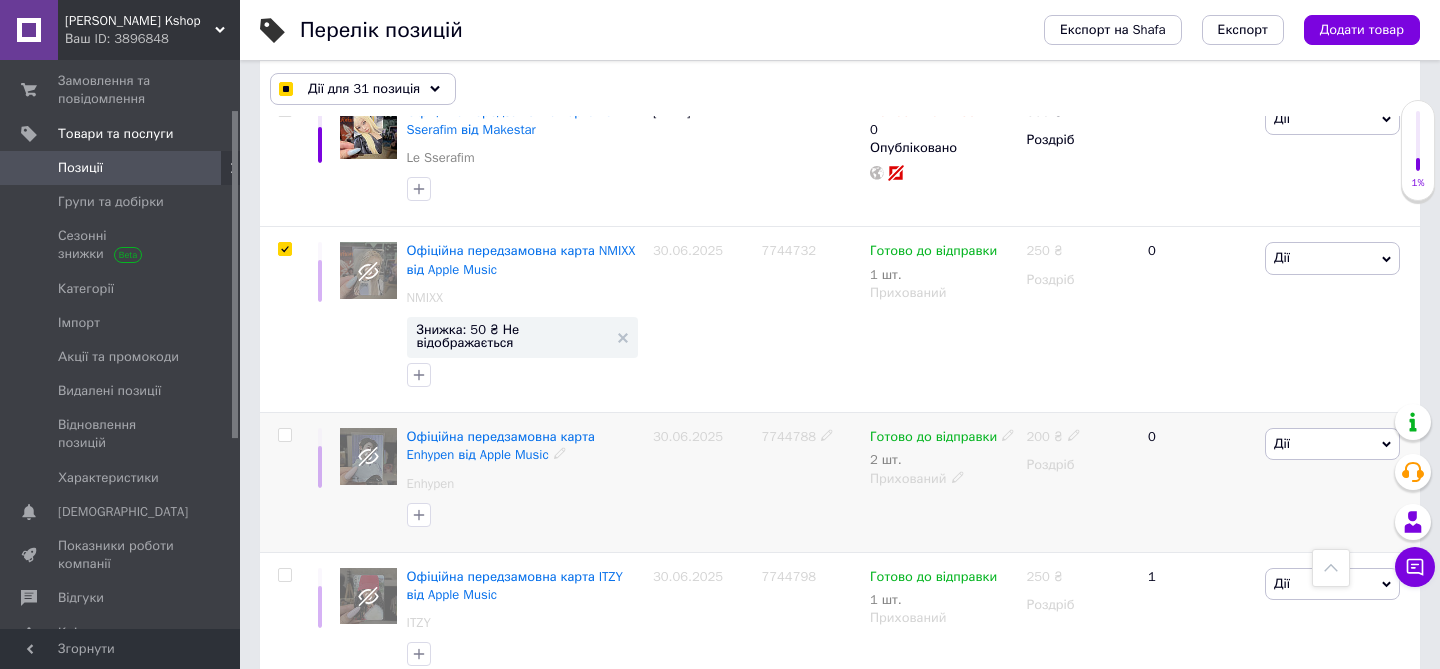 click at bounding box center (284, 435) 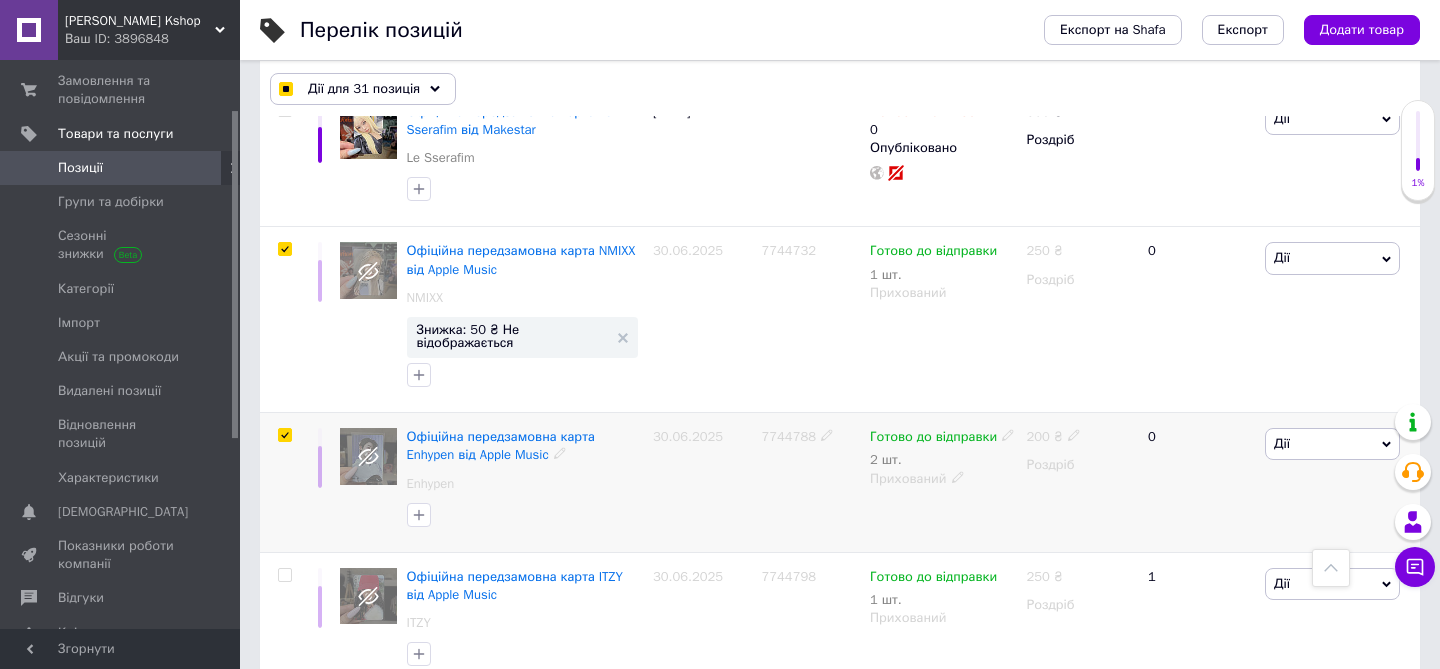 checkbox on "true" 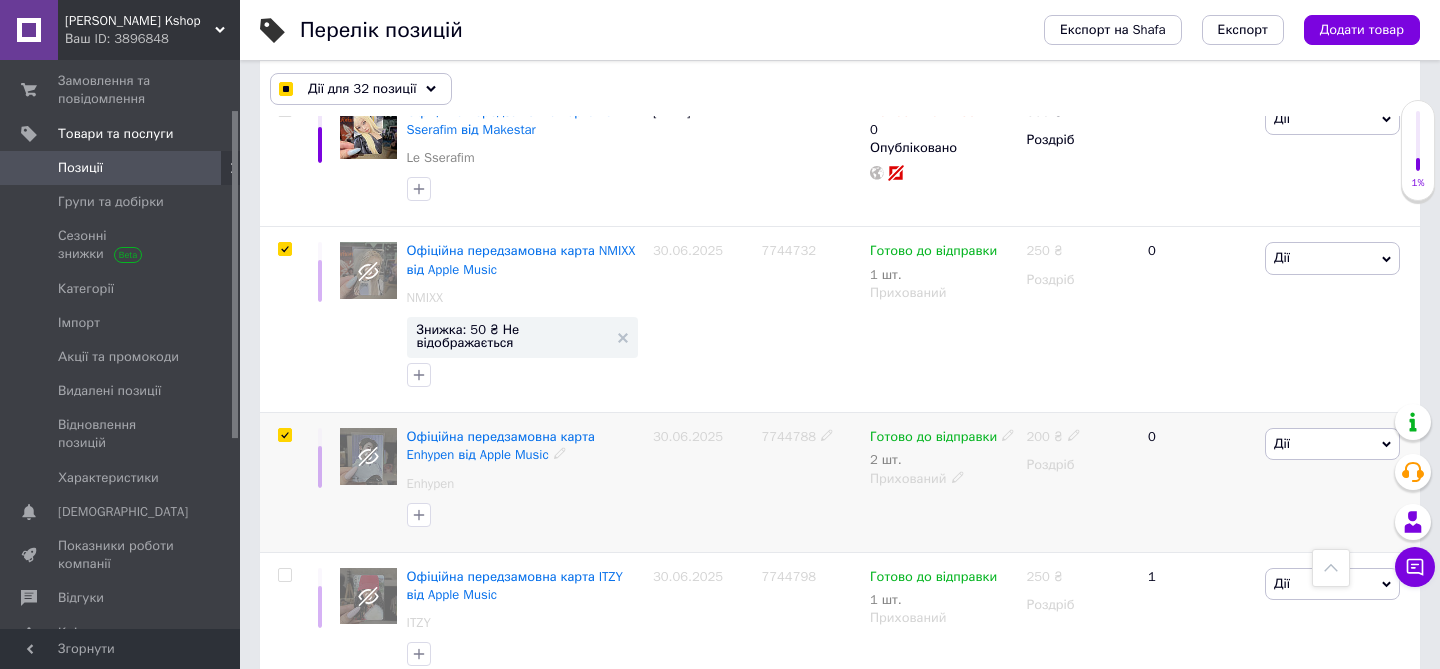 scroll, scrollTop: 10402, scrollLeft: 0, axis: vertical 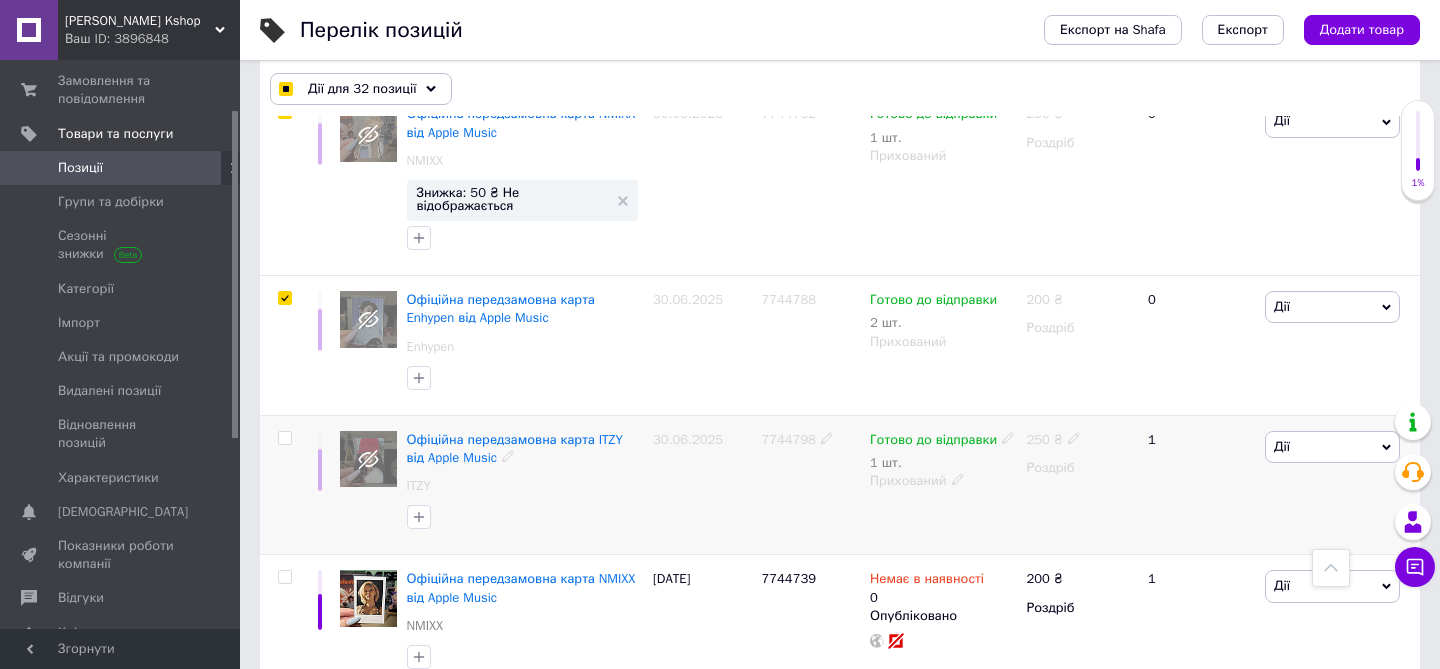 click at bounding box center (284, 438) 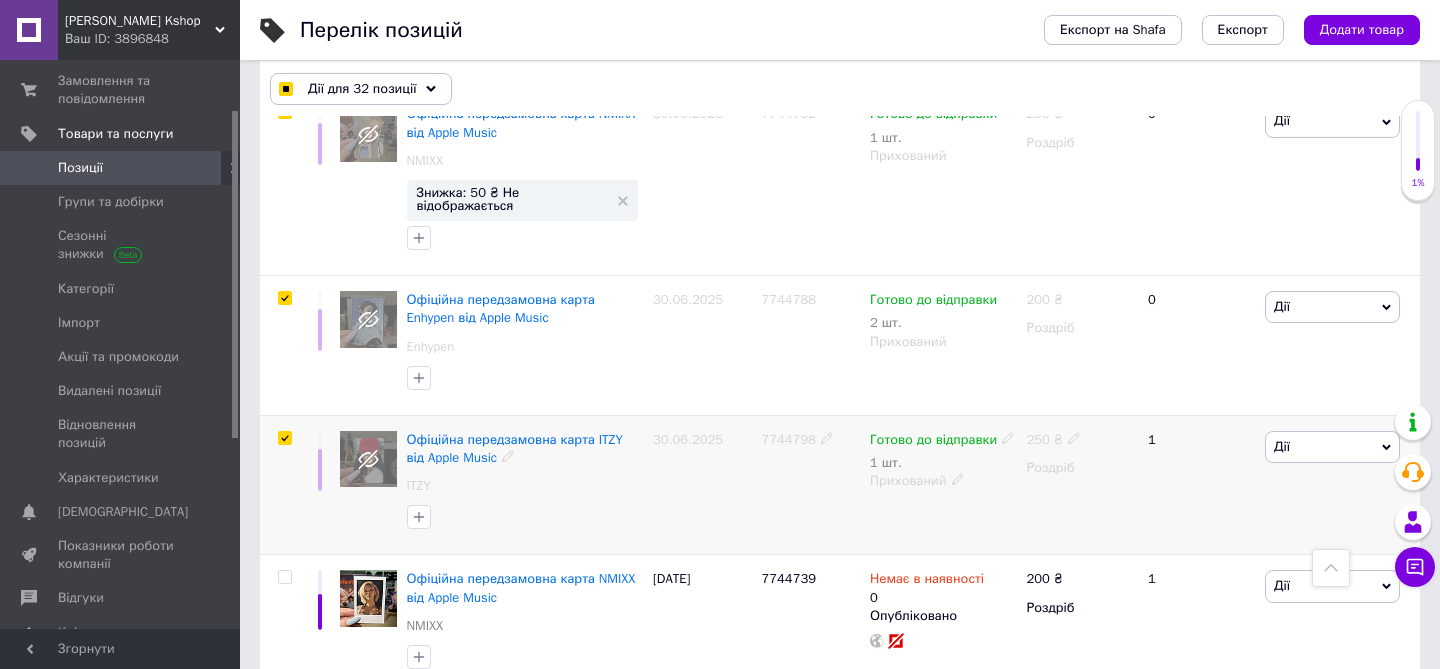 checkbox on "true" 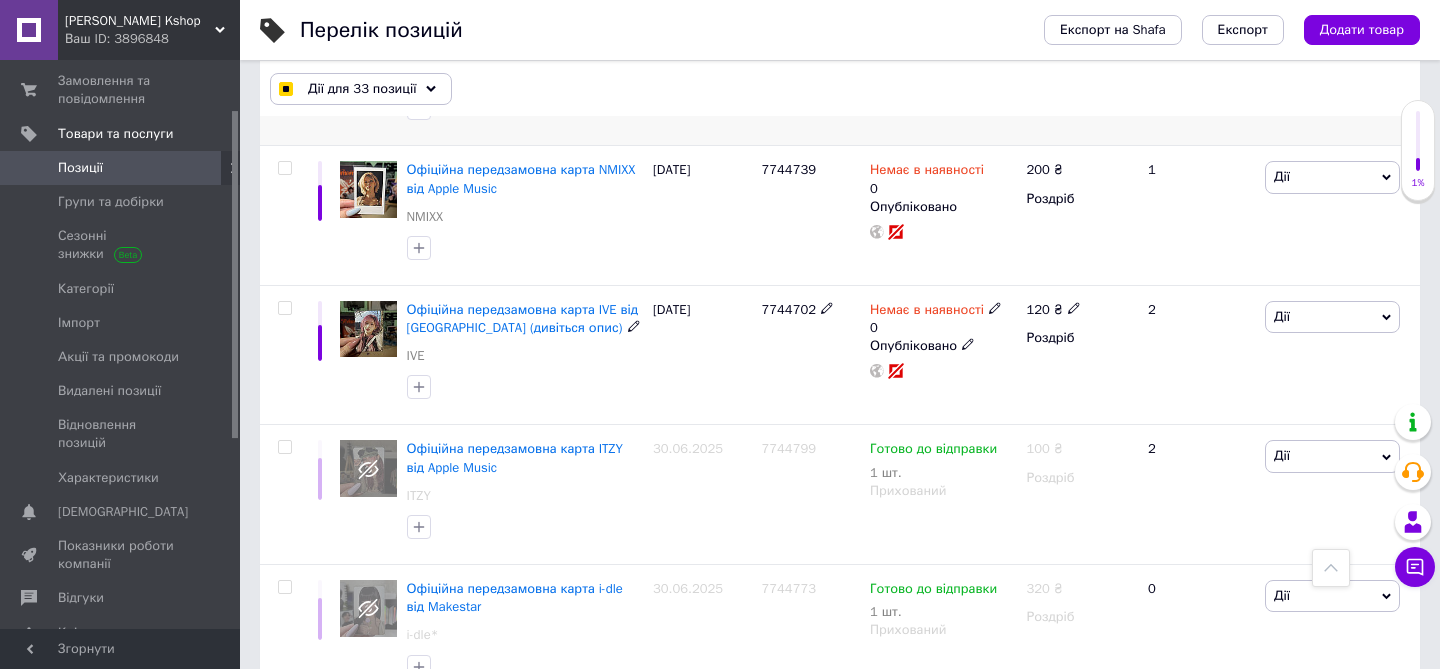 scroll, scrollTop: 10835, scrollLeft: 0, axis: vertical 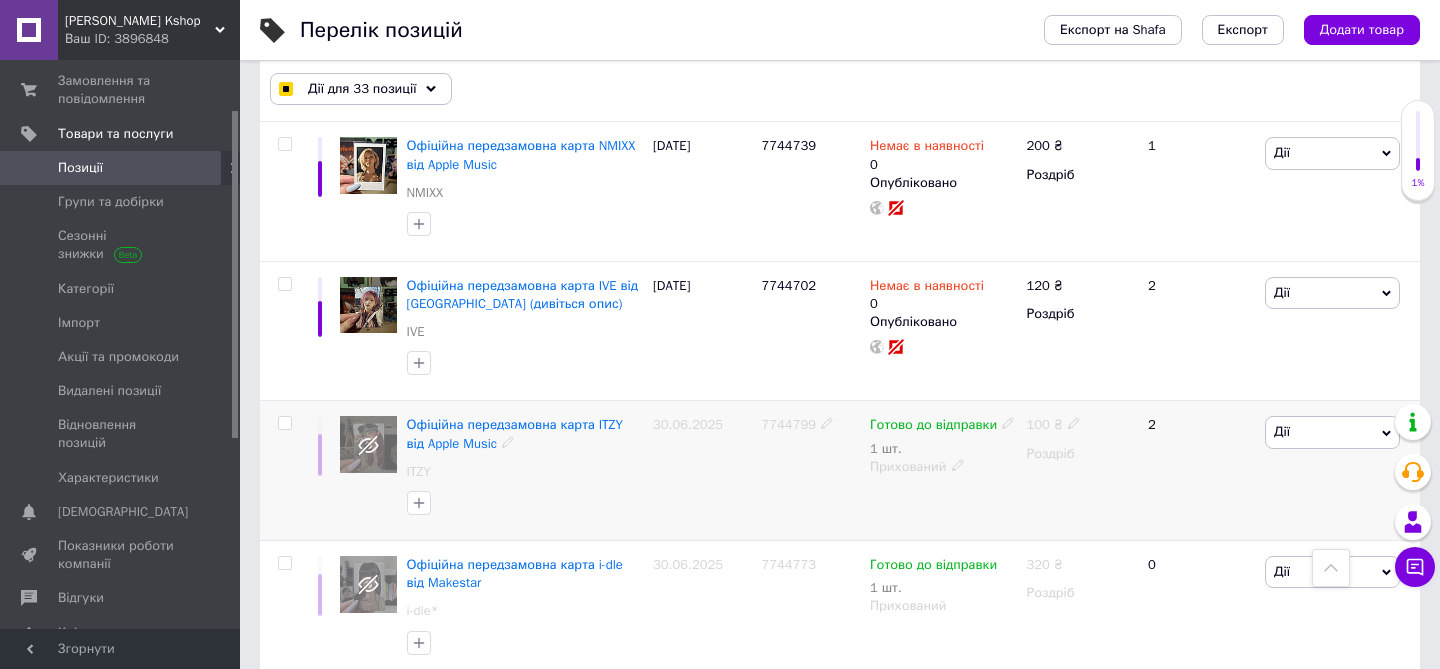 click at bounding box center (284, 423) 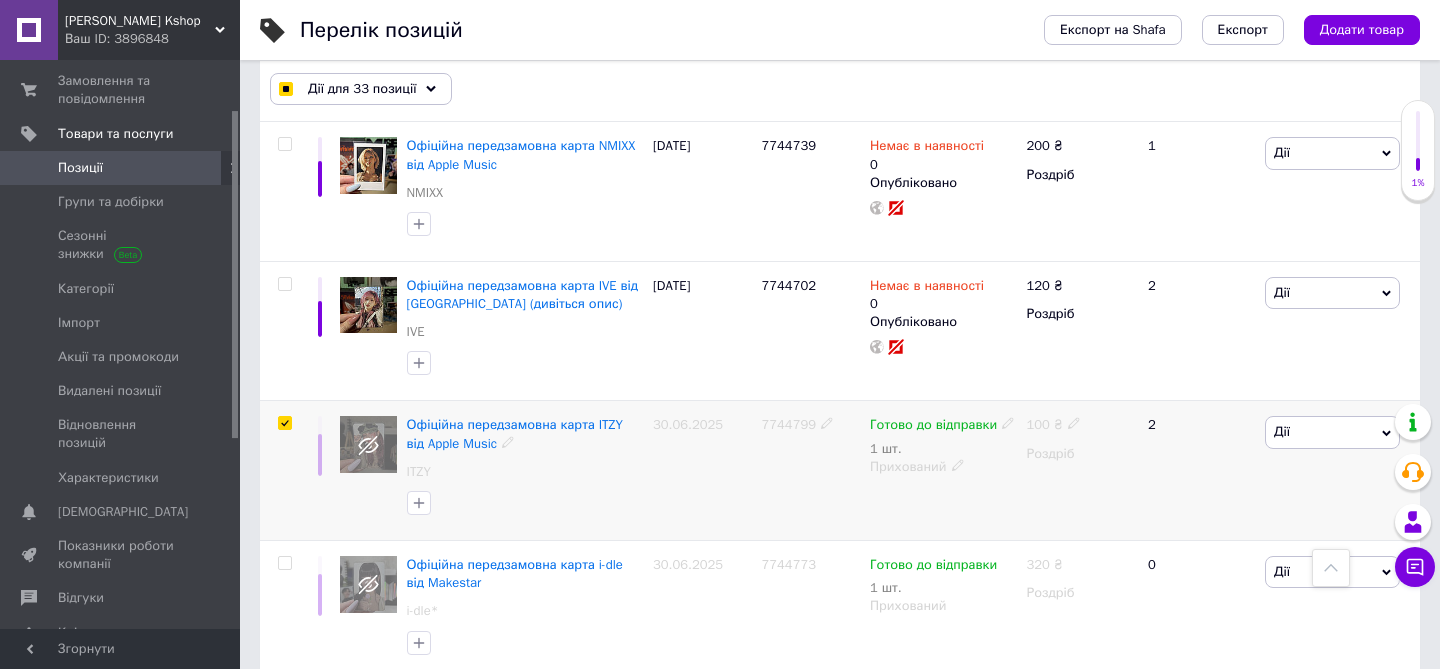 checkbox on "true" 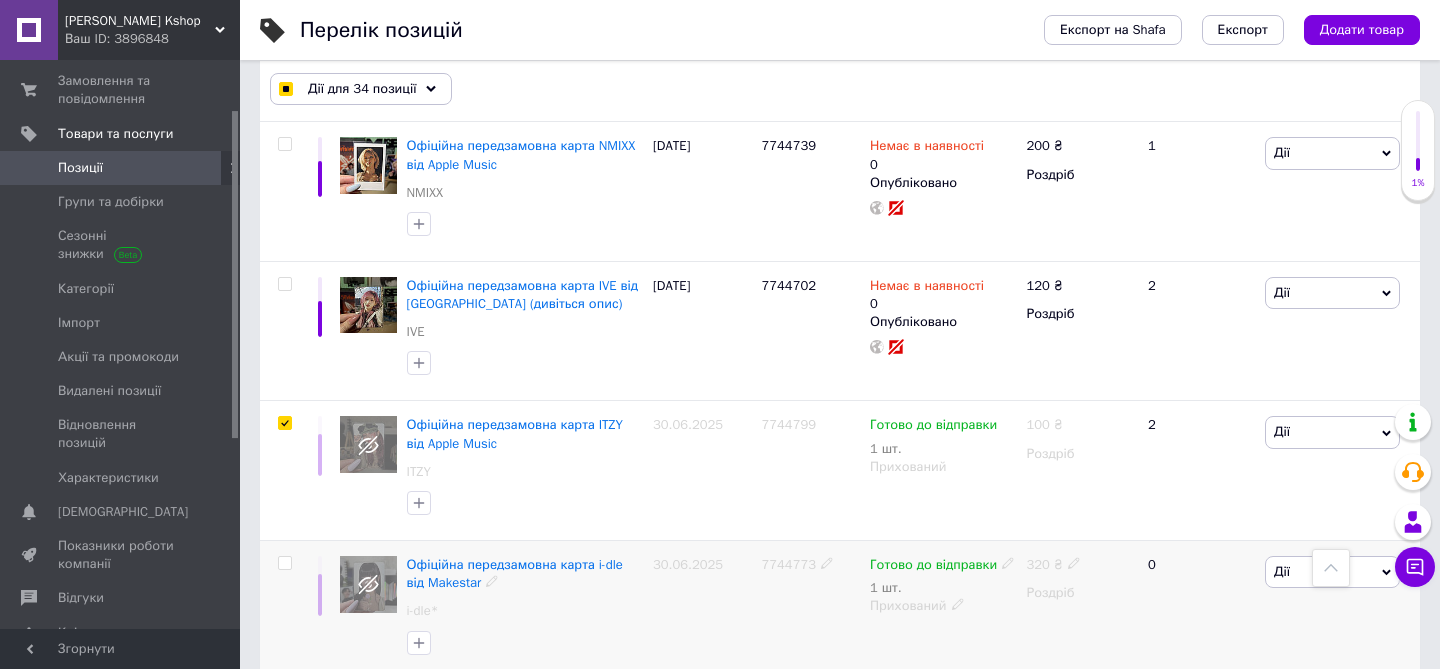 click at bounding box center [284, 563] 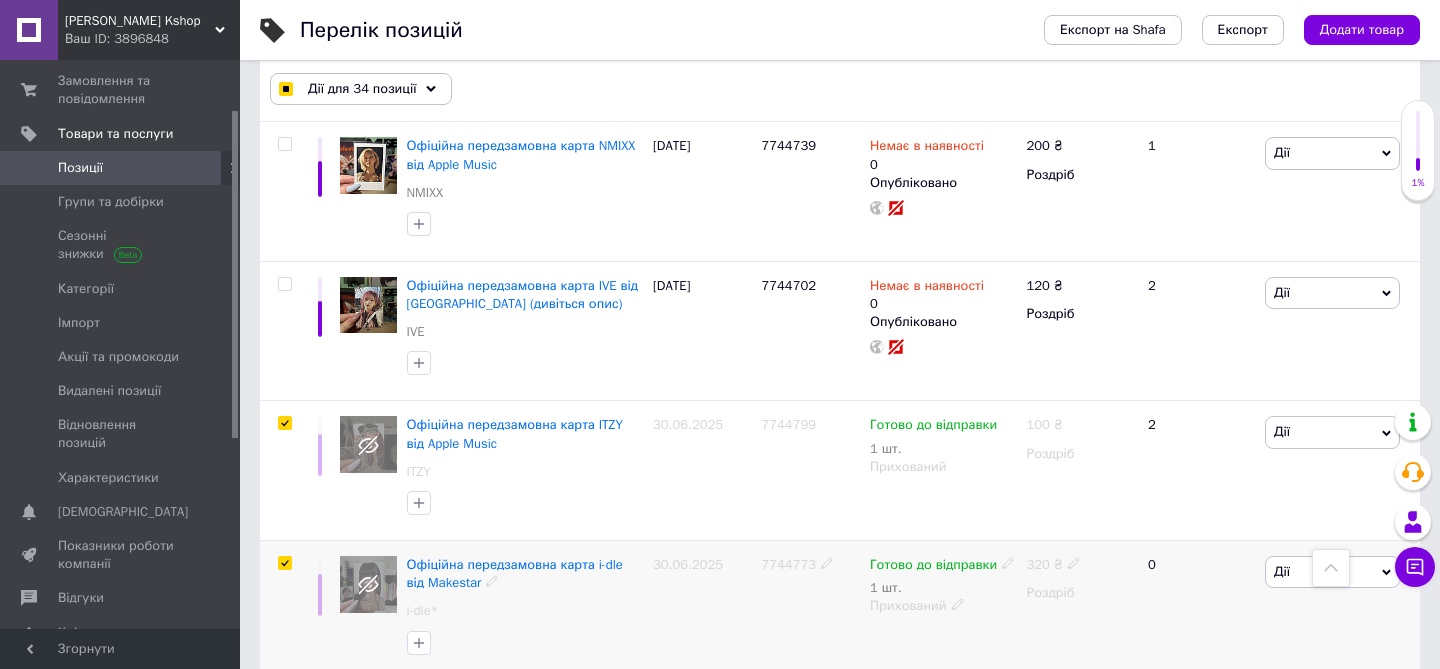 checkbox on "true" 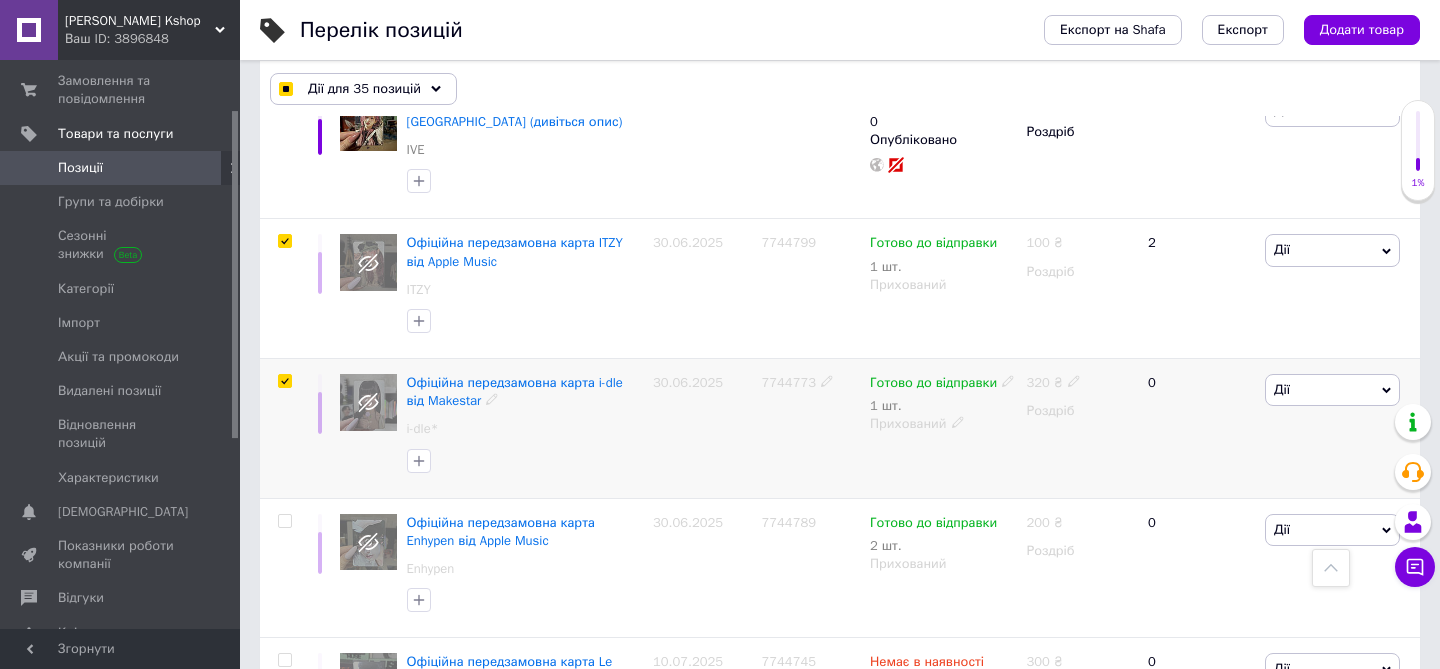 scroll, scrollTop: 11029, scrollLeft: 0, axis: vertical 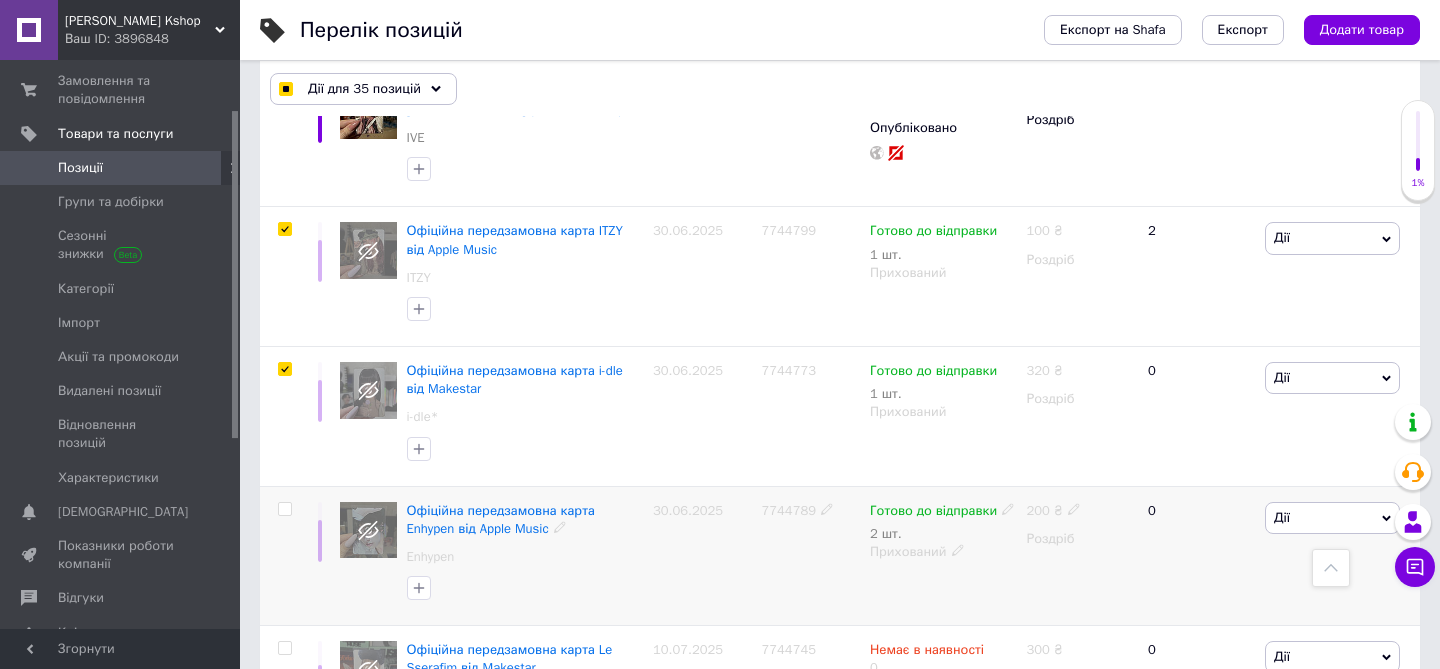 click at bounding box center [284, 509] 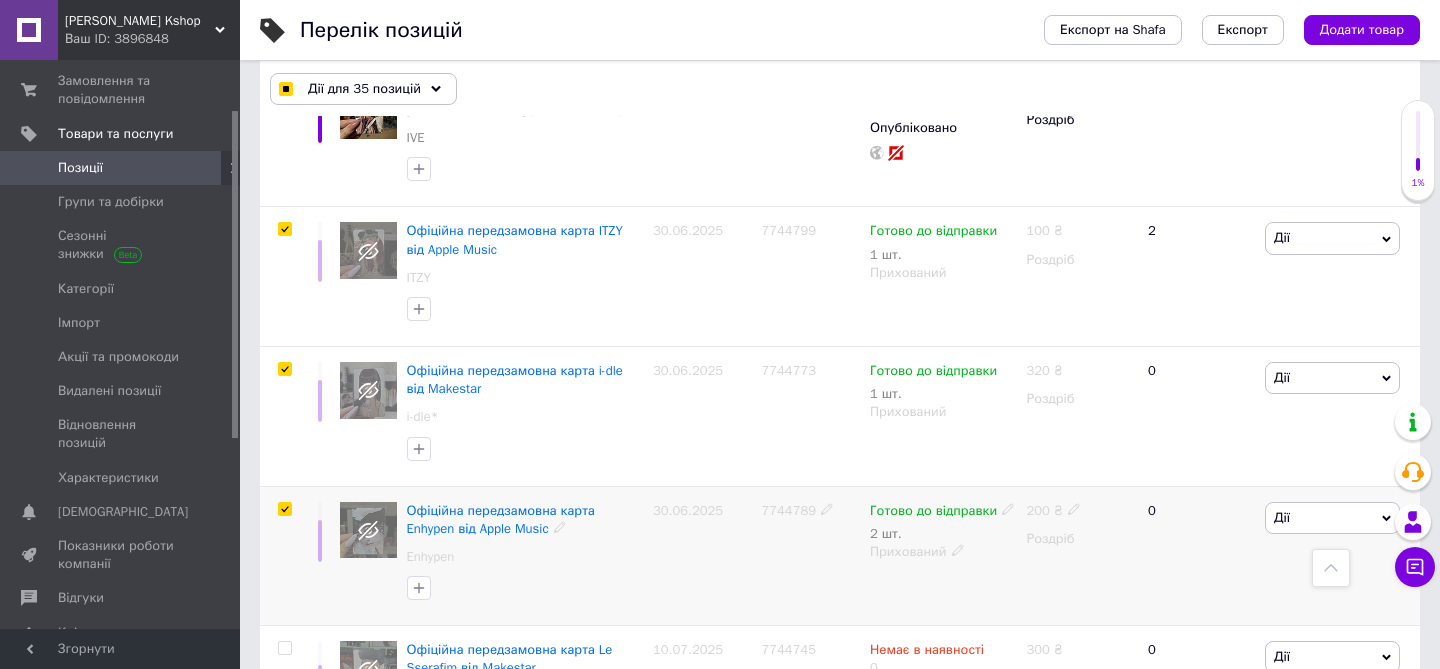 checkbox on "true" 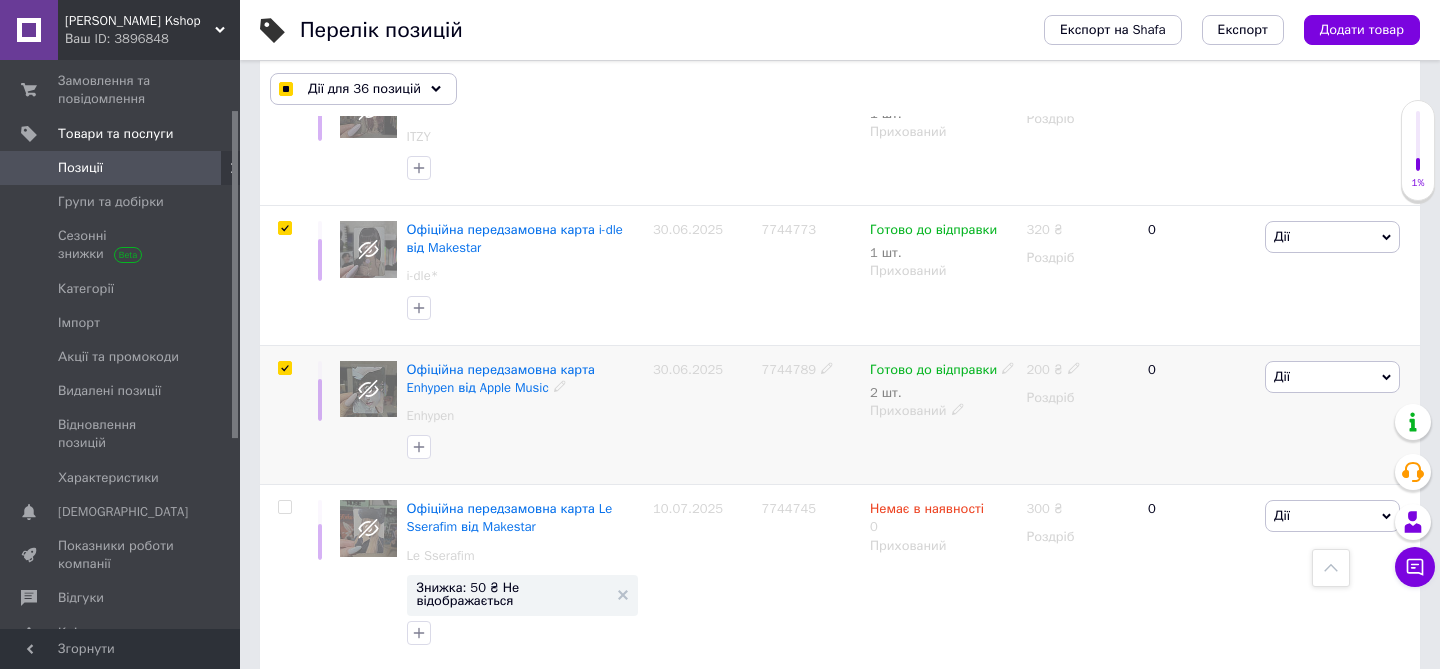 scroll, scrollTop: 11171, scrollLeft: 0, axis: vertical 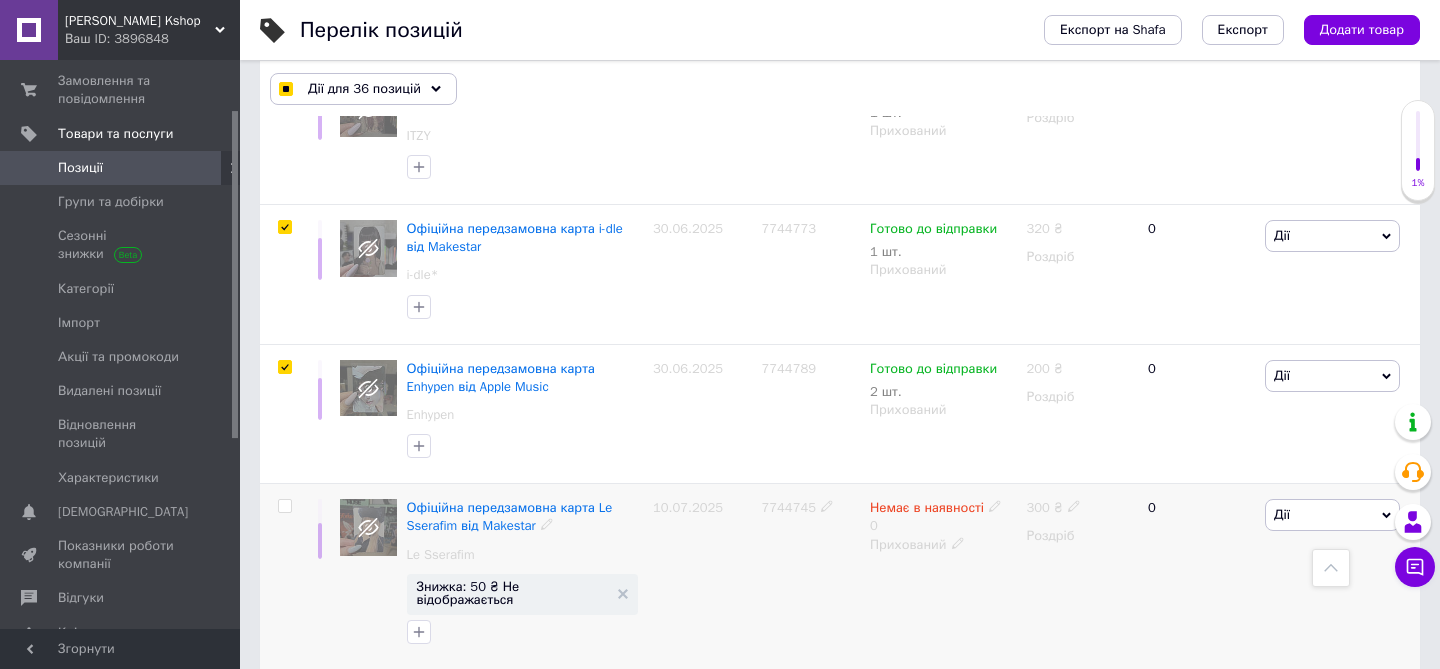 click at bounding box center (284, 506) 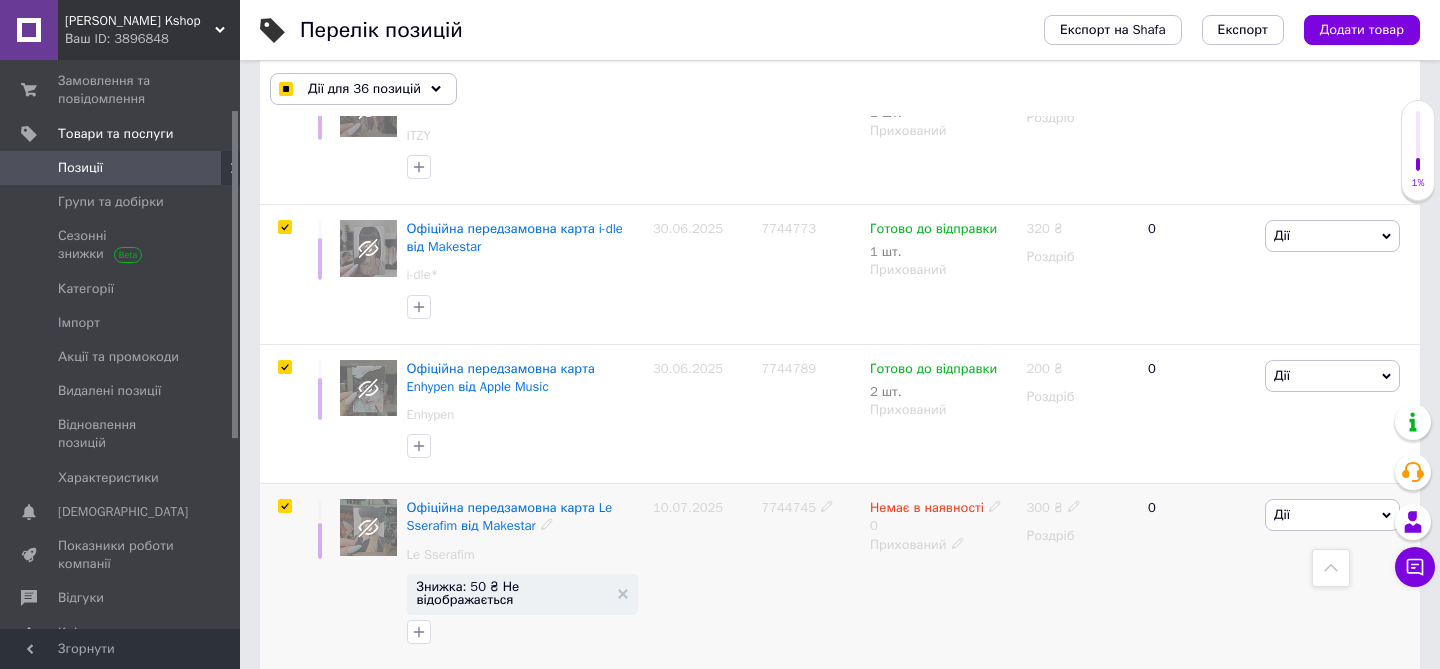 checkbox on "true" 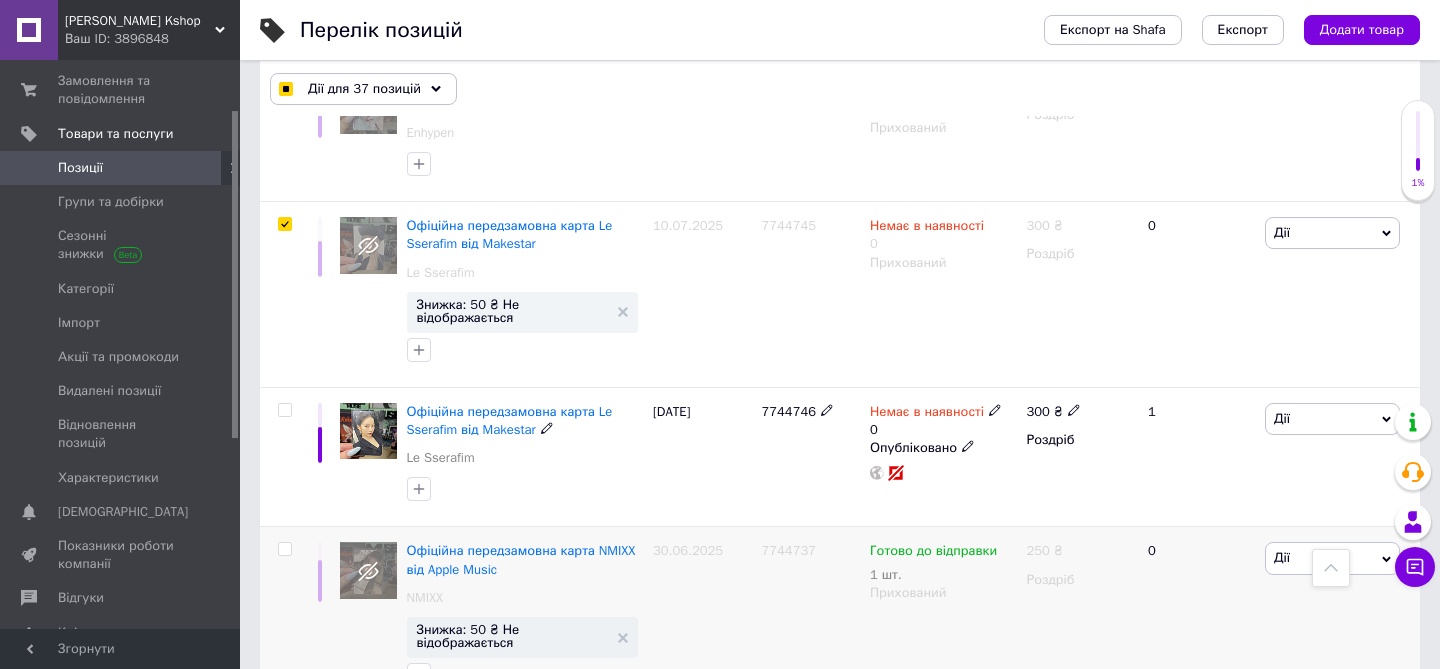 scroll, scrollTop: 11454, scrollLeft: 0, axis: vertical 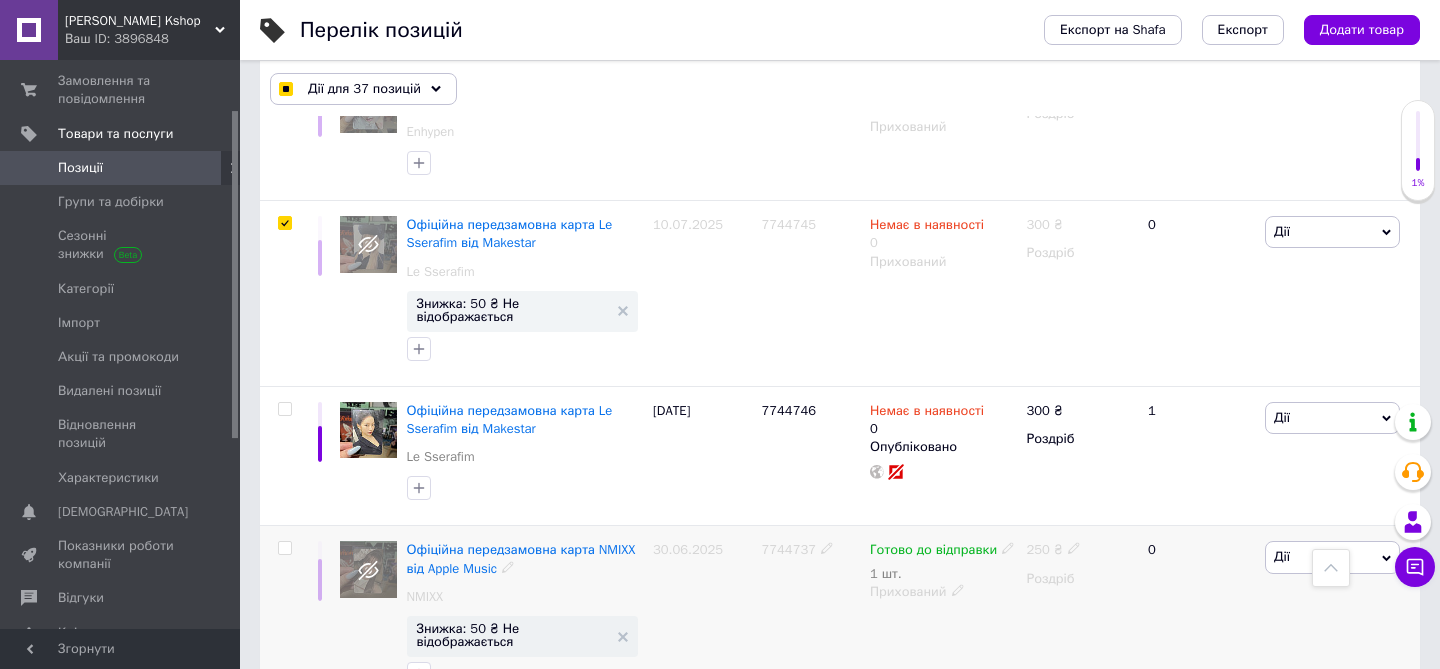 click at bounding box center (284, 548) 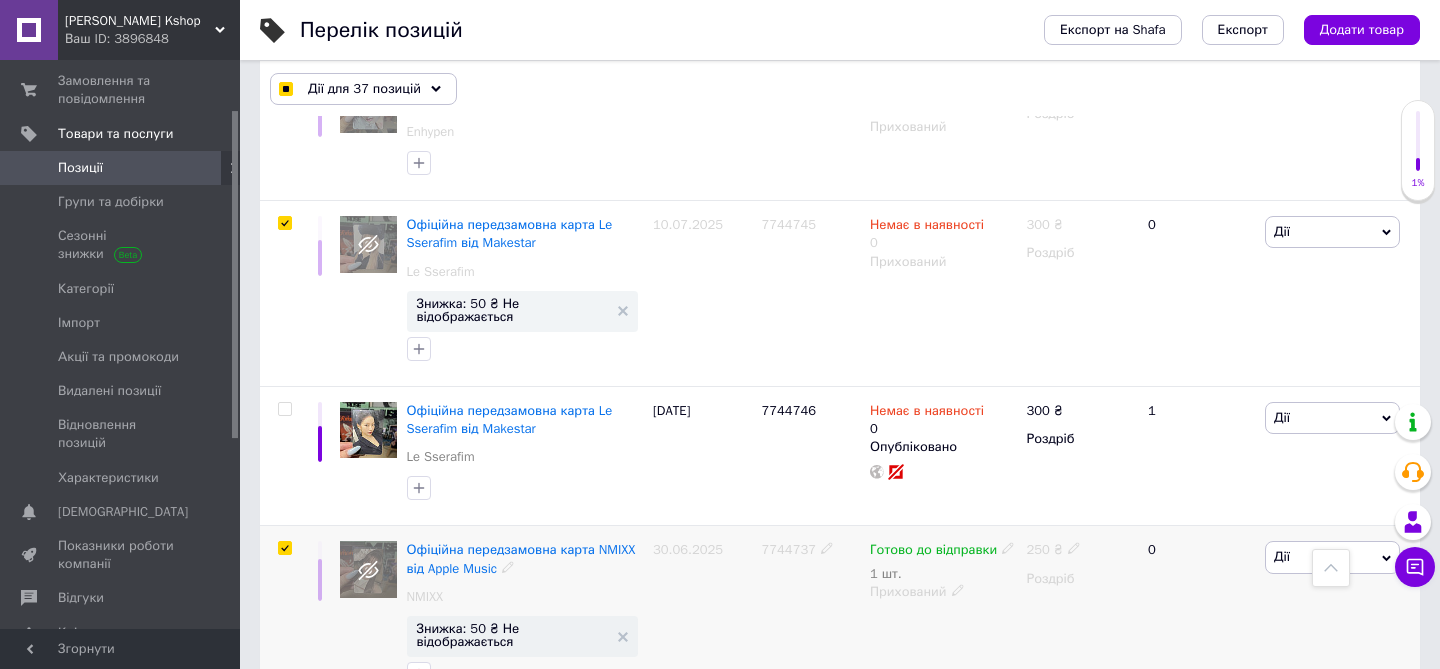 checkbox on "true" 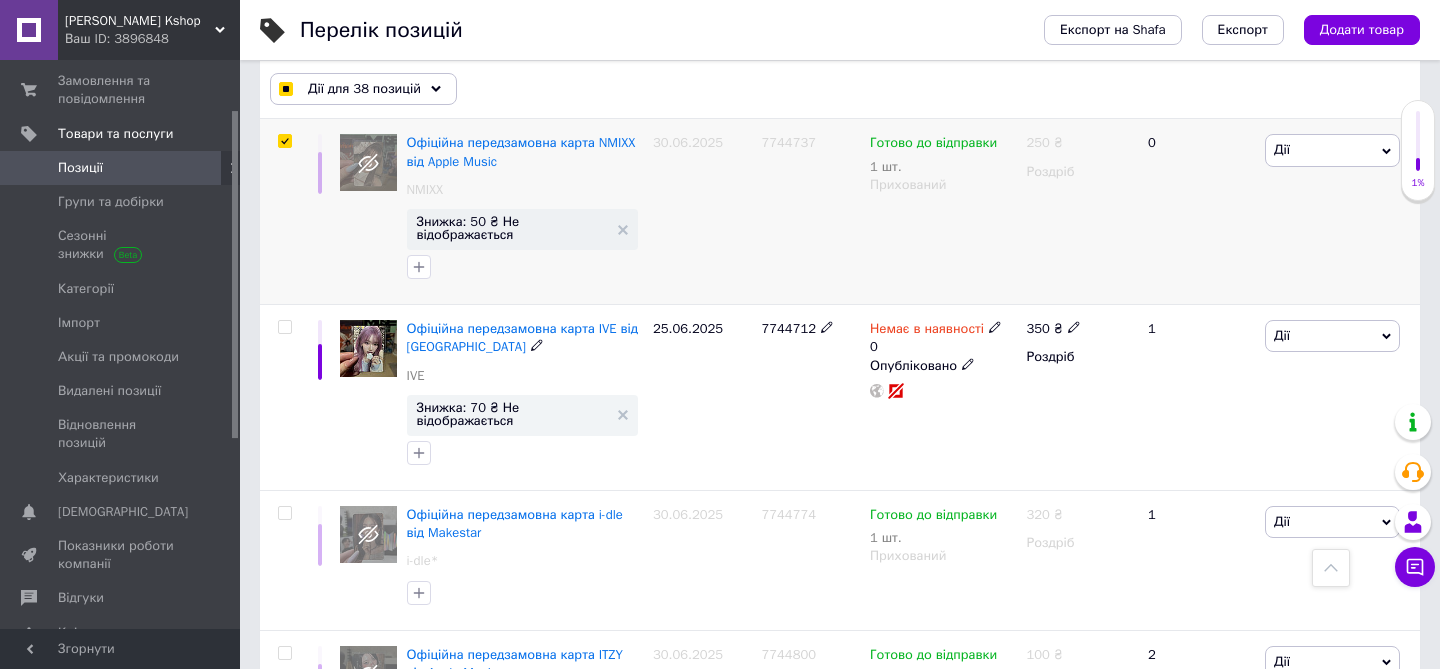 scroll, scrollTop: 11882, scrollLeft: 0, axis: vertical 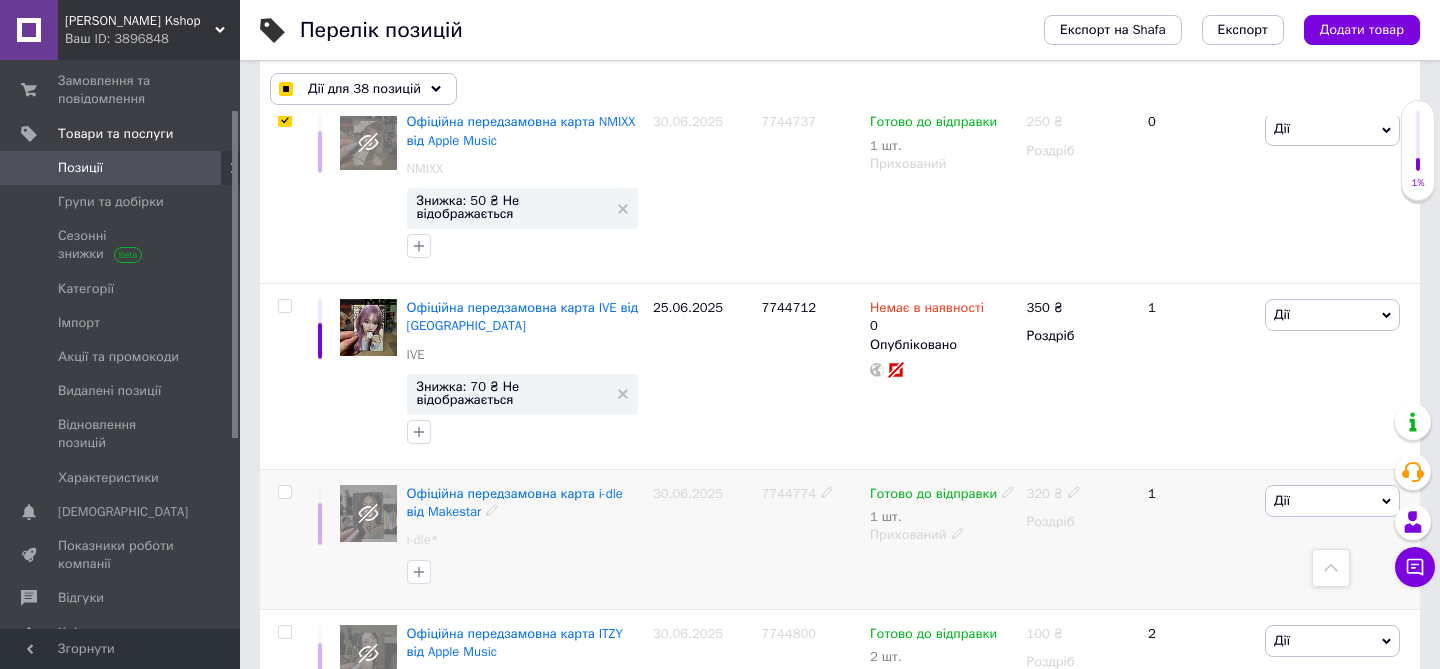 click at bounding box center (284, 492) 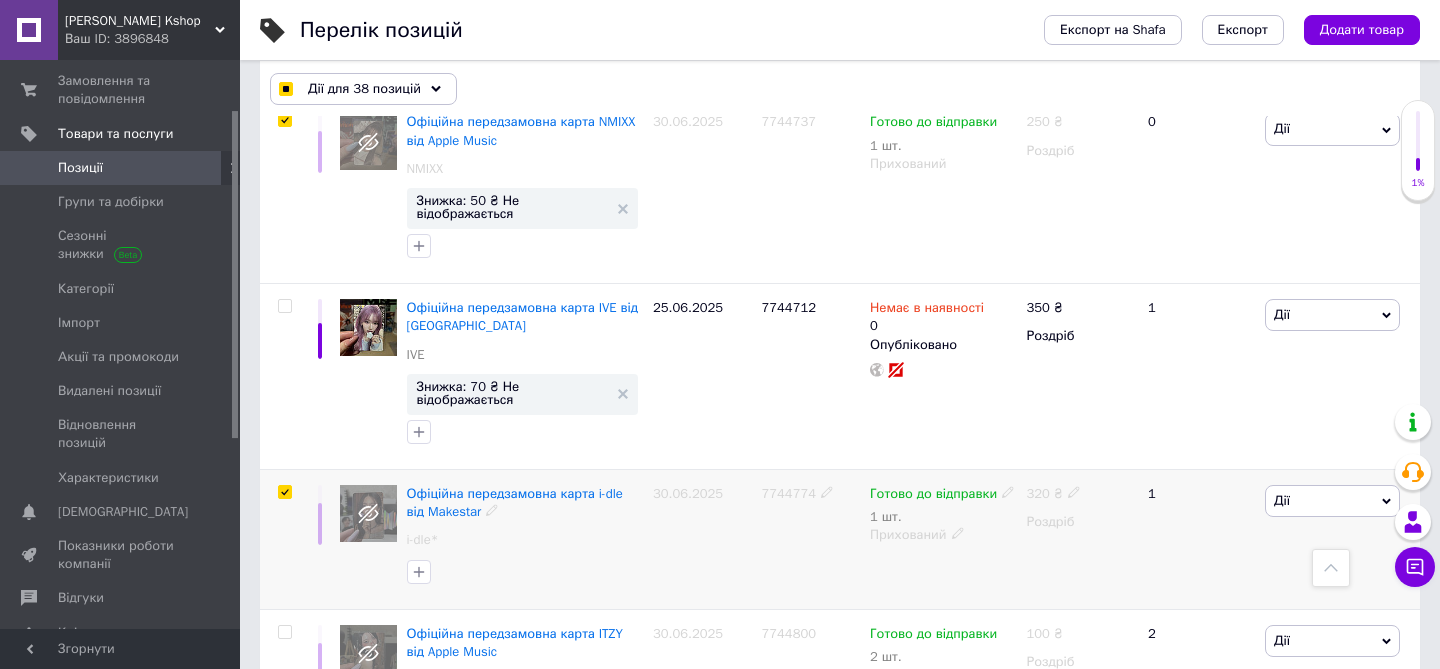 checkbox on "true" 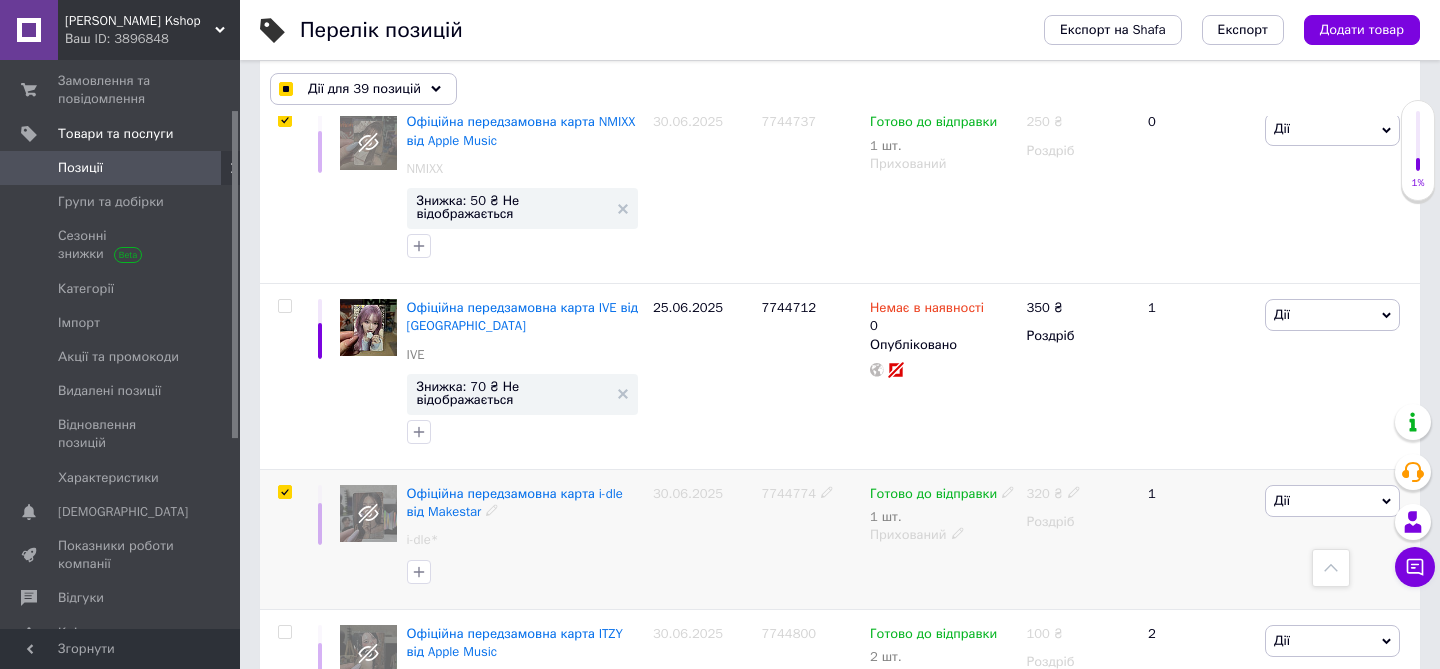 scroll, scrollTop: 11983, scrollLeft: 0, axis: vertical 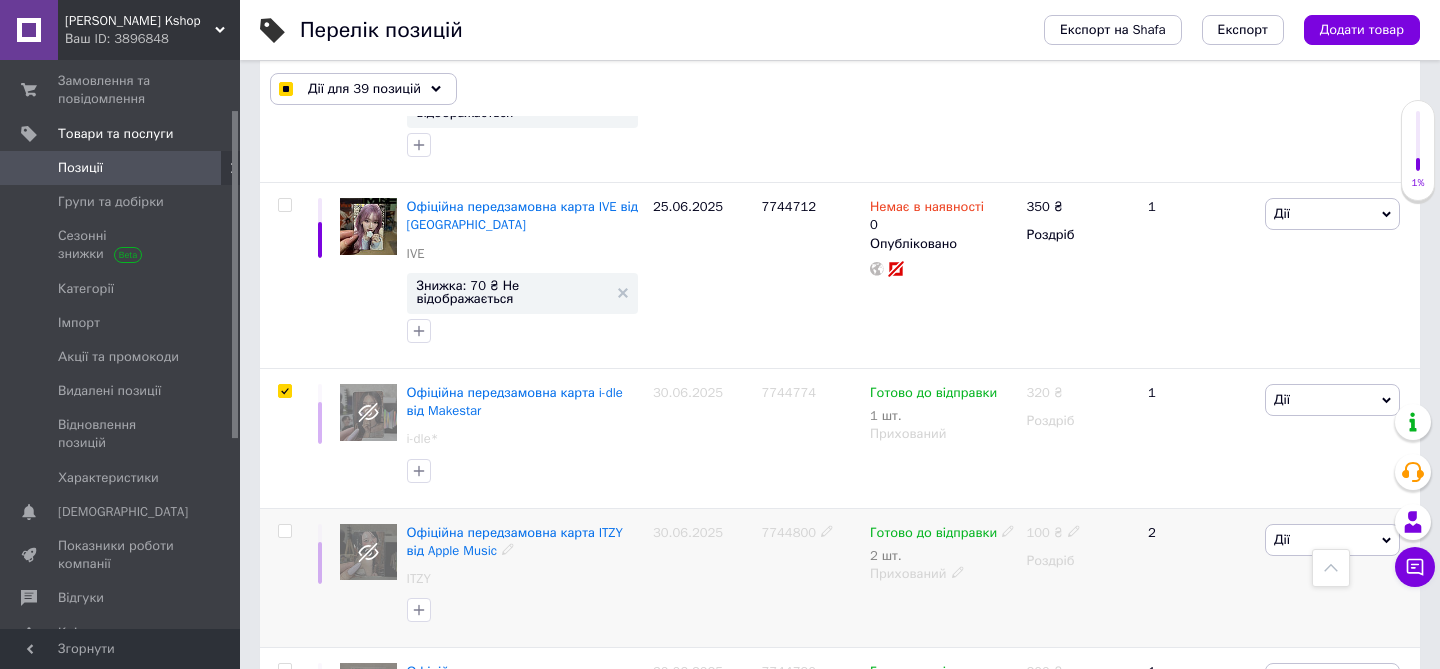 click at bounding box center (284, 531) 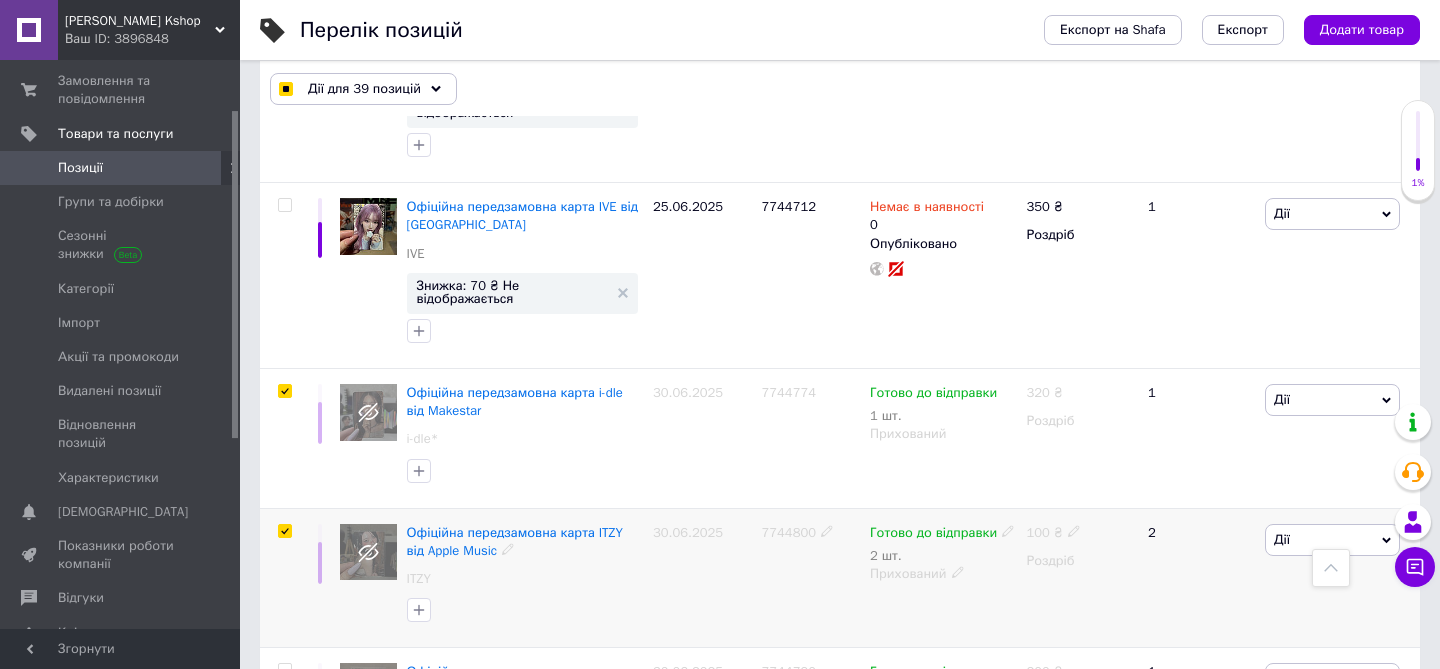 checkbox on "true" 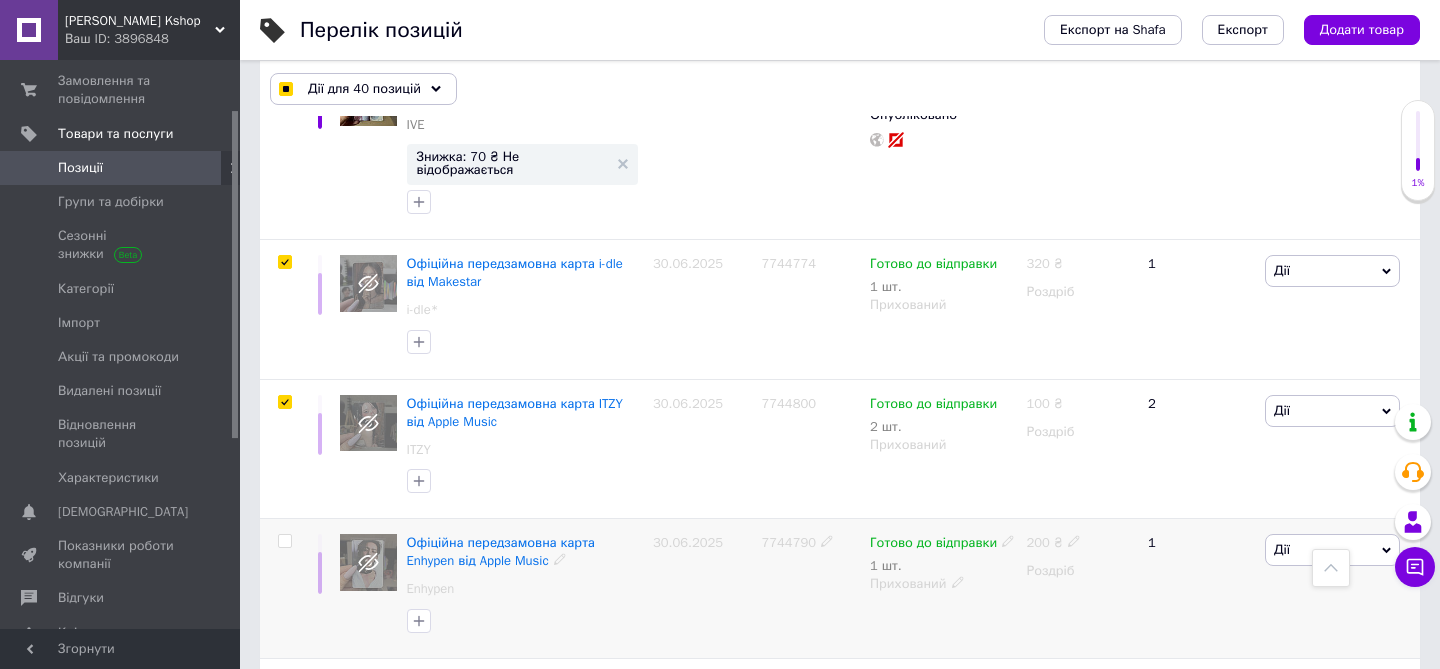 scroll, scrollTop: 12111, scrollLeft: 0, axis: vertical 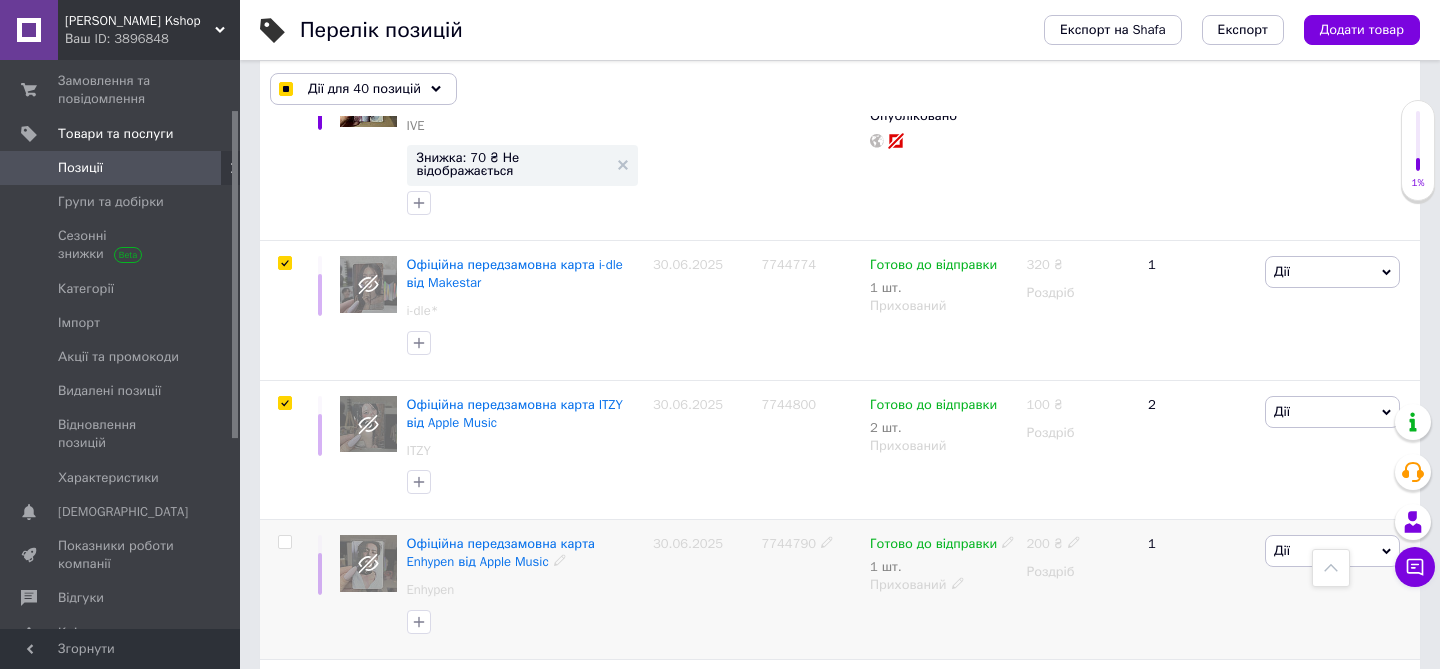 click at bounding box center (284, 542) 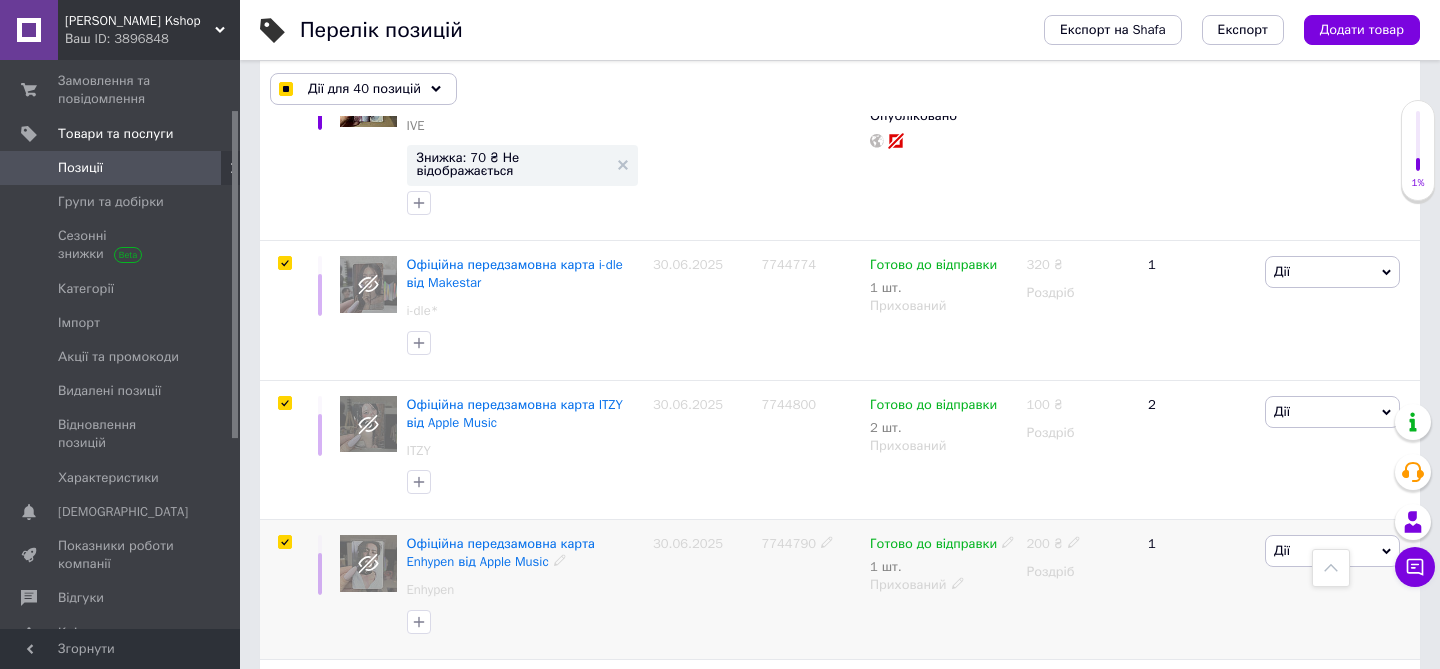 checkbox on "true" 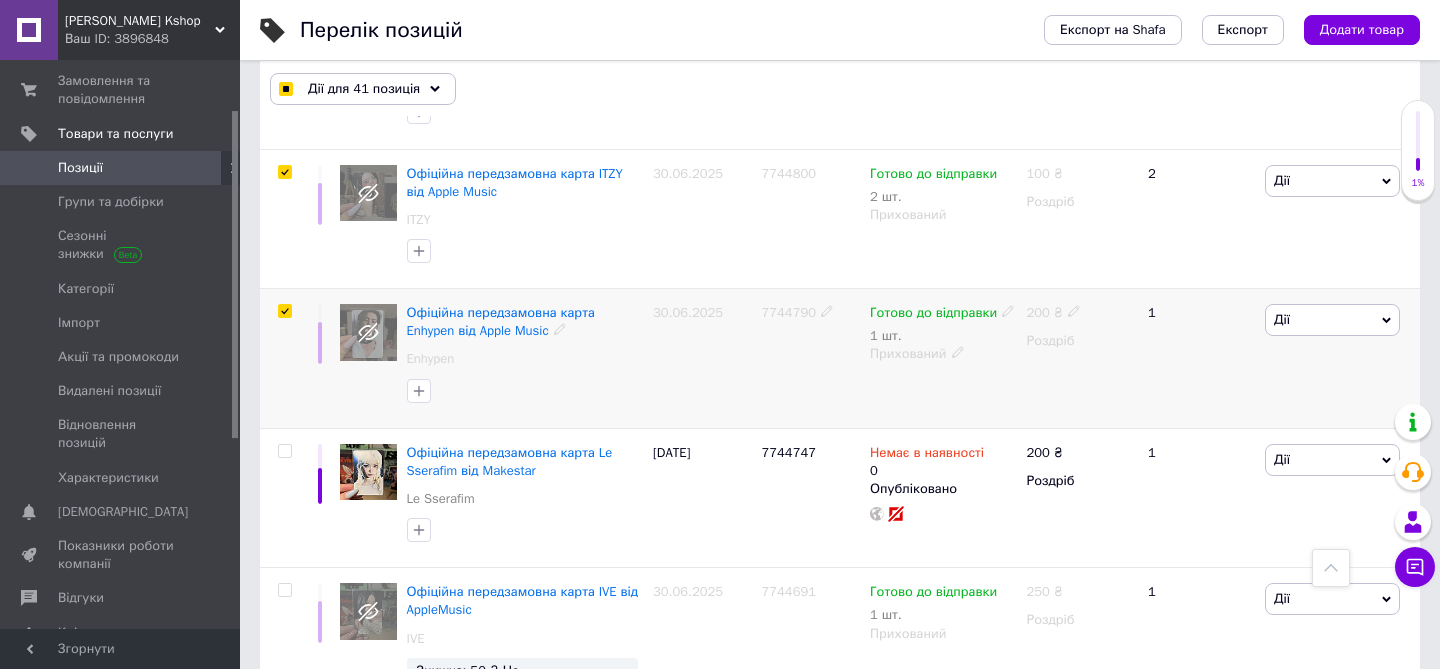 scroll, scrollTop: 12349, scrollLeft: 0, axis: vertical 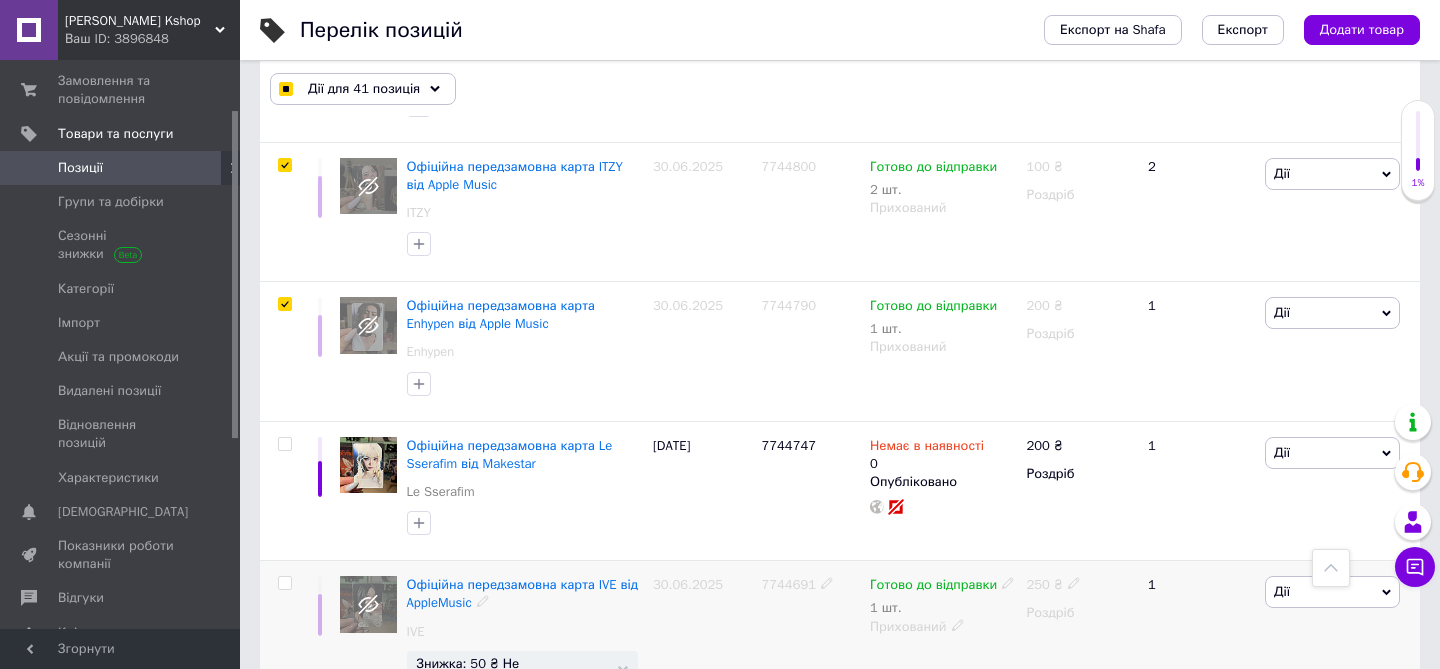 click at bounding box center [284, 583] 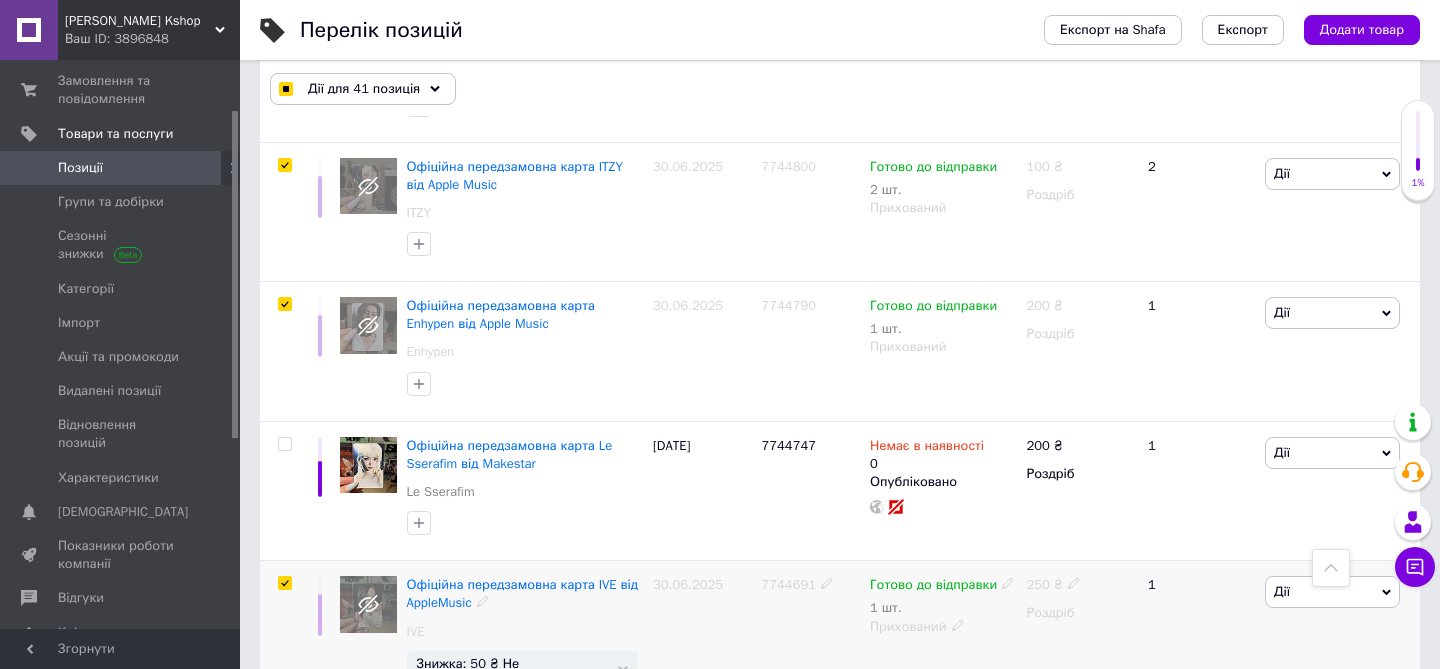 checkbox on "true" 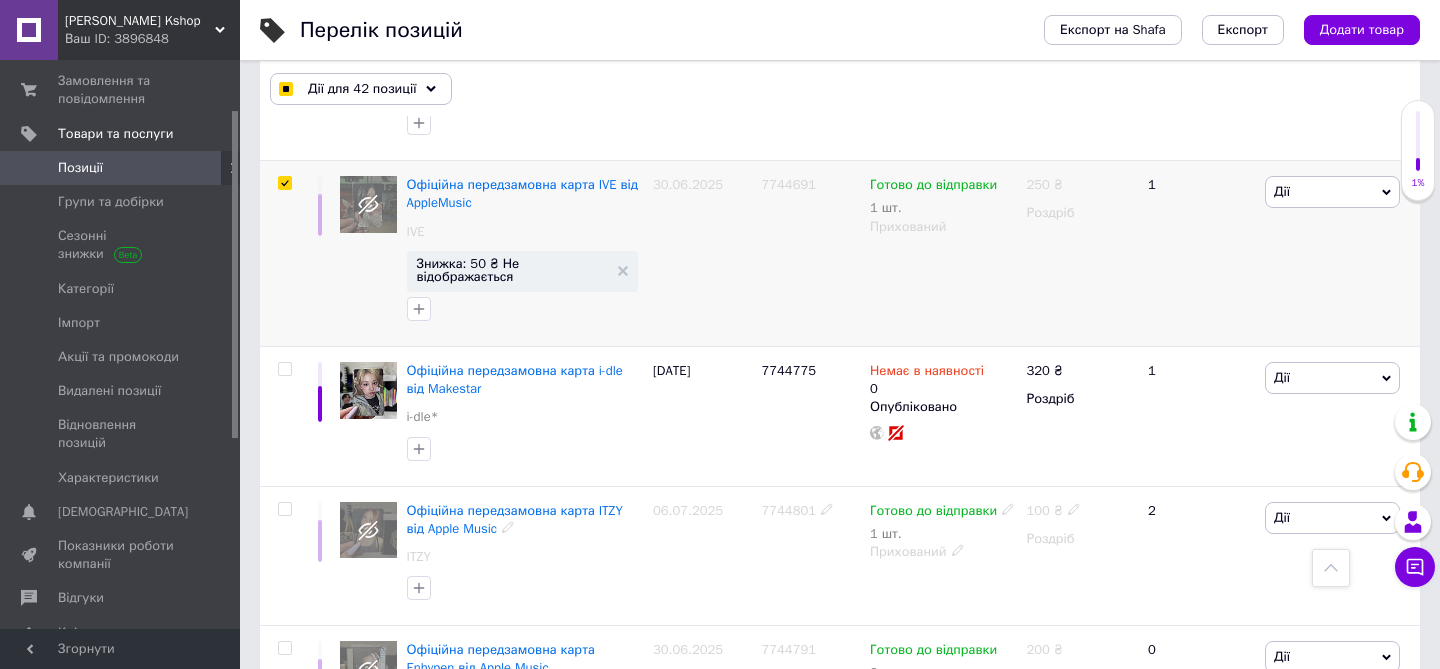scroll, scrollTop: 12756, scrollLeft: 0, axis: vertical 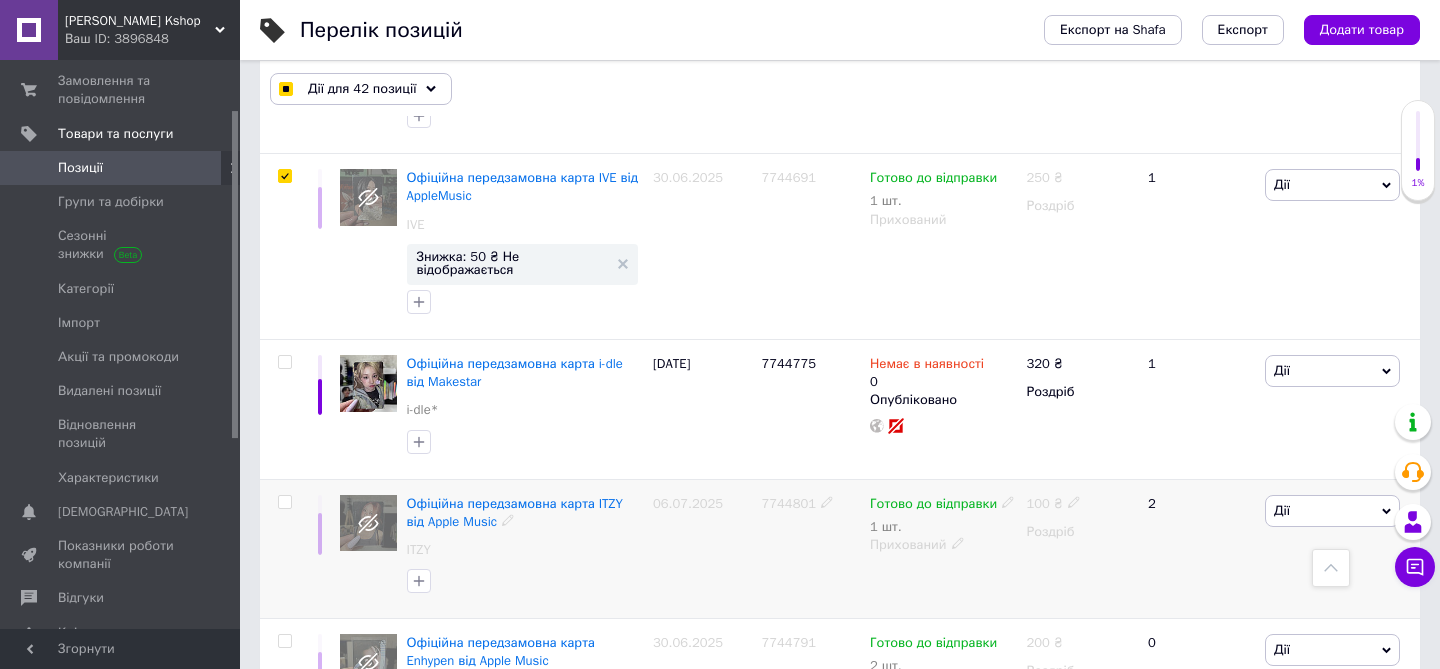 click at bounding box center [284, 502] 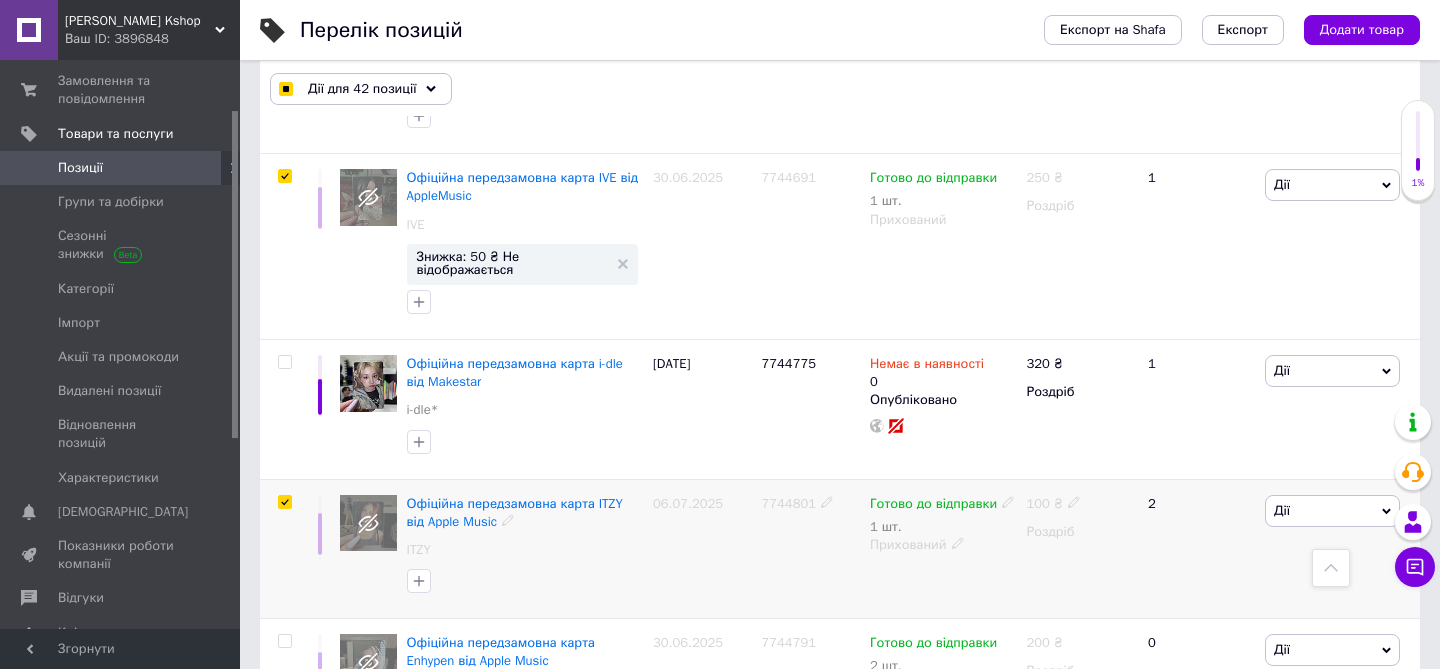 checkbox on "true" 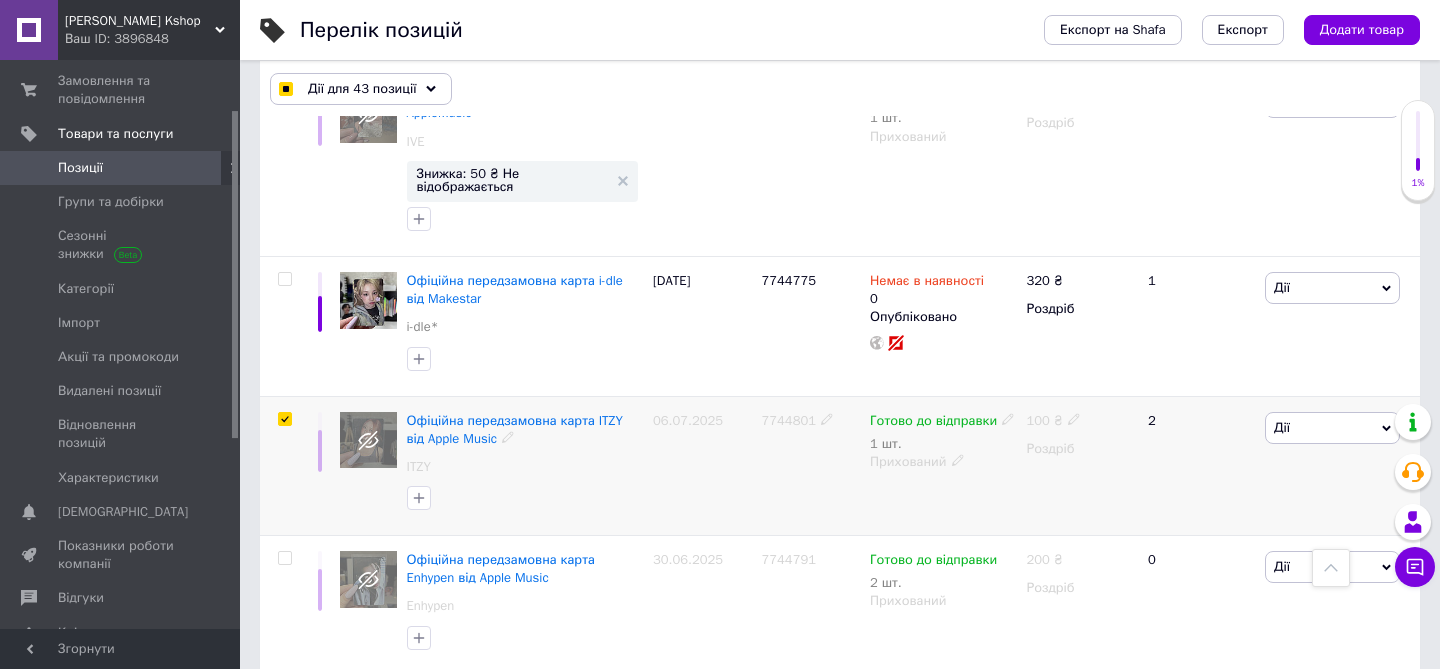 scroll, scrollTop: 12844, scrollLeft: 0, axis: vertical 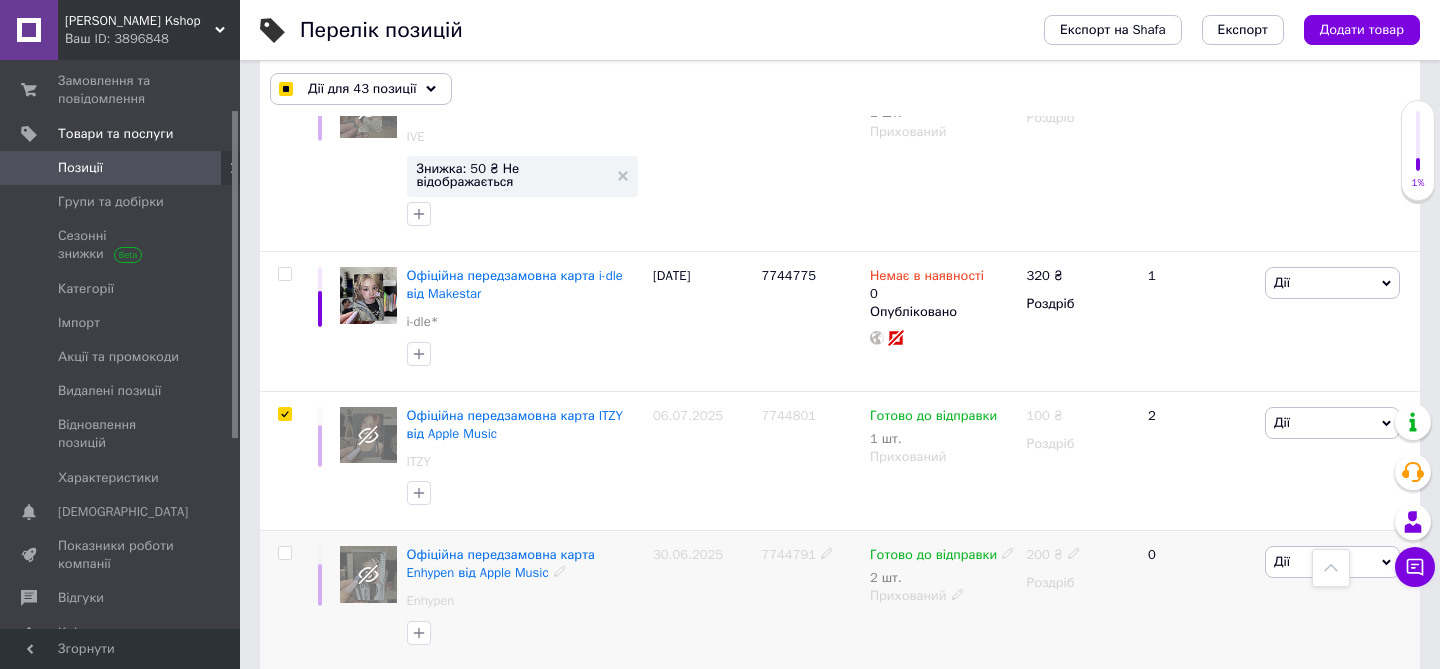 click at bounding box center (284, 553) 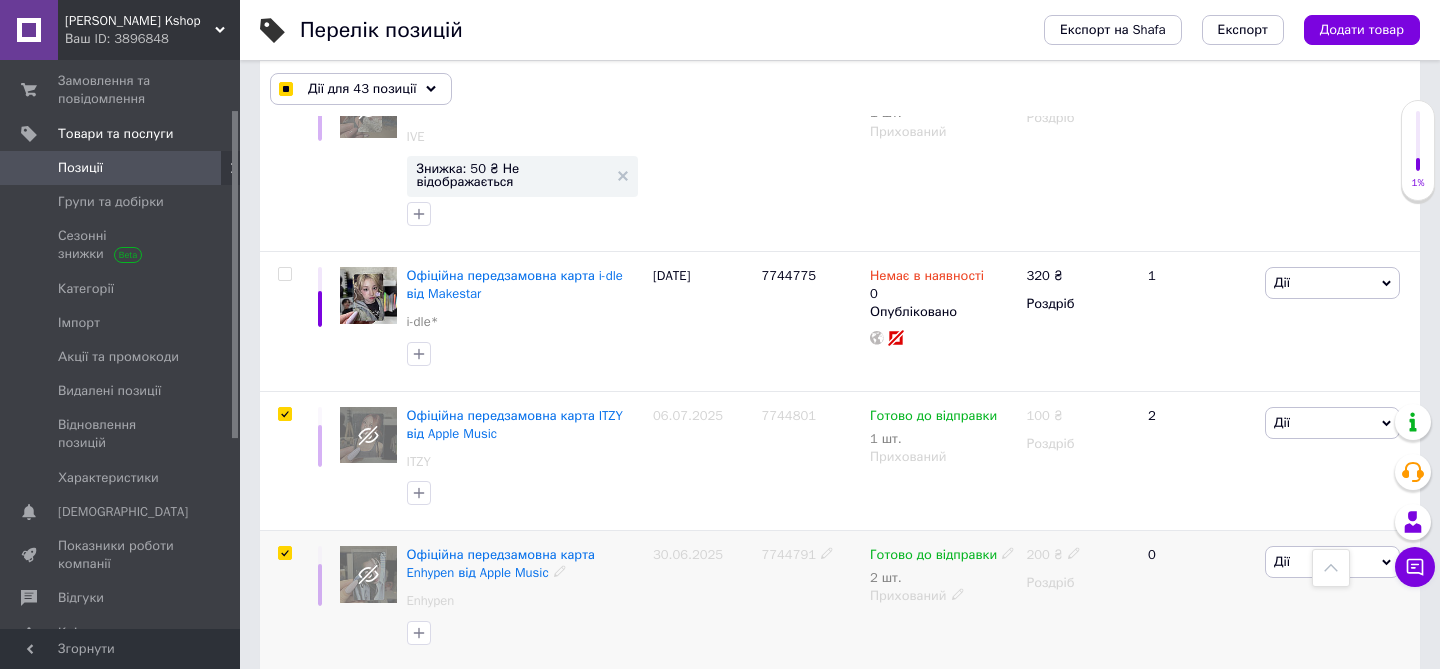checkbox on "true" 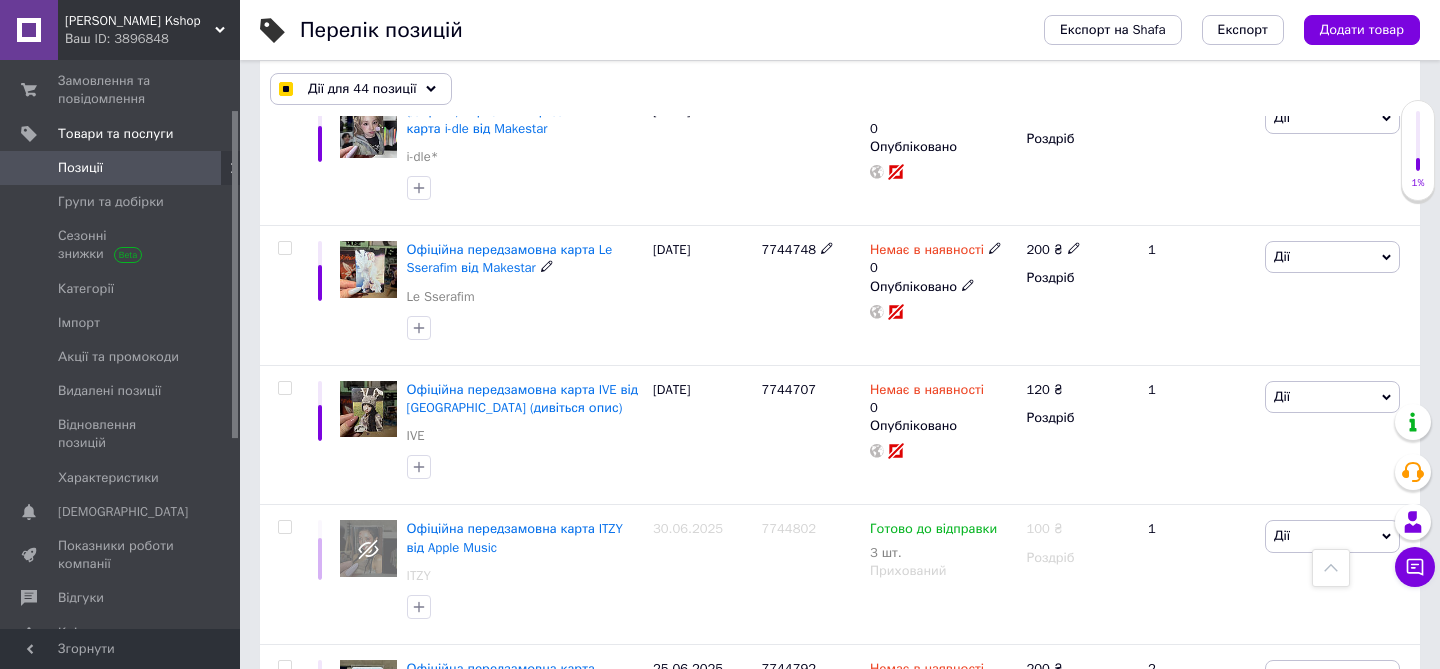 scroll, scrollTop: 13448, scrollLeft: 0, axis: vertical 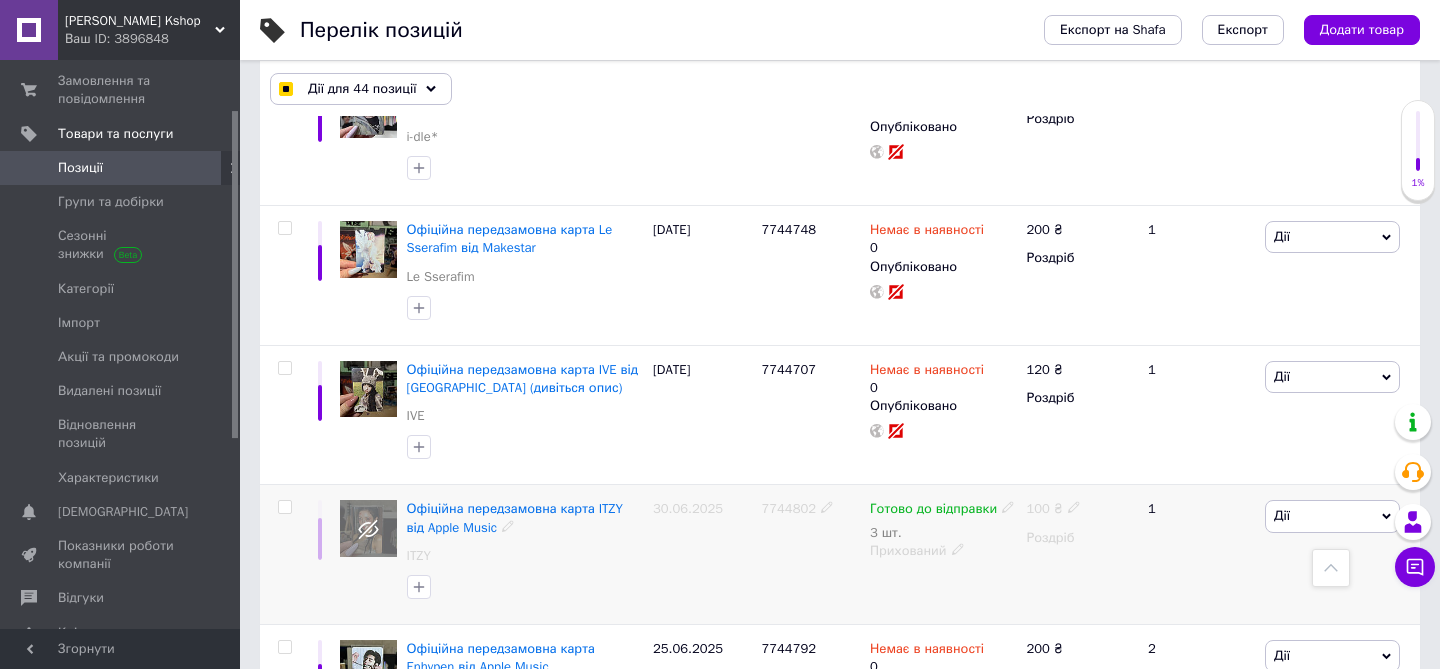 click at bounding box center (284, 507) 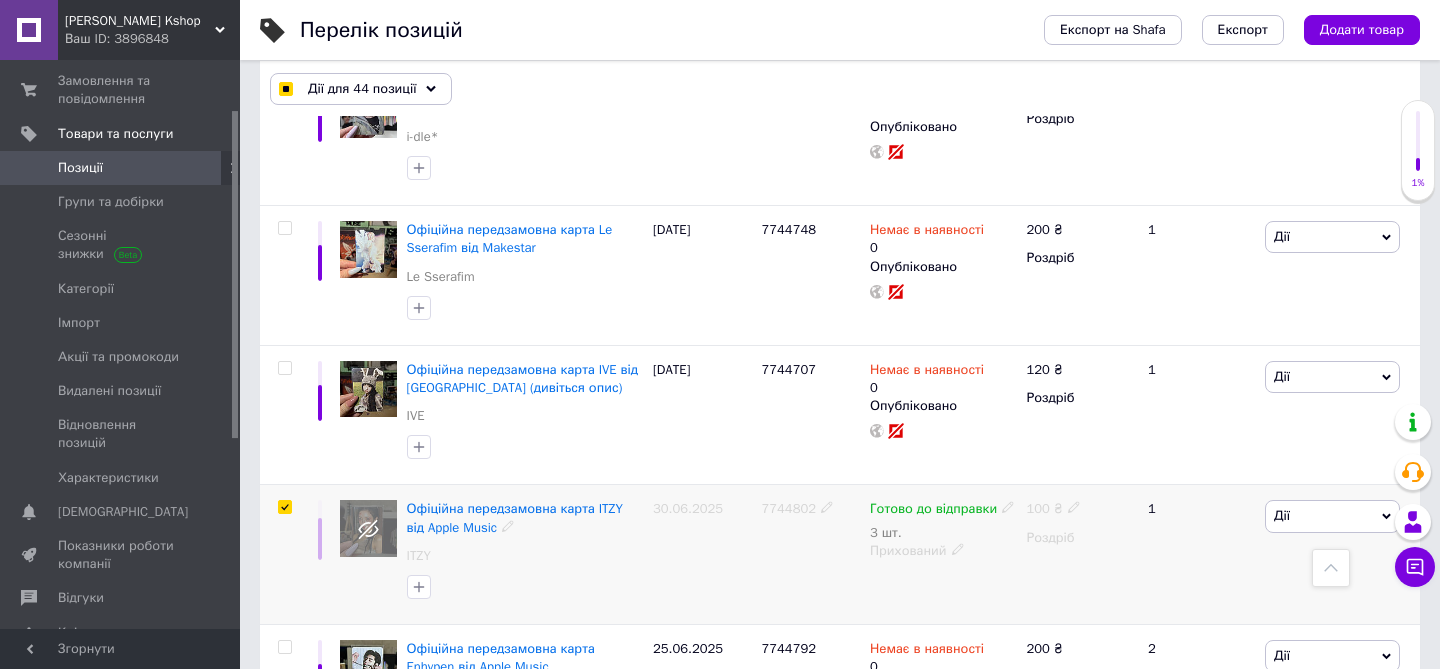 checkbox on "true" 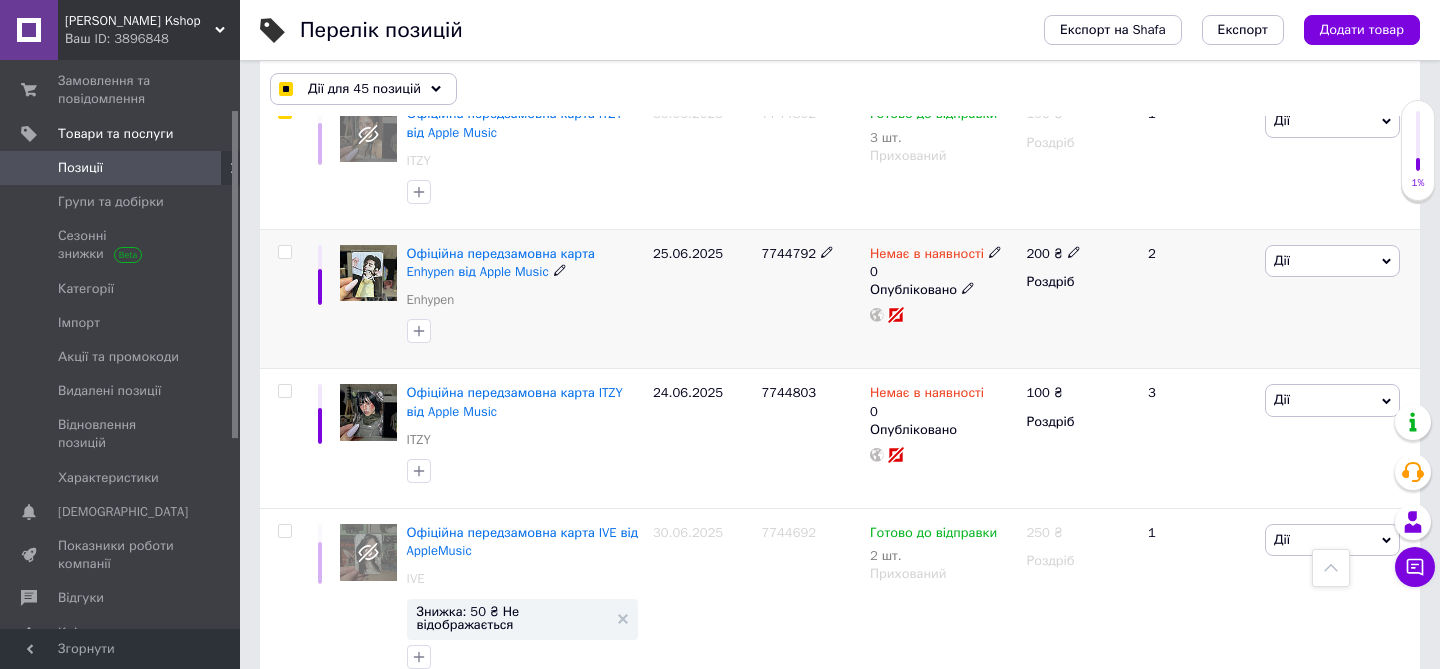 scroll, scrollTop: 13864, scrollLeft: 0, axis: vertical 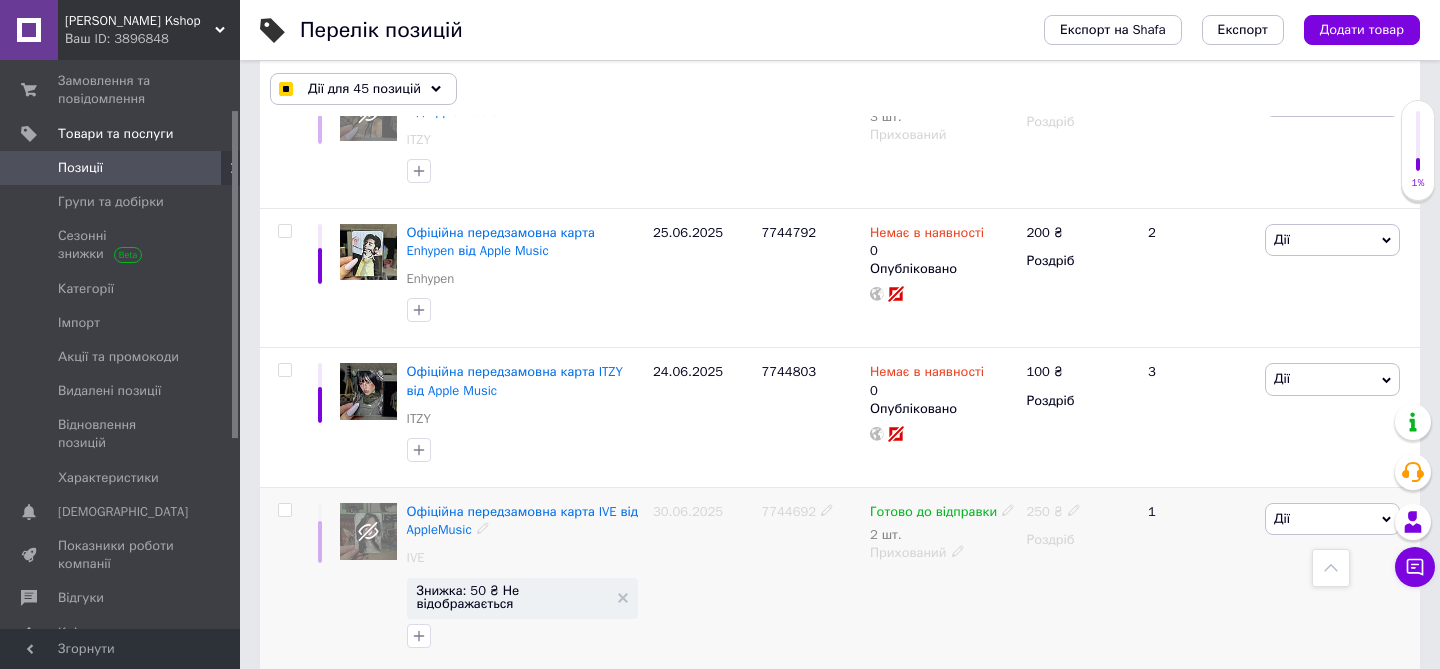click at bounding box center (284, 510) 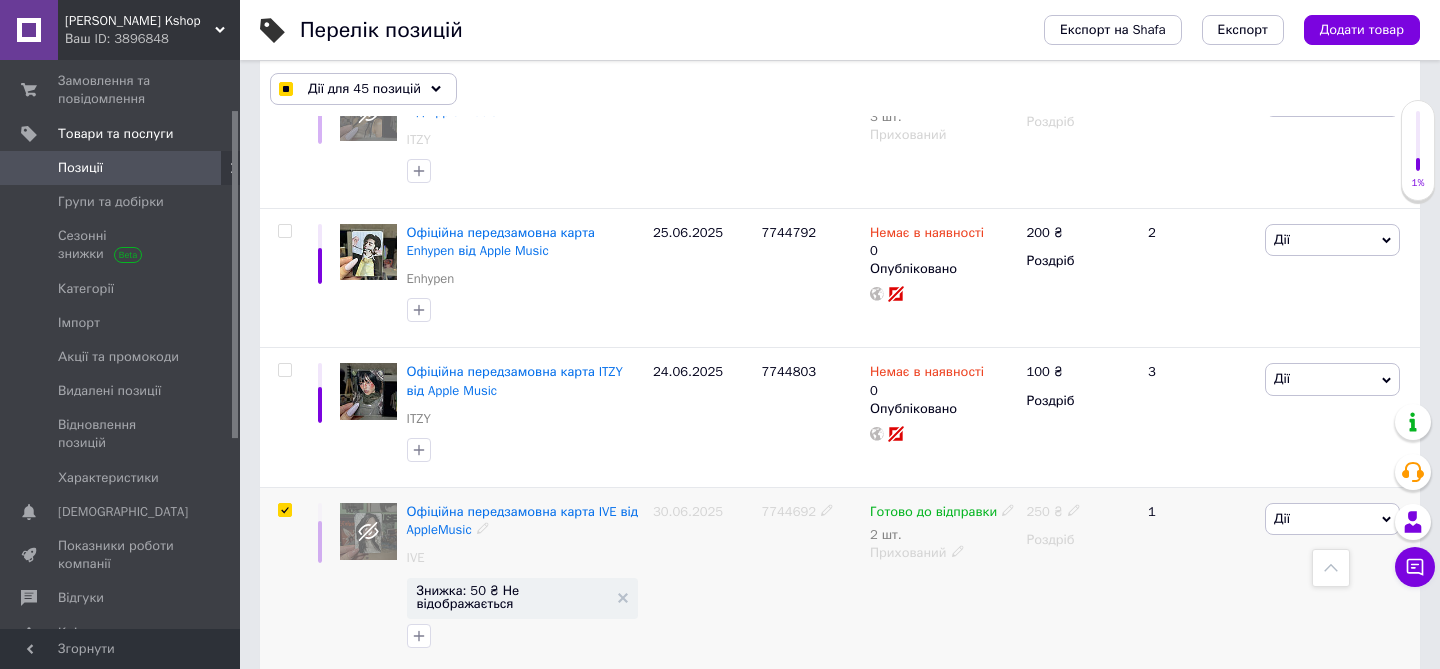 type 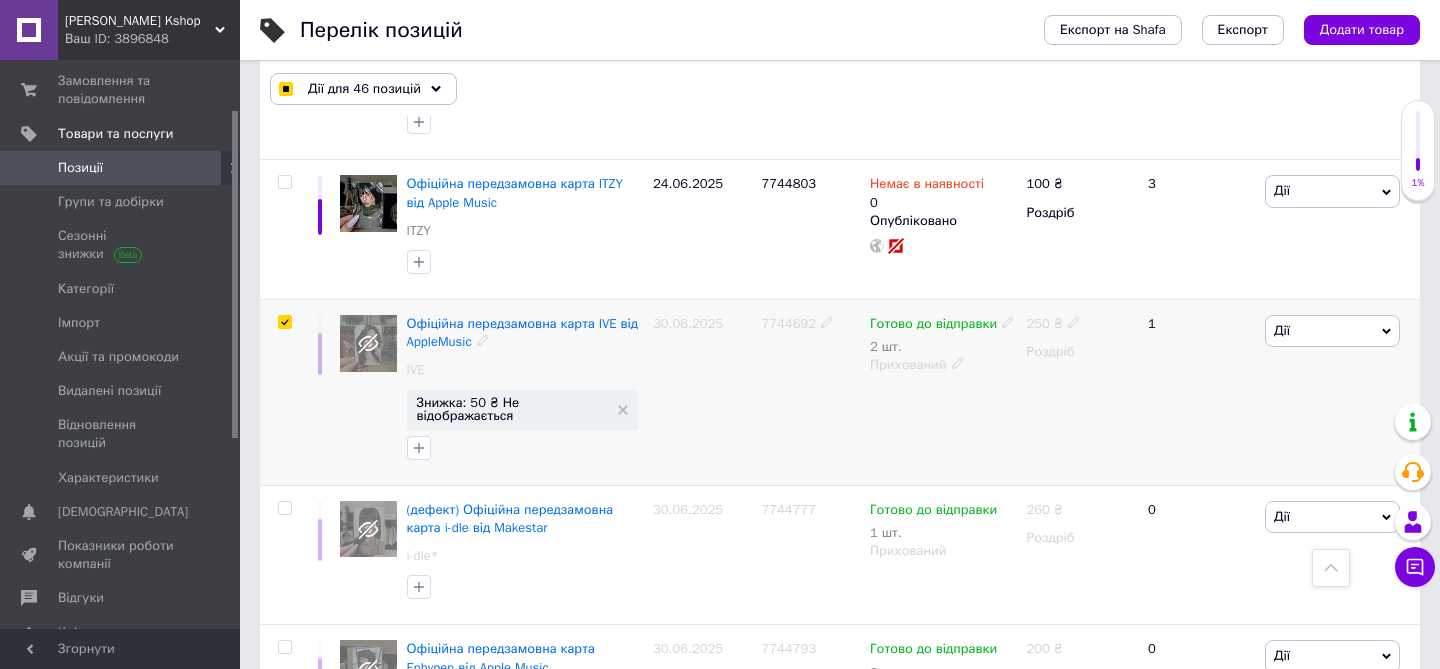 scroll, scrollTop: 14101, scrollLeft: 0, axis: vertical 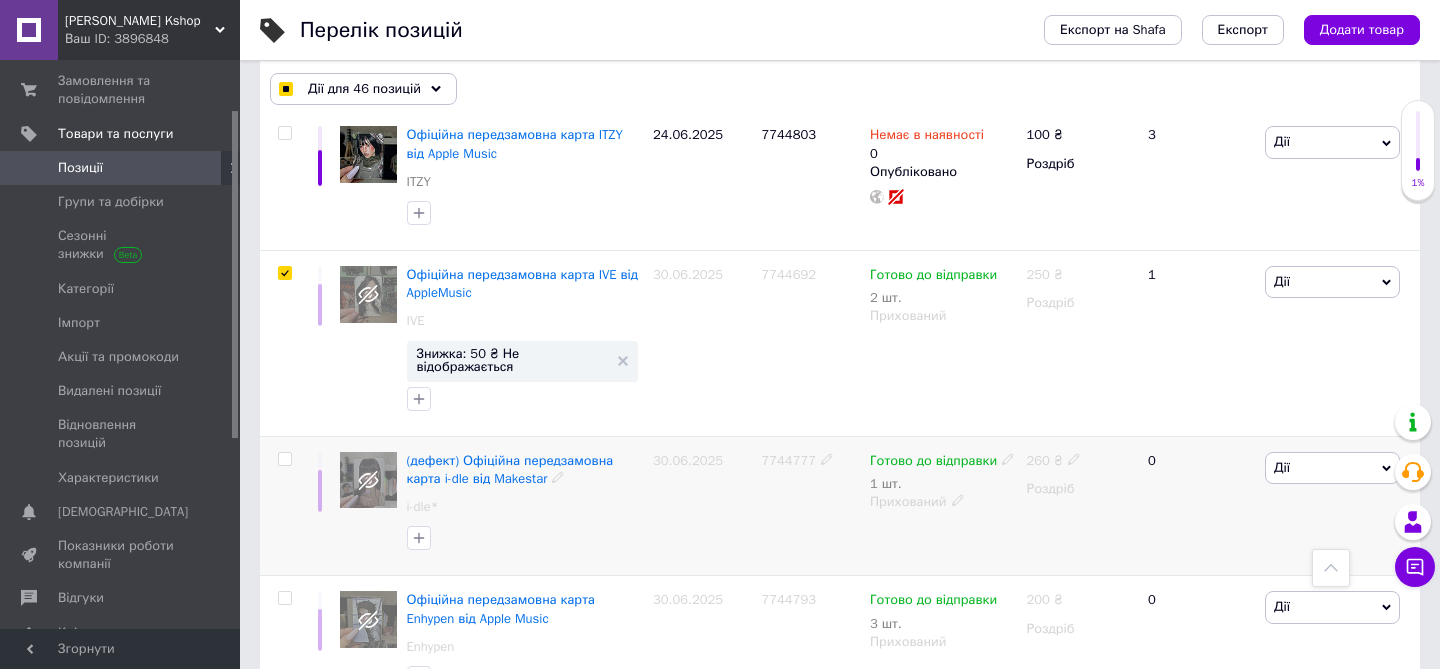 click at bounding box center [284, 459] 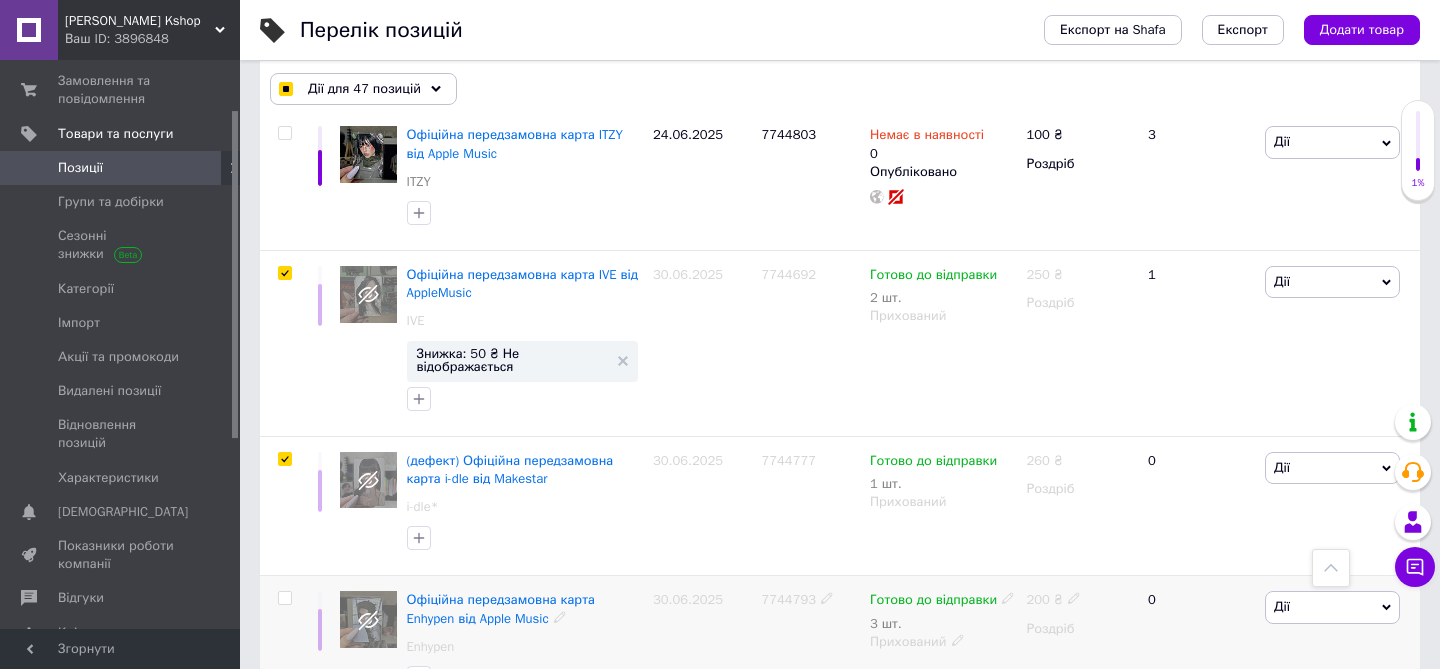 click at bounding box center (284, 598) 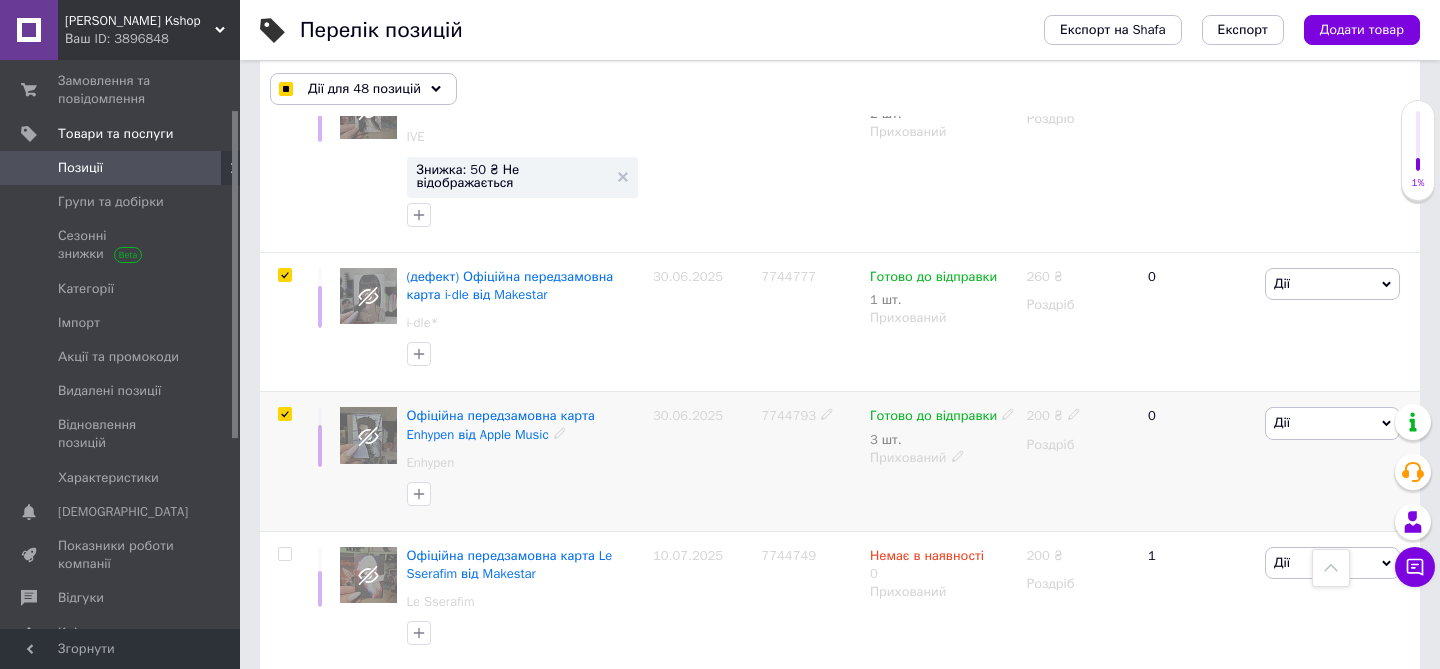 scroll, scrollTop: 14294, scrollLeft: 0, axis: vertical 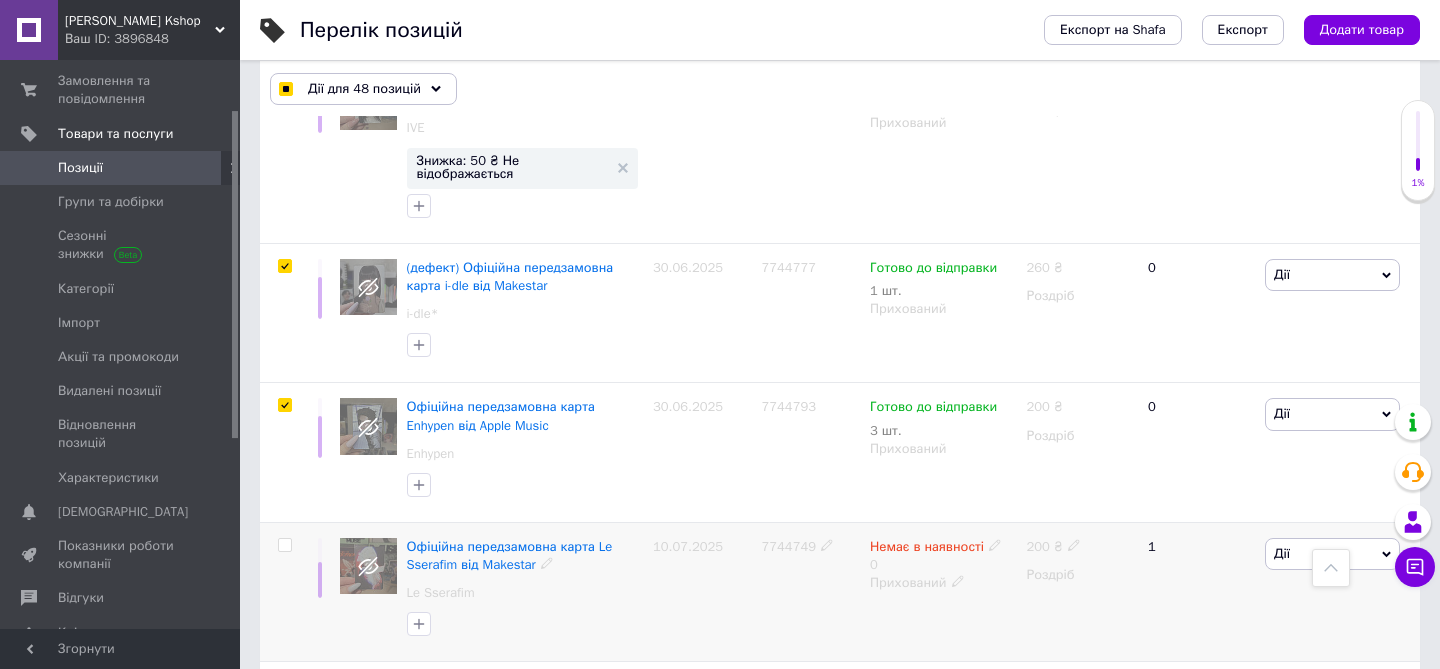 click at bounding box center (284, 545) 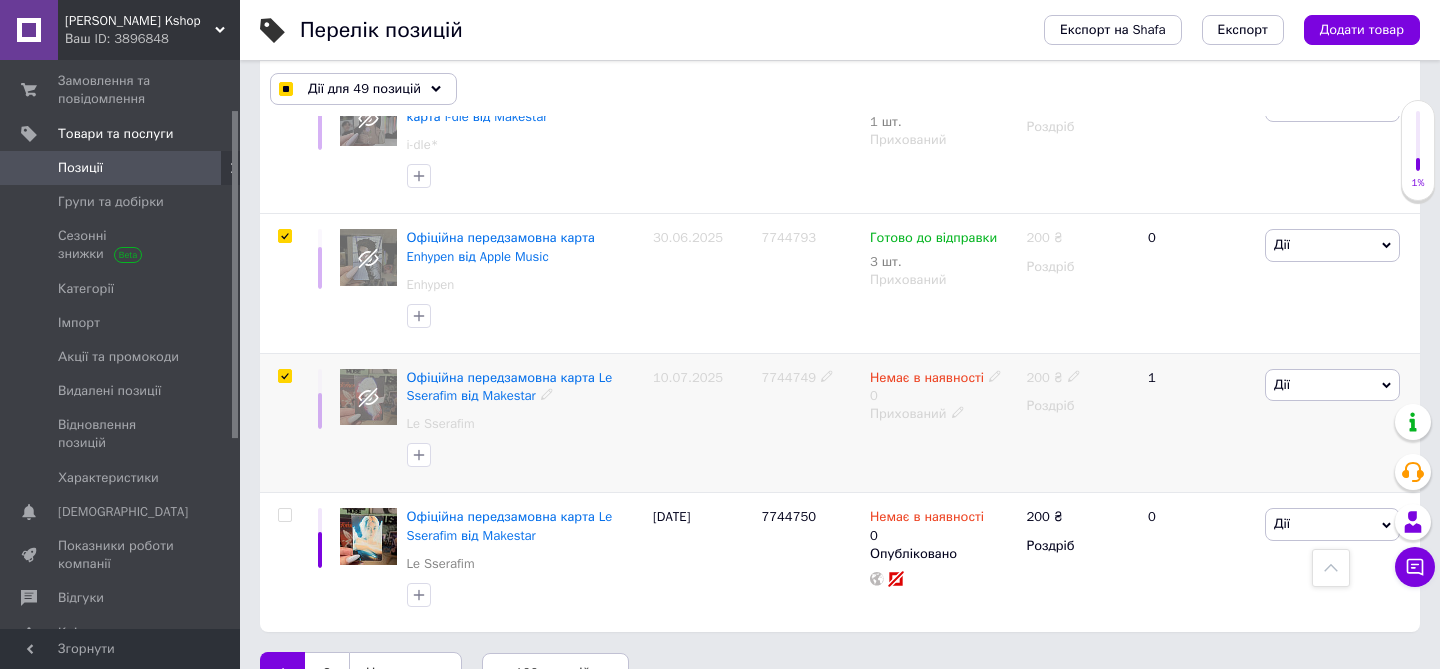 scroll, scrollTop: 14503, scrollLeft: 0, axis: vertical 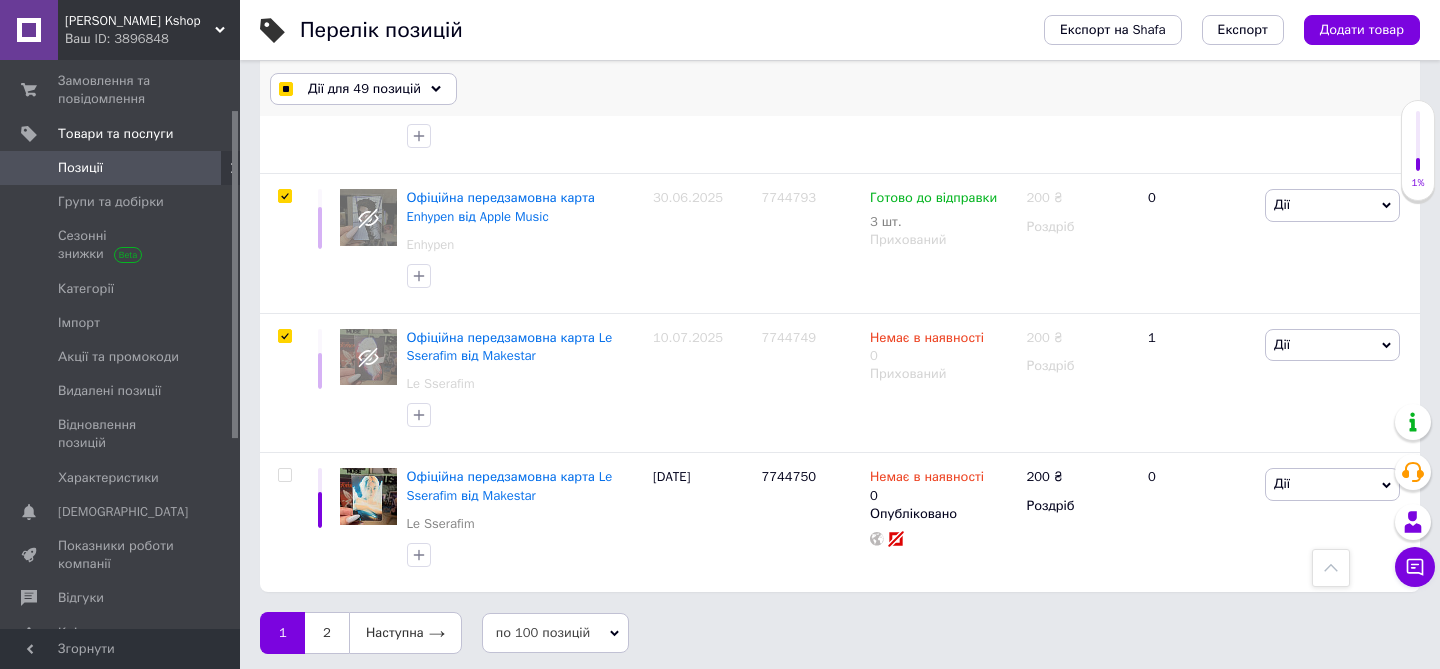 click on "Дії для 49 позицій" at bounding box center (364, 89) 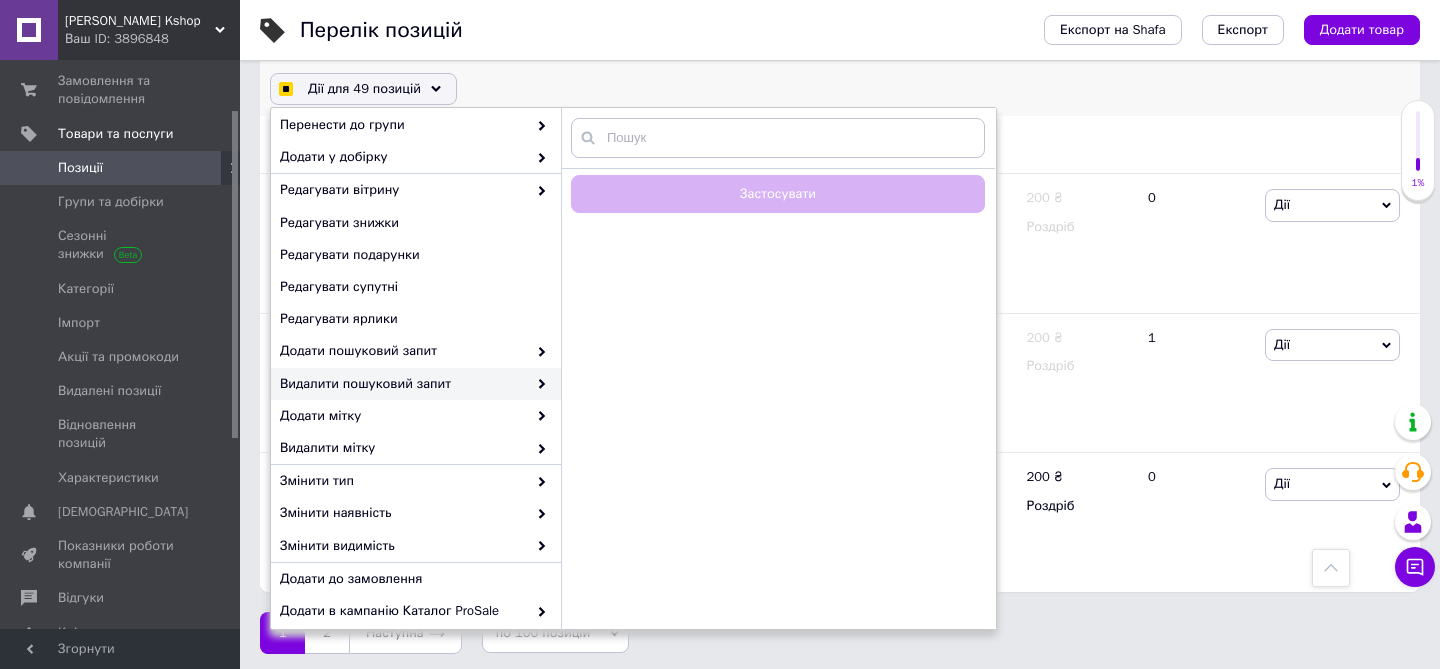 scroll, scrollTop: 107, scrollLeft: 0, axis: vertical 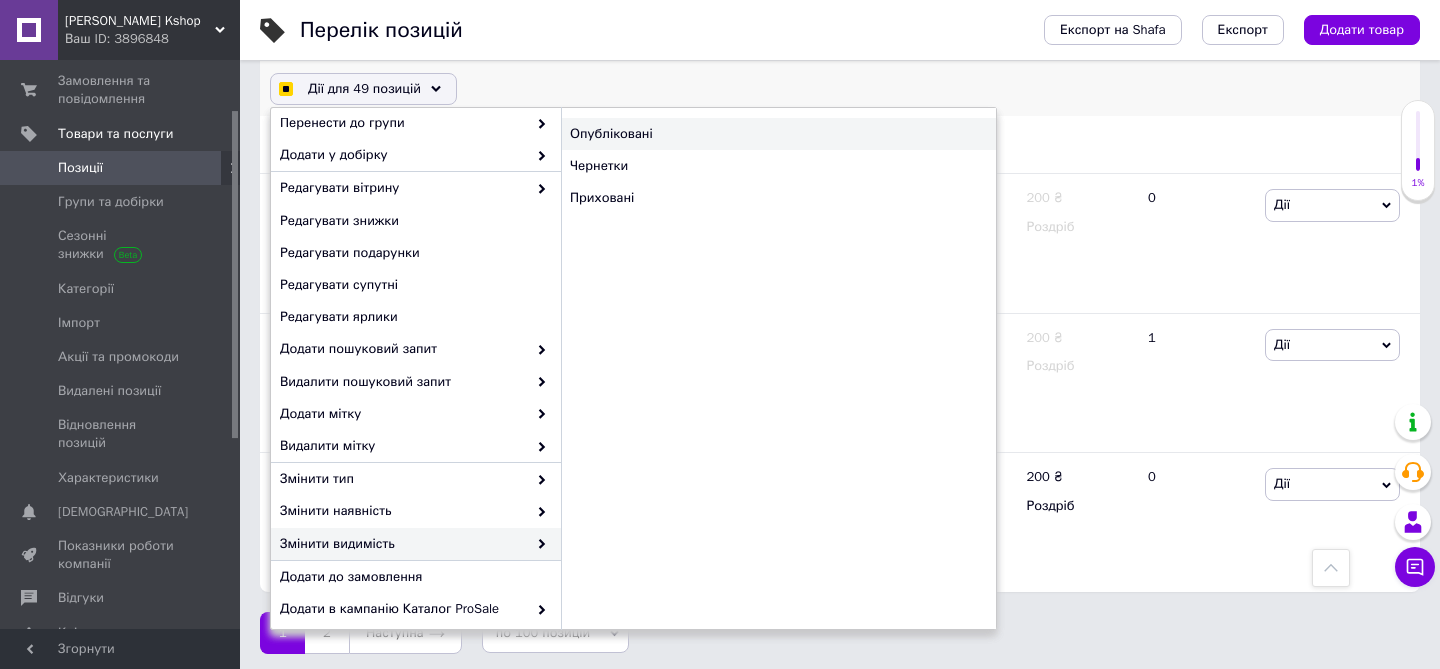 click on "Опубліковані" at bounding box center (778, 134) 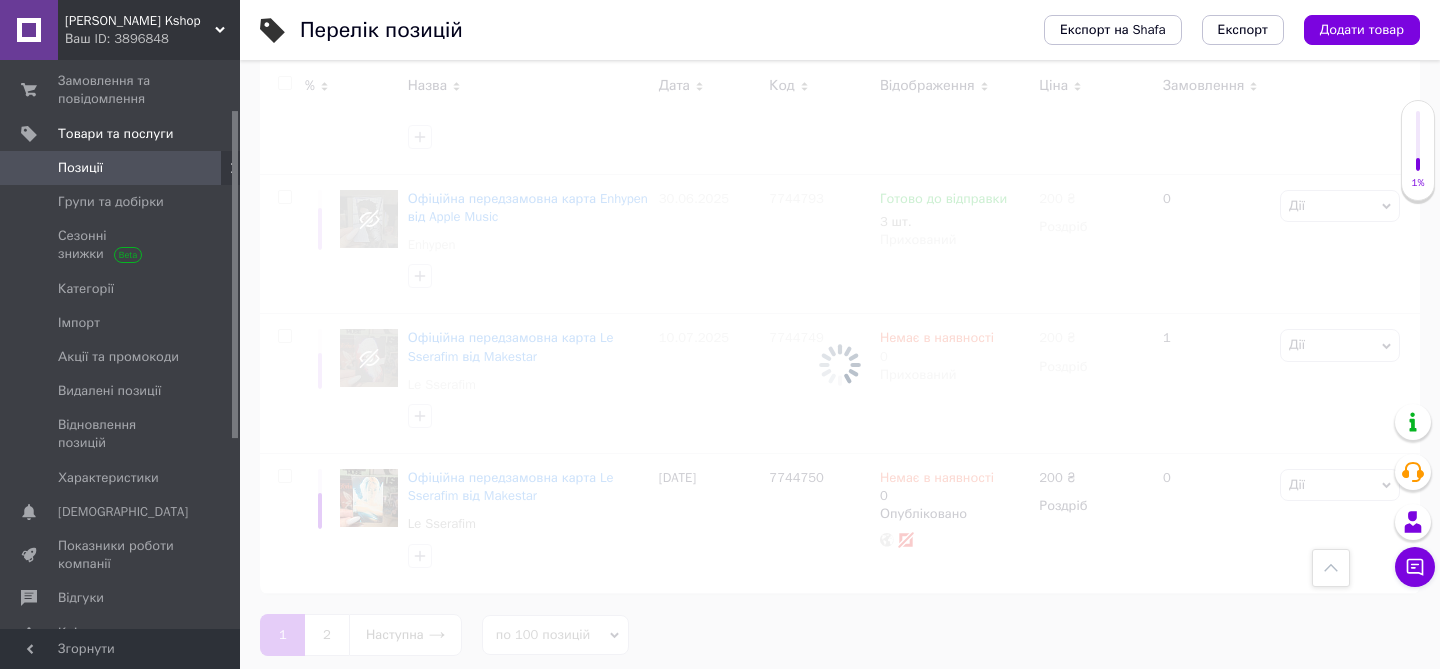 scroll, scrollTop: 14503, scrollLeft: 0, axis: vertical 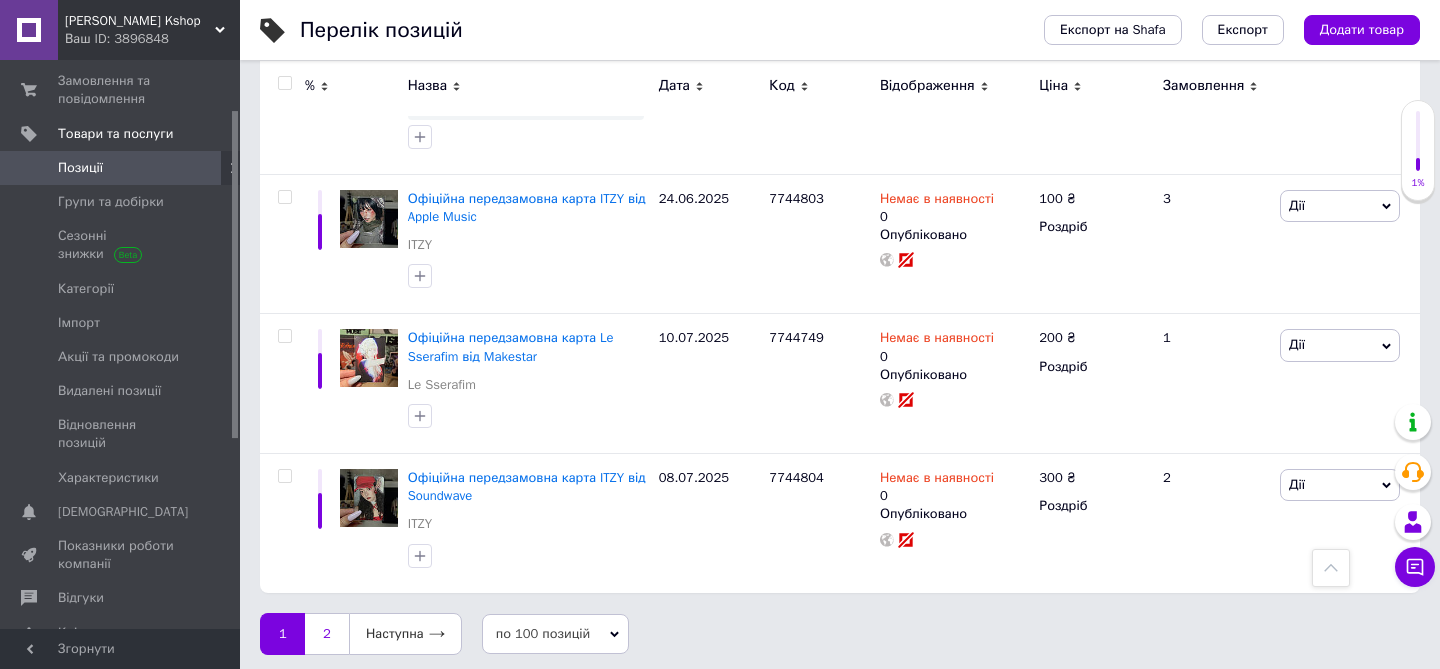 click on "2" at bounding box center (327, 634) 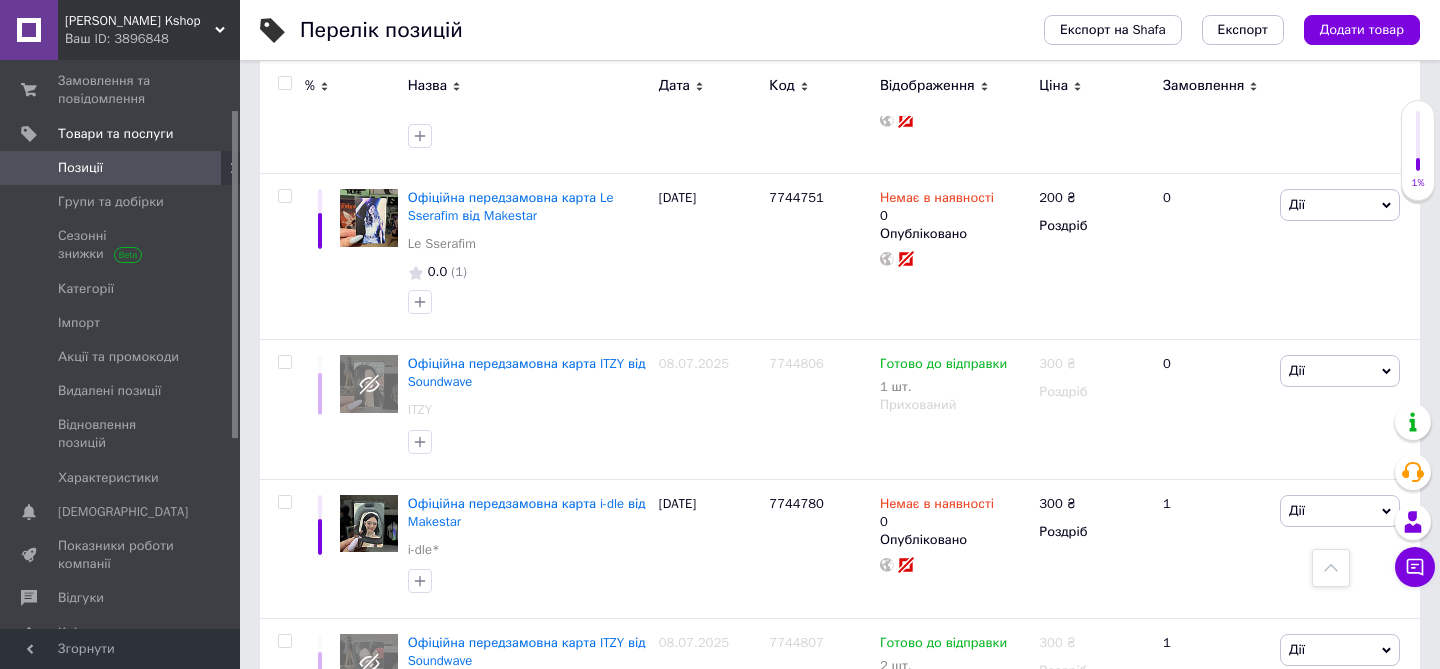 scroll, scrollTop: 1046, scrollLeft: 0, axis: vertical 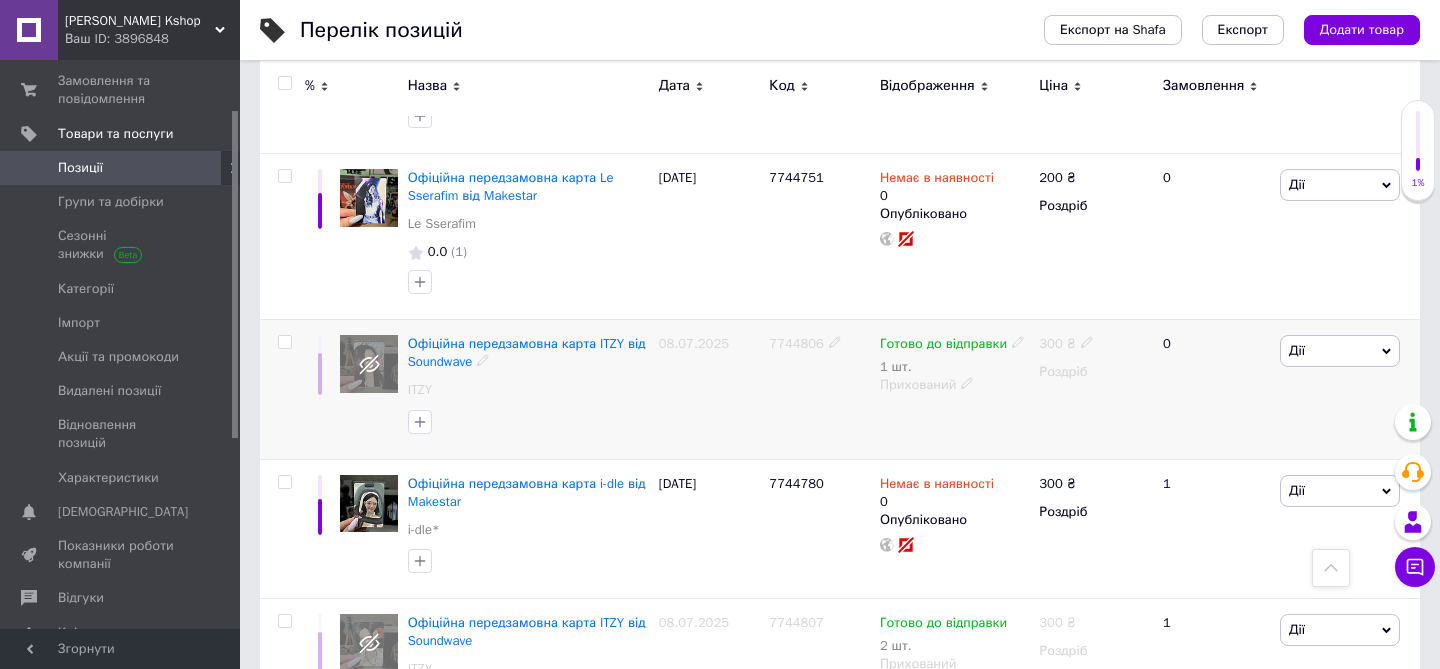 click at bounding box center [284, 342] 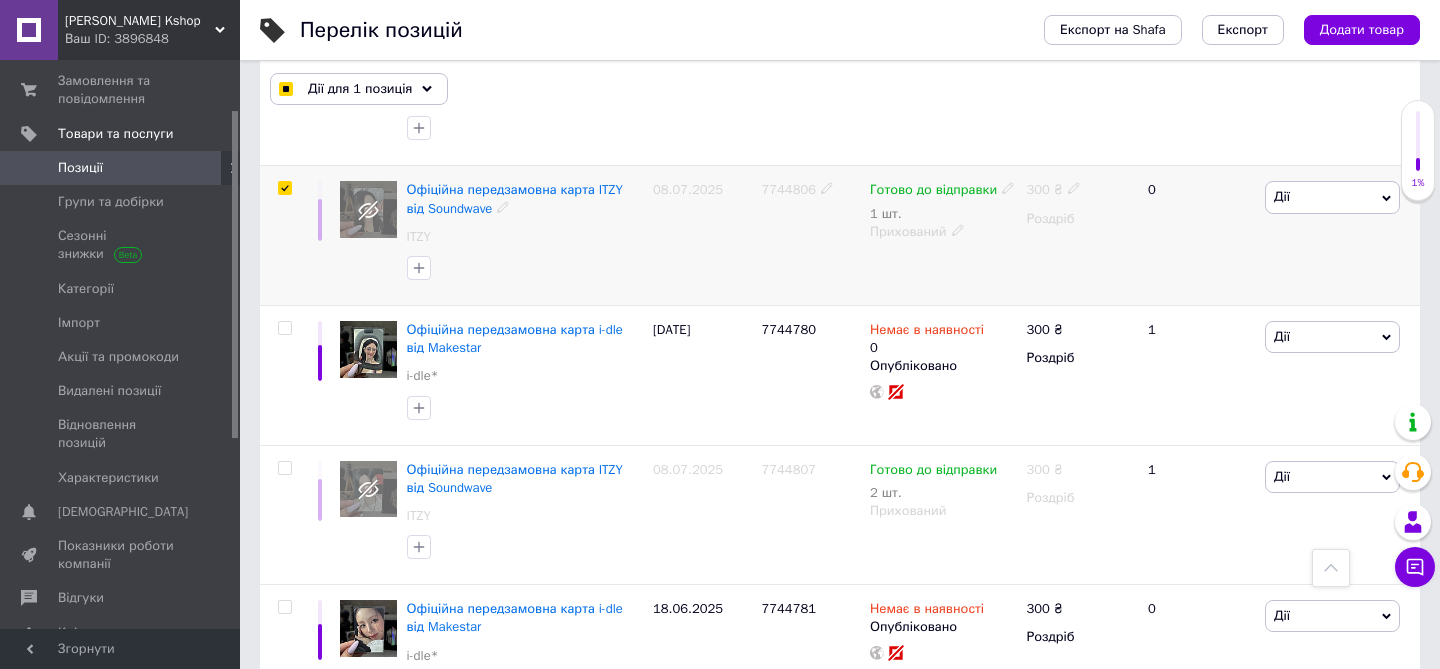 scroll, scrollTop: 1282, scrollLeft: 0, axis: vertical 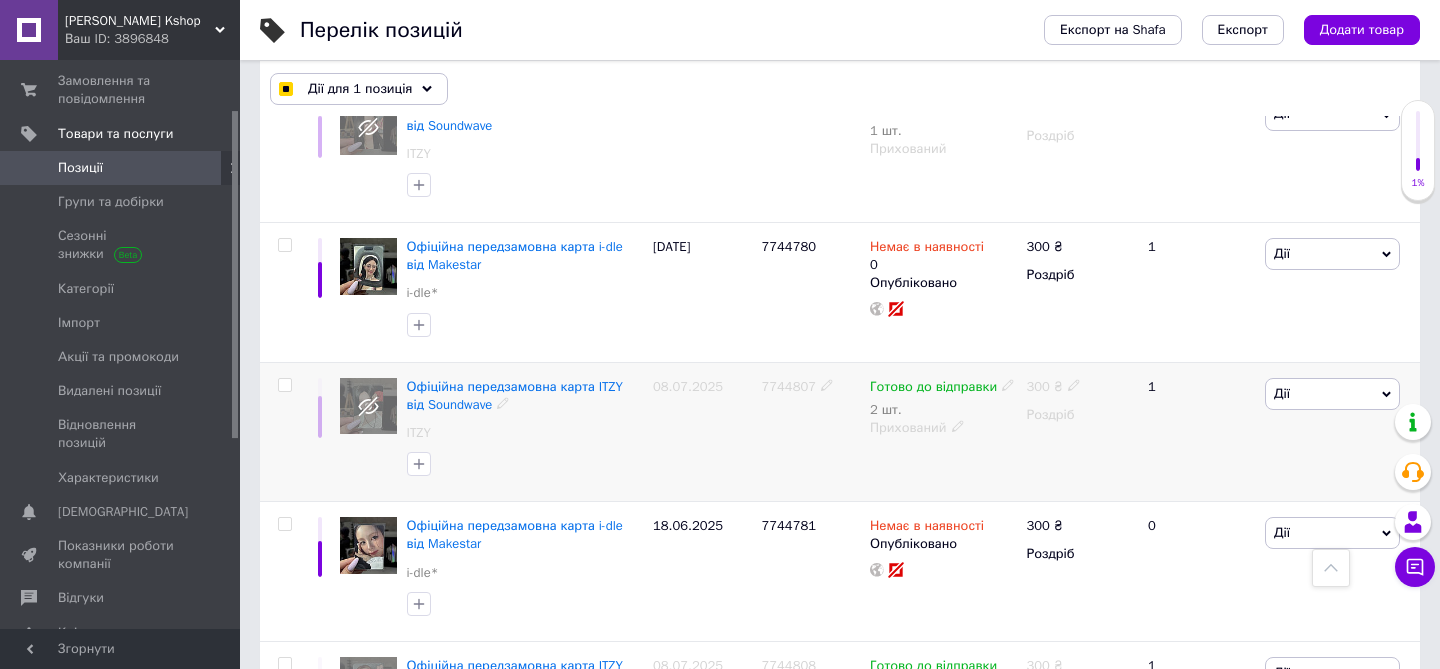 click at bounding box center (284, 385) 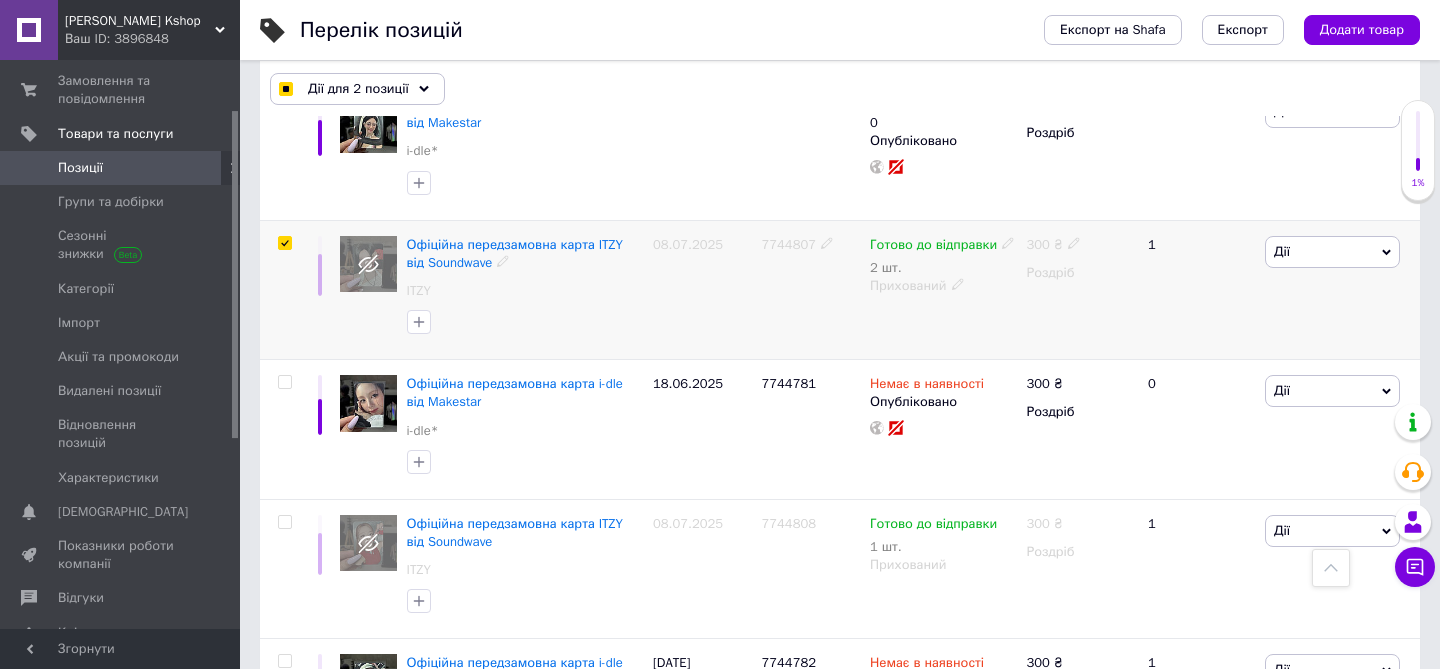 scroll, scrollTop: 1489, scrollLeft: 0, axis: vertical 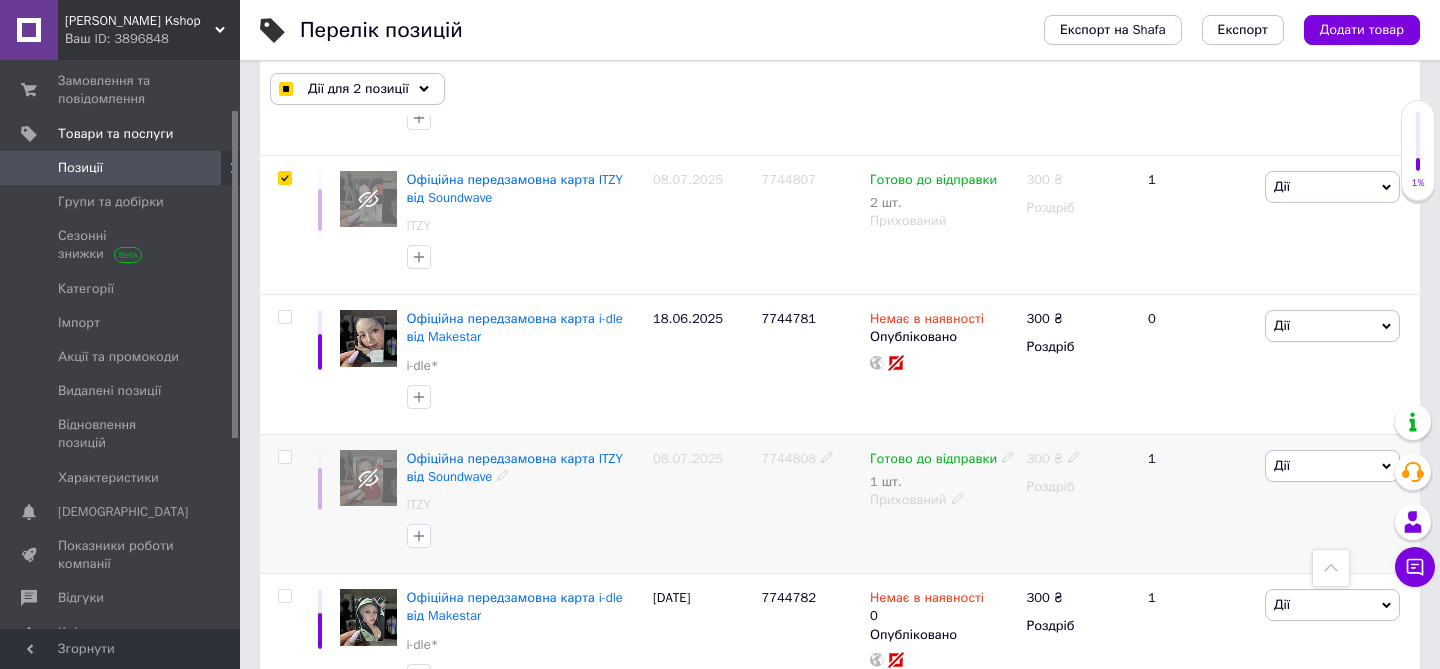click at bounding box center [285, 457] 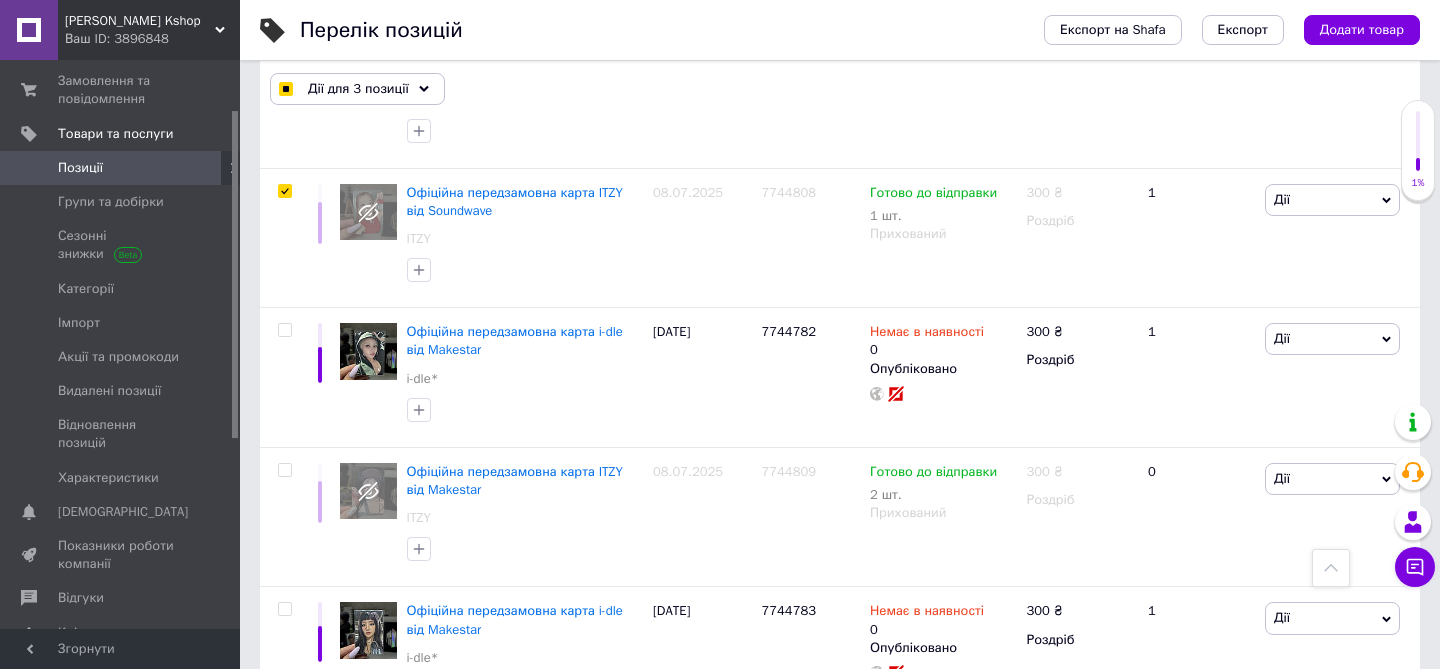 scroll, scrollTop: 1760, scrollLeft: 0, axis: vertical 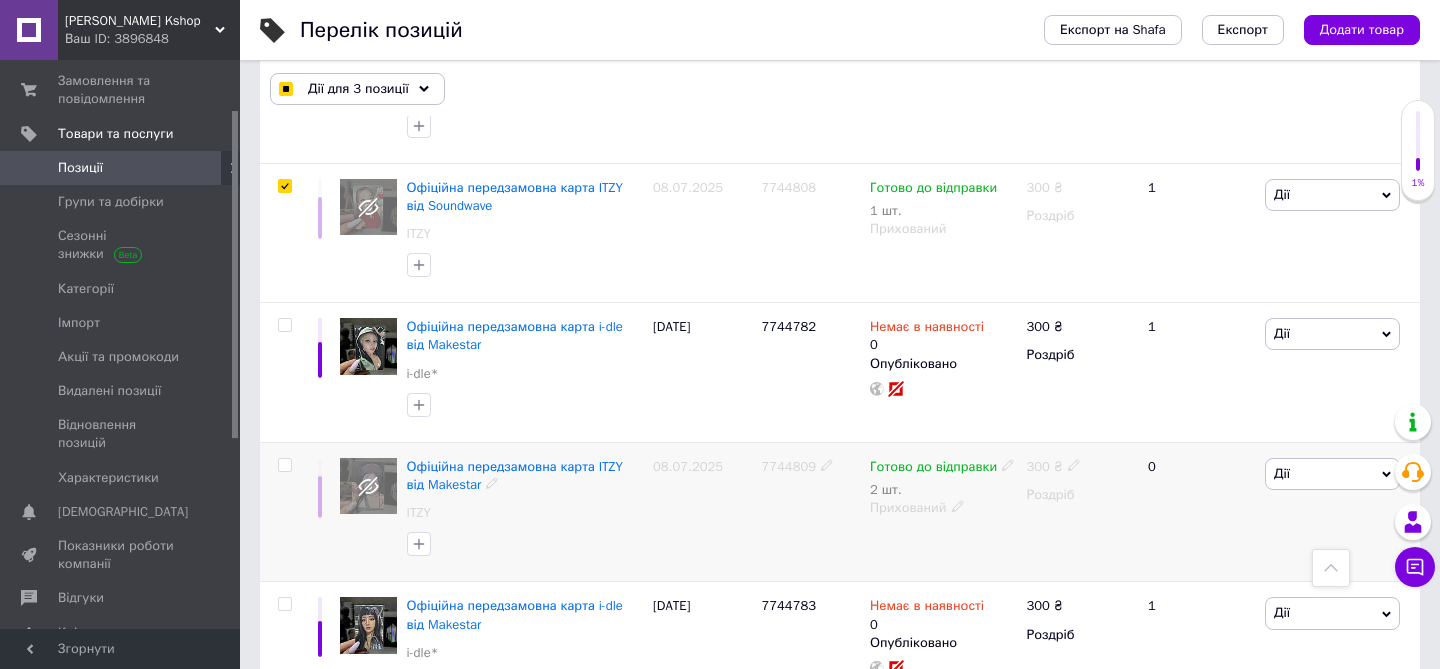 click at bounding box center [284, 465] 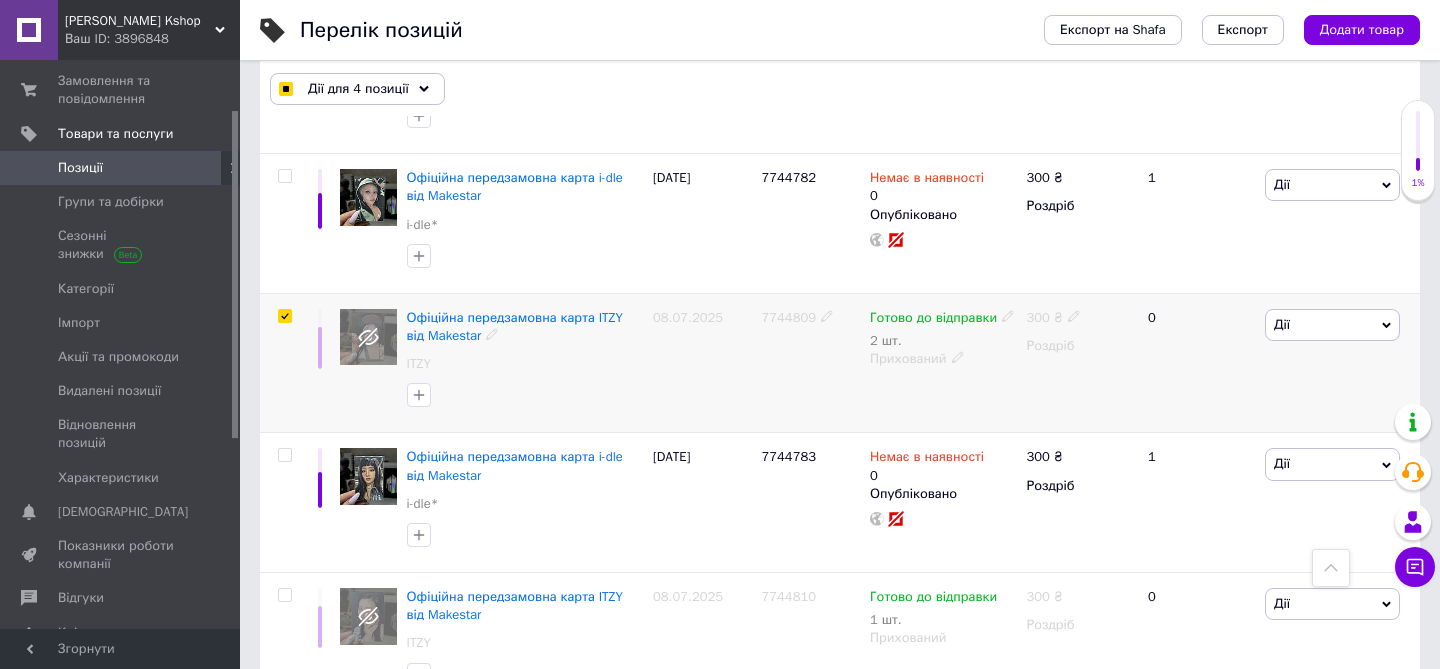 scroll, scrollTop: 1972, scrollLeft: 0, axis: vertical 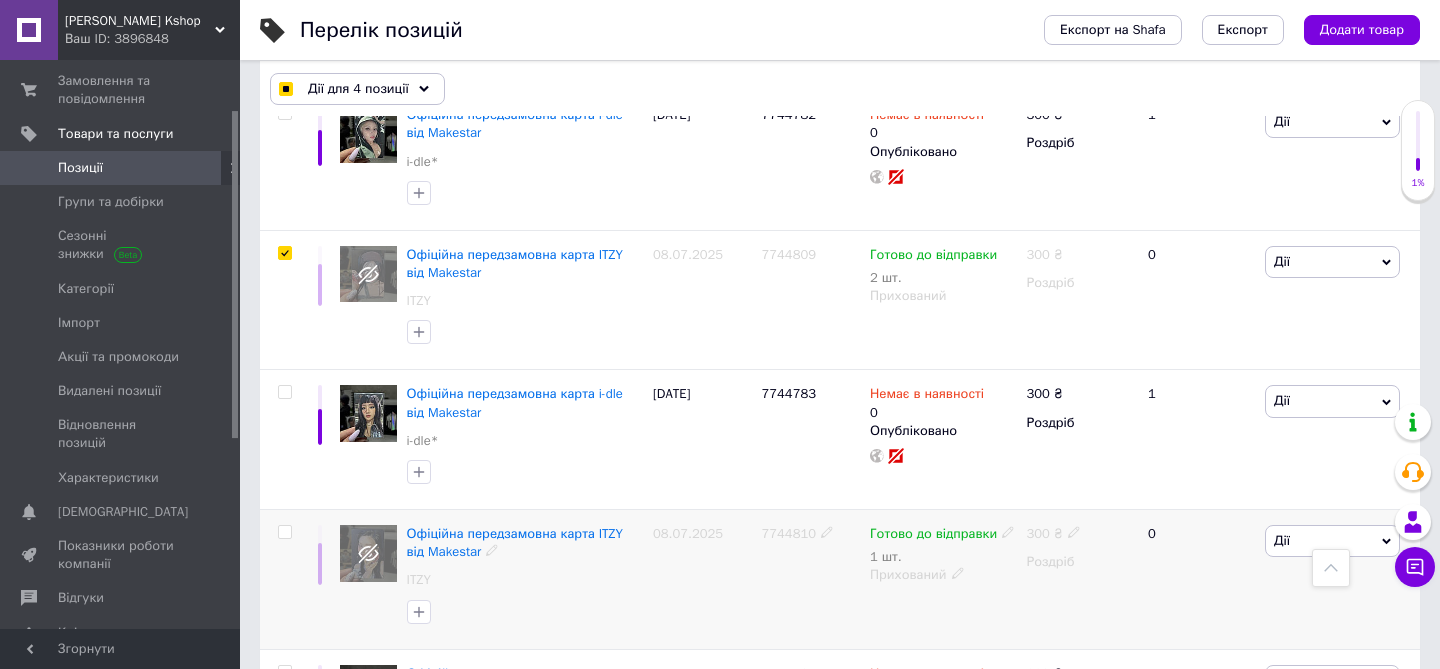 click at bounding box center [284, 532] 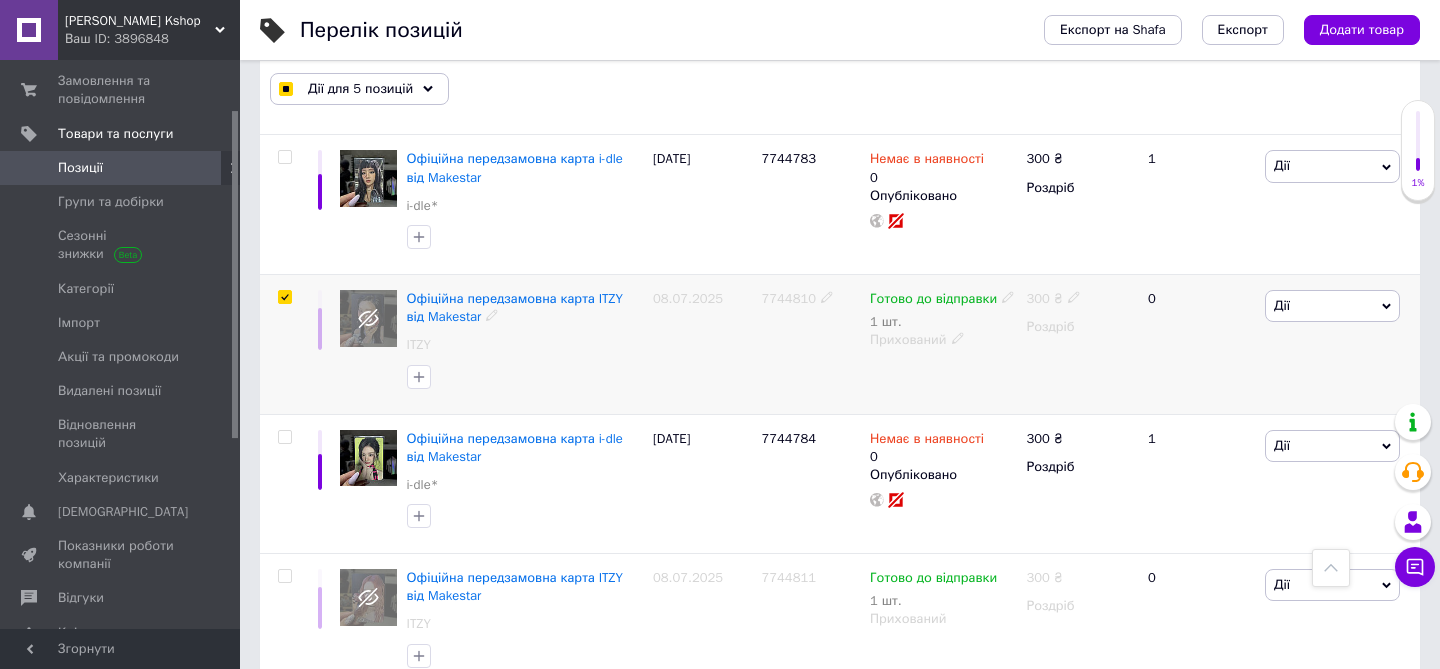 scroll, scrollTop: 2216, scrollLeft: 0, axis: vertical 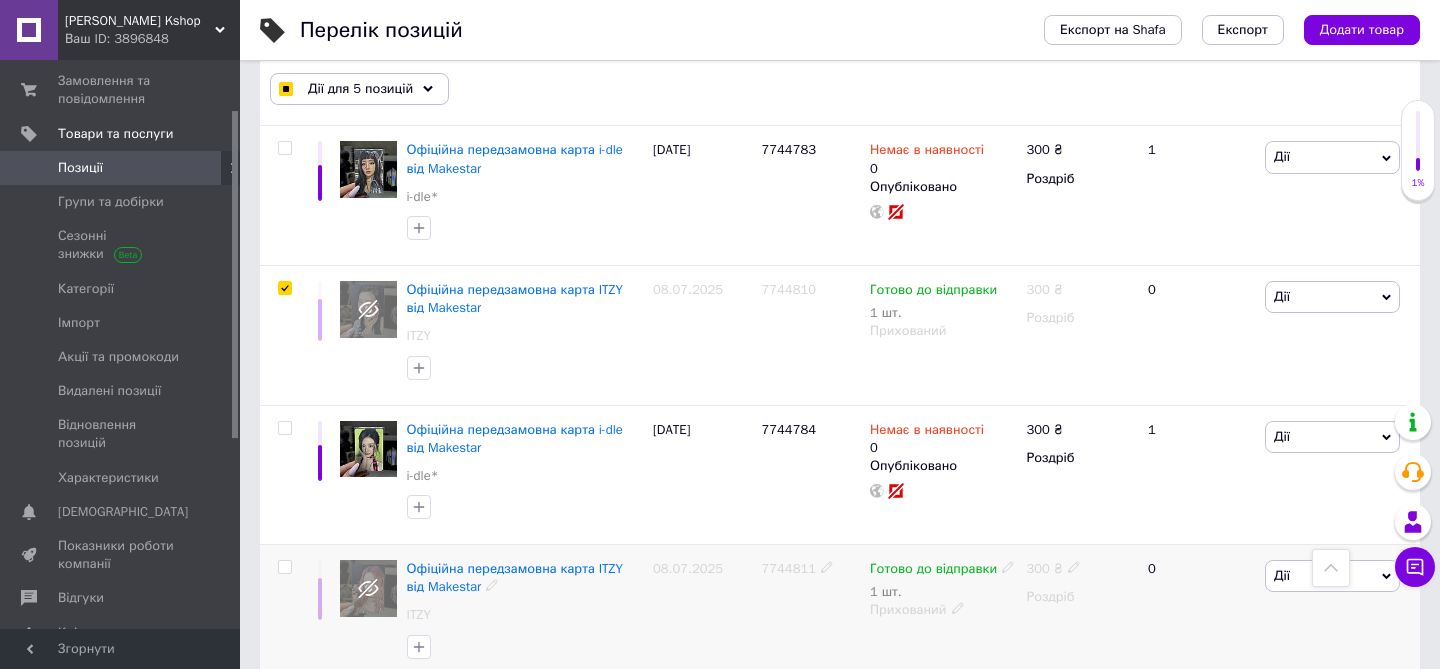 click at bounding box center (284, 567) 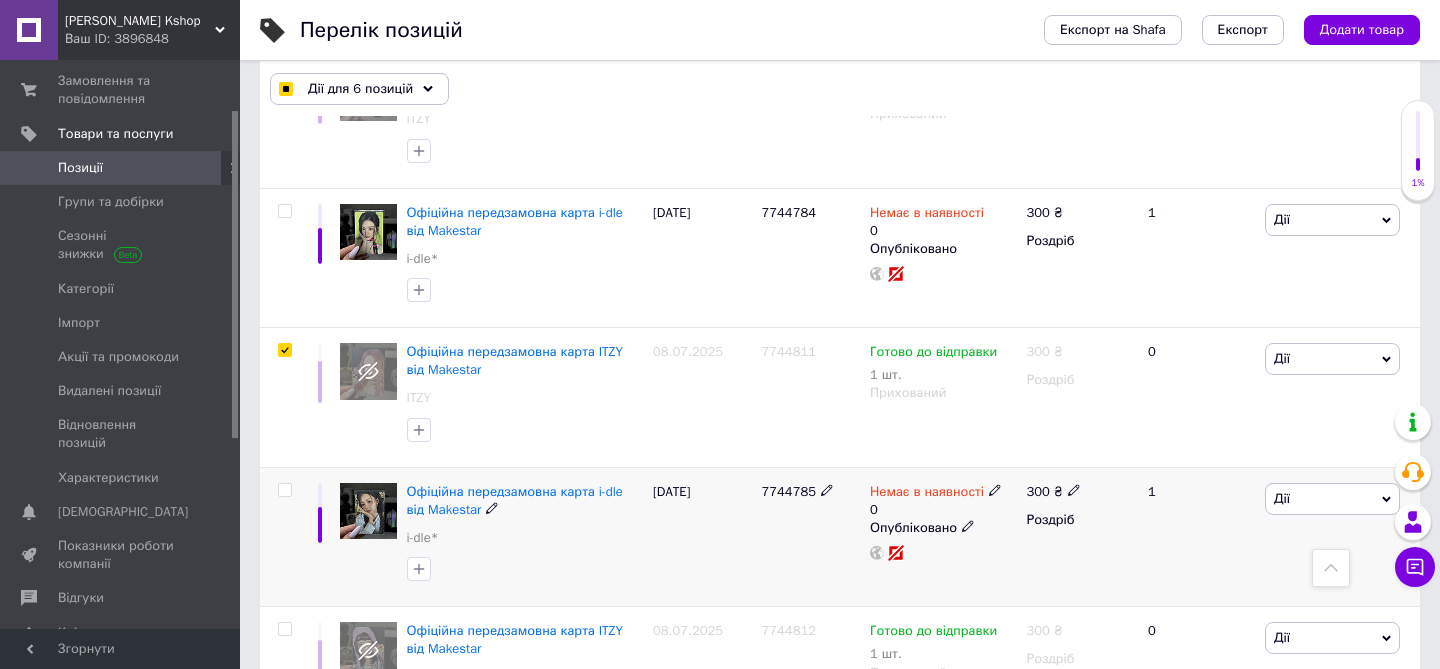 scroll, scrollTop: 2538, scrollLeft: 0, axis: vertical 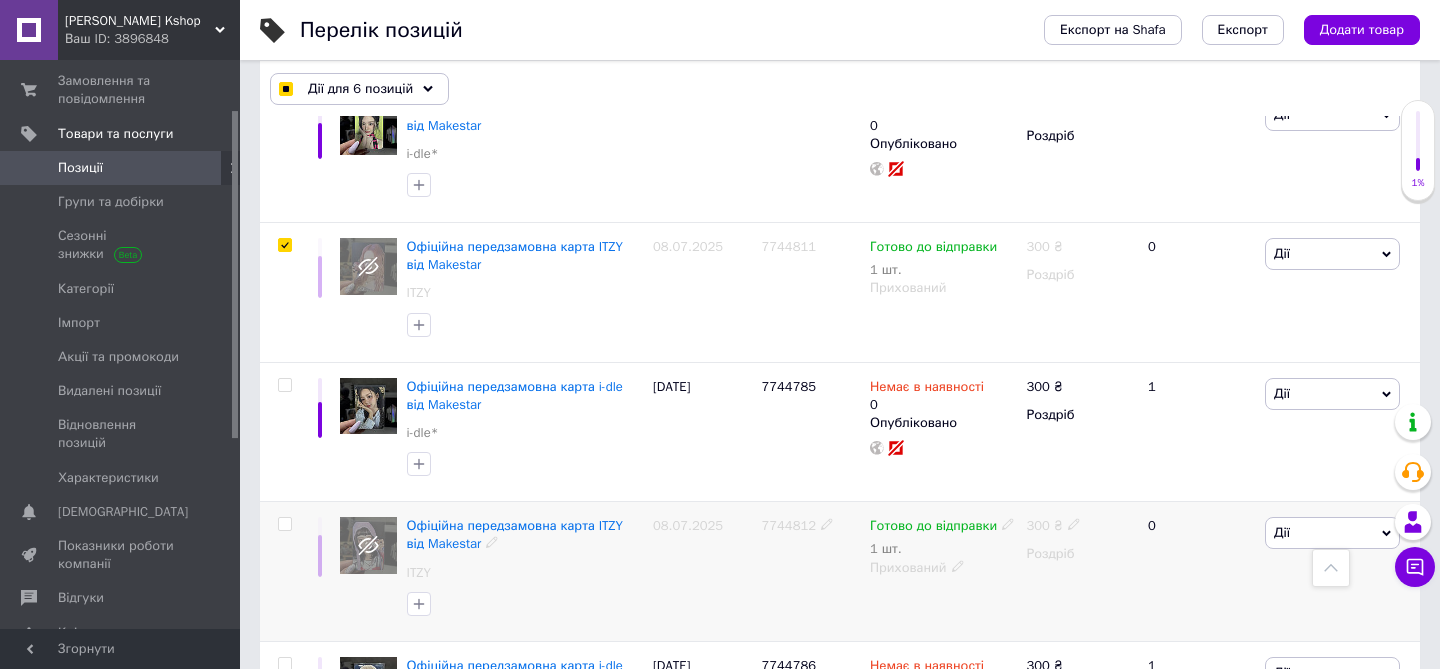 click at bounding box center [284, 524] 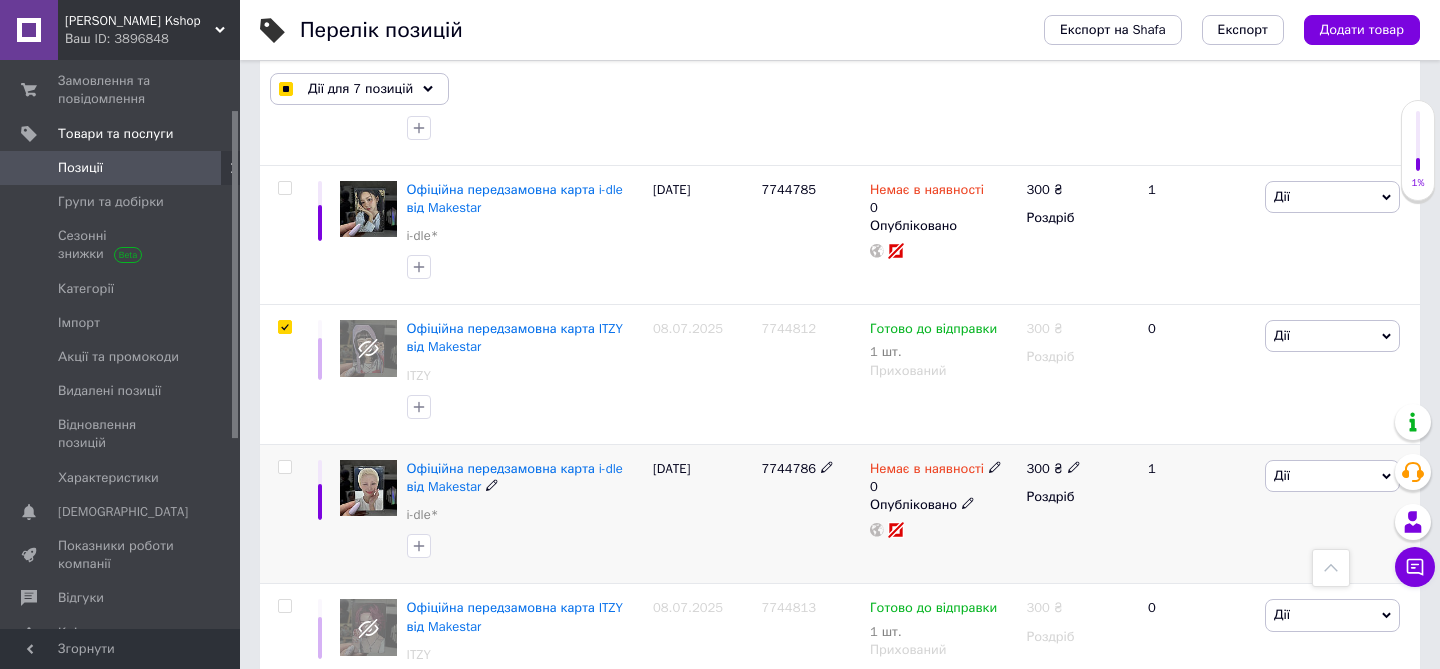 scroll, scrollTop: 2760, scrollLeft: 0, axis: vertical 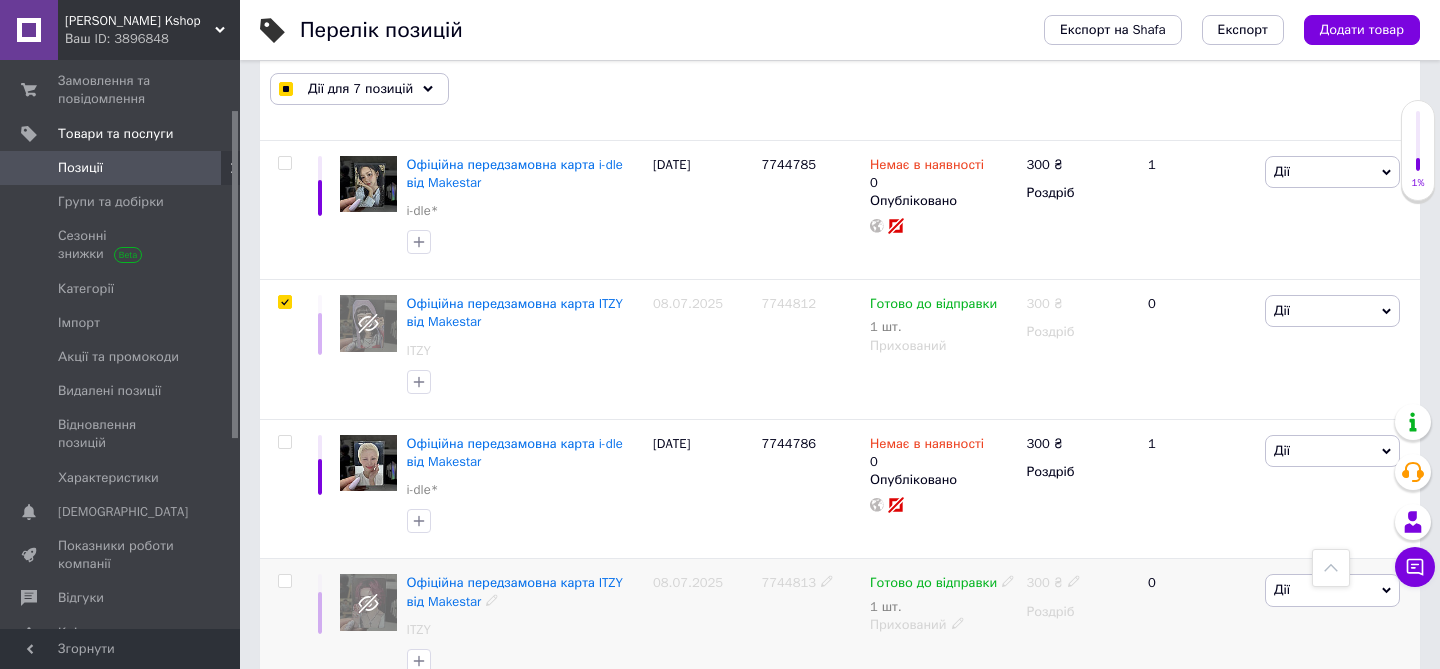 click at bounding box center [284, 581] 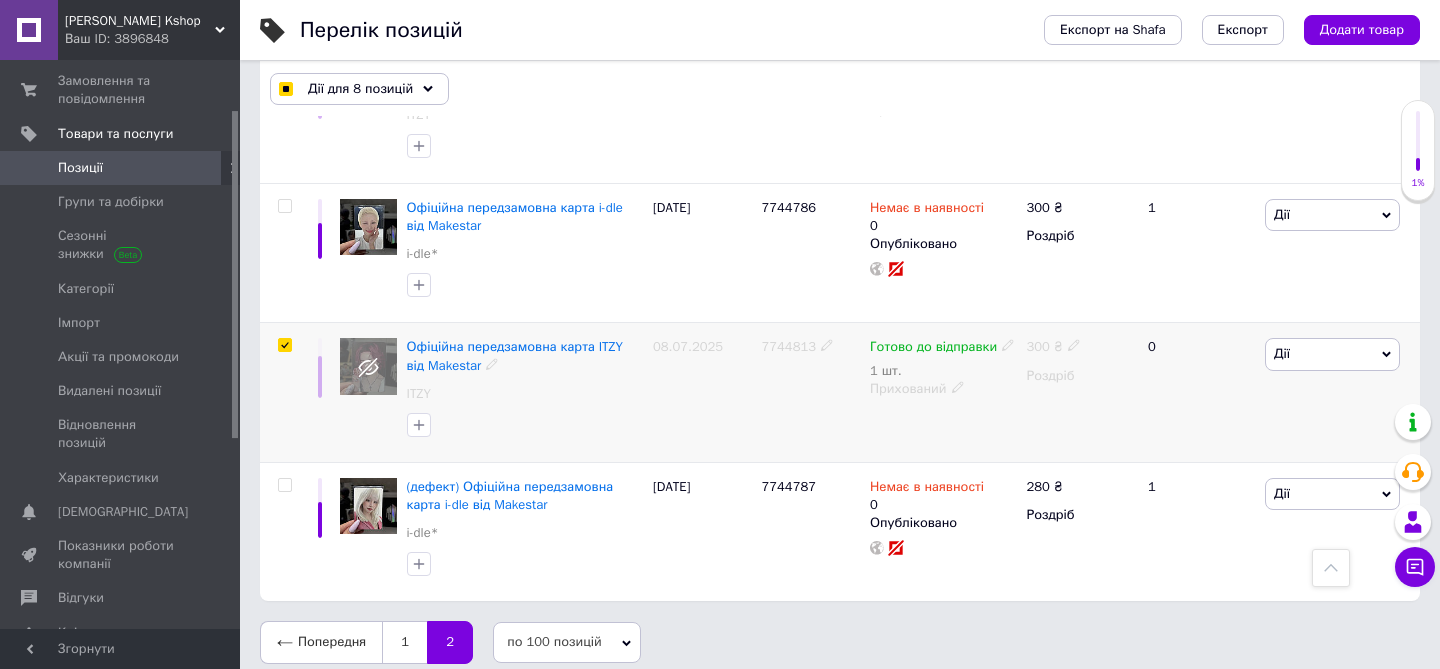scroll, scrollTop: 2998, scrollLeft: 0, axis: vertical 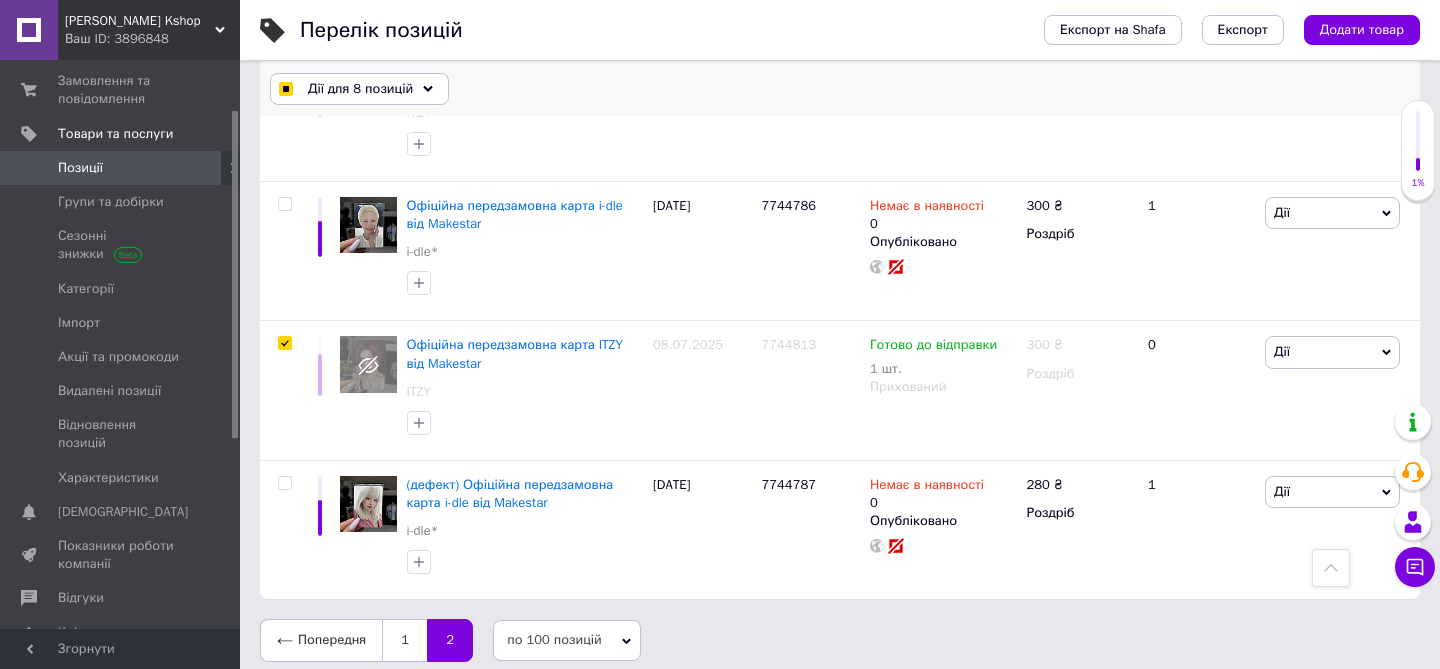 click on "Дії для 8 позицій" at bounding box center (360, 89) 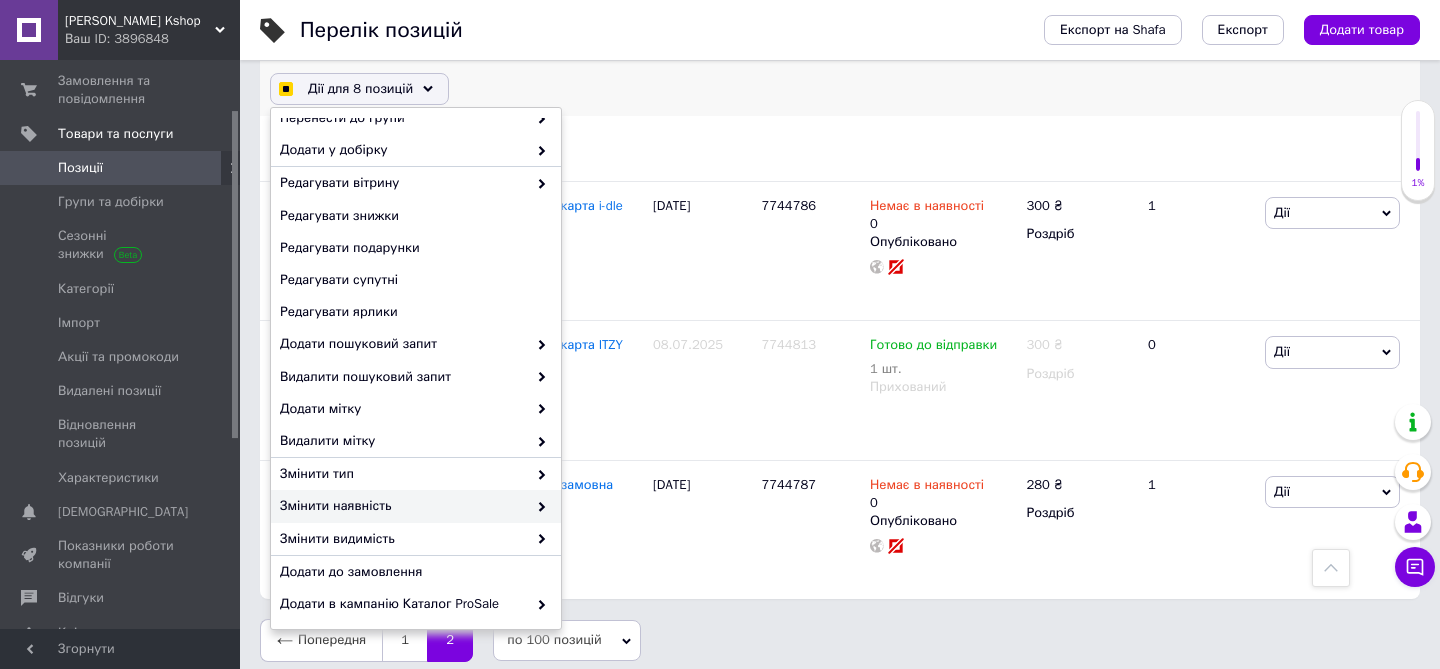 scroll, scrollTop: 116, scrollLeft: 0, axis: vertical 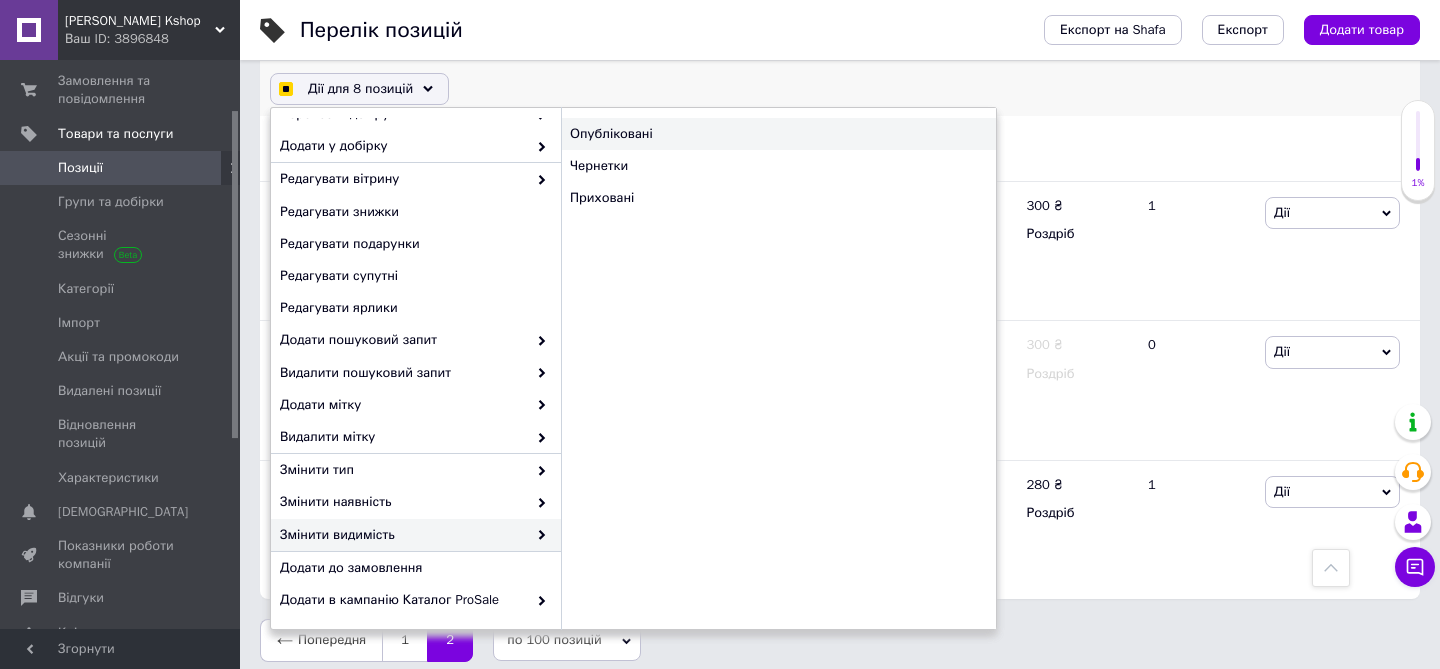 click on "Опубліковані" at bounding box center [778, 134] 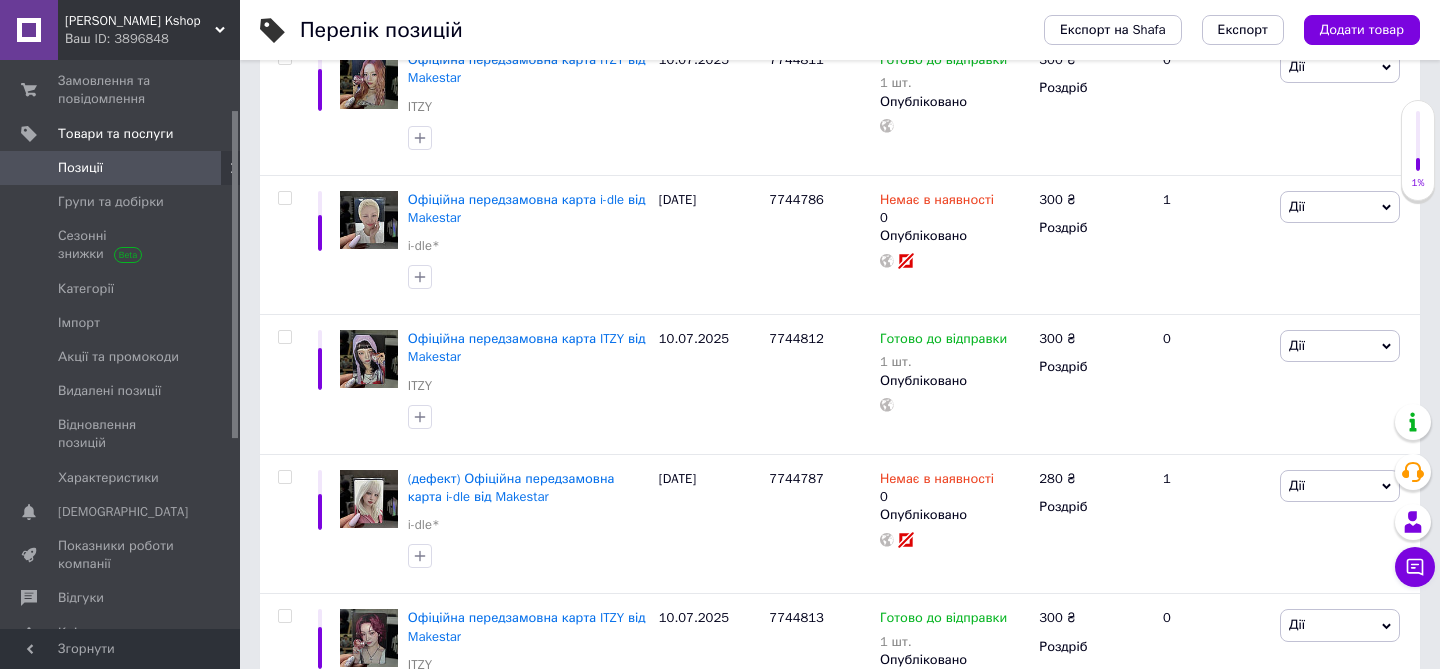 scroll, scrollTop: 3012, scrollLeft: 0, axis: vertical 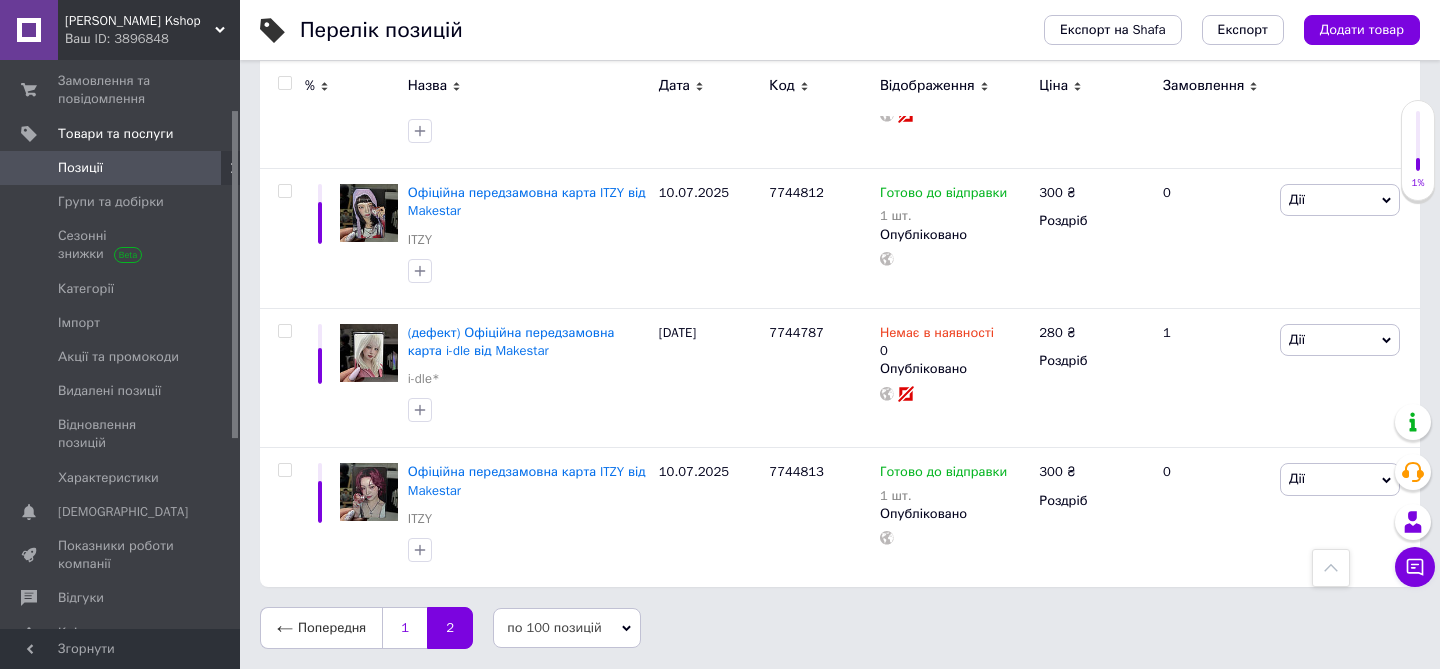 click on "1" at bounding box center [404, 628] 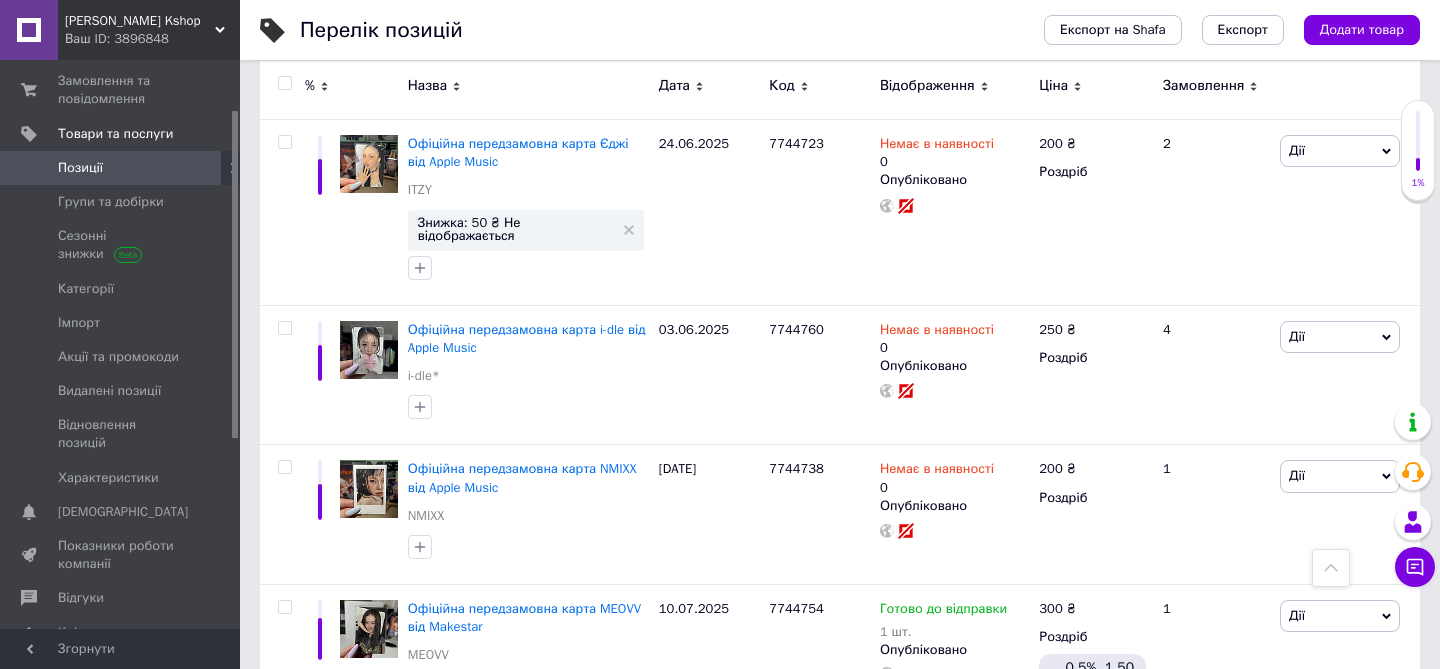scroll, scrollTop: 4790, scrollLeft: 0, axis: vertical 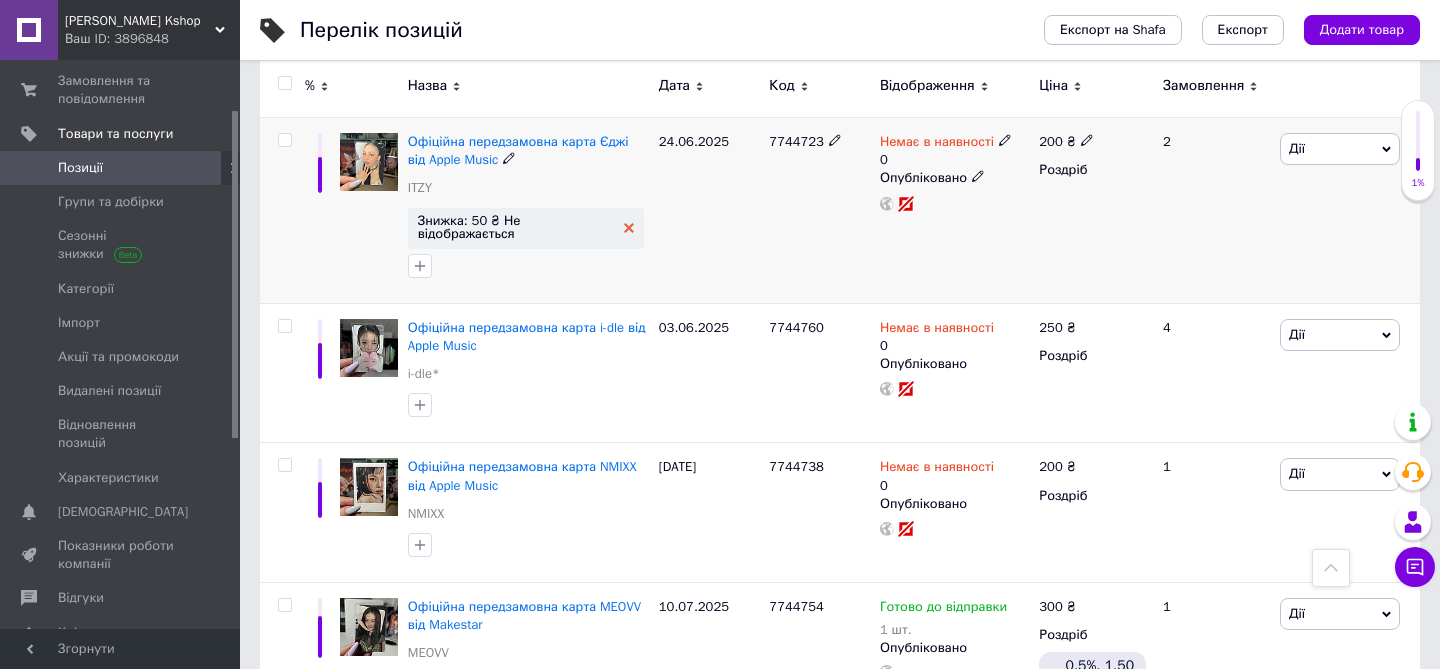 click 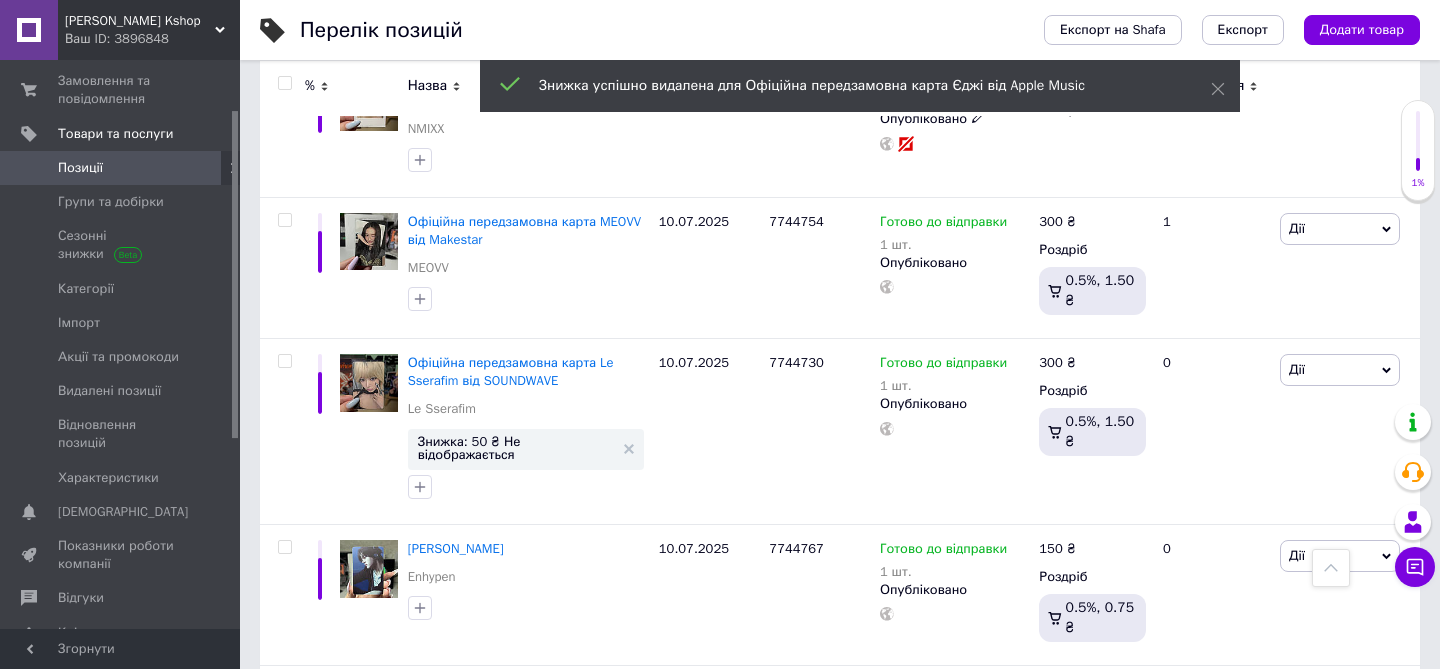 scroll, scrollTop: 5182, scrollLeft: 0, axis: vertical 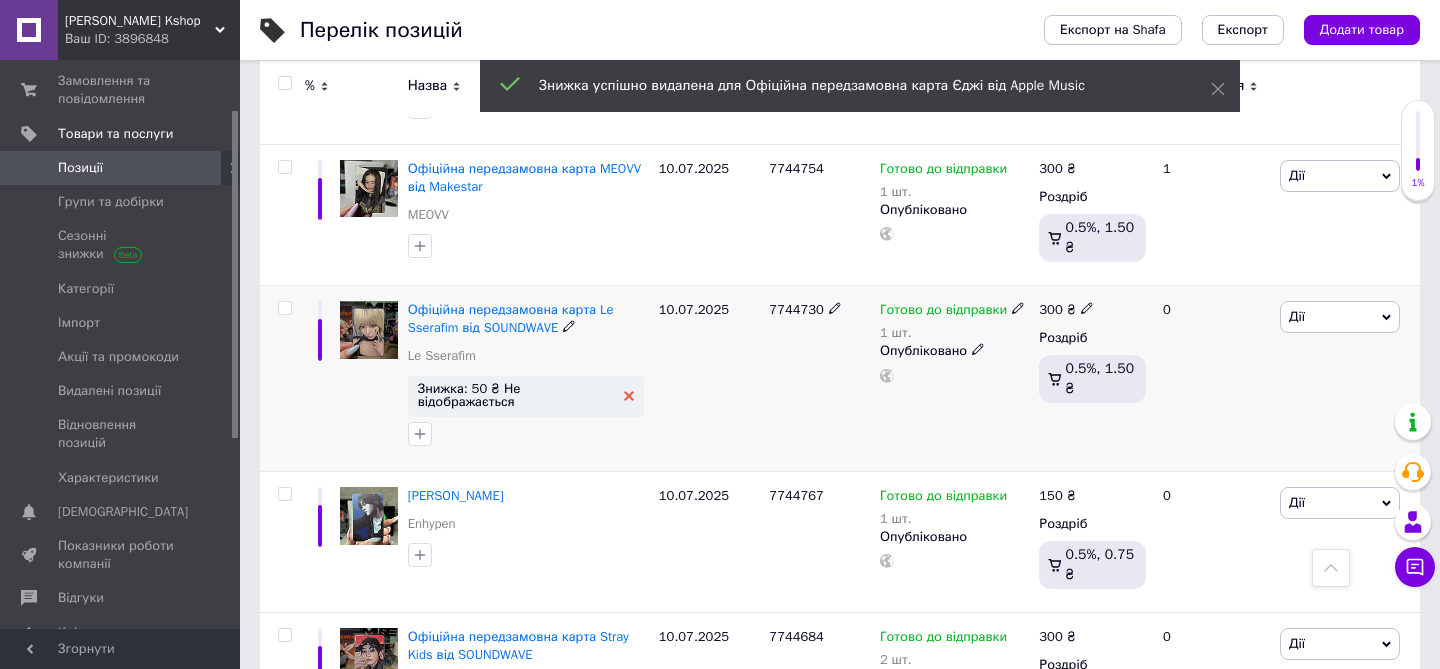 click 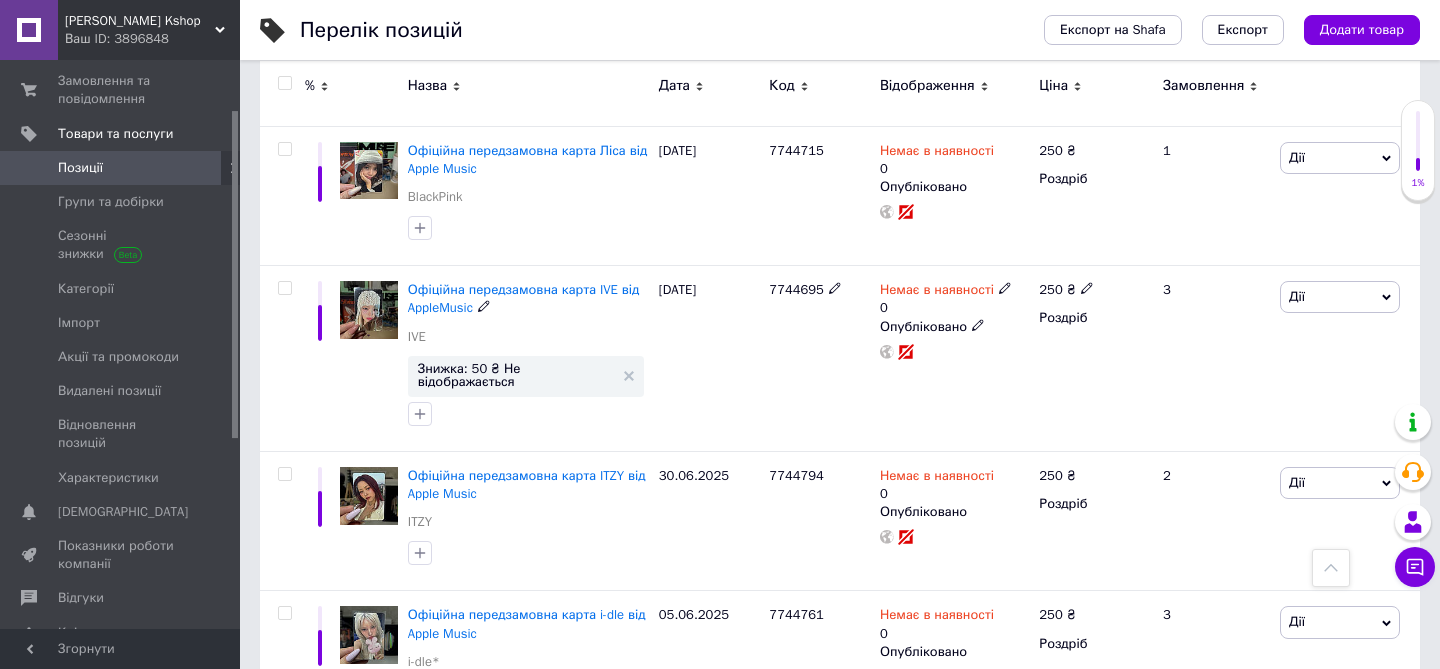 scroll, scrollTop: 5912, scrollLeft: 0, axis: vertical 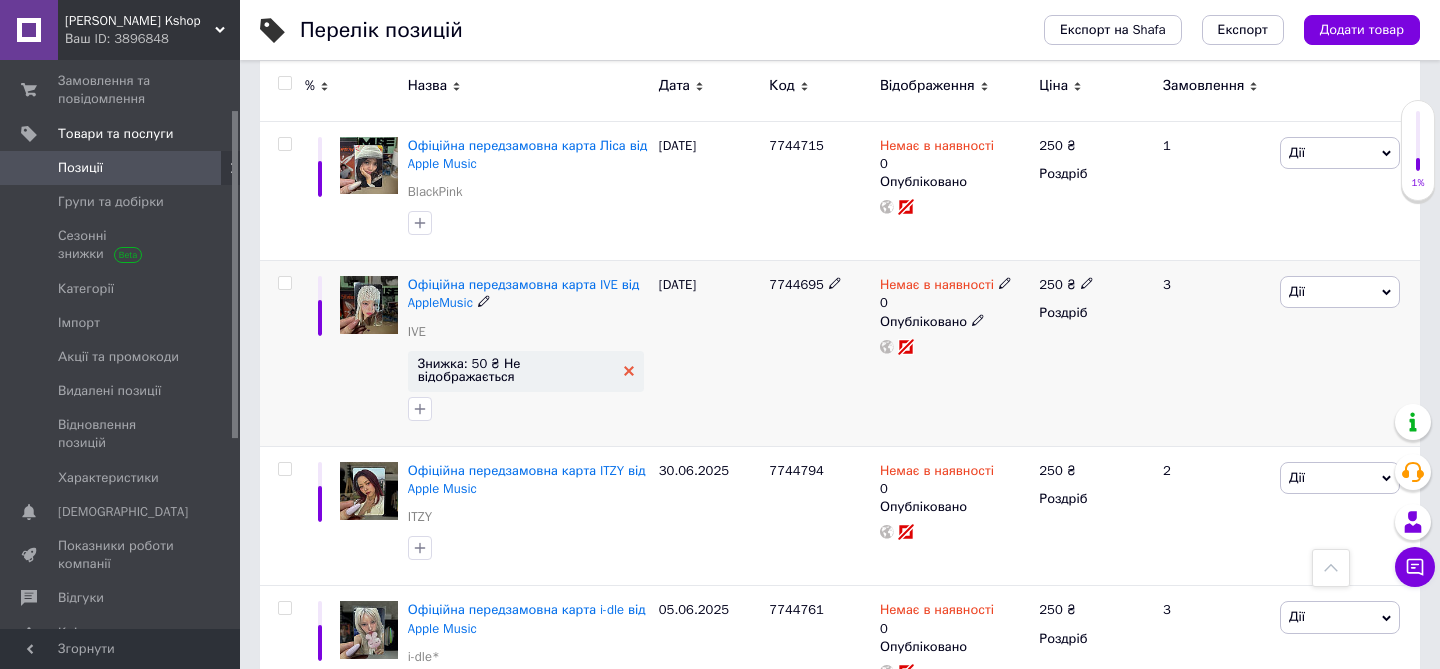click 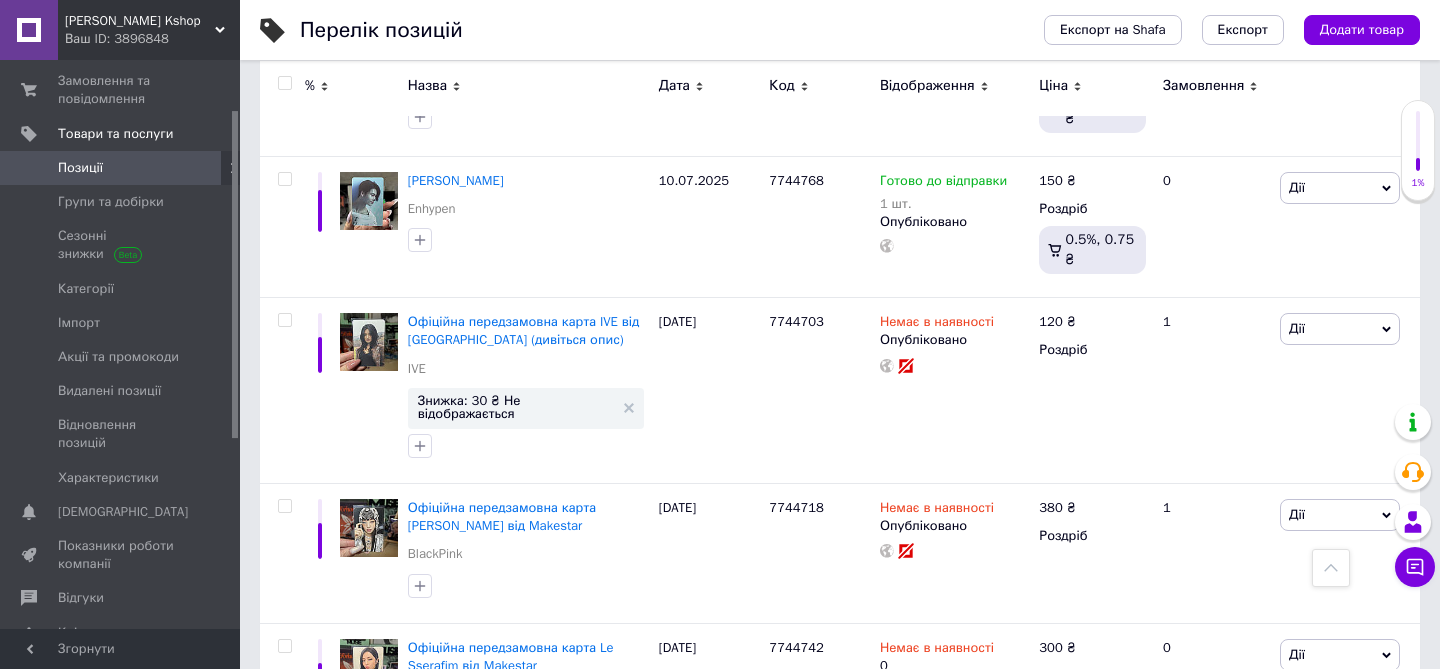 scroll, scrollTop: 7276, scrollLeft: 0, axis: vertical 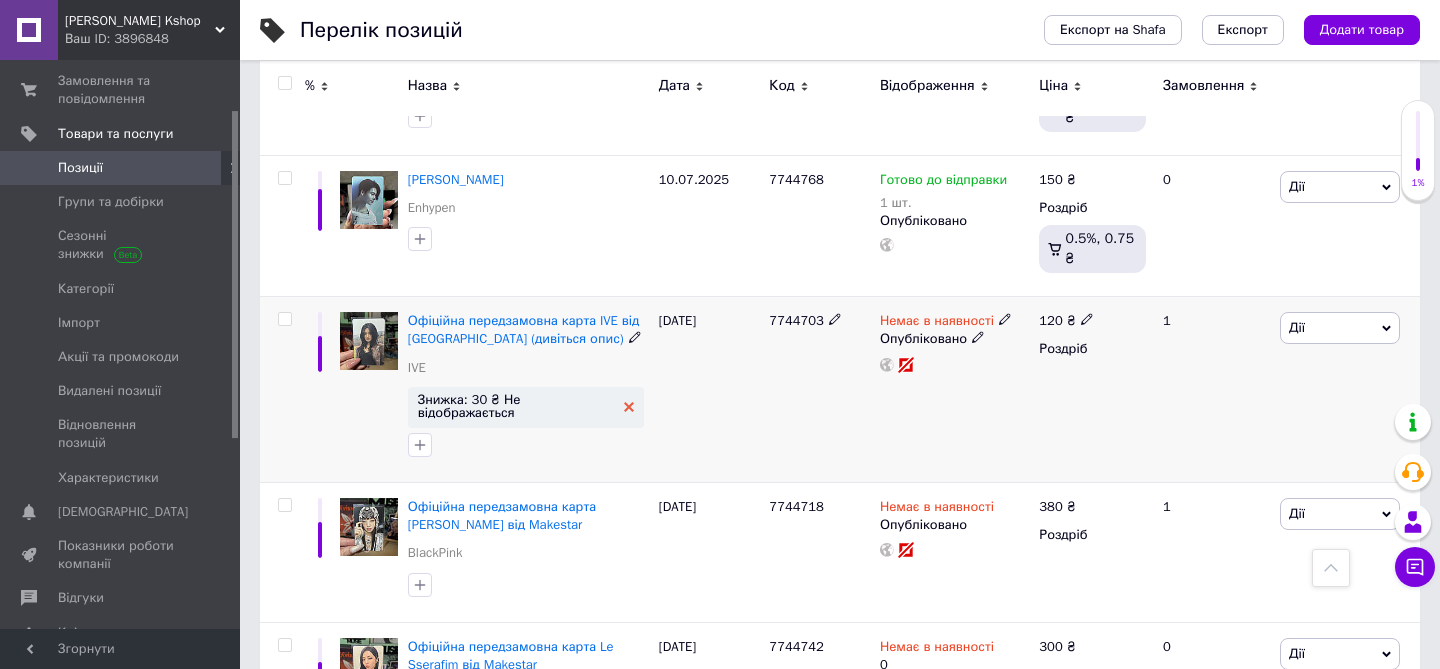 click 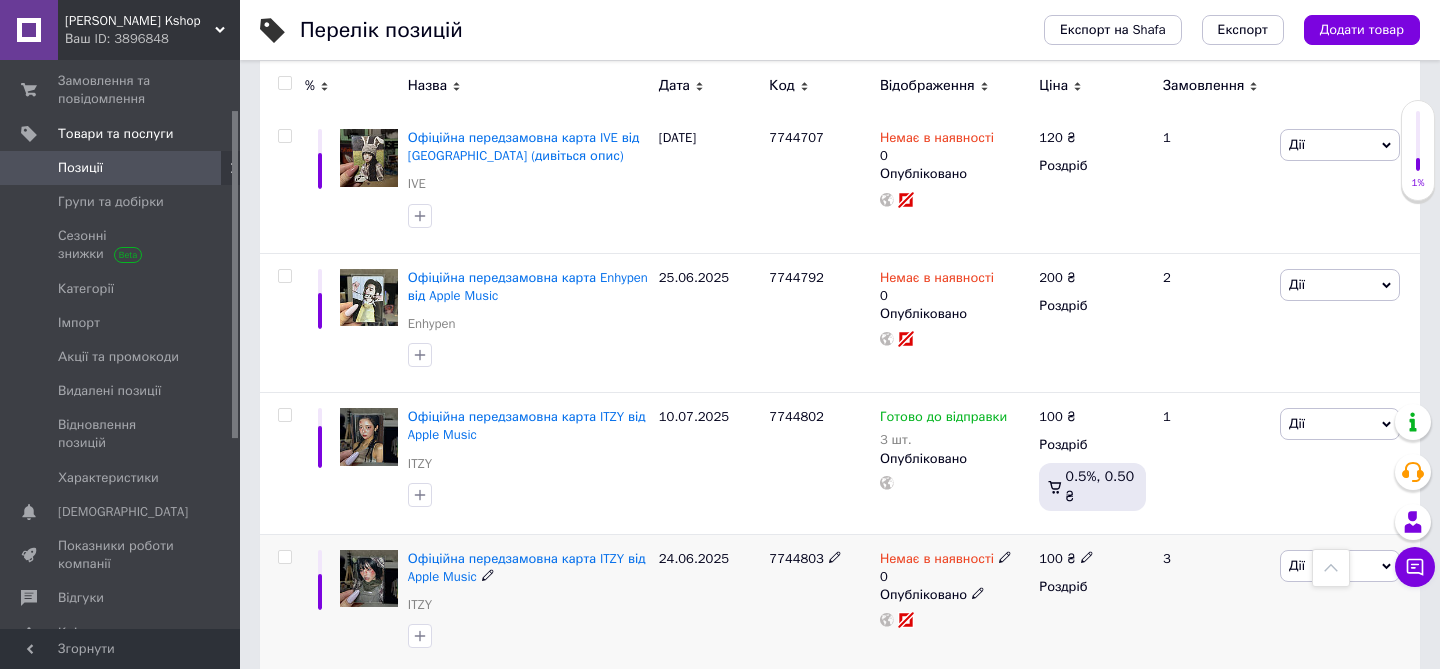 scroll, scrollTop: 13620, scrollLeft: 0, axis: vertical 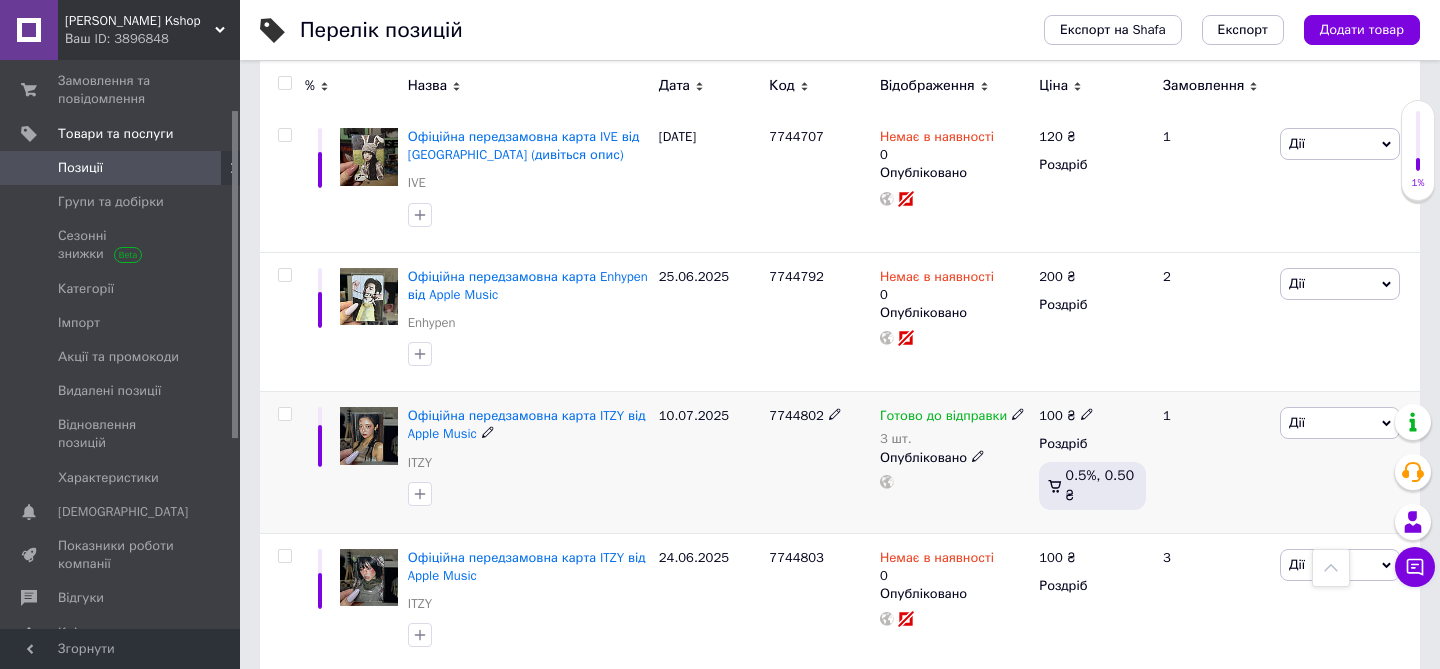 click 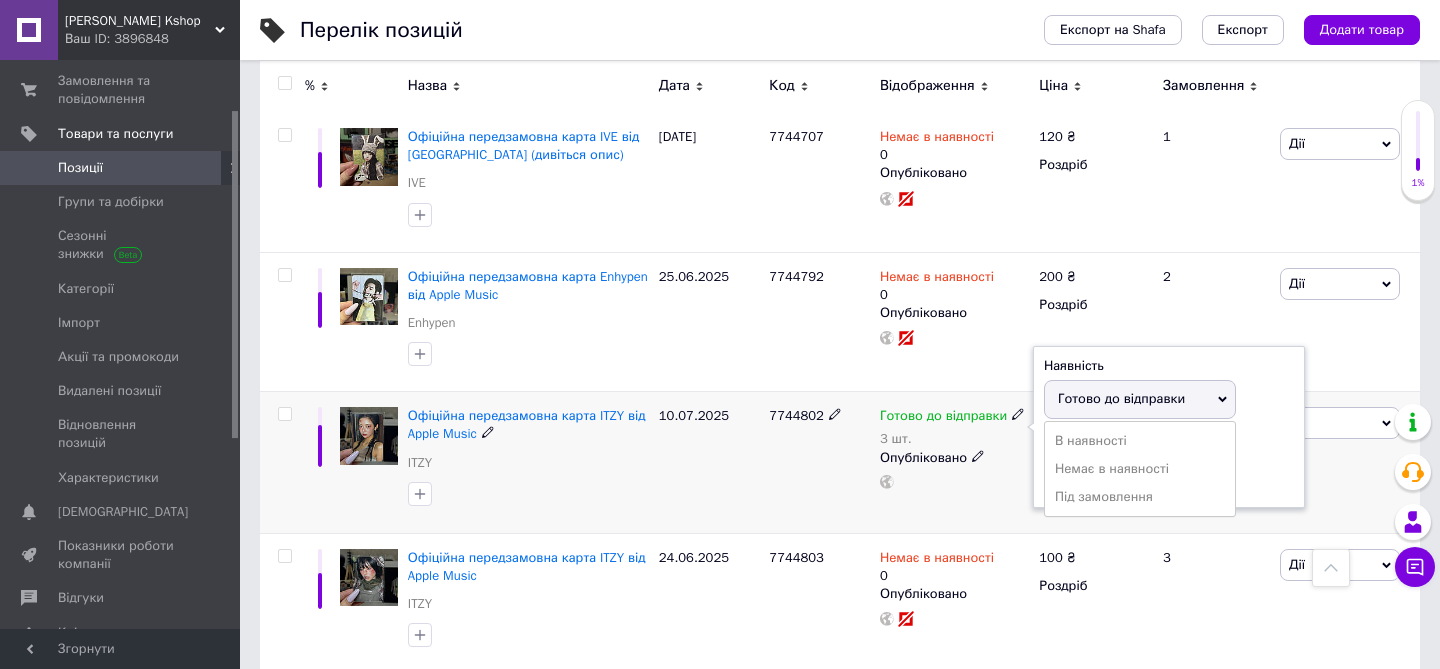 click on "Готово до відправки" at bounding box center [1140, 399] 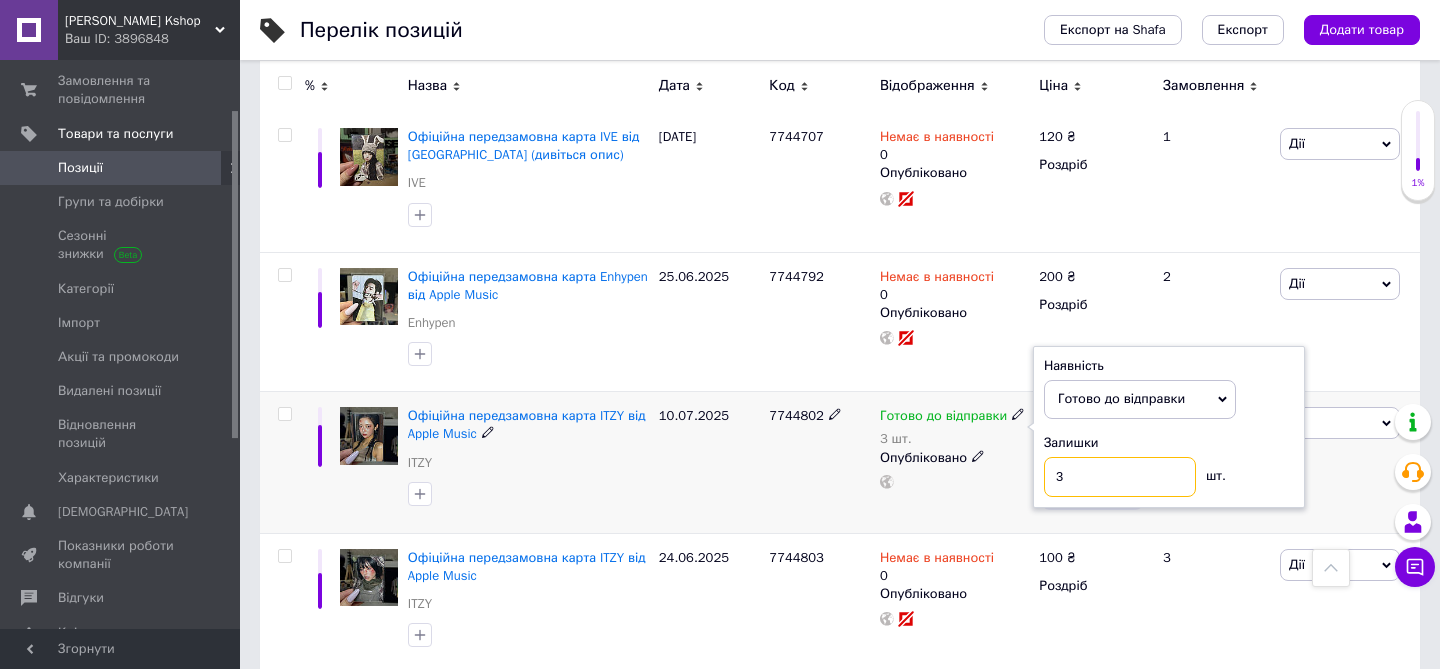 click on "3" at bounding box center (1120, 477) 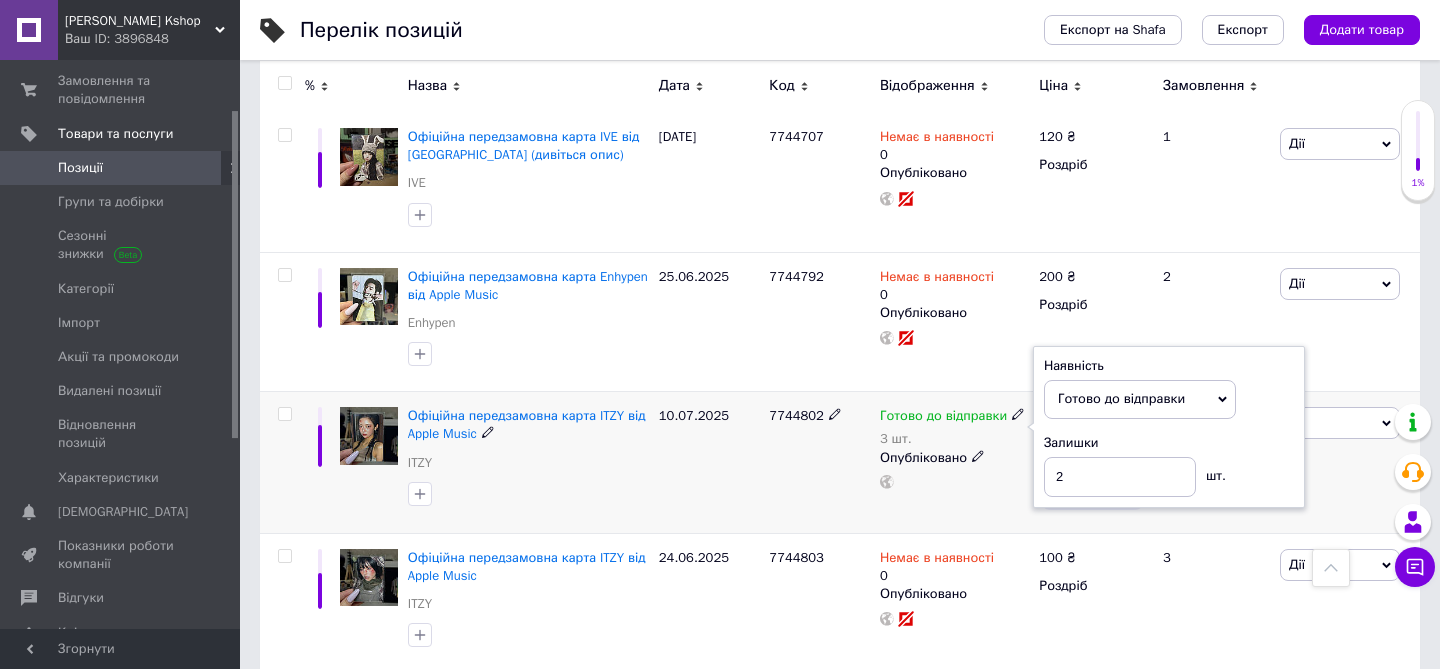 click on "7744802" at bounding box center (819, 462) 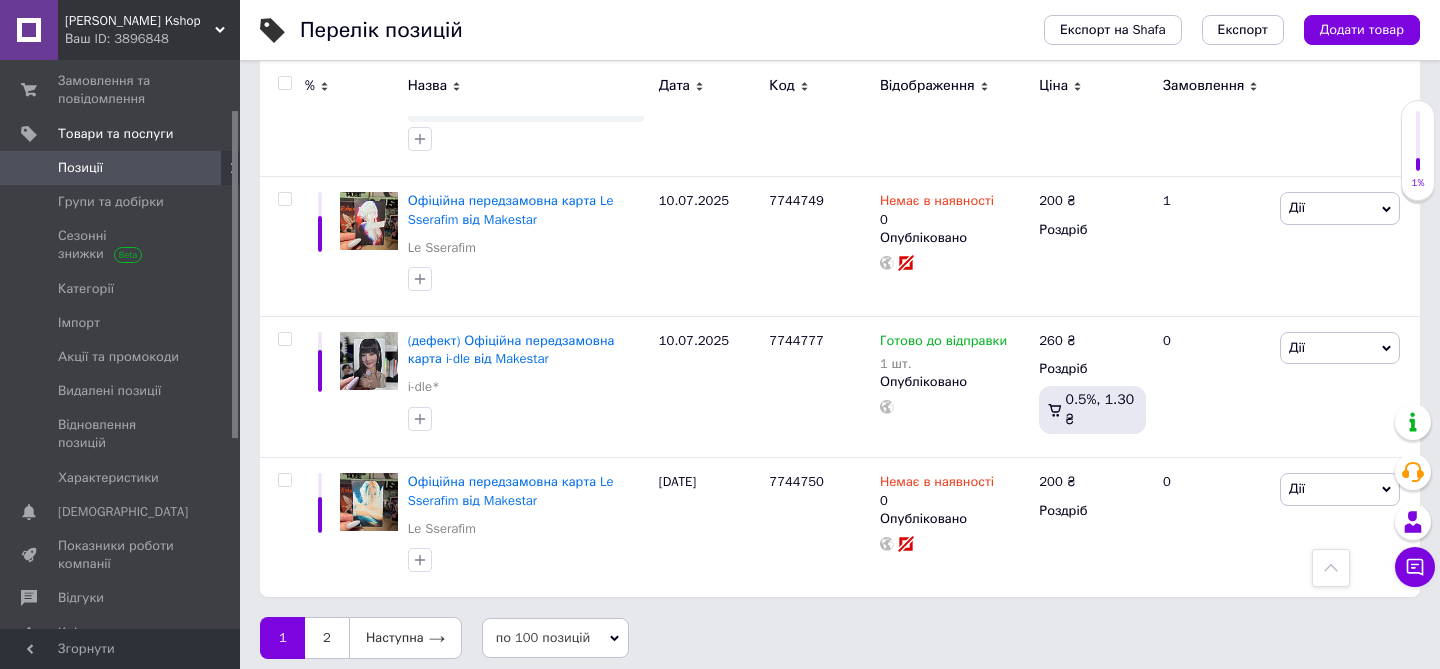 scroll, scrollTop: 14448, scrollLeft: 0, axis: vertical 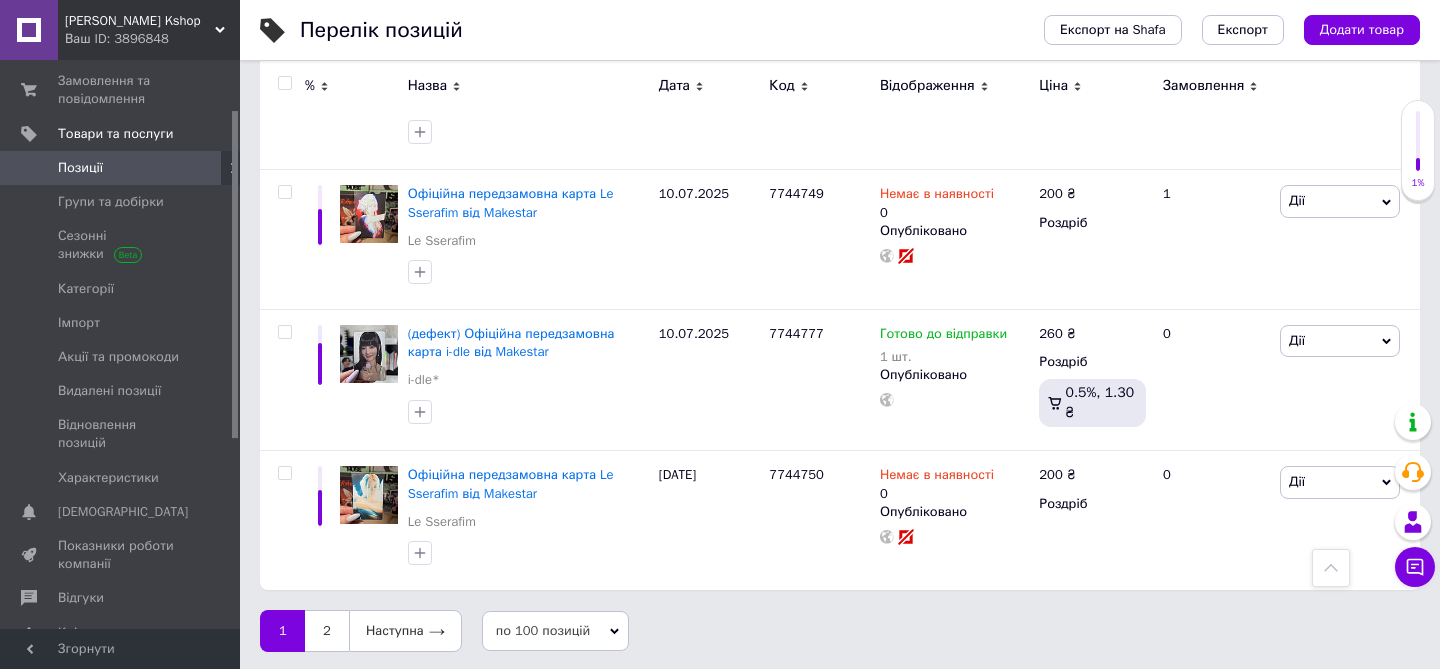 click 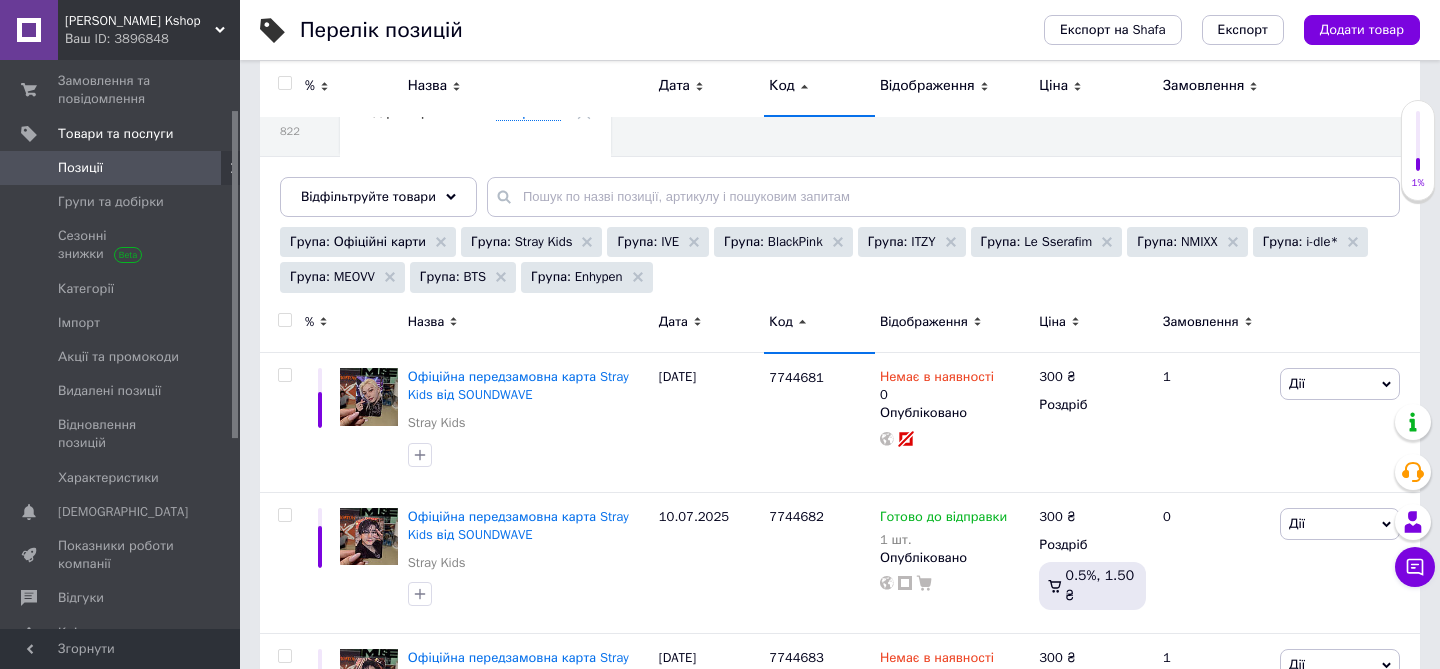 scroll, scrollTop: 131, scrollLeft: 0, axis: vertical 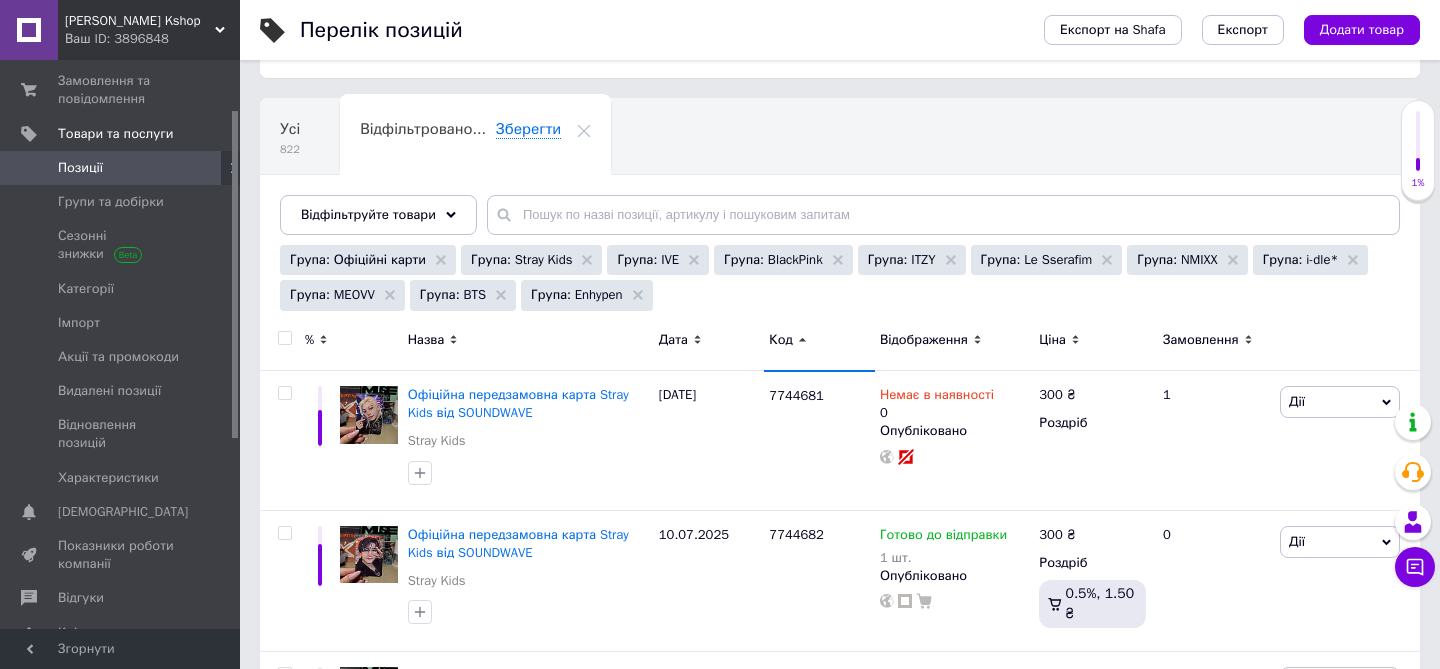 click 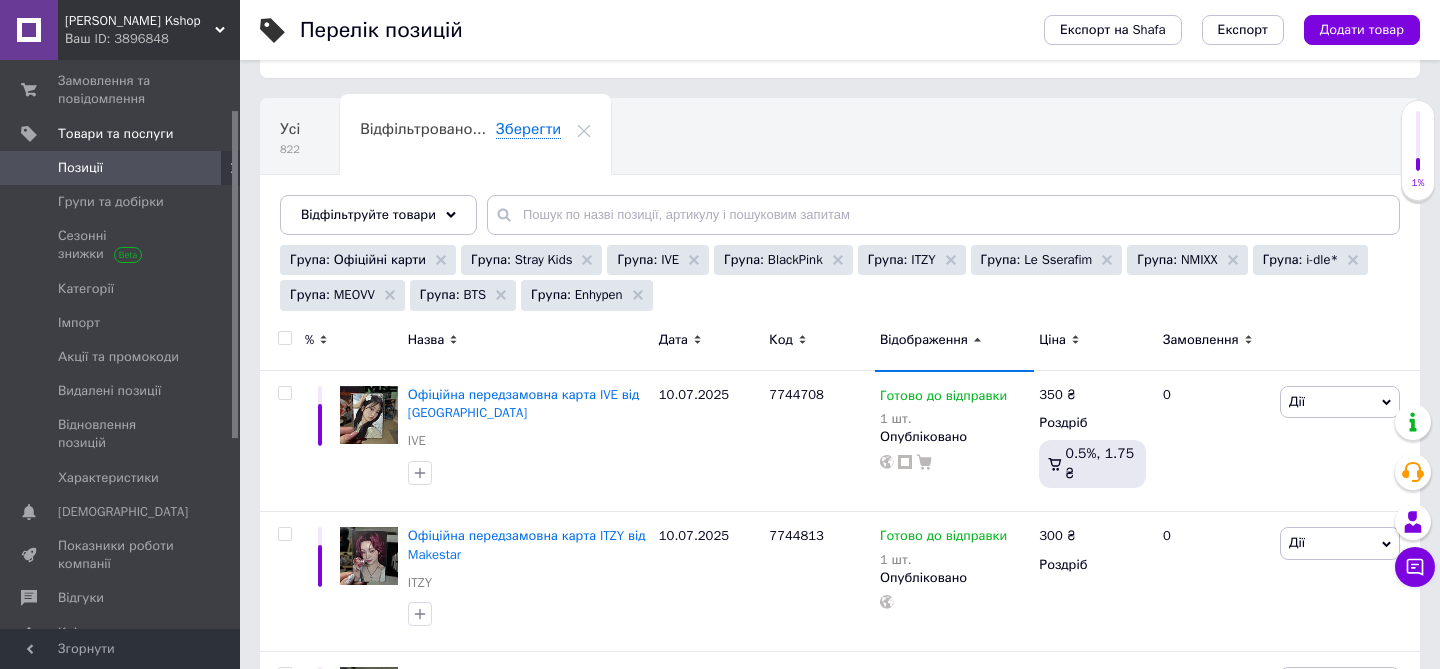 click 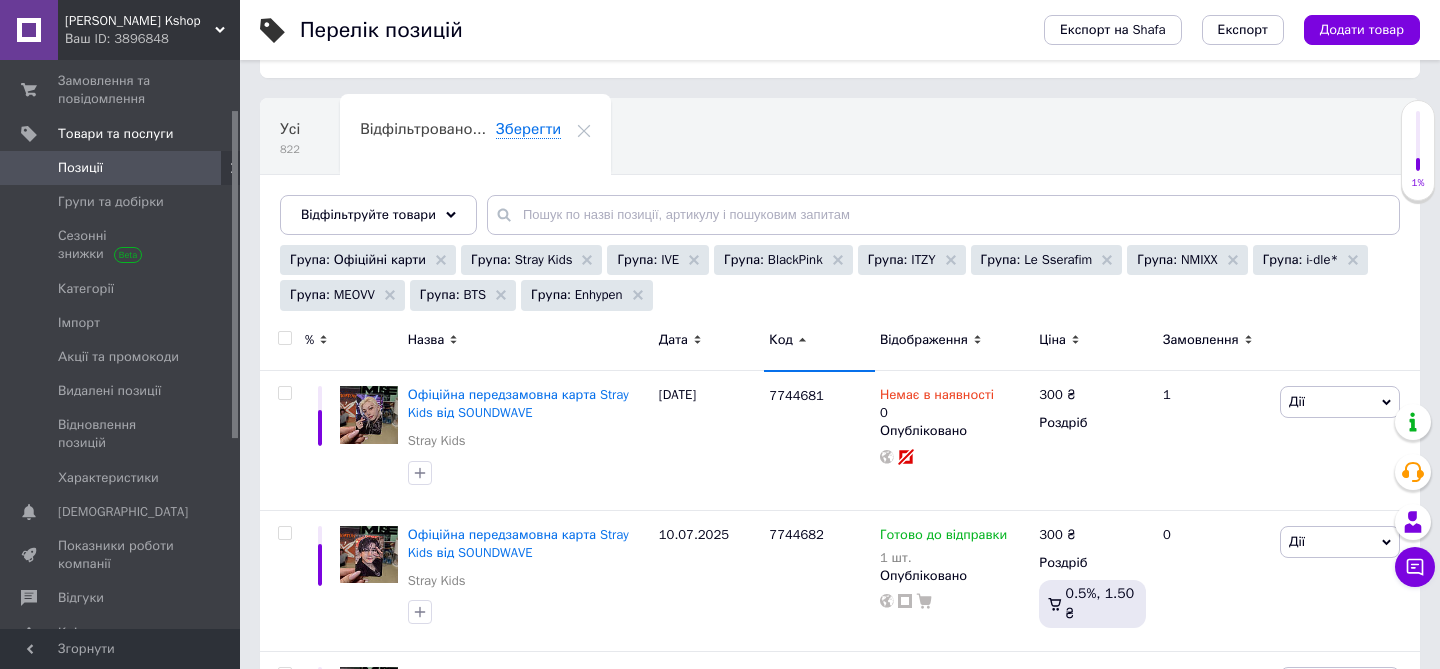 click 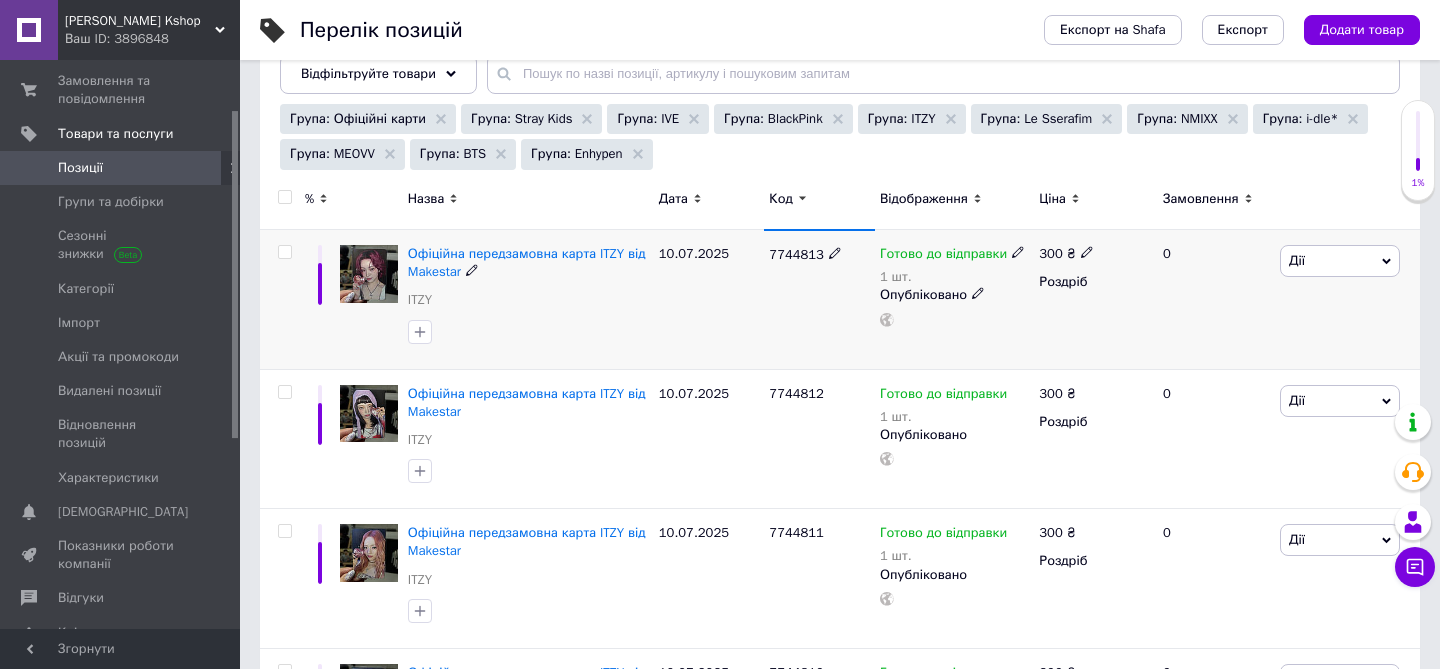 scroll, scrollTop: 276, scrollLeft: 0, axis: vertical 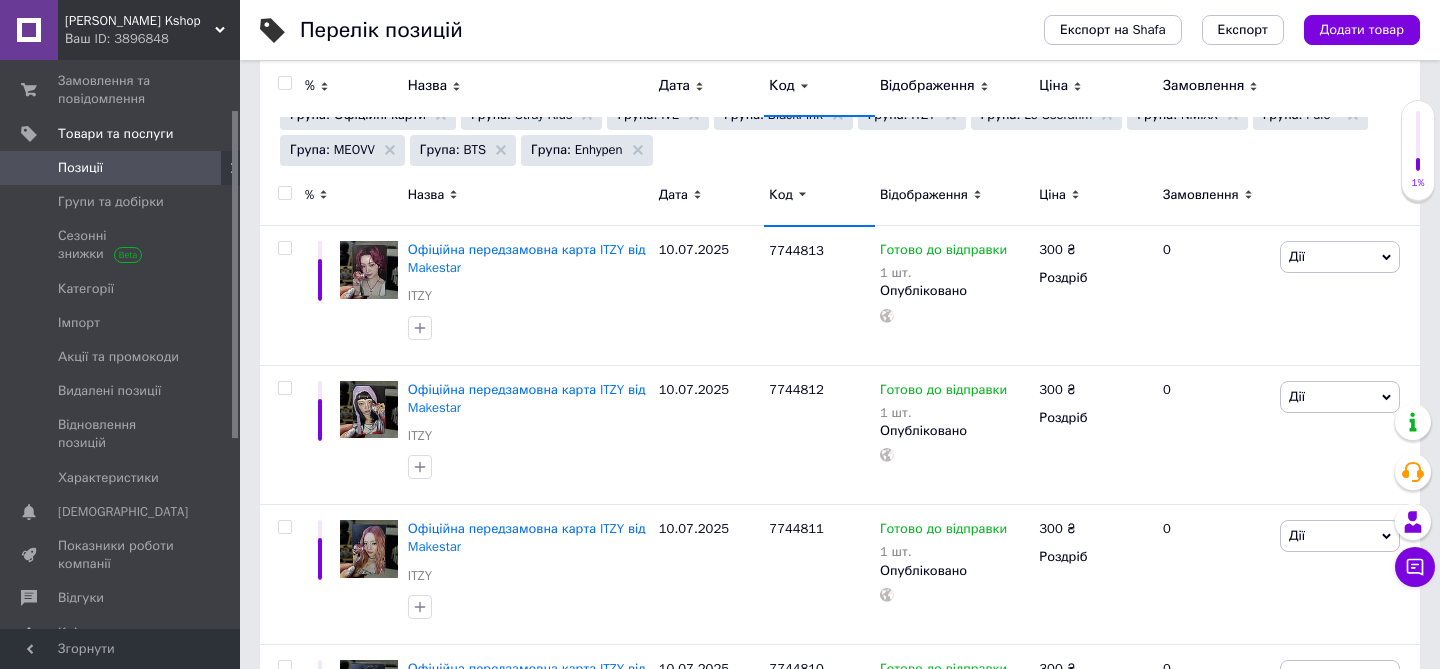 click on "Позиції" at bounding box center (121, 168) 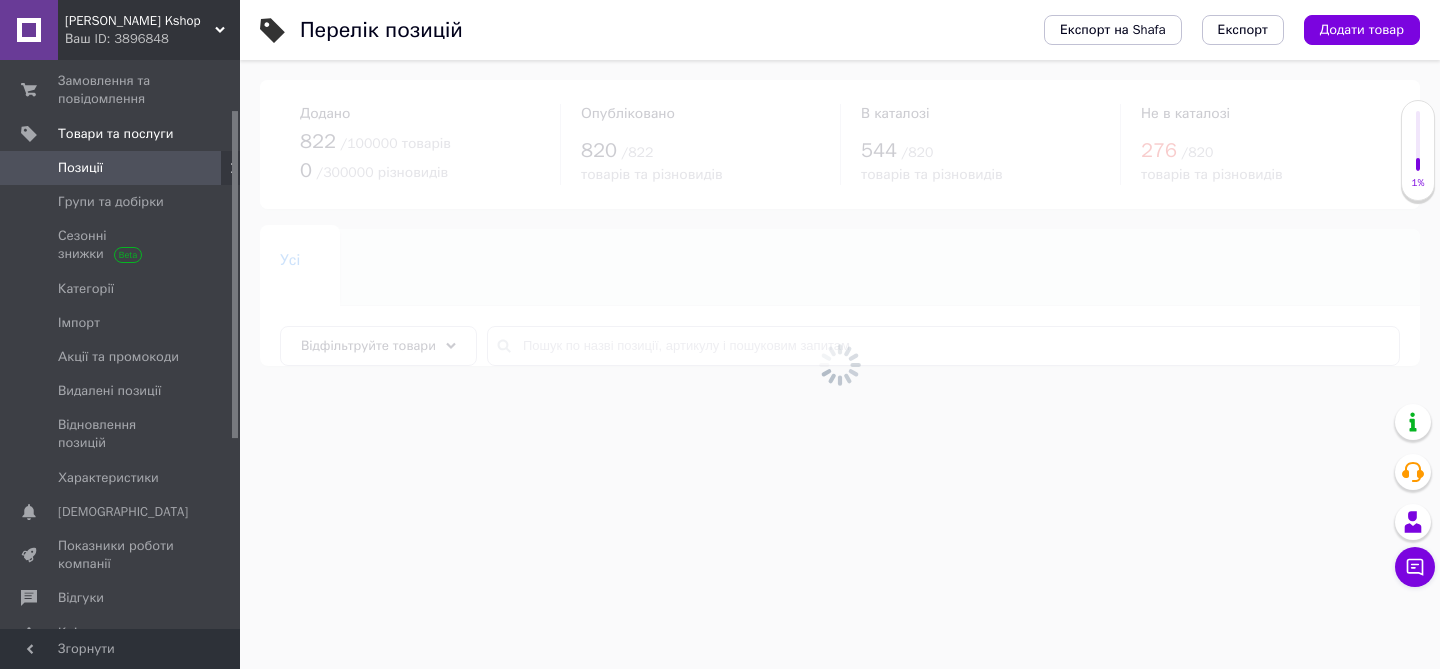 click on "[PERSON_NAME] Kshop" at bounding box center (140, 21) 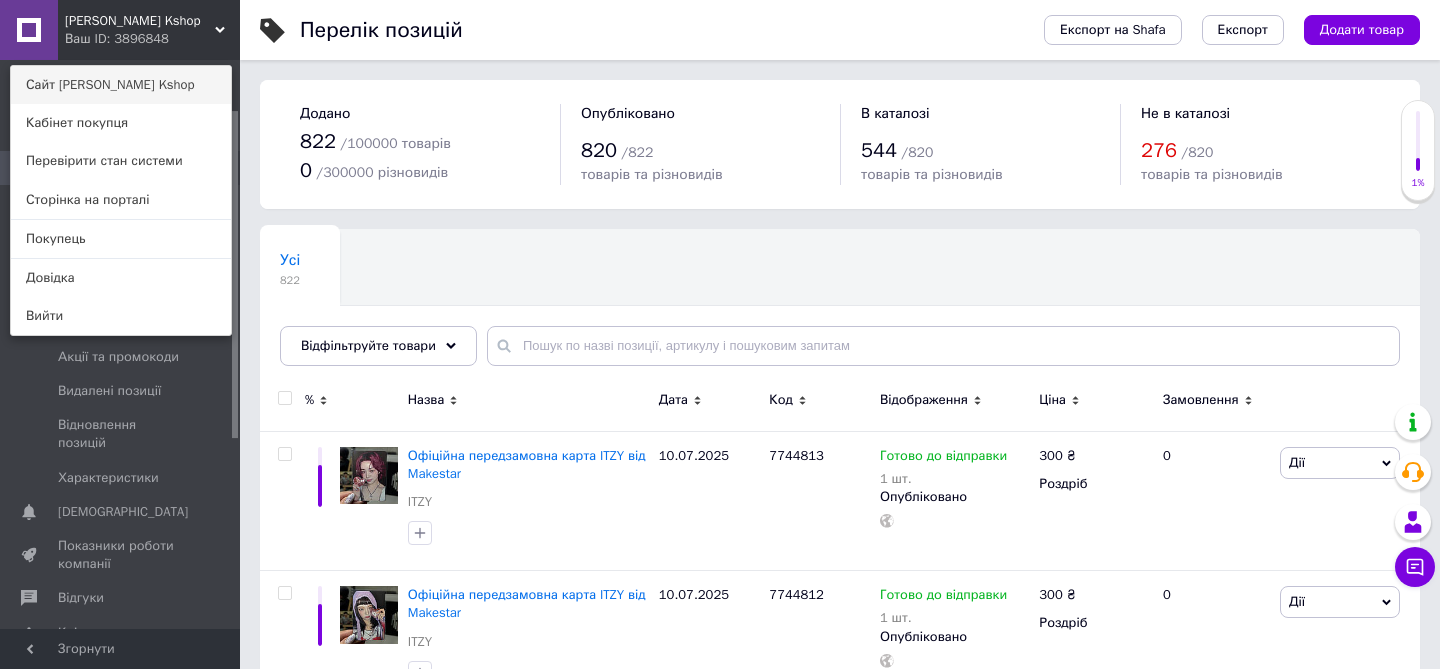 click on "Сайт [PERSON_NAME] Kshop" at bounding box center (121, 85) 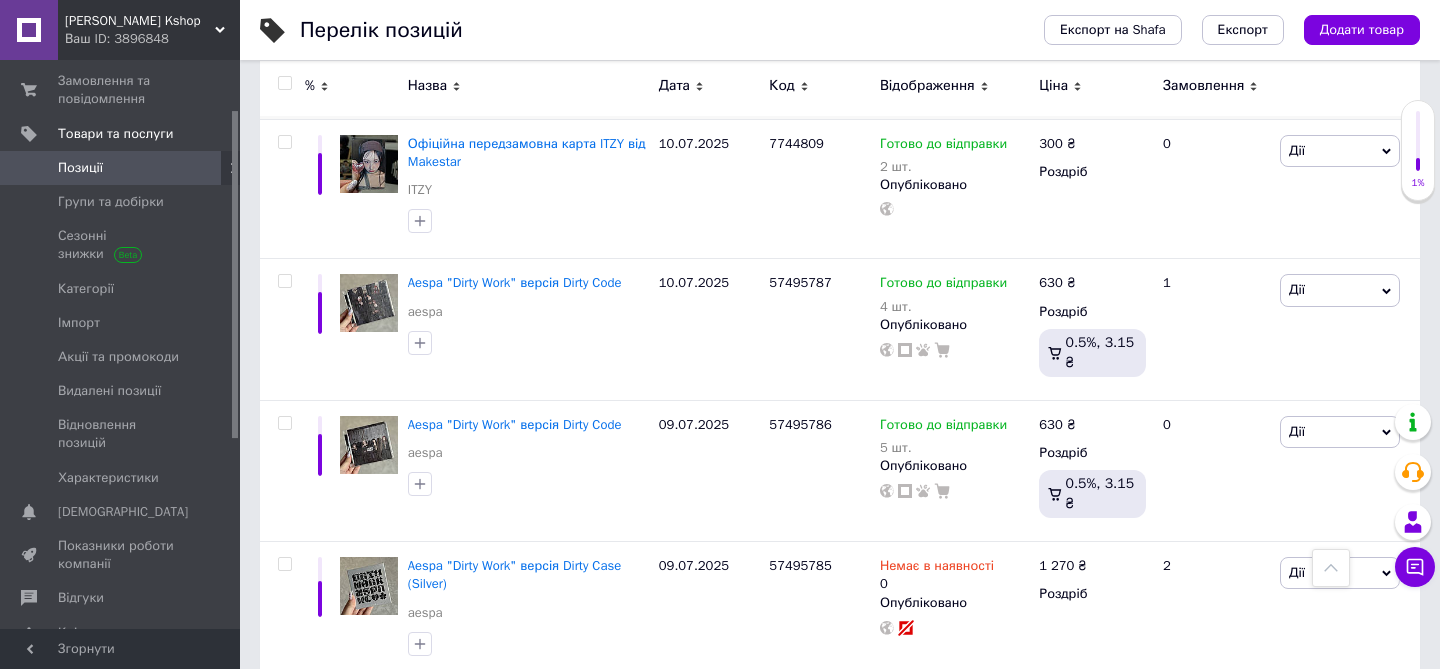 scroll, scrollTop: 959, scrollLeft: 0, axis: vertical 